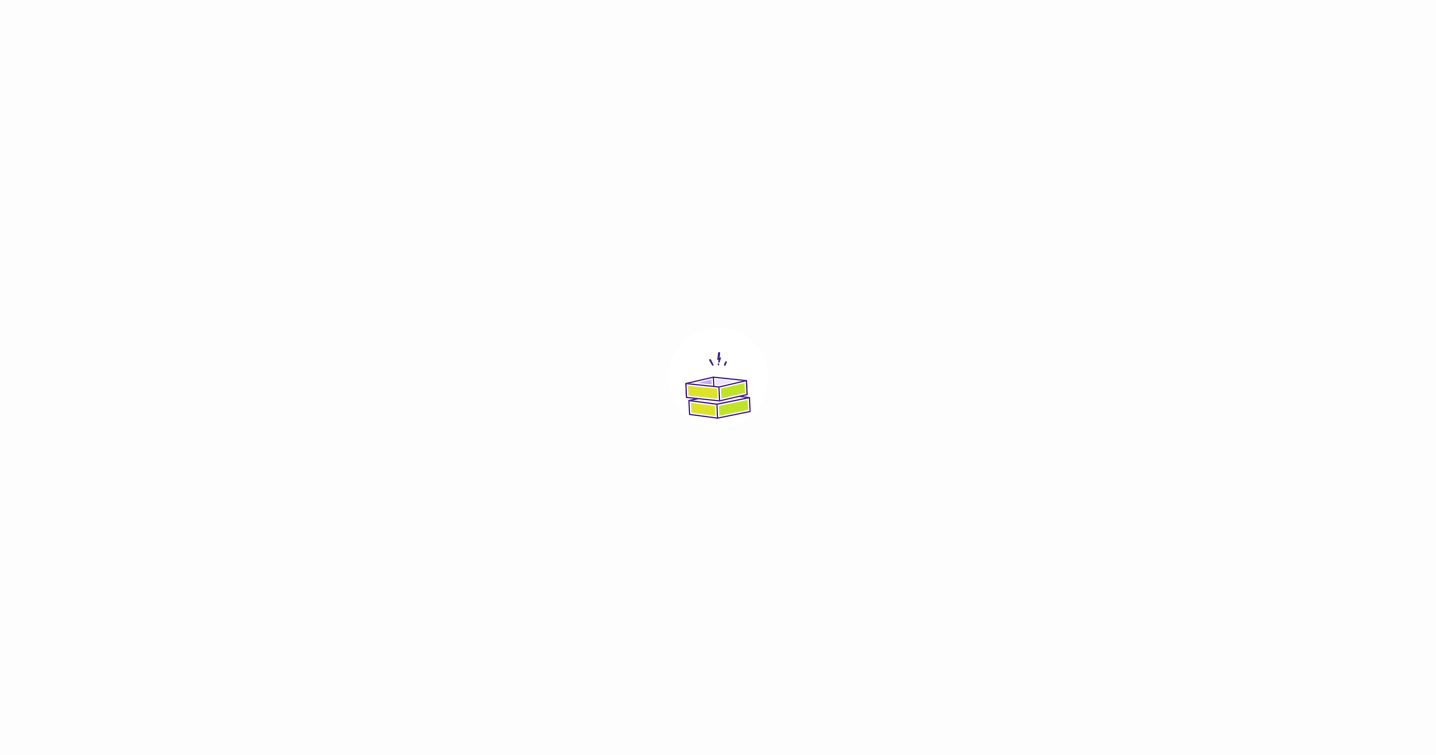 scroll, scrollTop: 0, scrollLeft: 0, axis: both 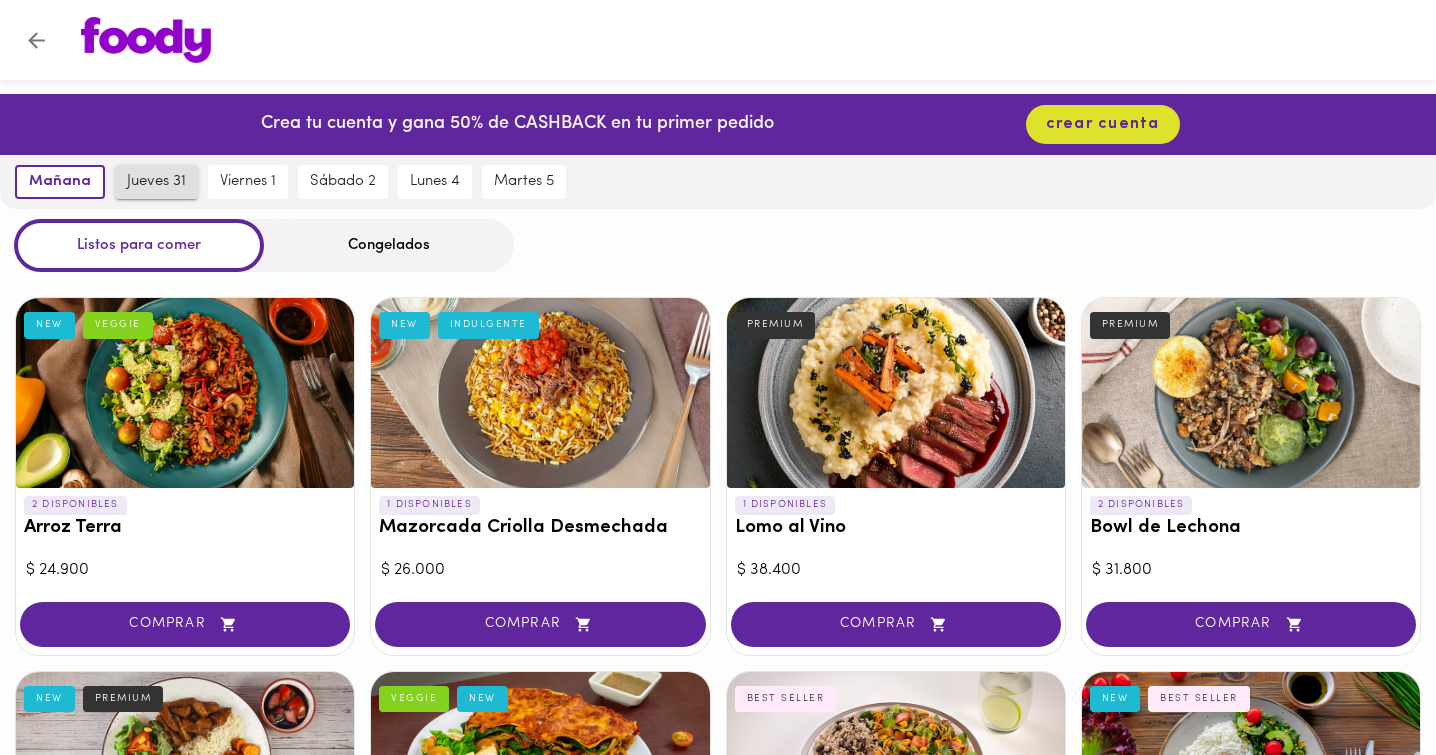 click on "jueves 31" at bounding box center [156, 182] 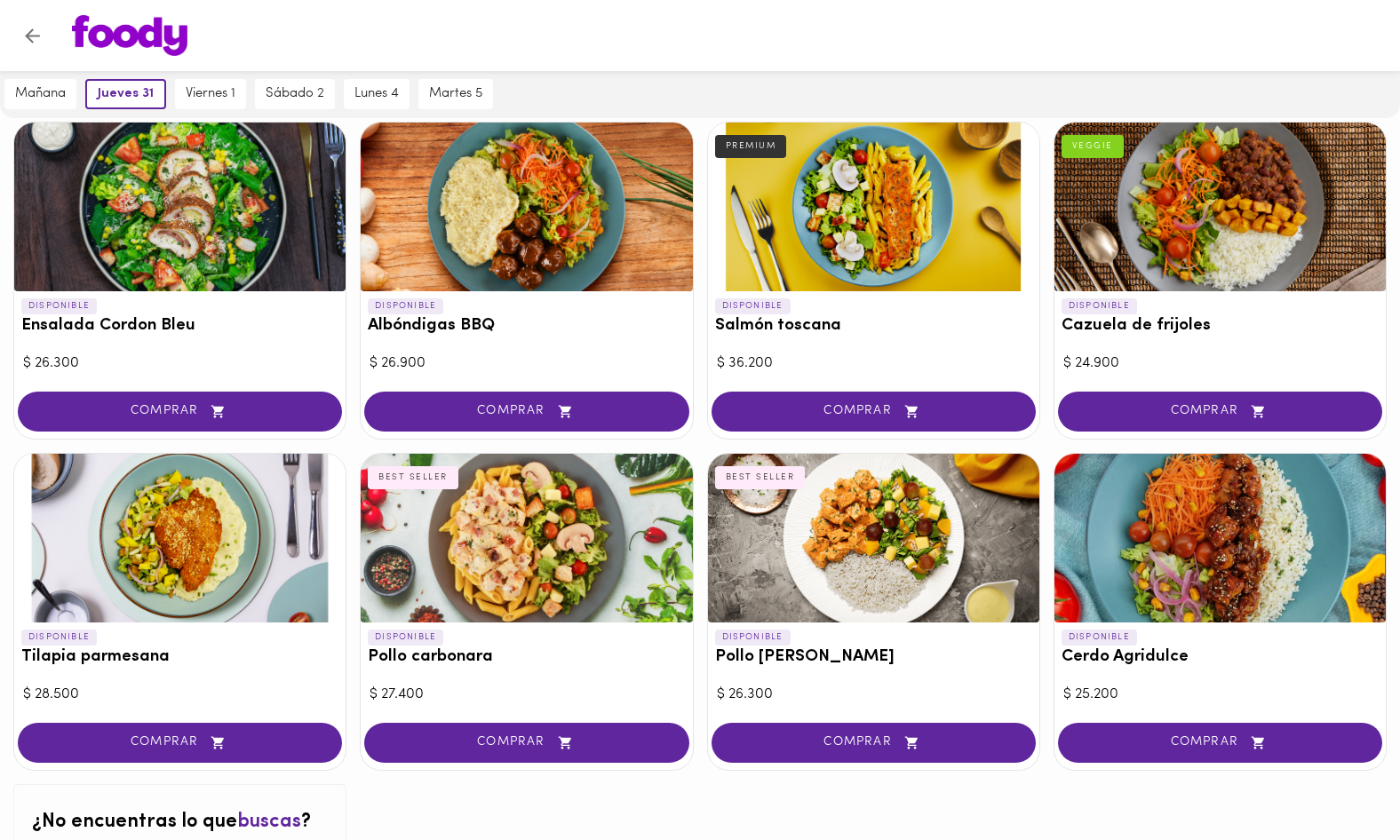 scroll, scrollTop: 1488, scrollLeft: 0, axis: vertical 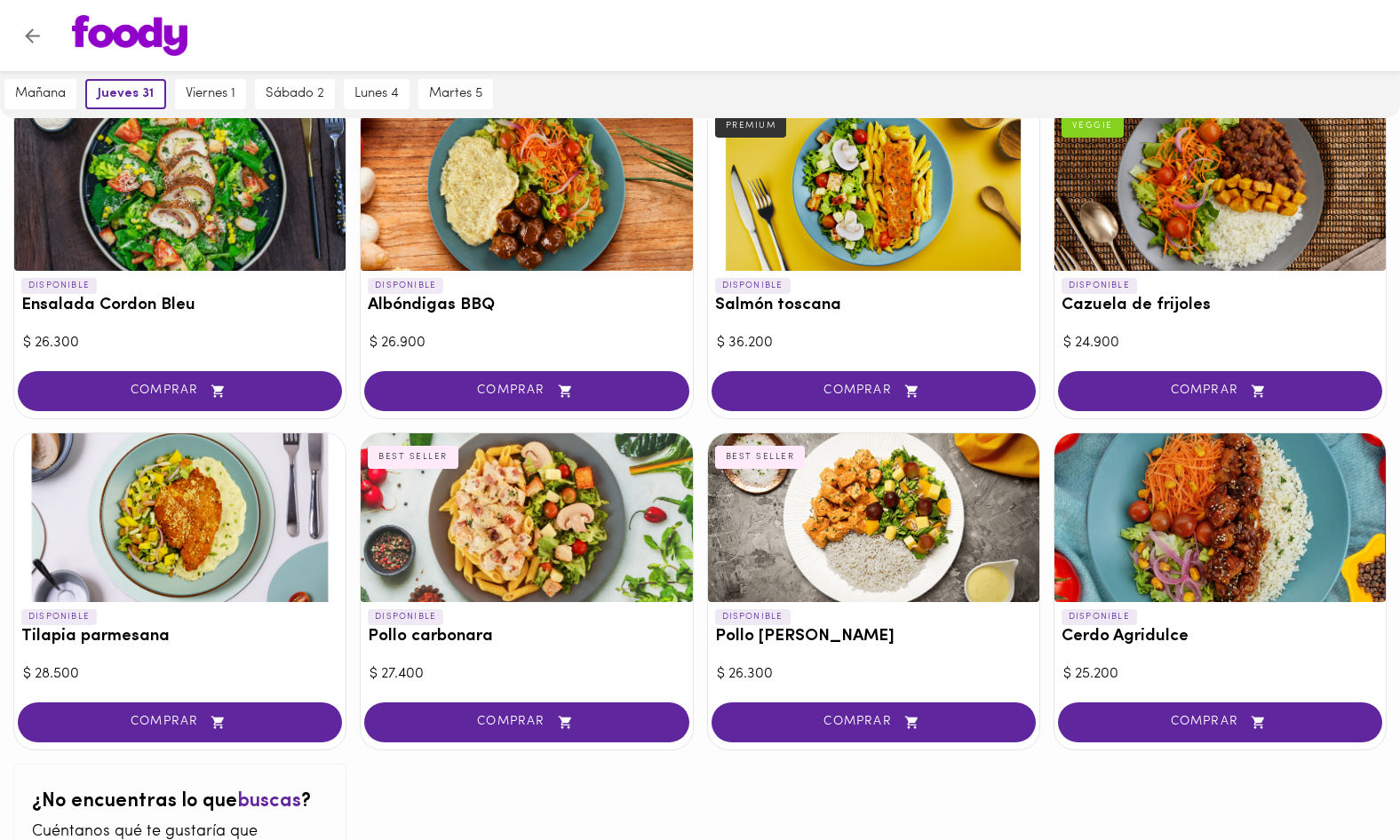 click at bounding box center [1220, 518] 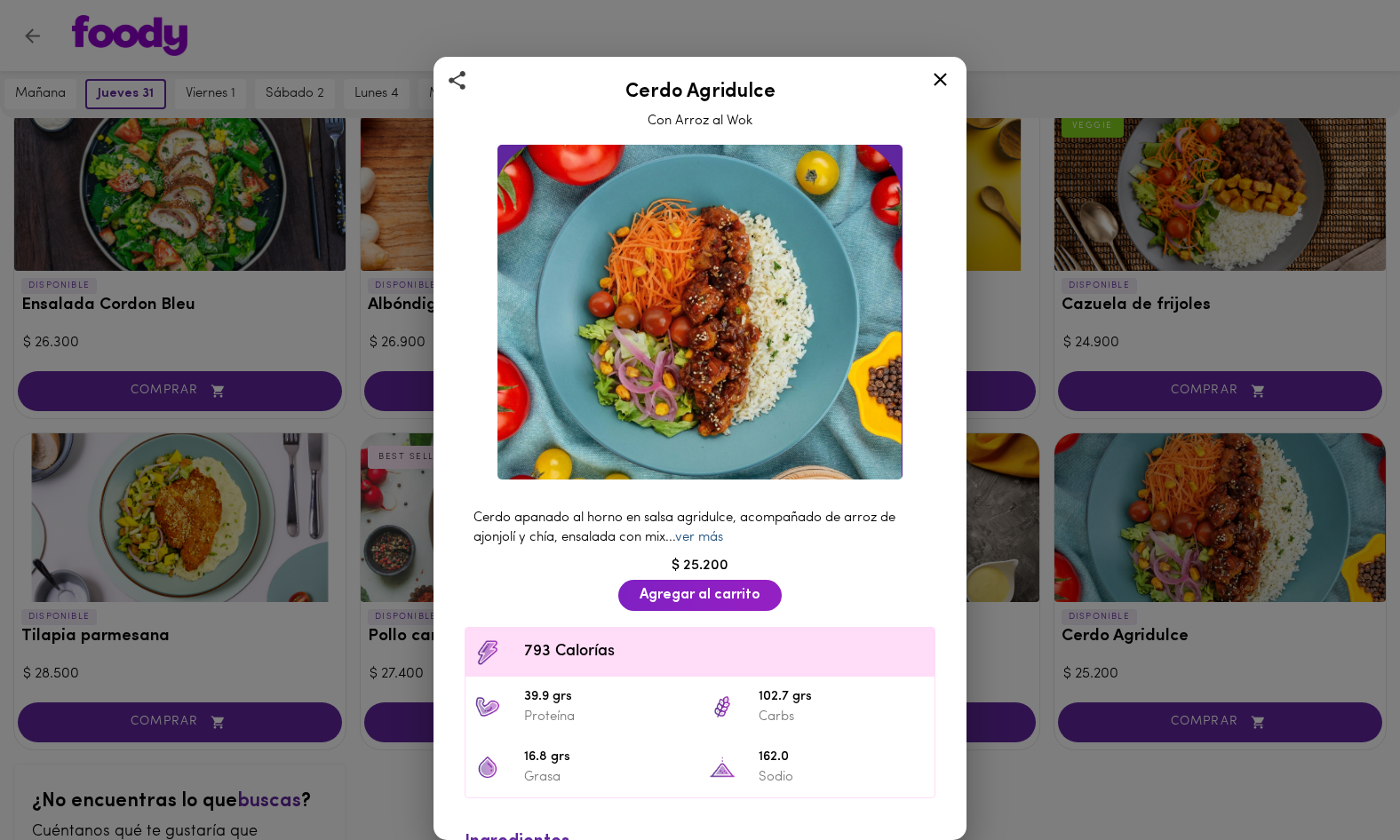 click on "ver más" at bounding box center (699, 537) 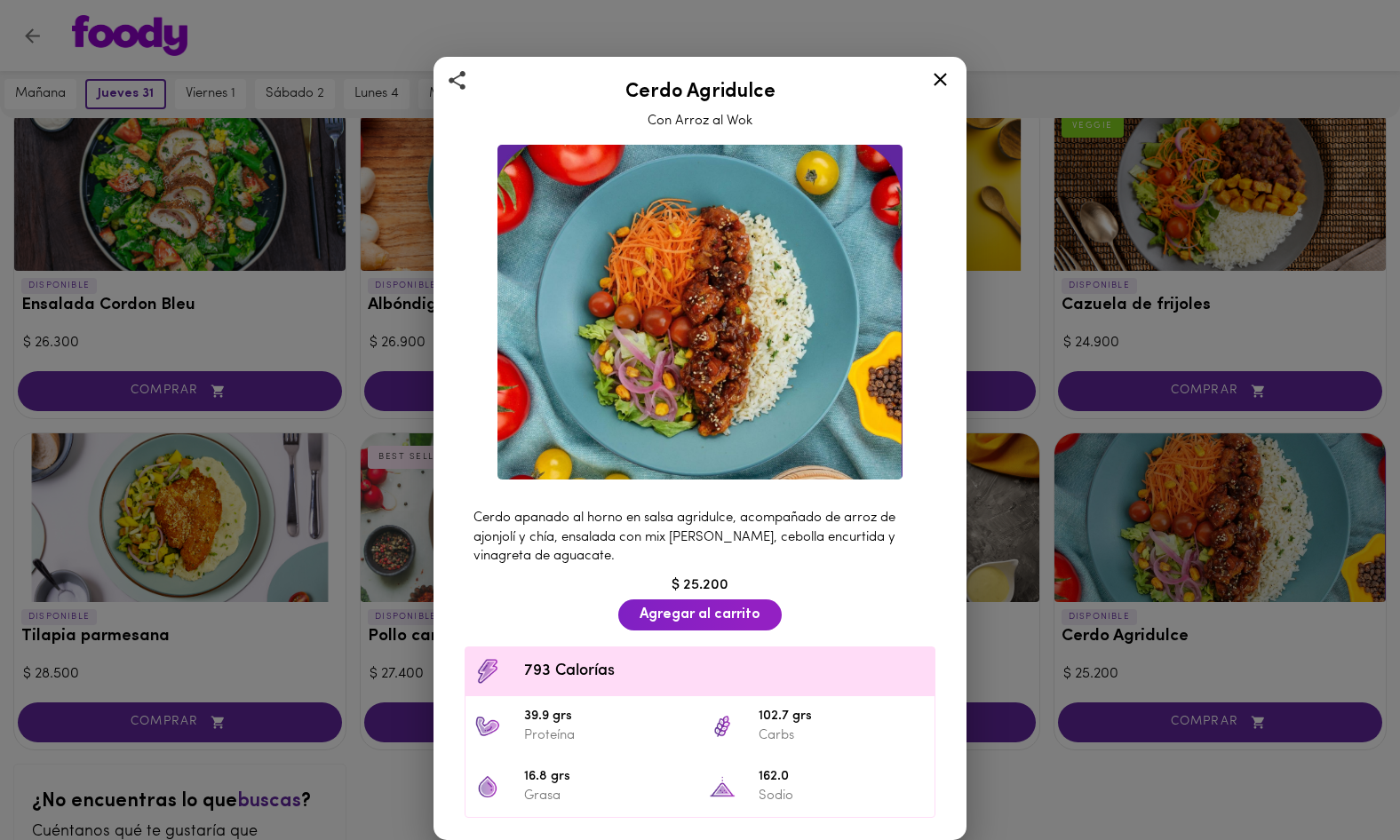 click 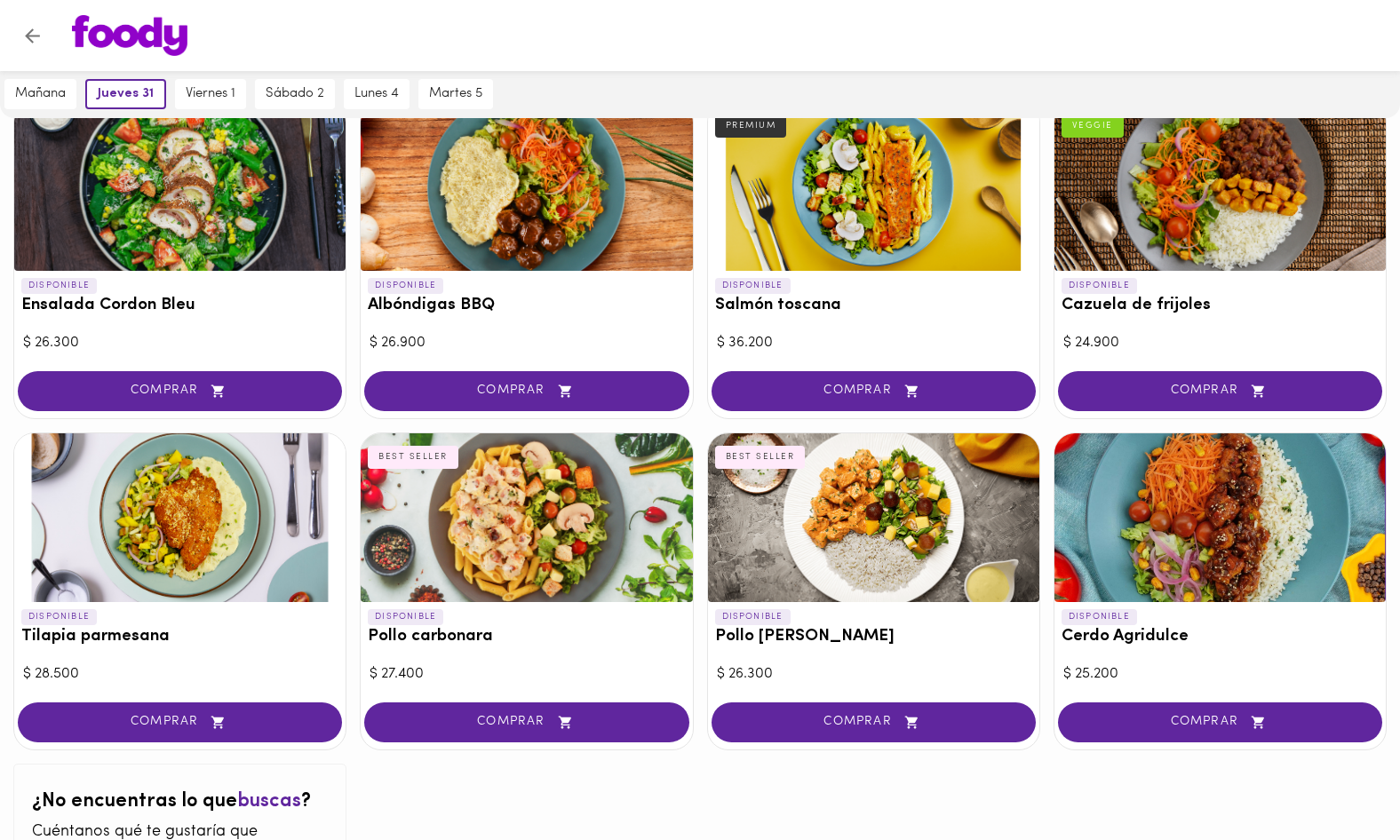 click on "Tilapia parmesana" at bounding box center (179, 637) 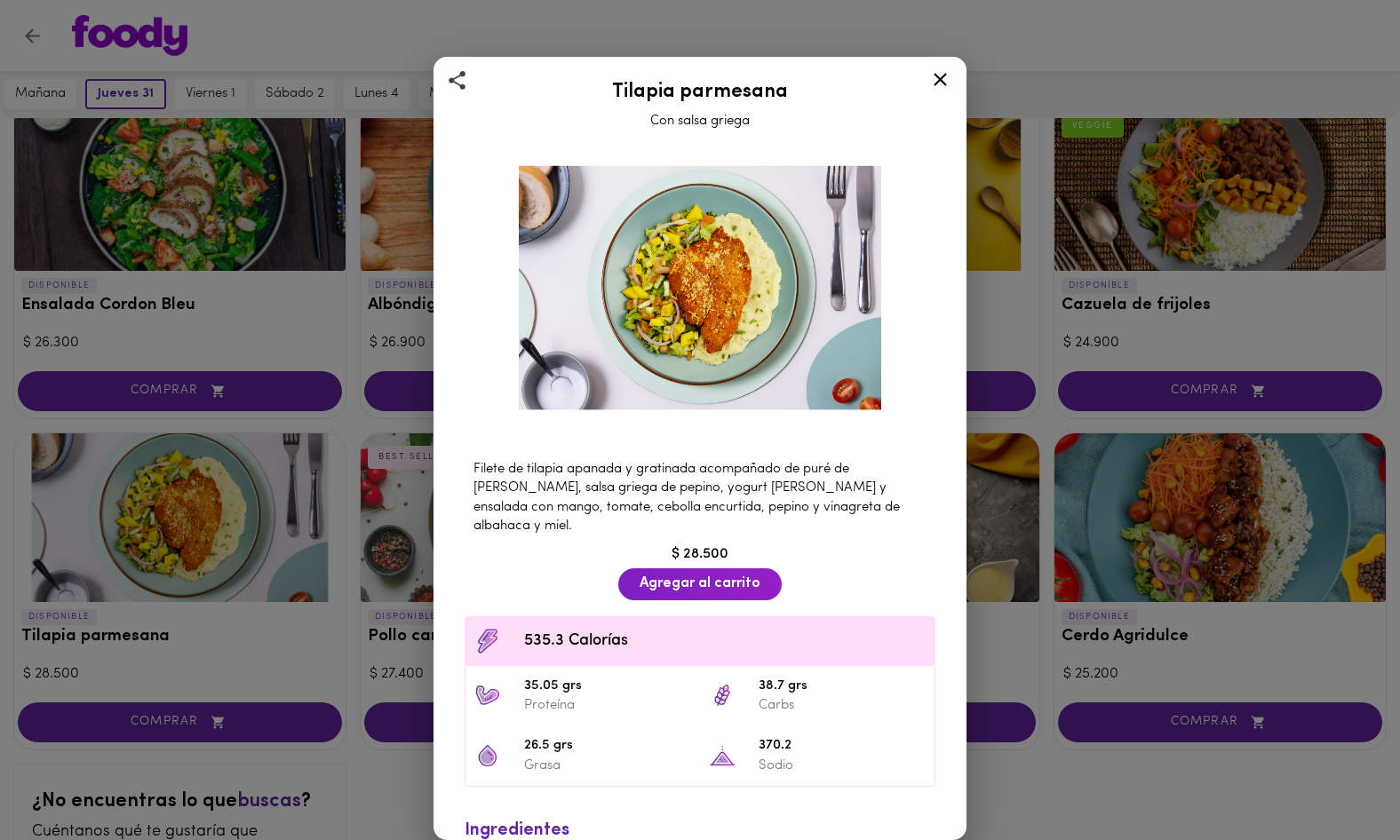 click 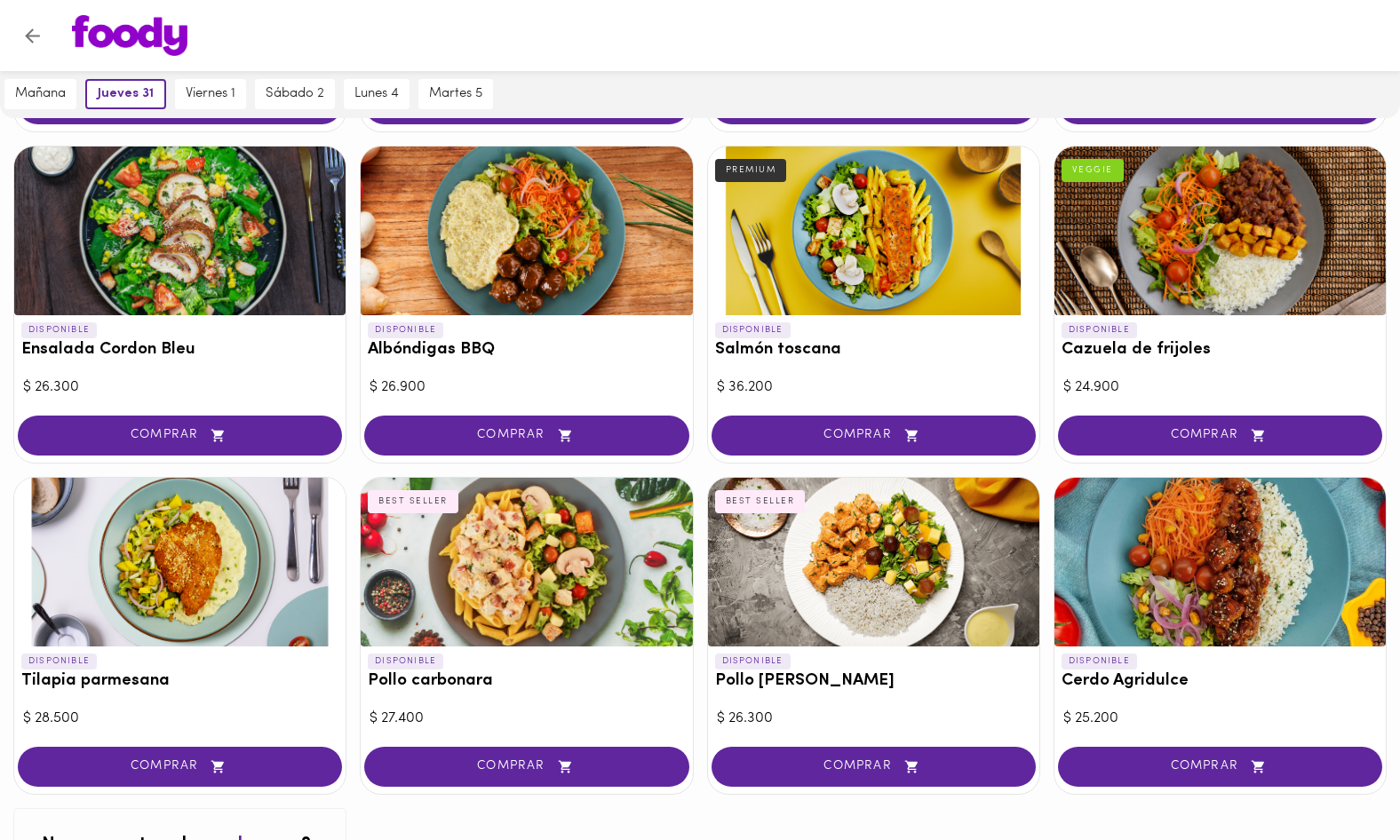 scroll, scrollTop: 1445, scrollLeft: 0, axis: vertical 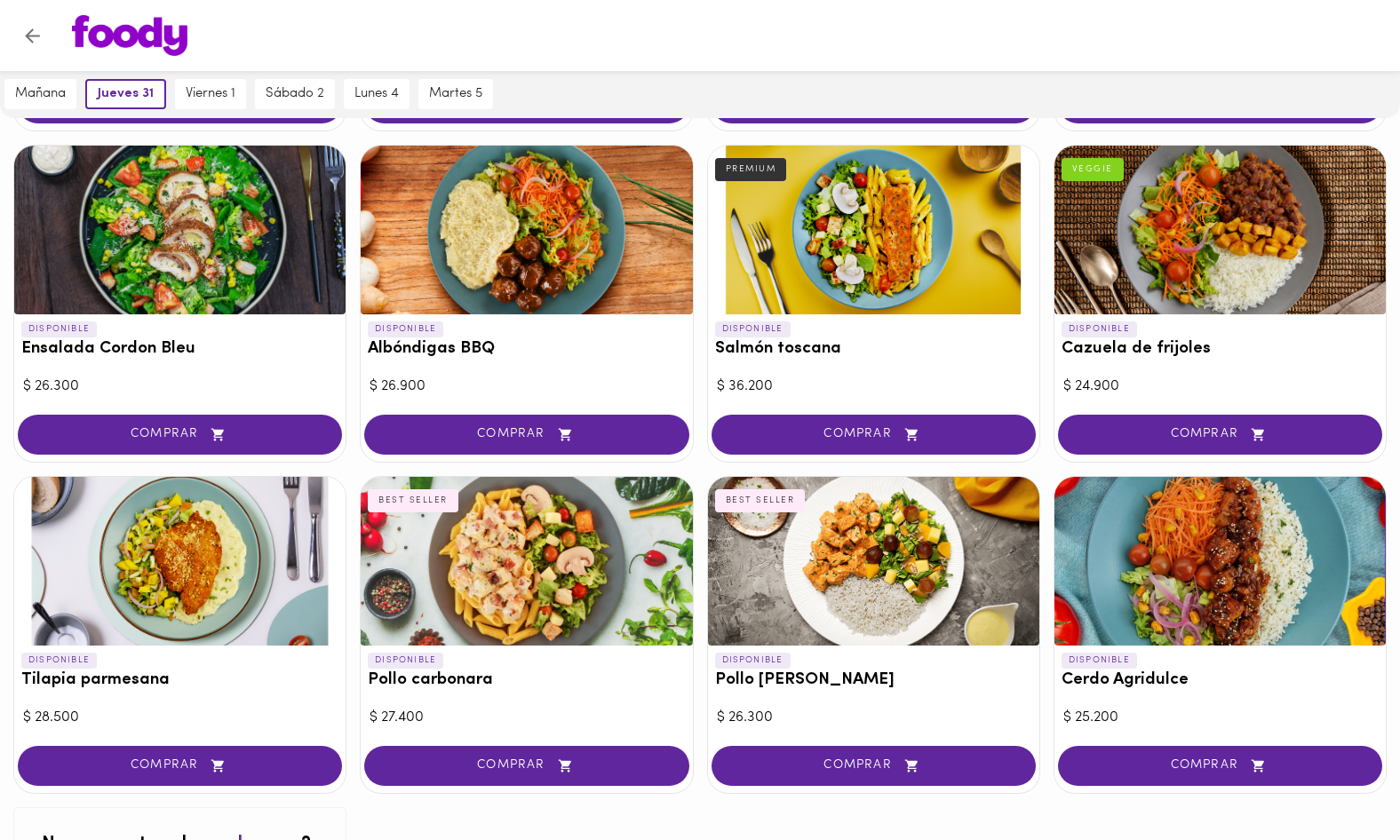 click on "Pollo carbonara" at bounding box center [526, 680] 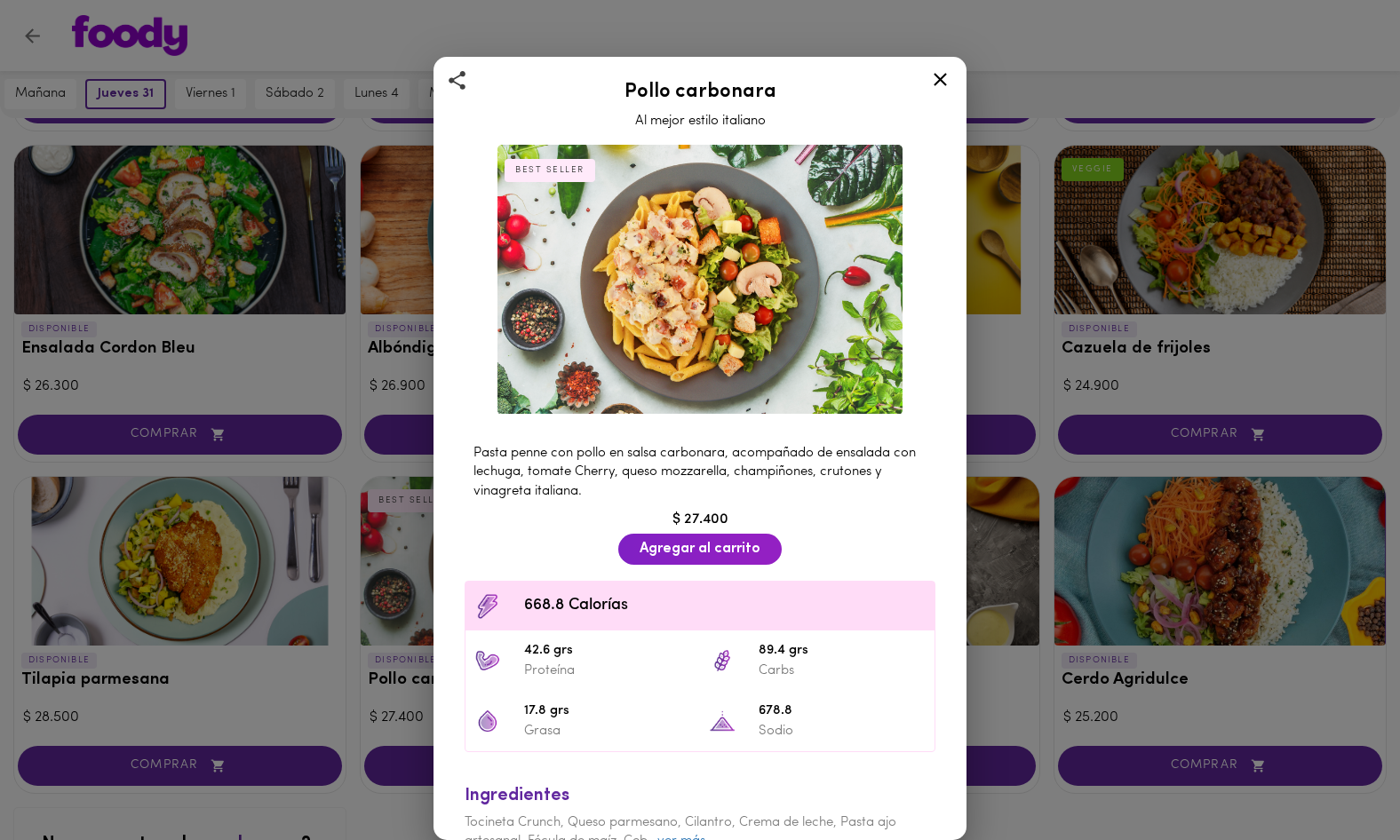 click 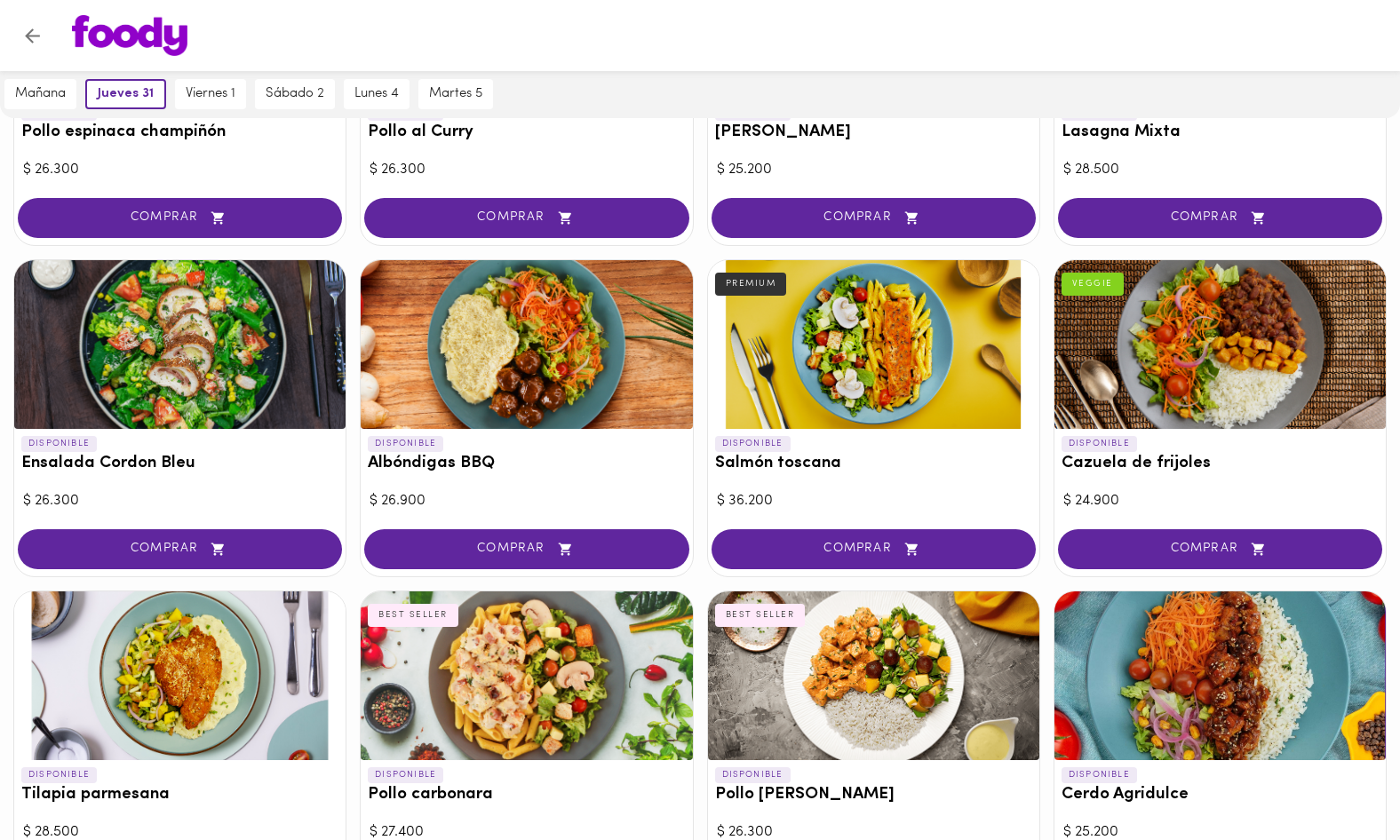 scroll, scrollTop: 1328, scrollLeft: 0, axis: vertical 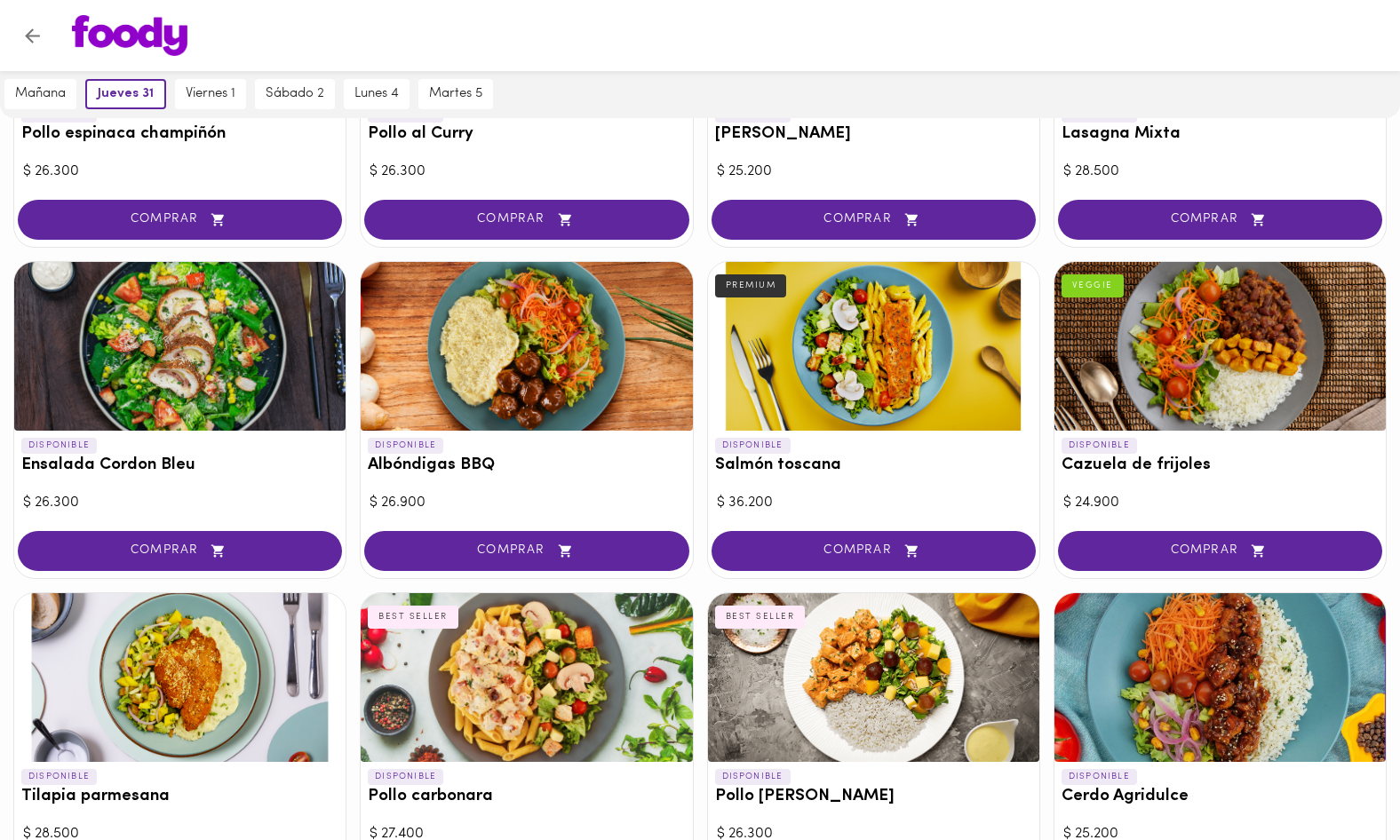 click on "Albóndigas BBQ" at bounding box center (526, 465) 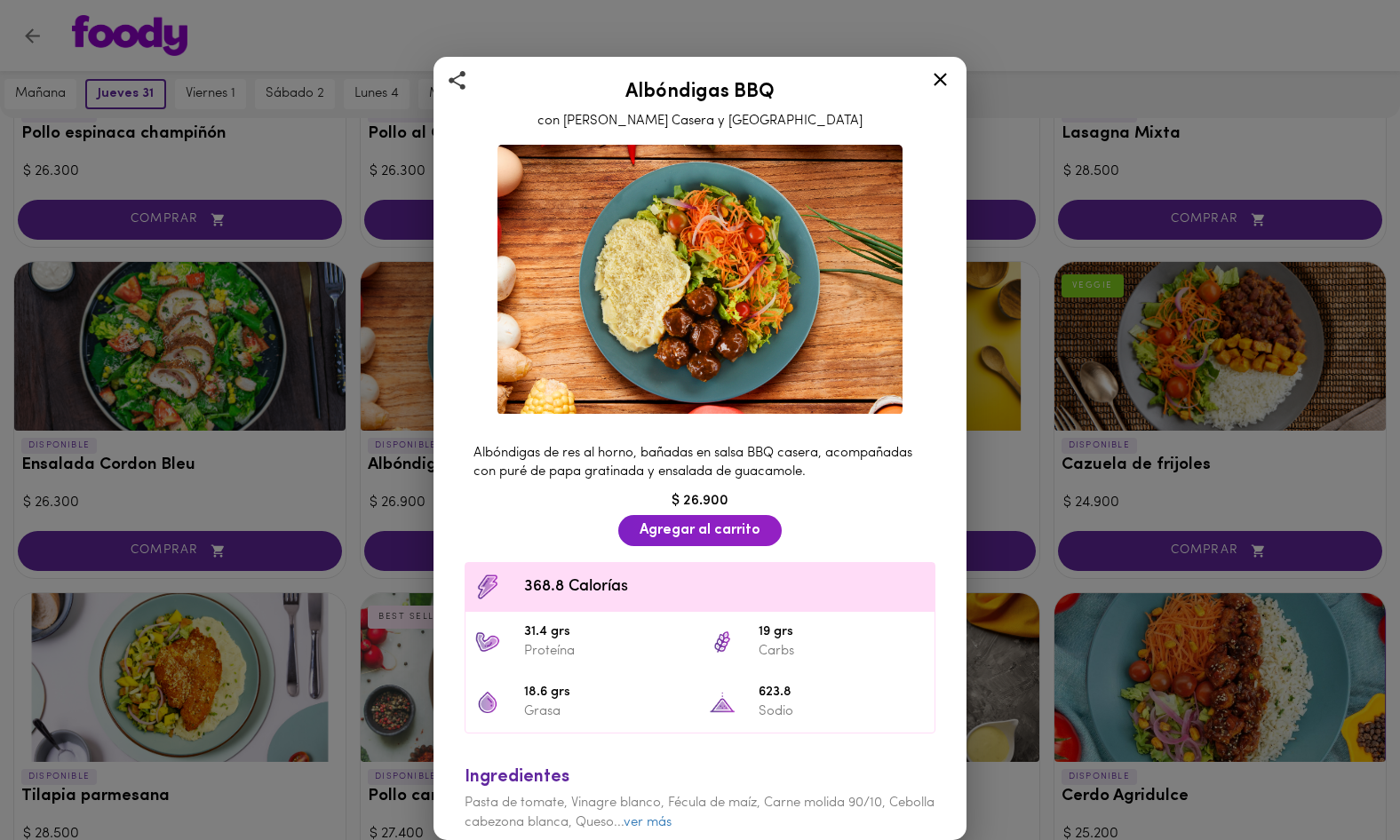 click 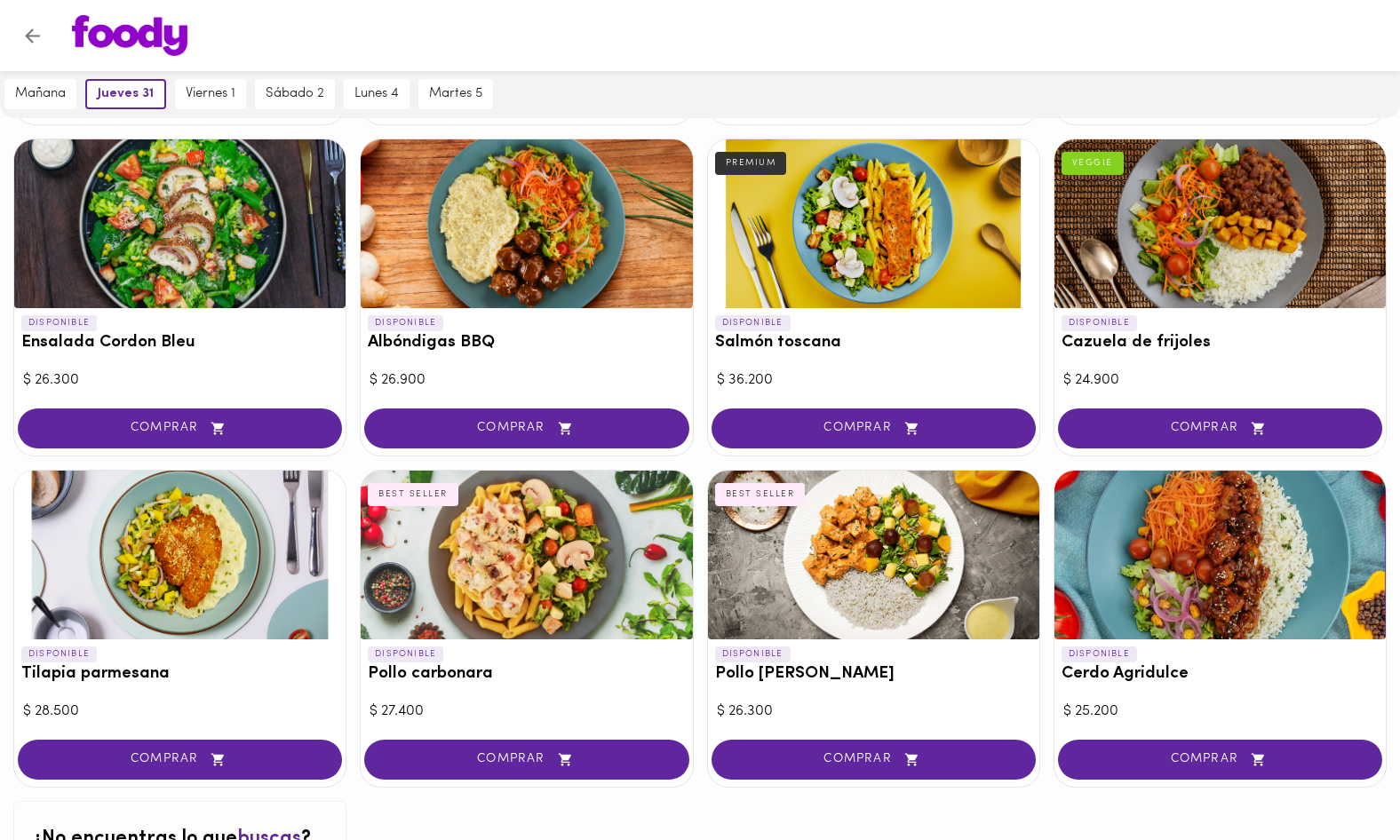 scroll, scrollTop: 1446, scrollLeft: 0, axis: vertical 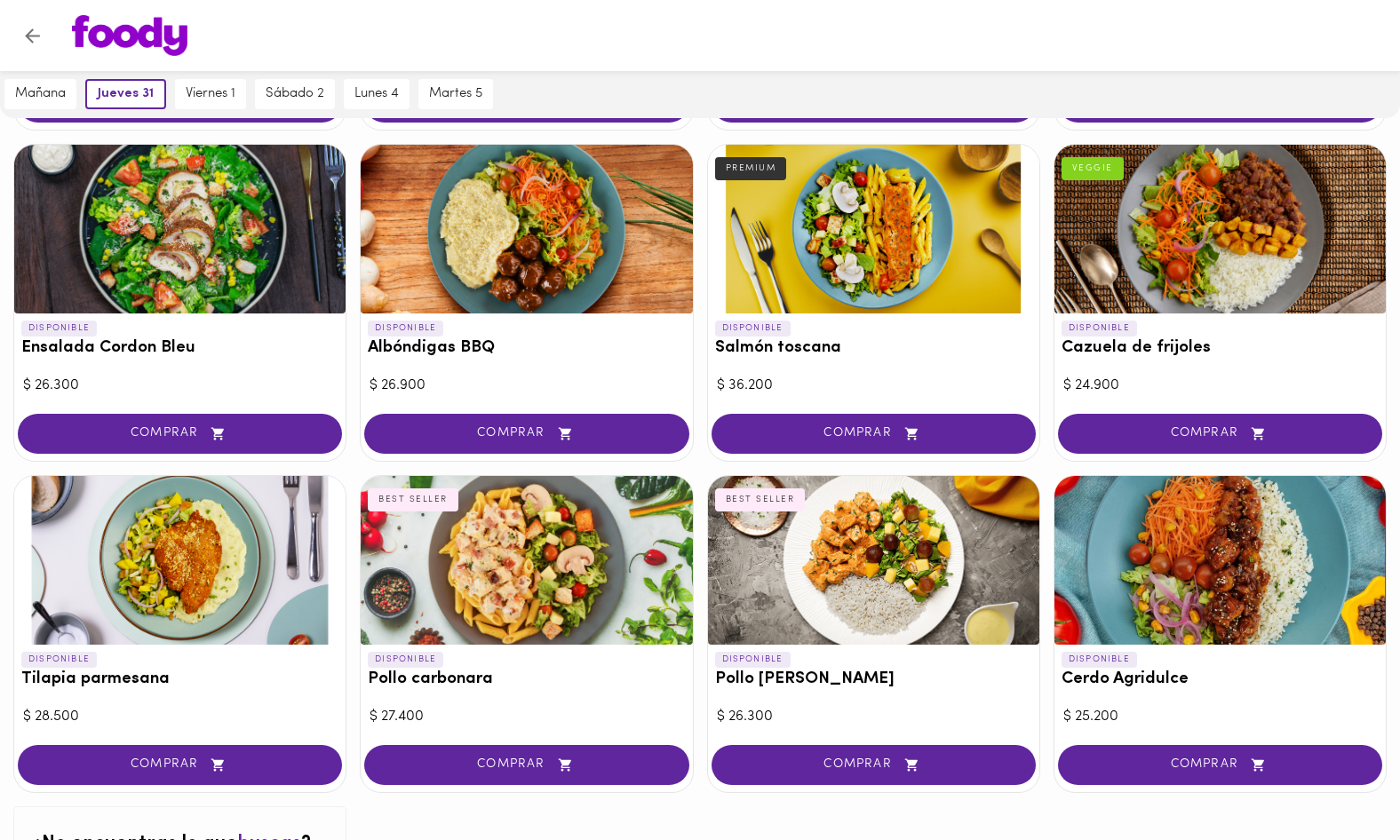 click at bounding box center [873, 560] 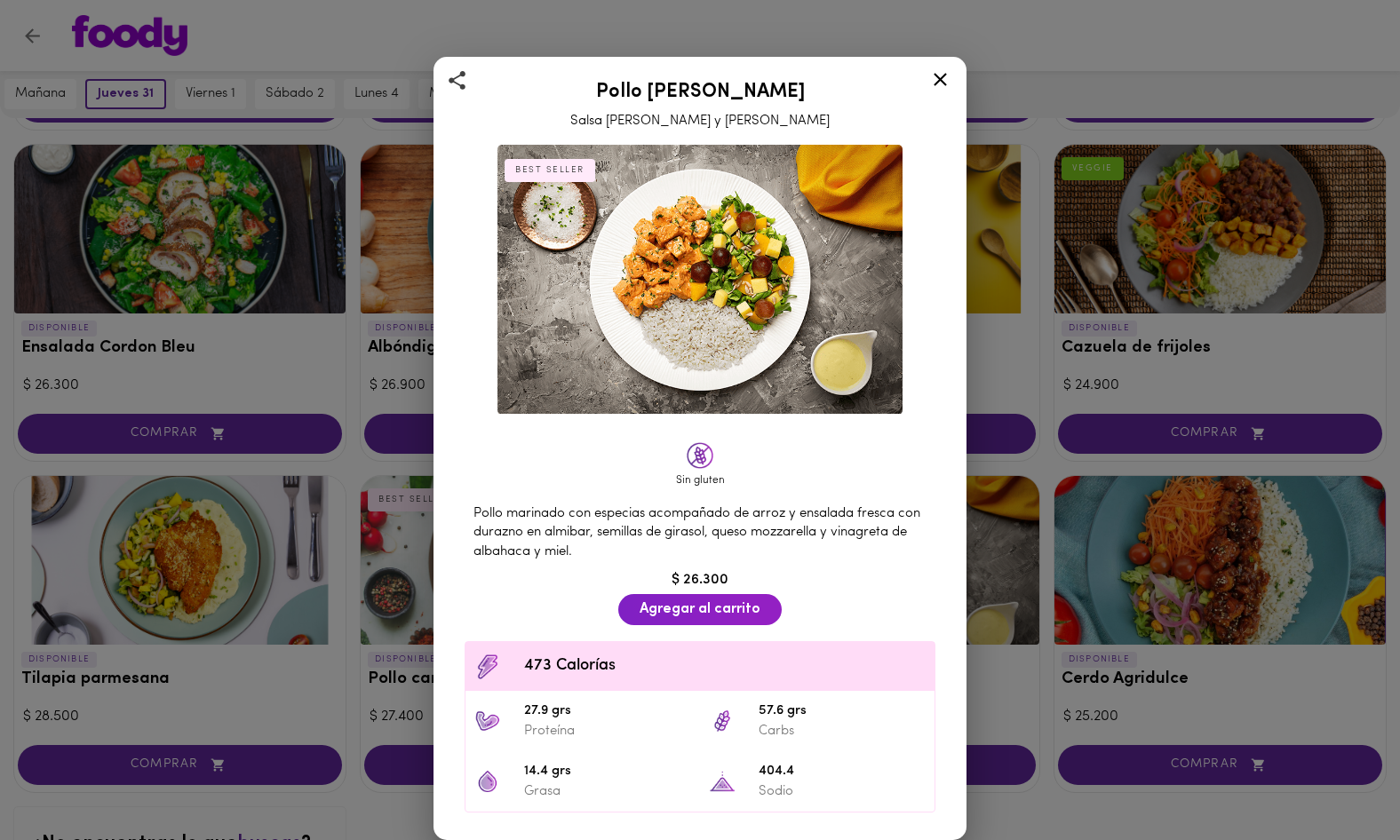 click 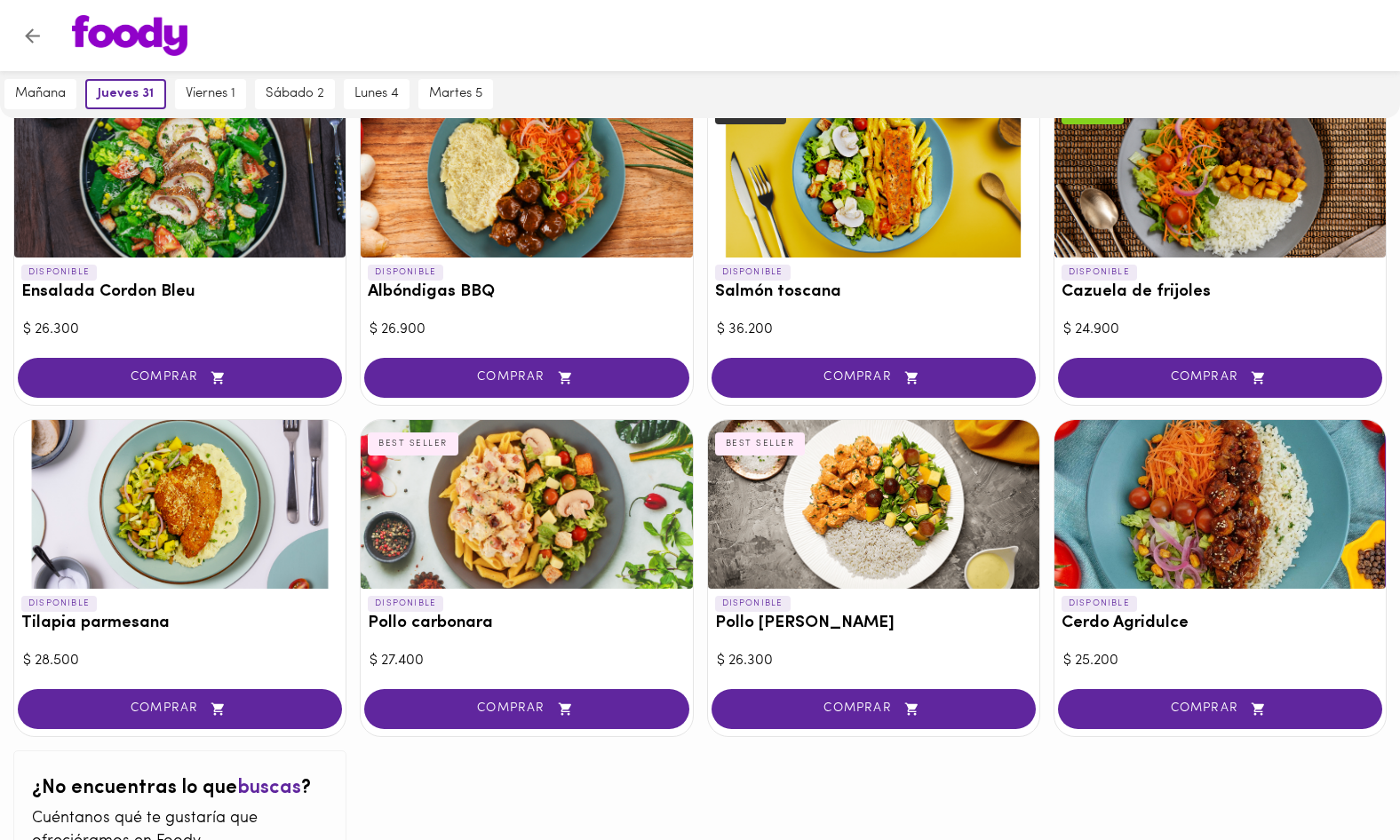 scroll, scrollTop: 1519, scrollLeft: 0, axis: vertical 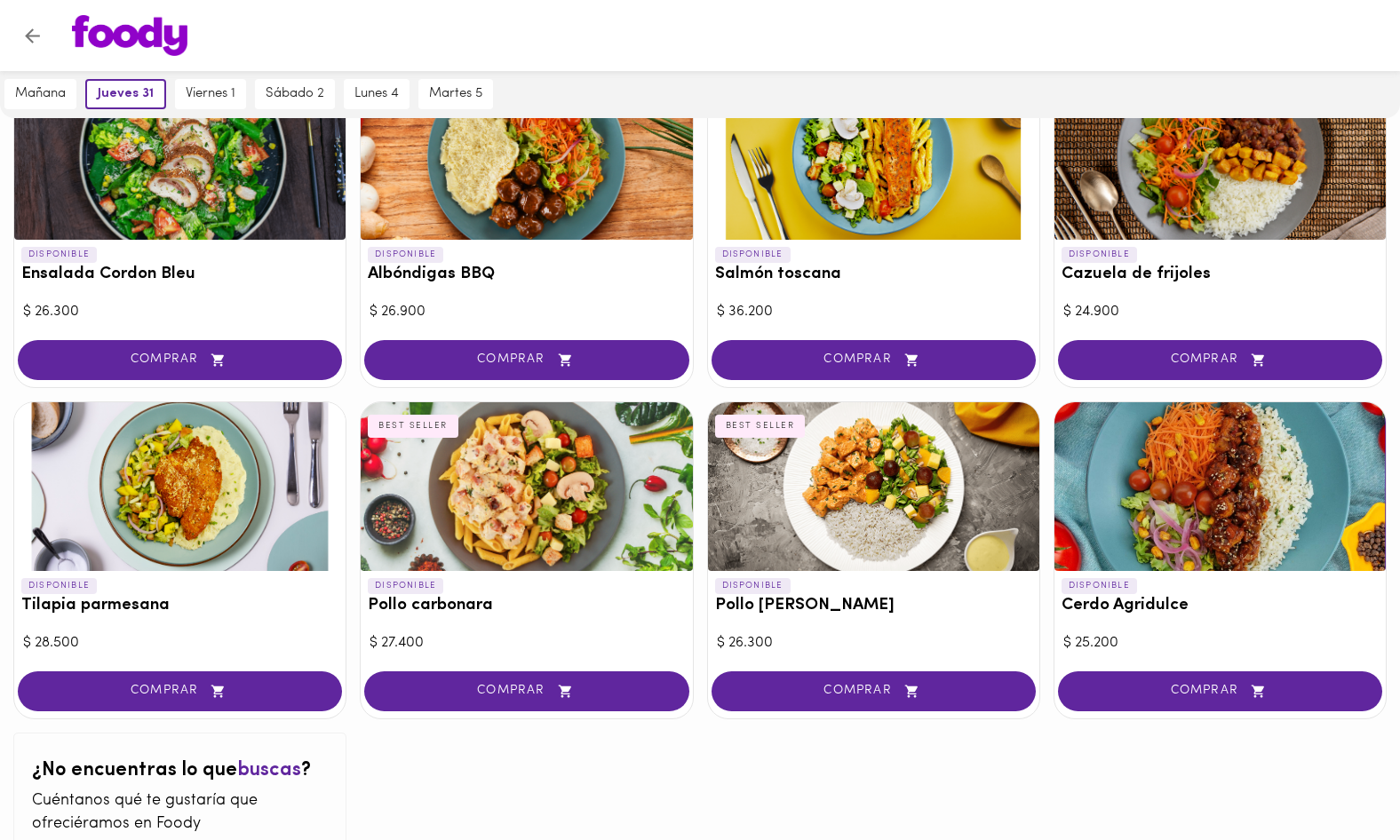 click on "Pollo carbonara" at bounding box center (526, 606) 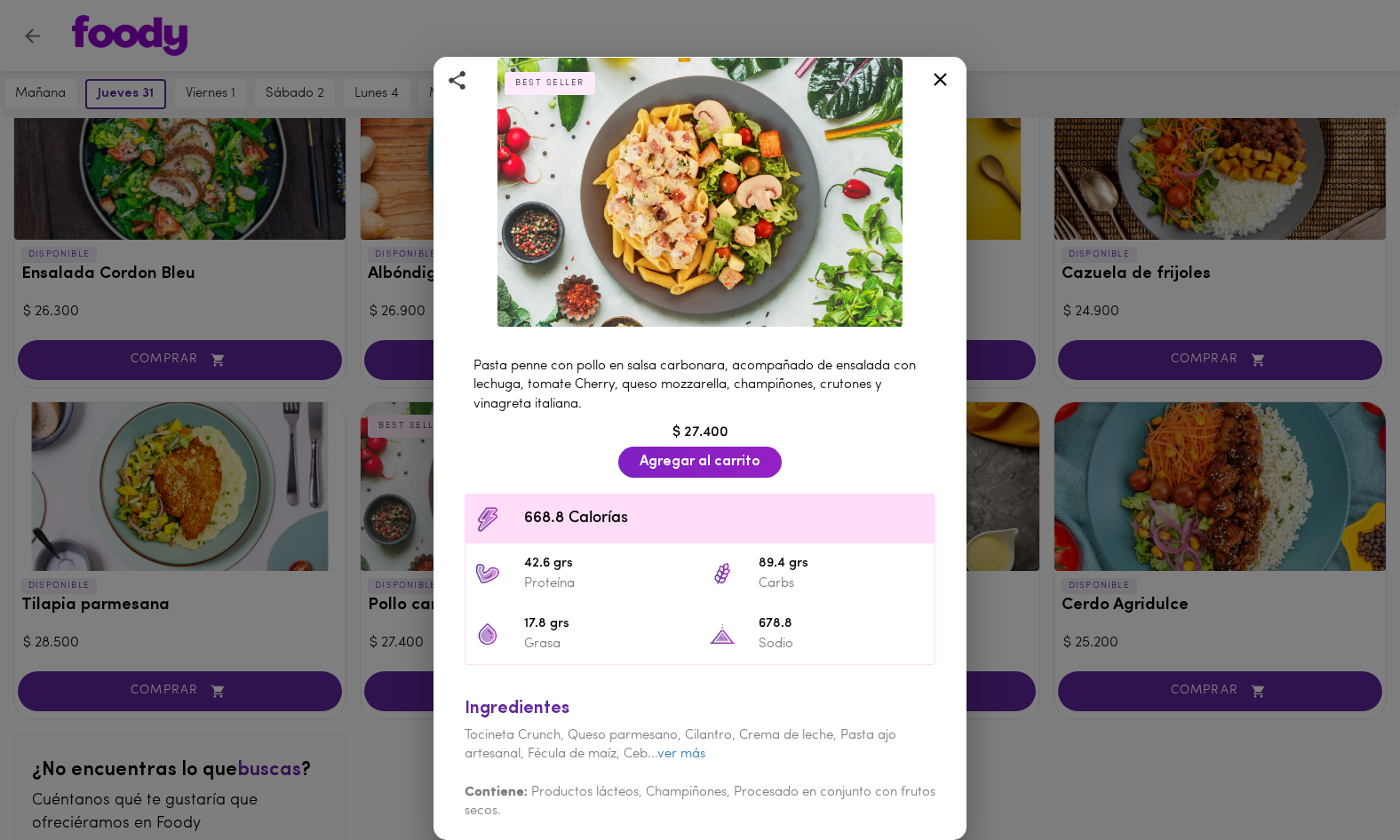 scroll, scrollTop: 86, scrollLeft: 0, axis: vertical 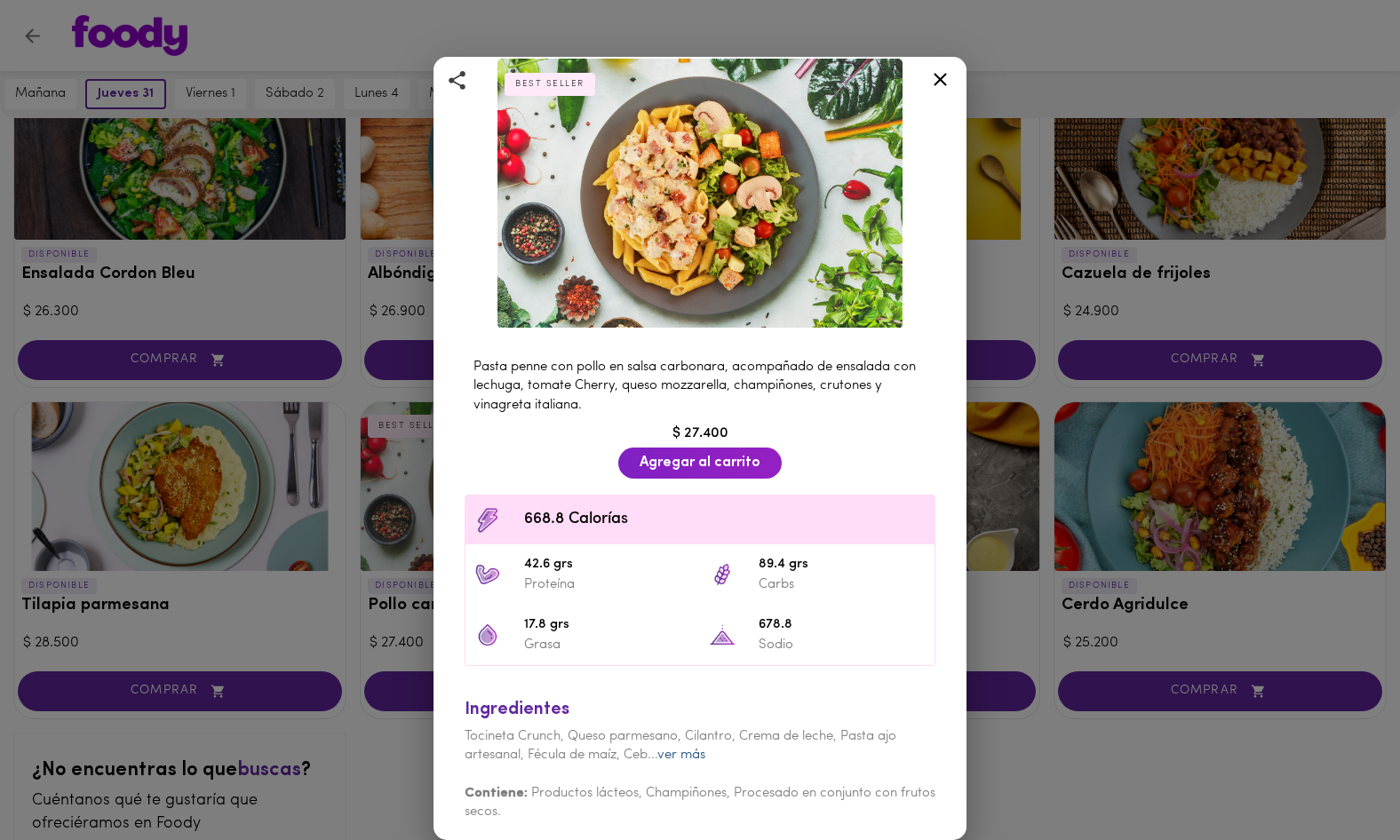 click on "ver más" at bounding box center [681, 755] 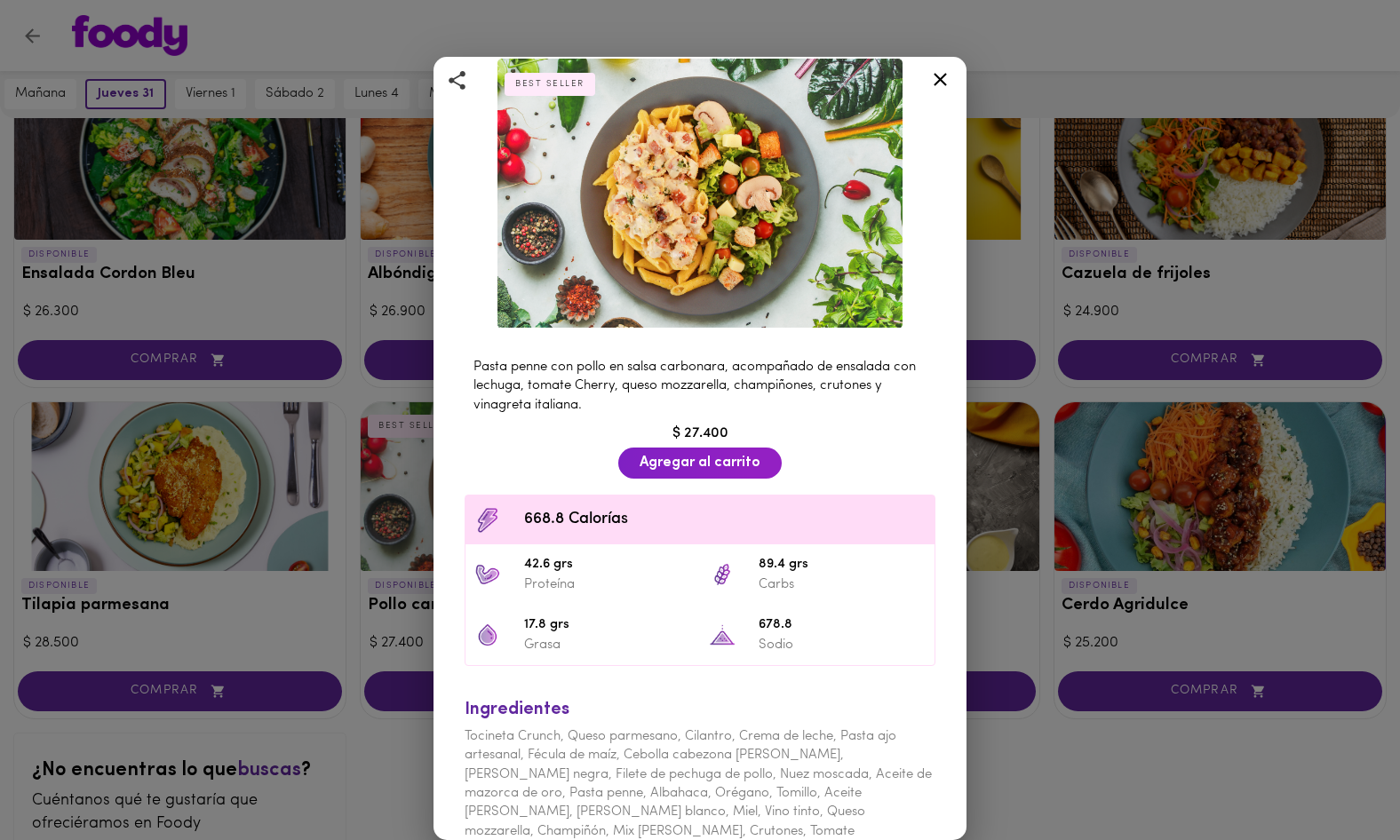 scroll, scrollTop: 127, scrollLeft: 0, axis: vertical 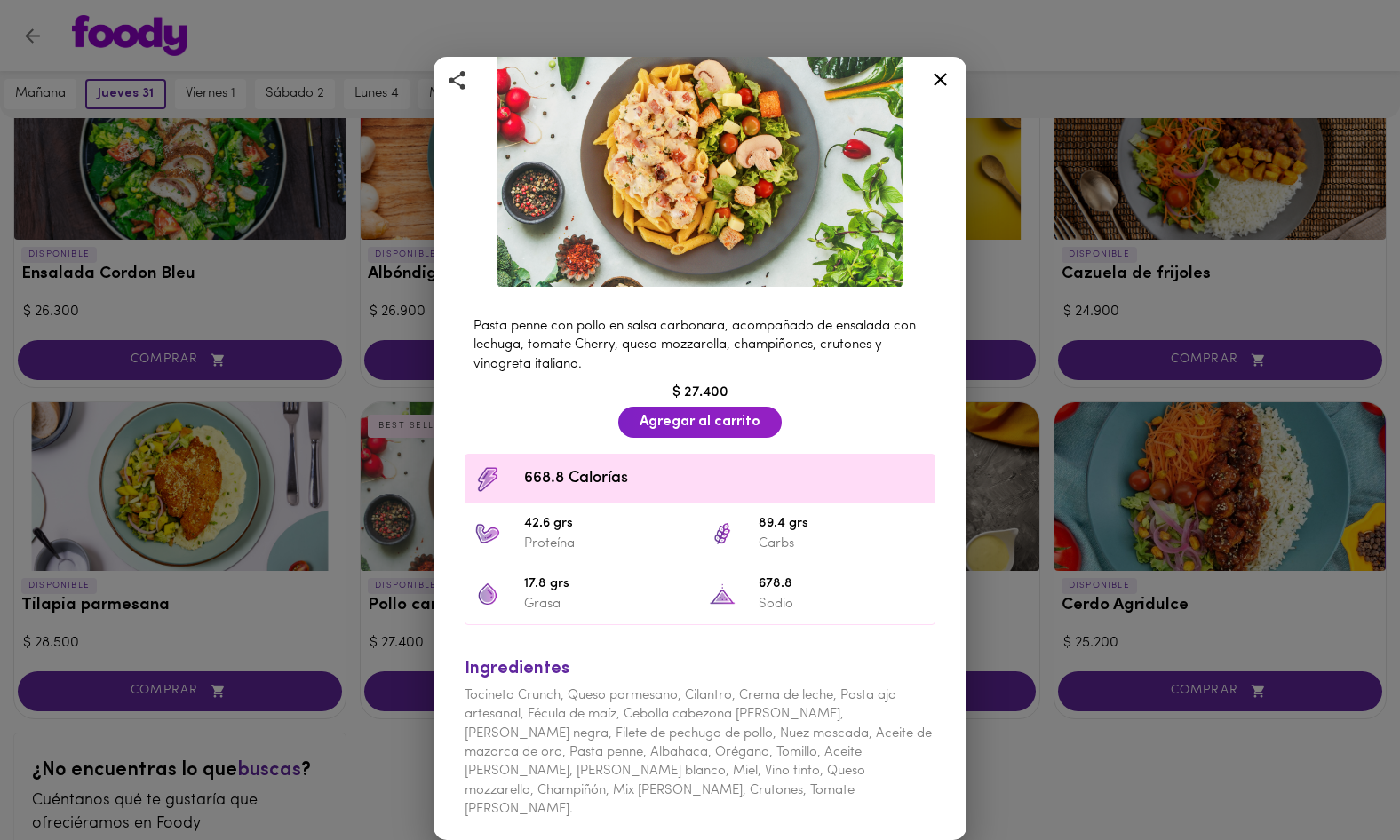 drag, startPoint x: 944, startPoint y: 75, endPoint x: 1027, endPoint y: 194, distance: 145.08618 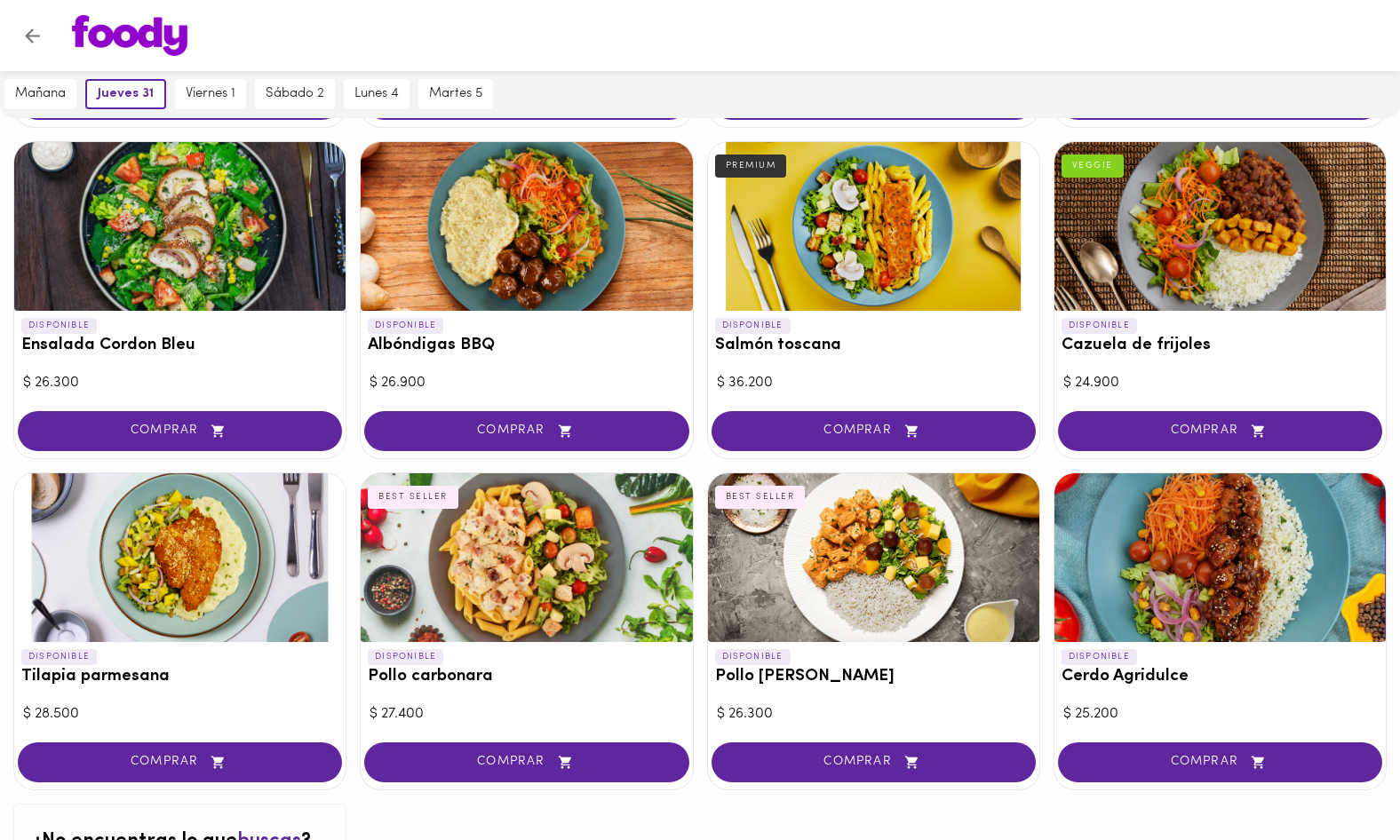 scroll, scrollTop: 1457, scrollLeft: 0, axis: vertical 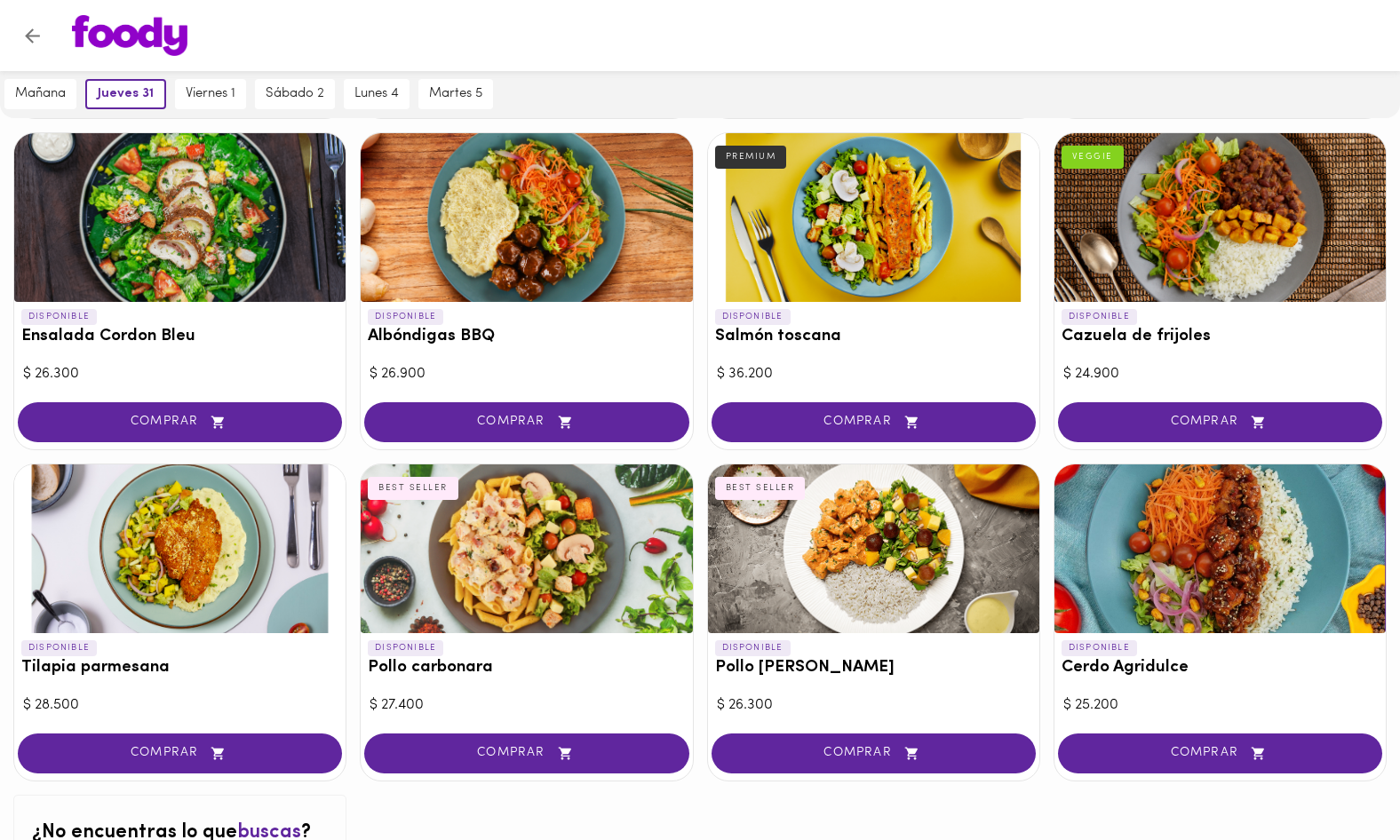 drag, startPoint x: 543, startPoint y: 417, endPoint x: 627, endPoint y: 413, distance: 84.095184 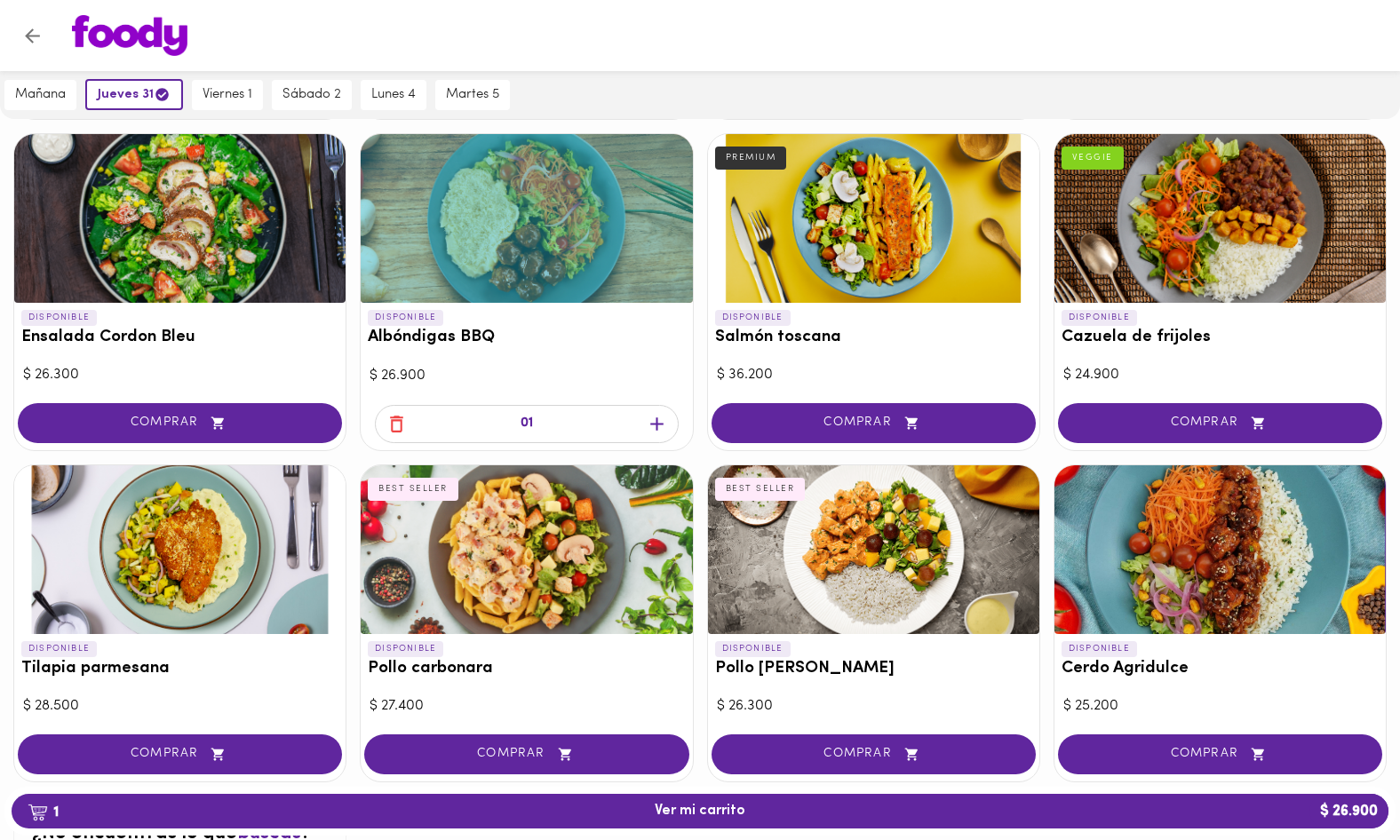 drag, startPoint x: 534, startPoint y: 748, endPoint x: 576, endPoint y: 725, distance: 47.88528 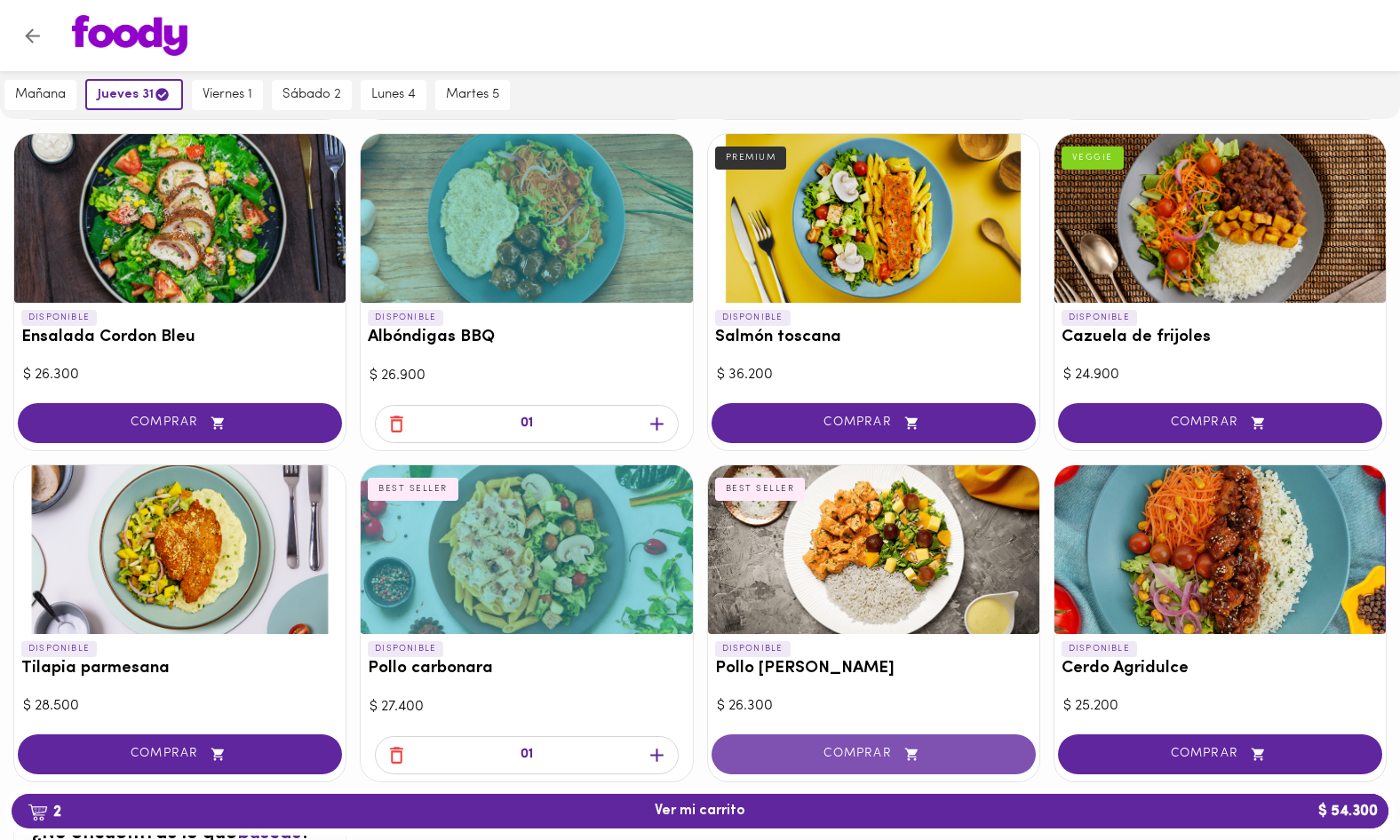 scroll, scrollTop: 1007, scrollLeft: 0, axis: vertical 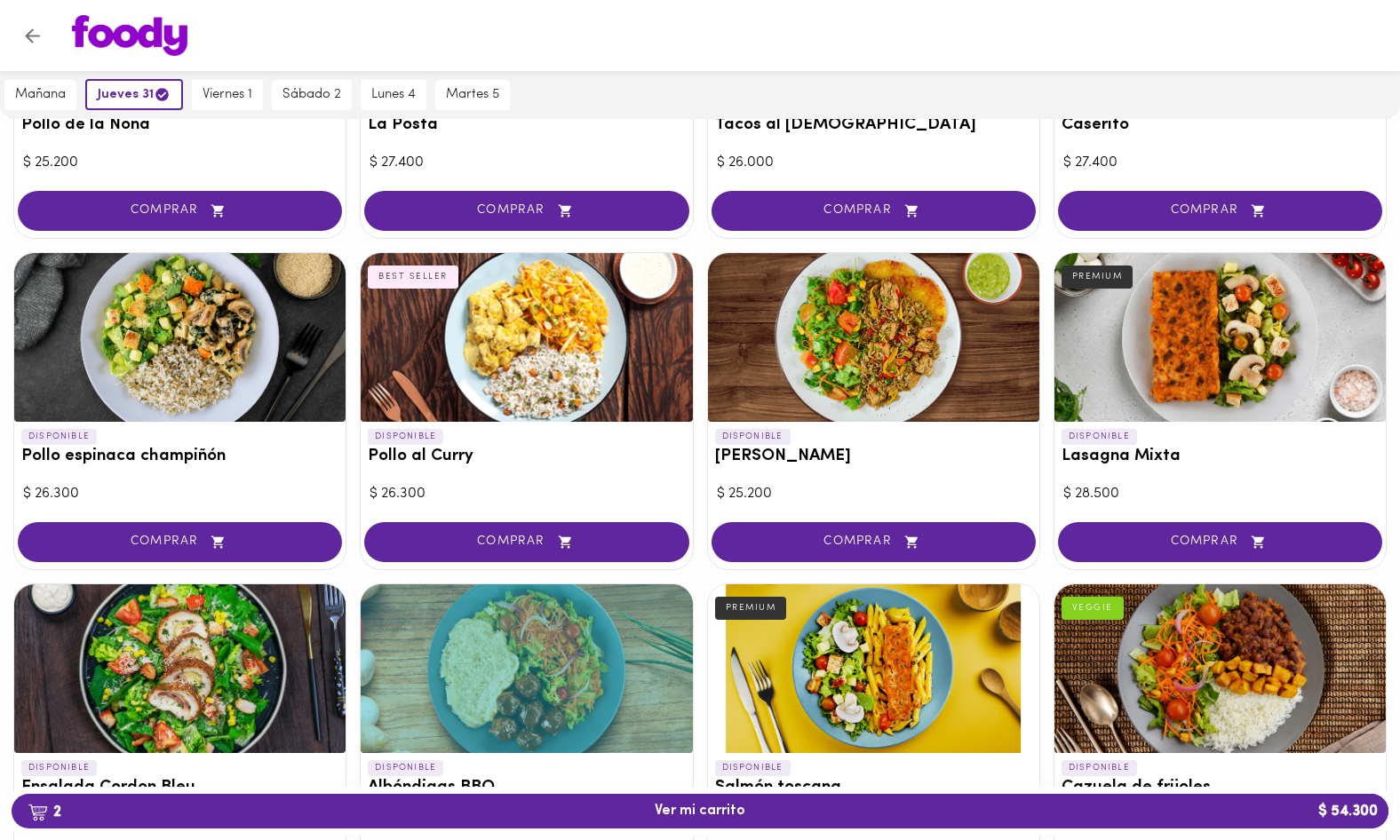 click on "Pollo al Curry" at bounding box center [526, 456] 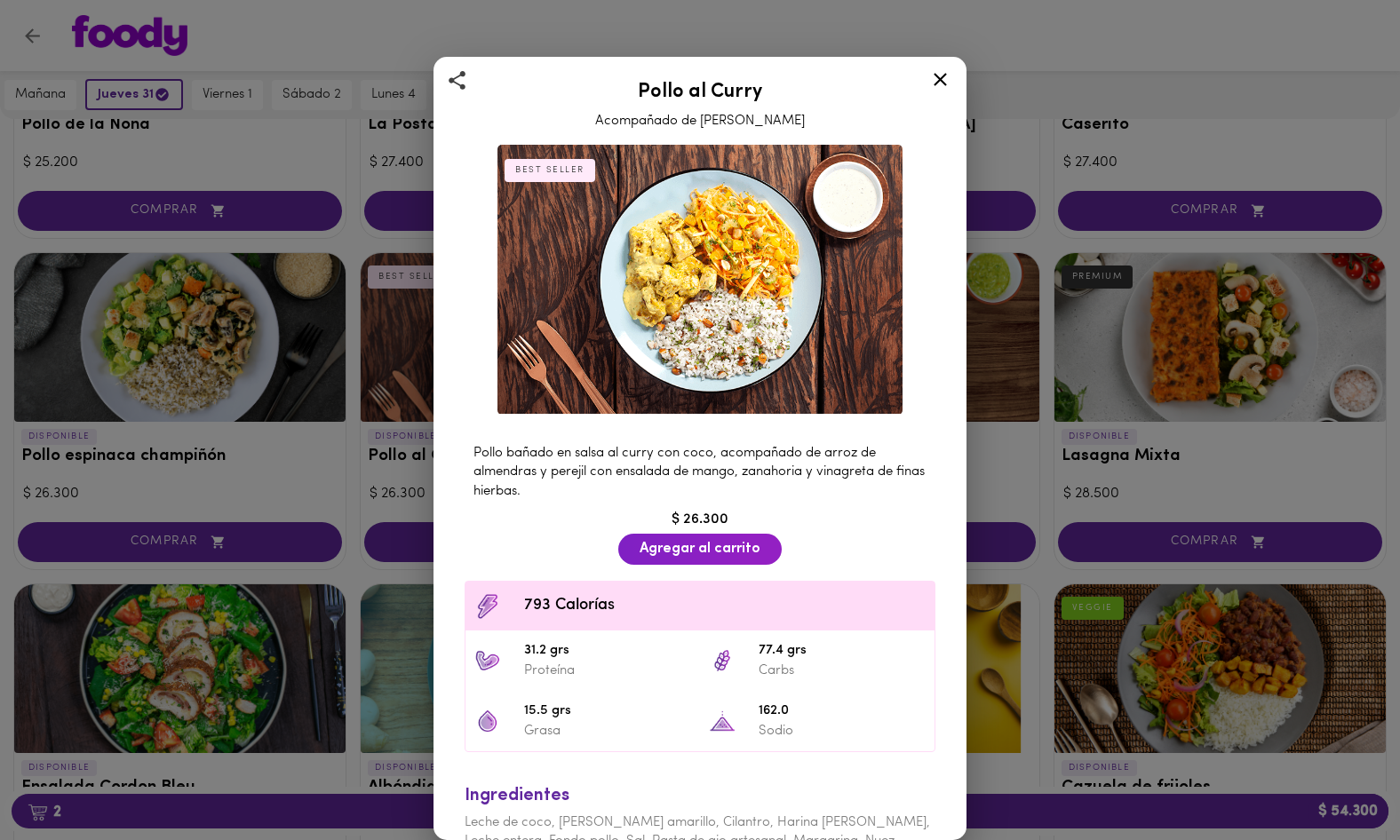 drag, startPoint x: 935, startPoint y: 79, endPoint x: 911, endPoint y: 316, distance: 238.2121 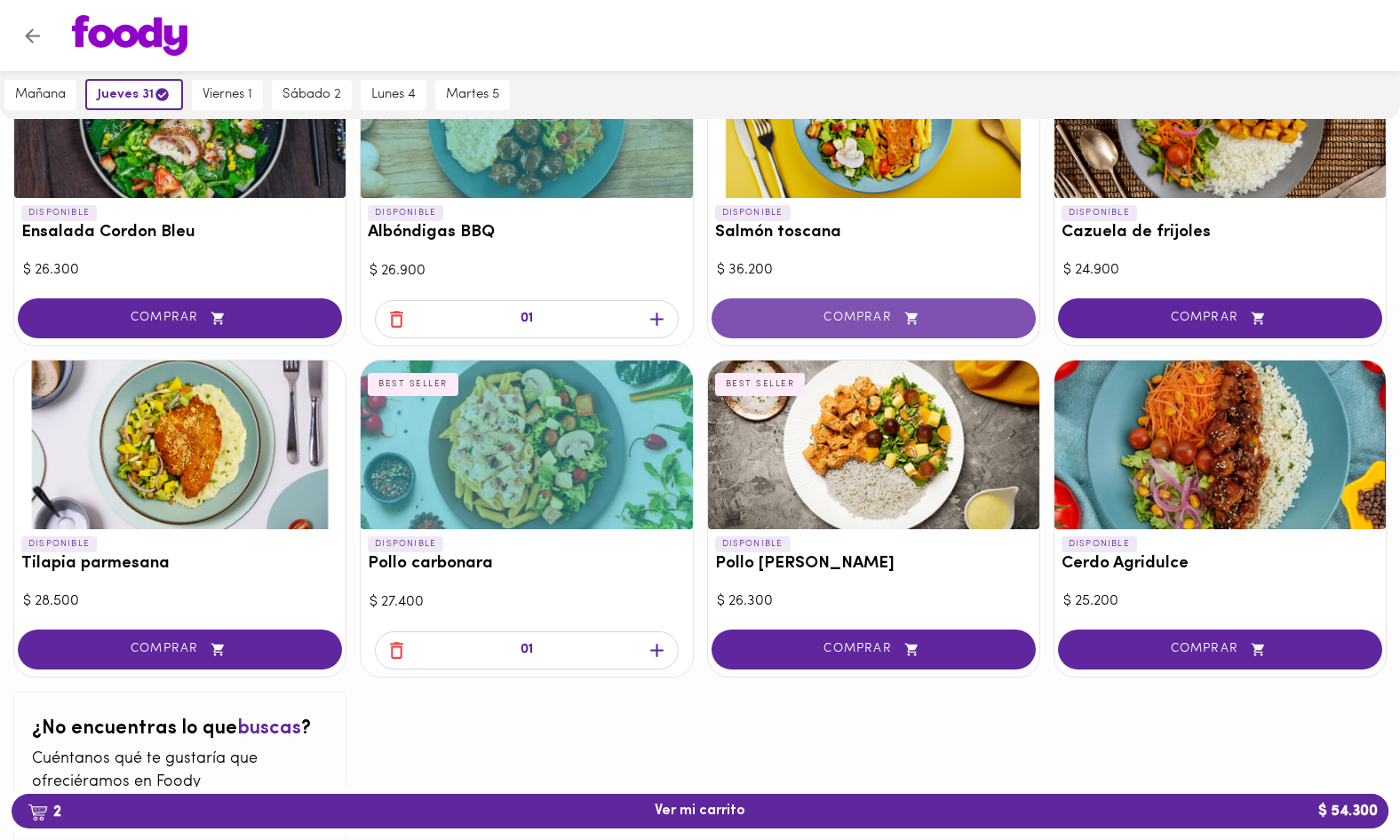 scroll, scrollTop: 1583, scrollLeft: 0, axis: vertical 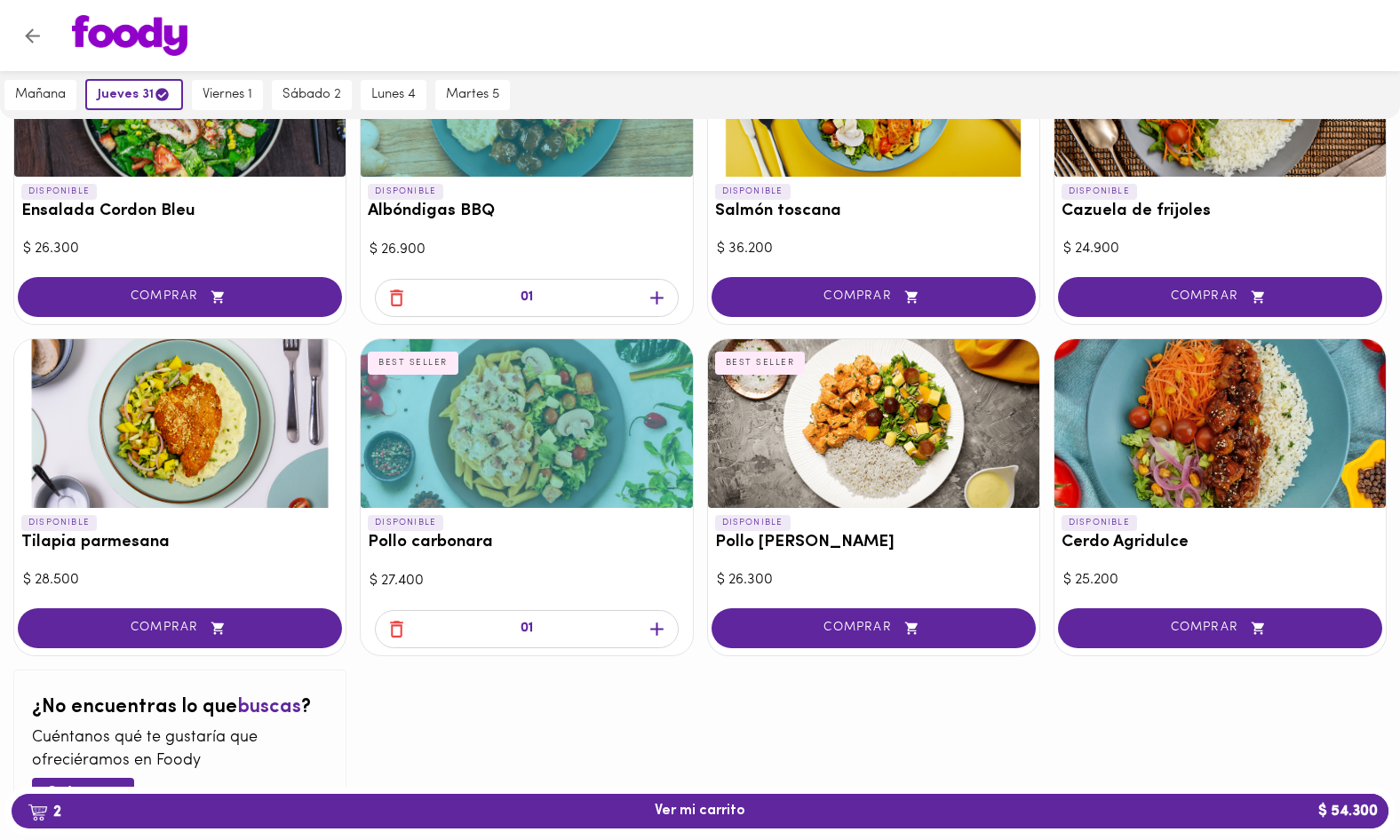 click on "COMPRAR" at bounding box center [873, 628] 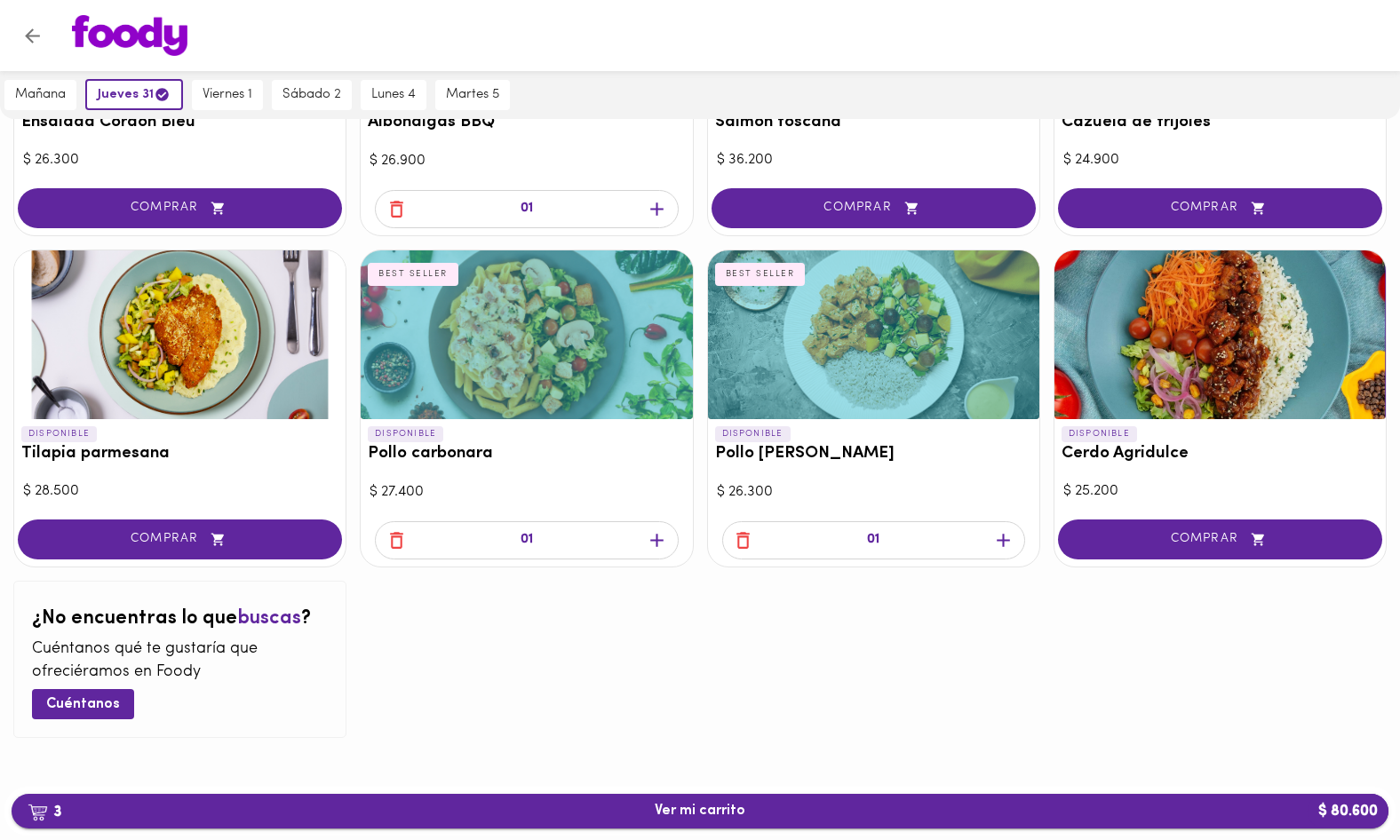 scroll, scrollTop: 1675, scrollLeft: 0, axis: vertical 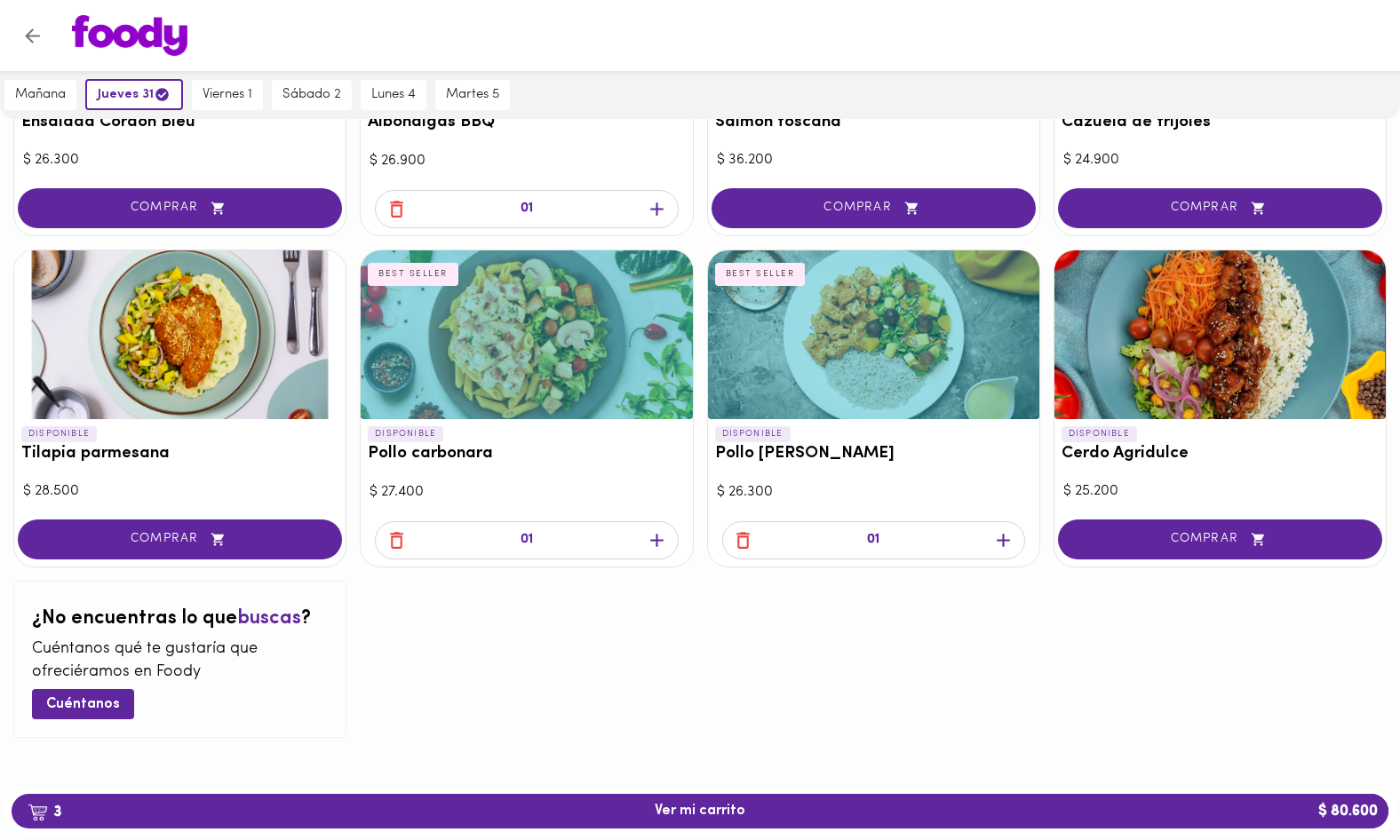 drag, startPoint x: 689, startPoint y: 807, endPoint x: 728, endPoint y: 789, distance: 42.953463 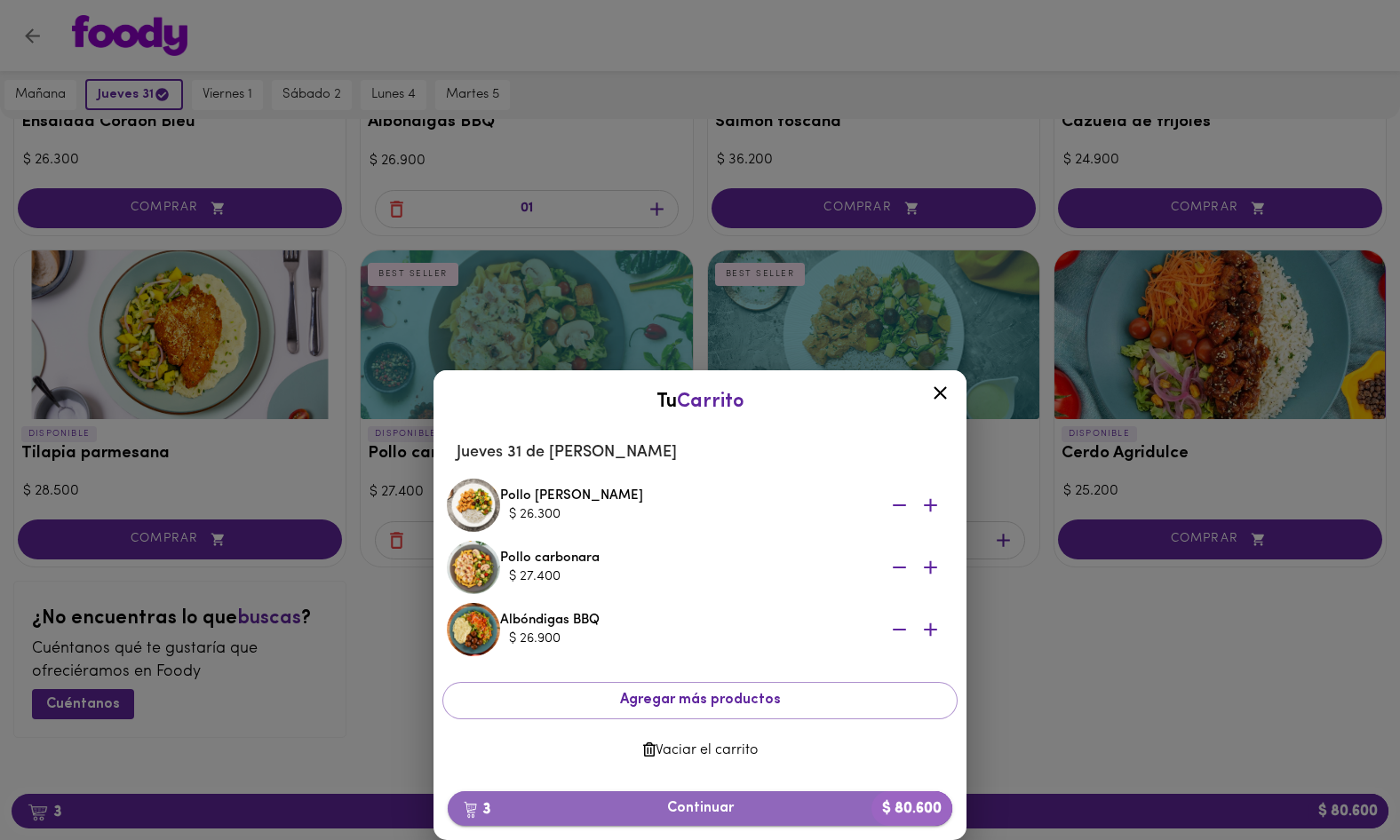 click on "3 Continuar $ 80.600" at bounding box center [700, 808] 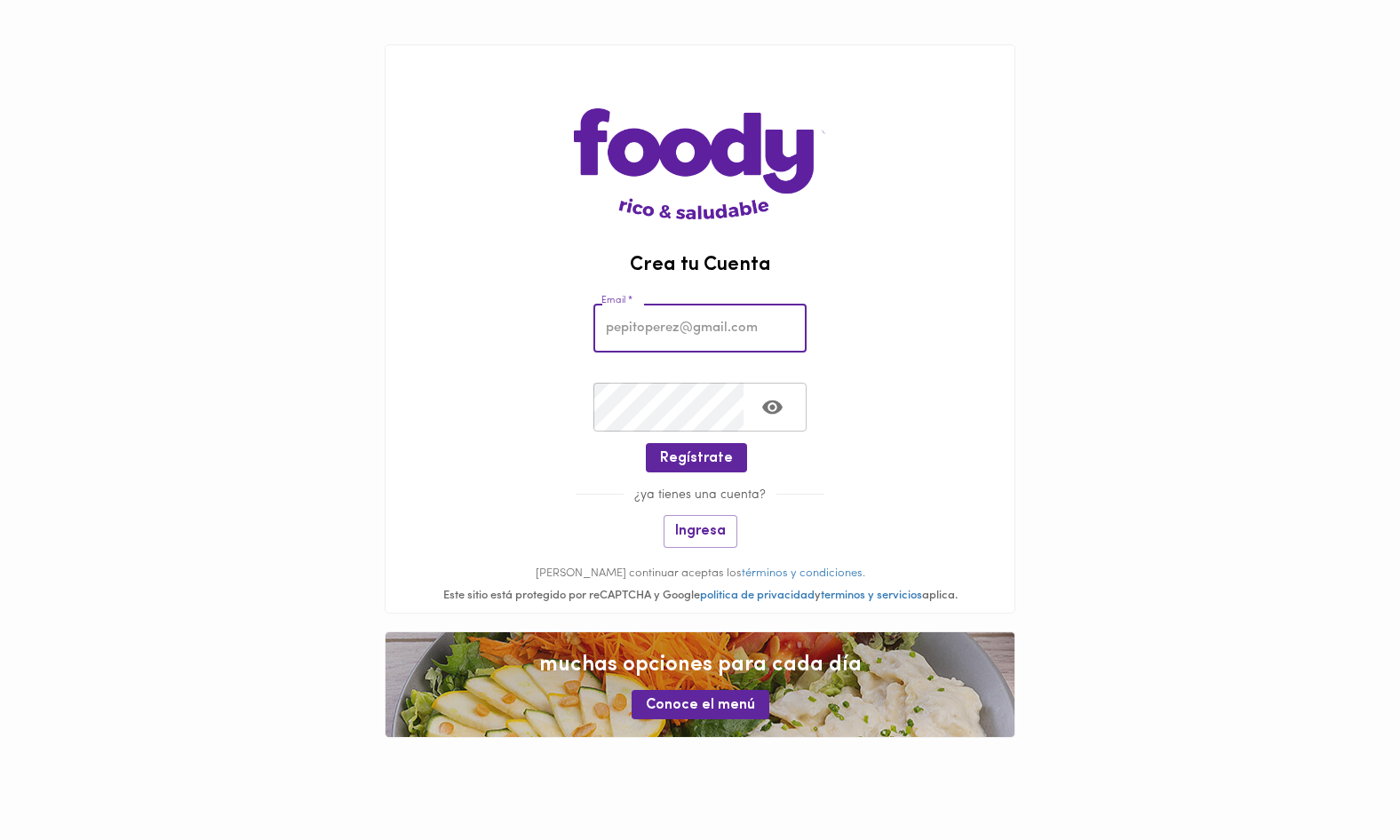 click at bounding box center [700, 328] 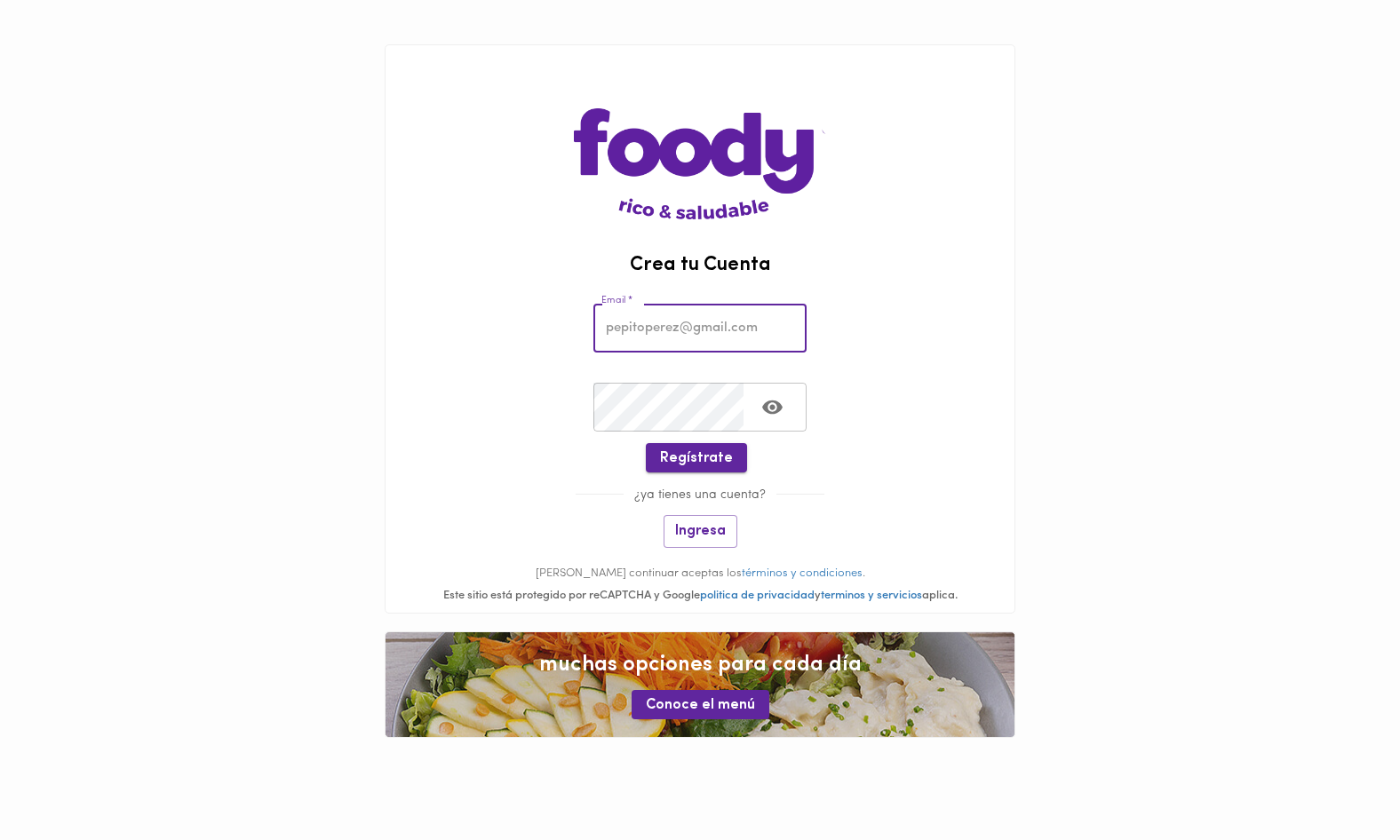 click on "Regístrate" at bounding box center (696, 457) 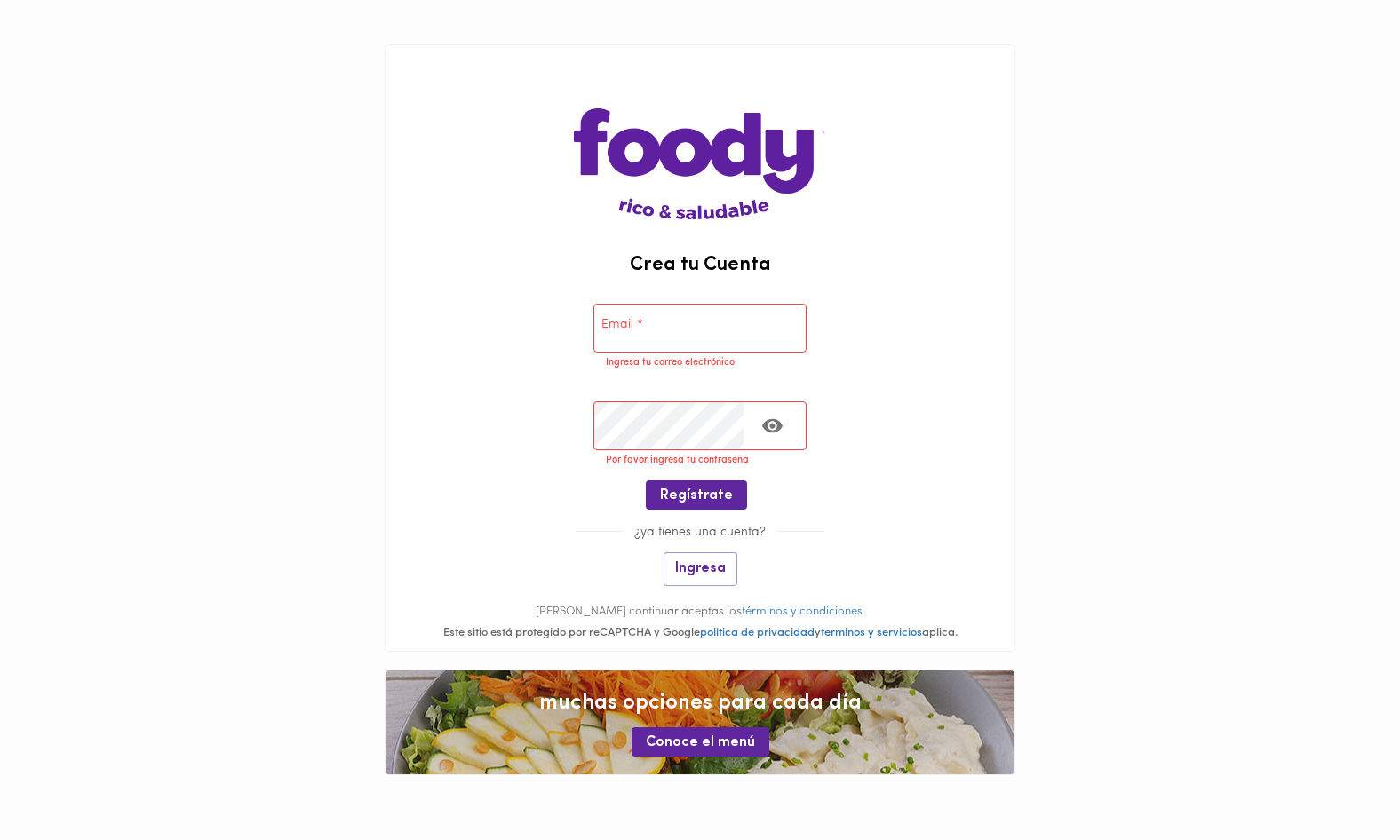 click at bounding box center [700, 328] 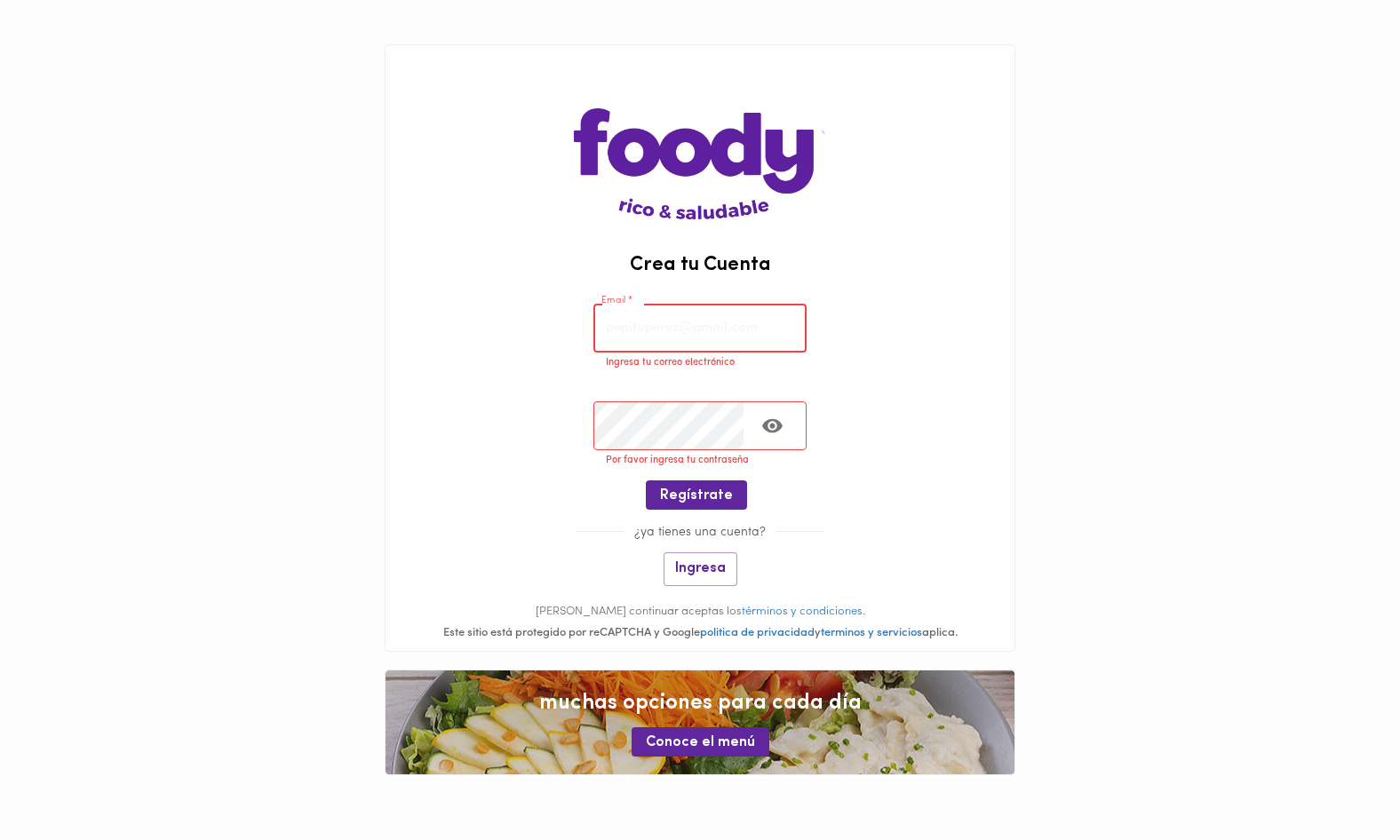 type on "[EMAIL_ADDRESS][DOMAIN_NAME]" 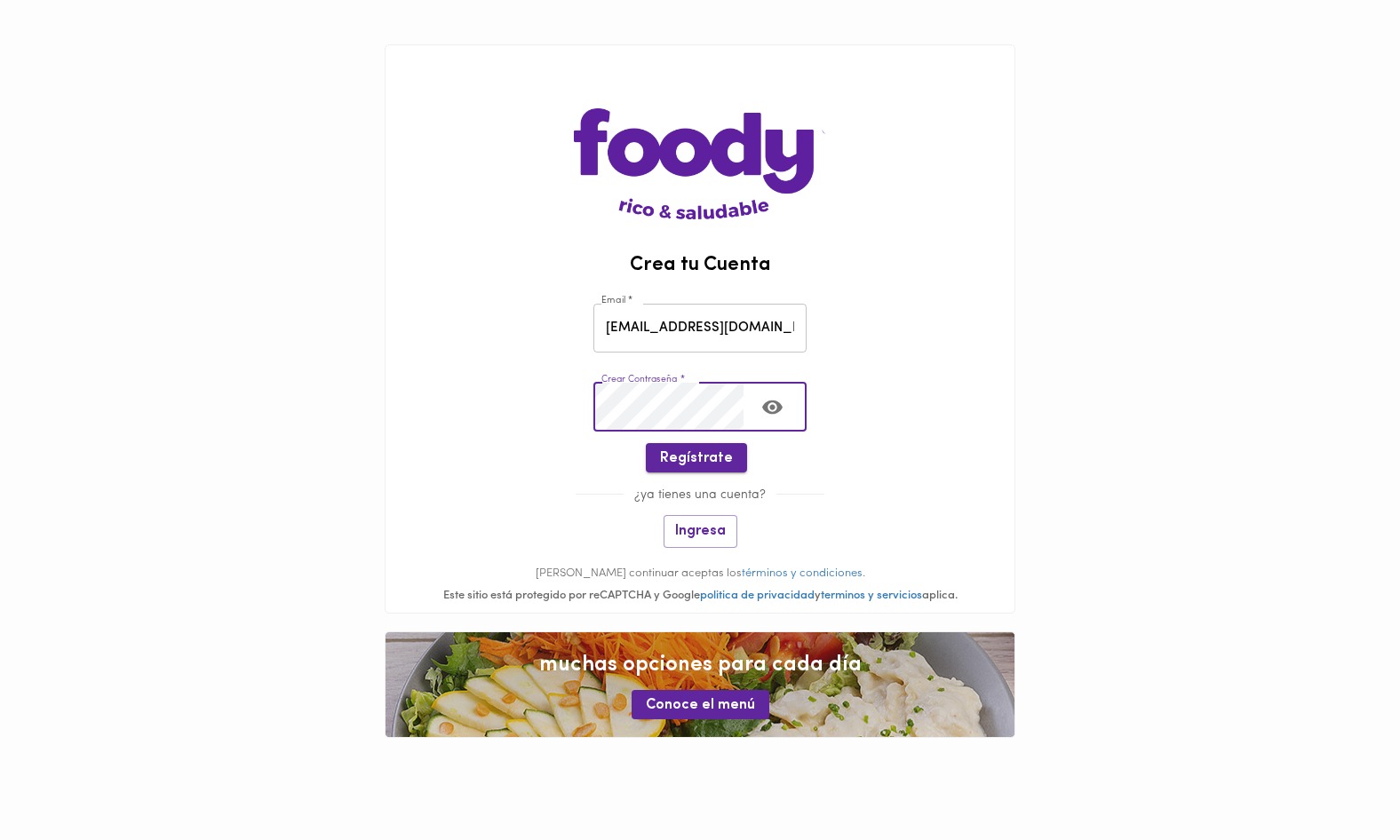 click on "Regístrate" at bounding box center (696, 458) 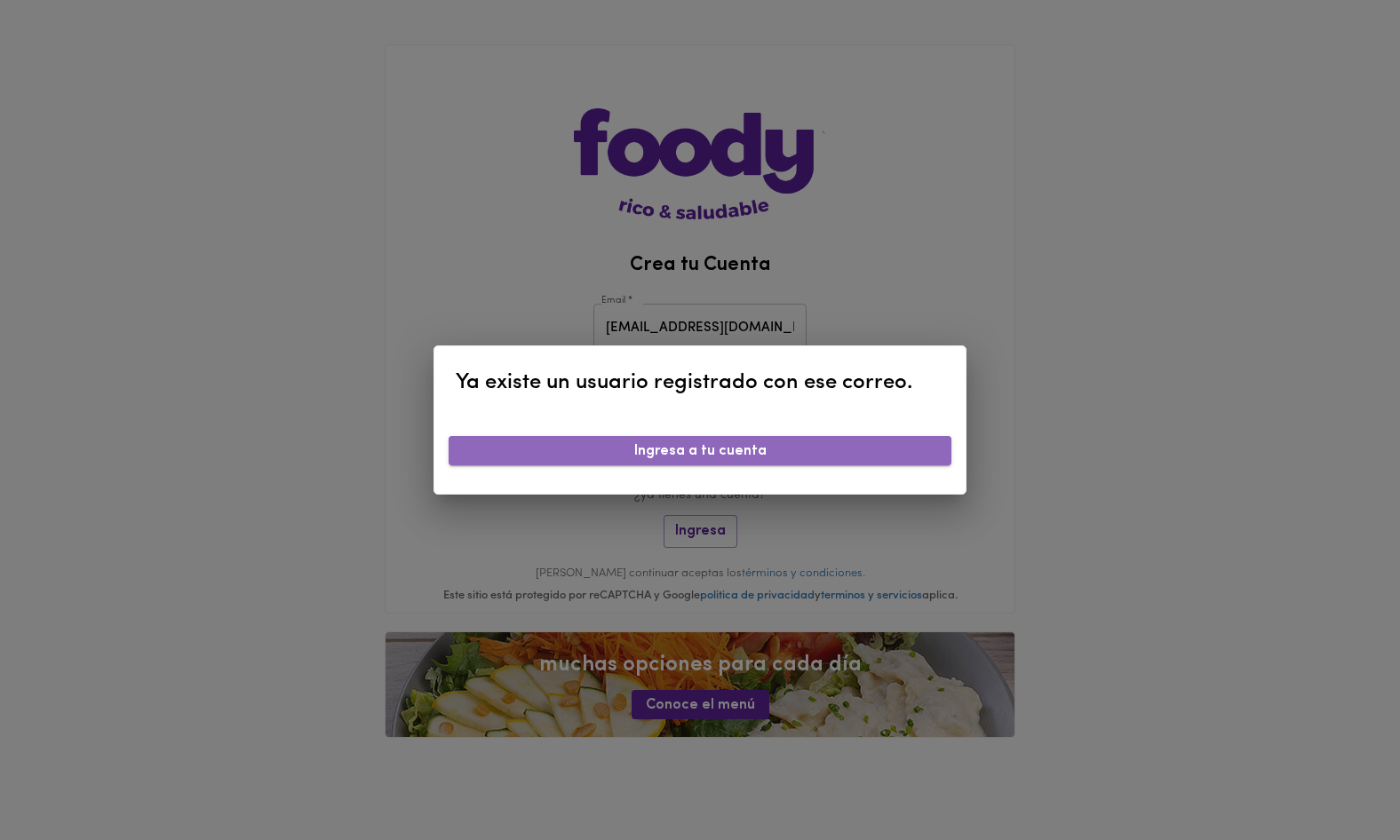 click on "Ingresa a tu cuenta" at bounding box center (700, 451) 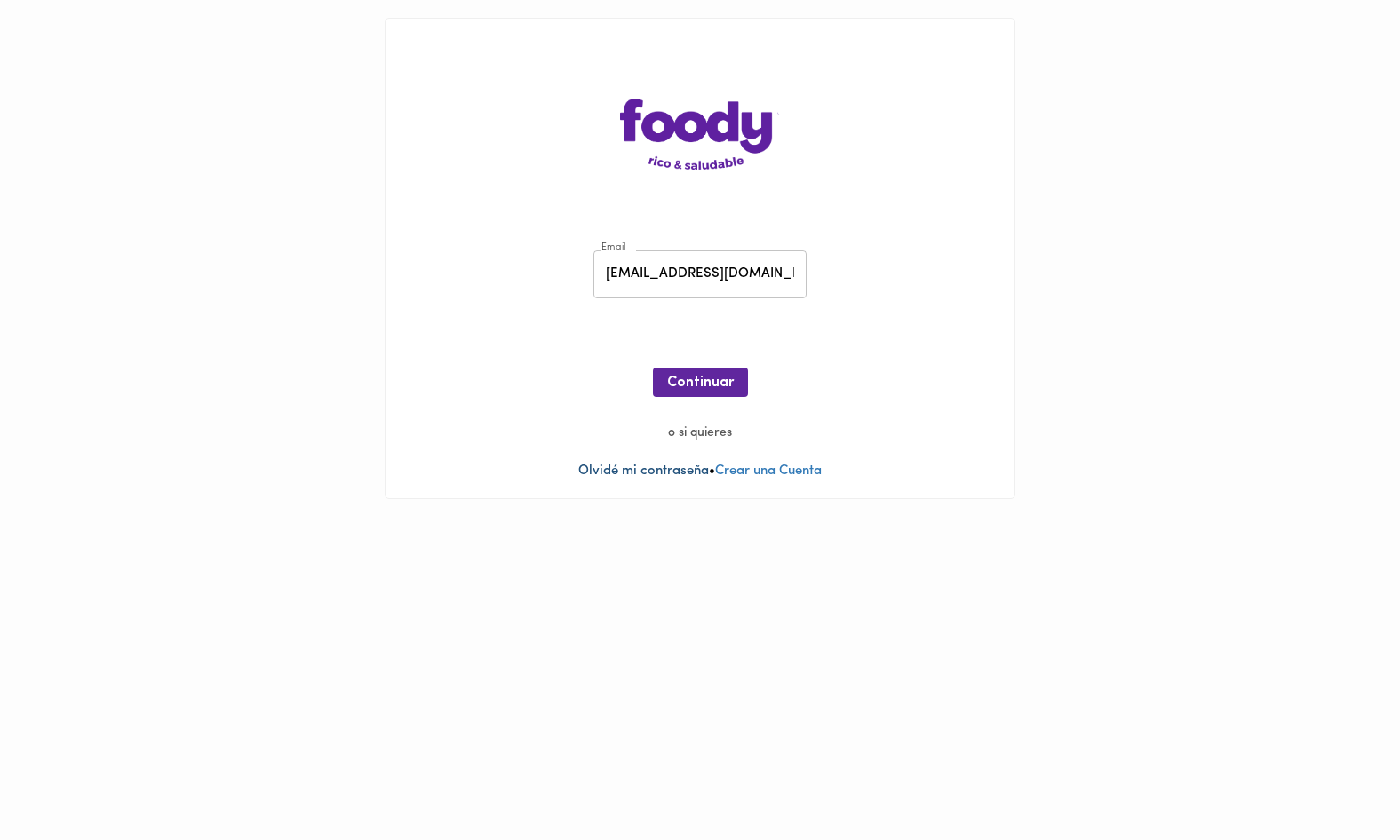 click on "Olvidé mi contraseña" at bounding box center (643, 471) 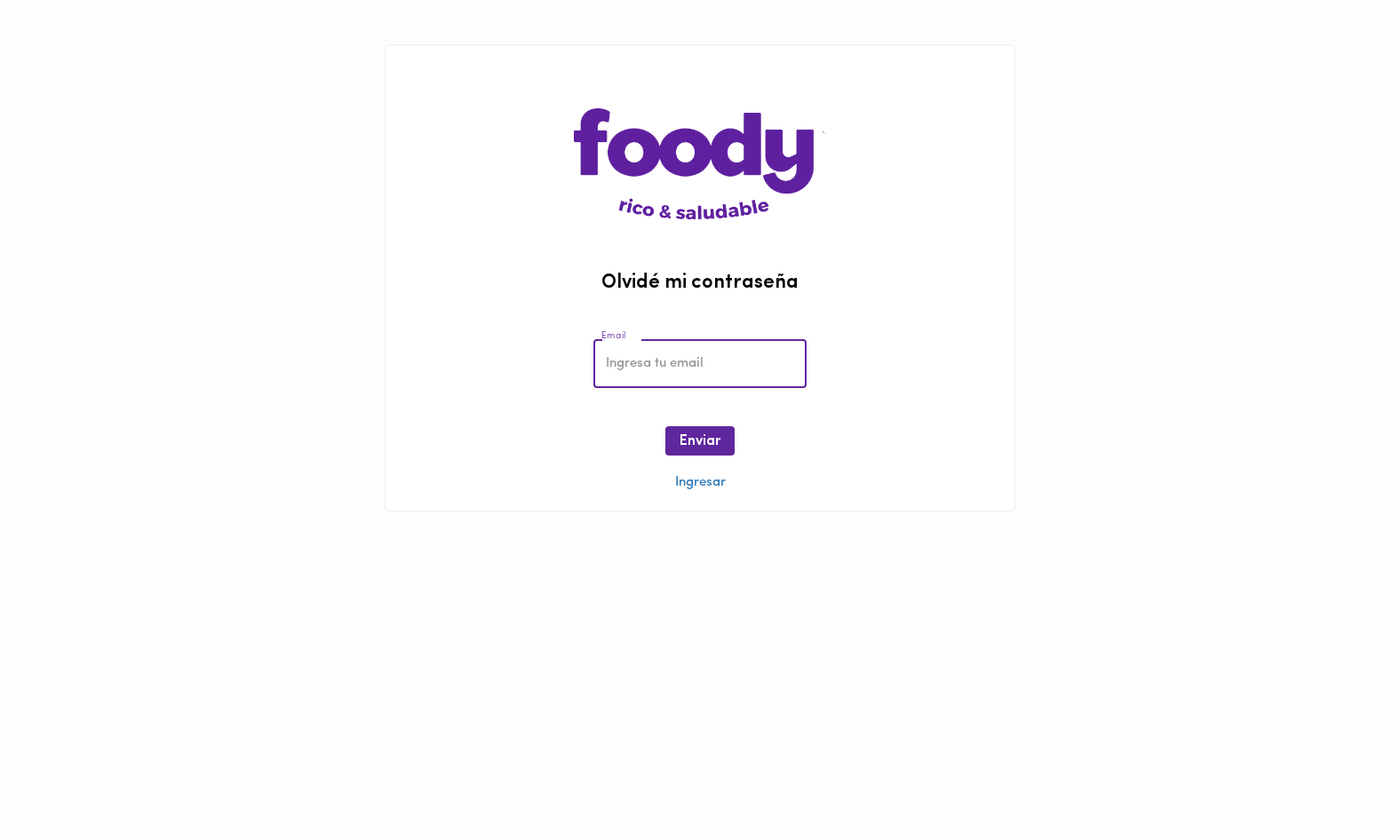 type on "[EMAIL_ADDRESS][DOMAIN_NAME]" 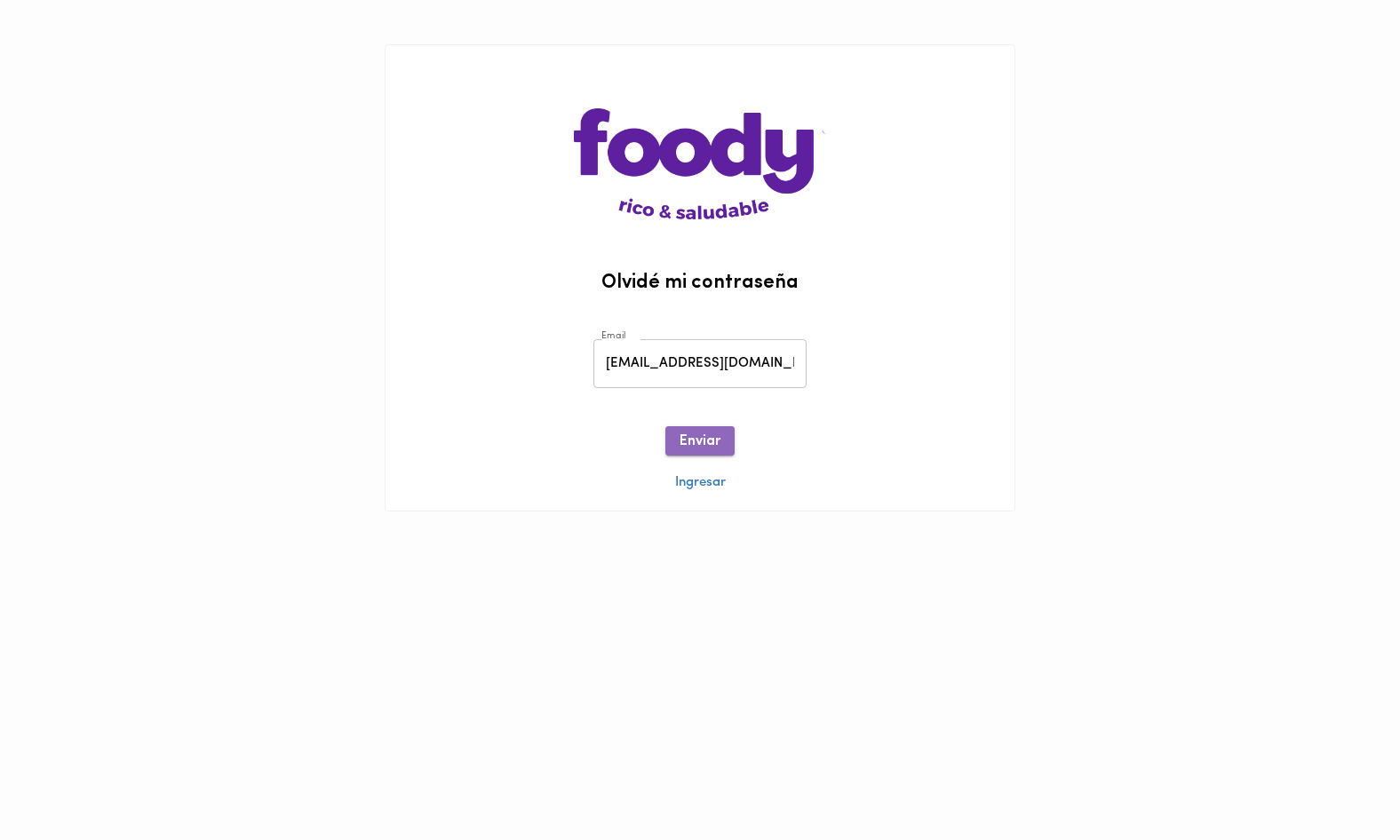 click on "Enviar" at bounding box center [700, 440] 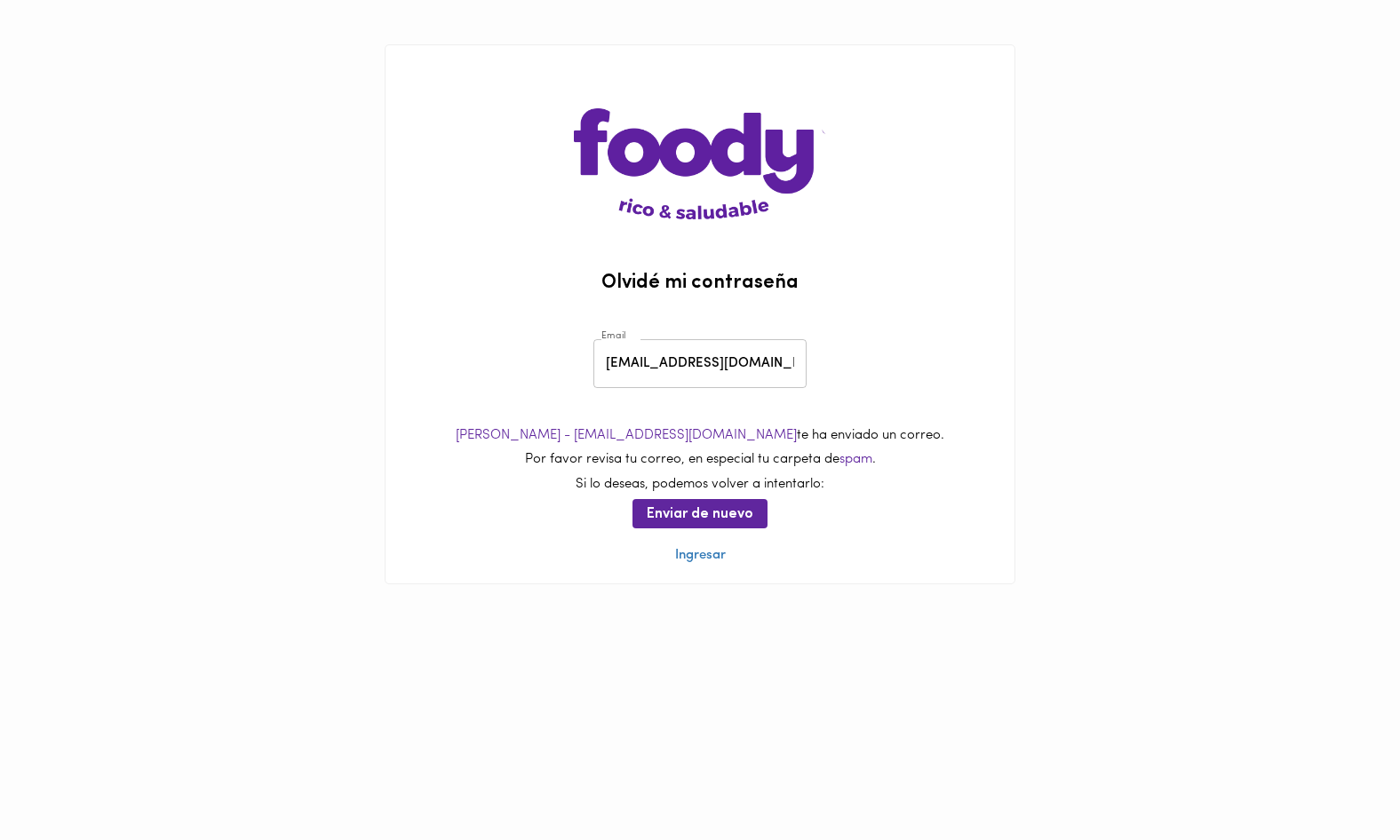 scroll, scrollTop: 0, scrollLeft: 0, axis: both 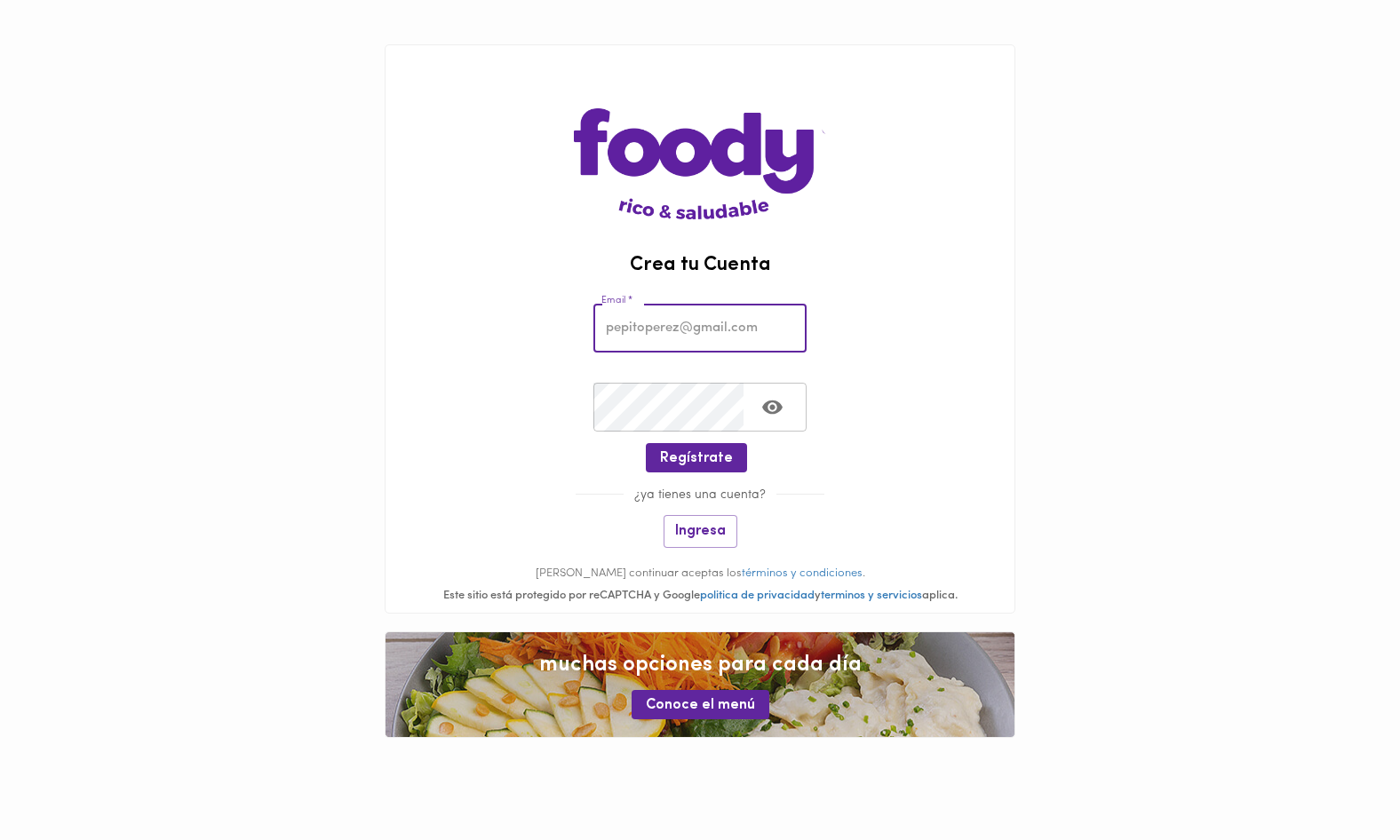 click at bounding box center [700, 328] 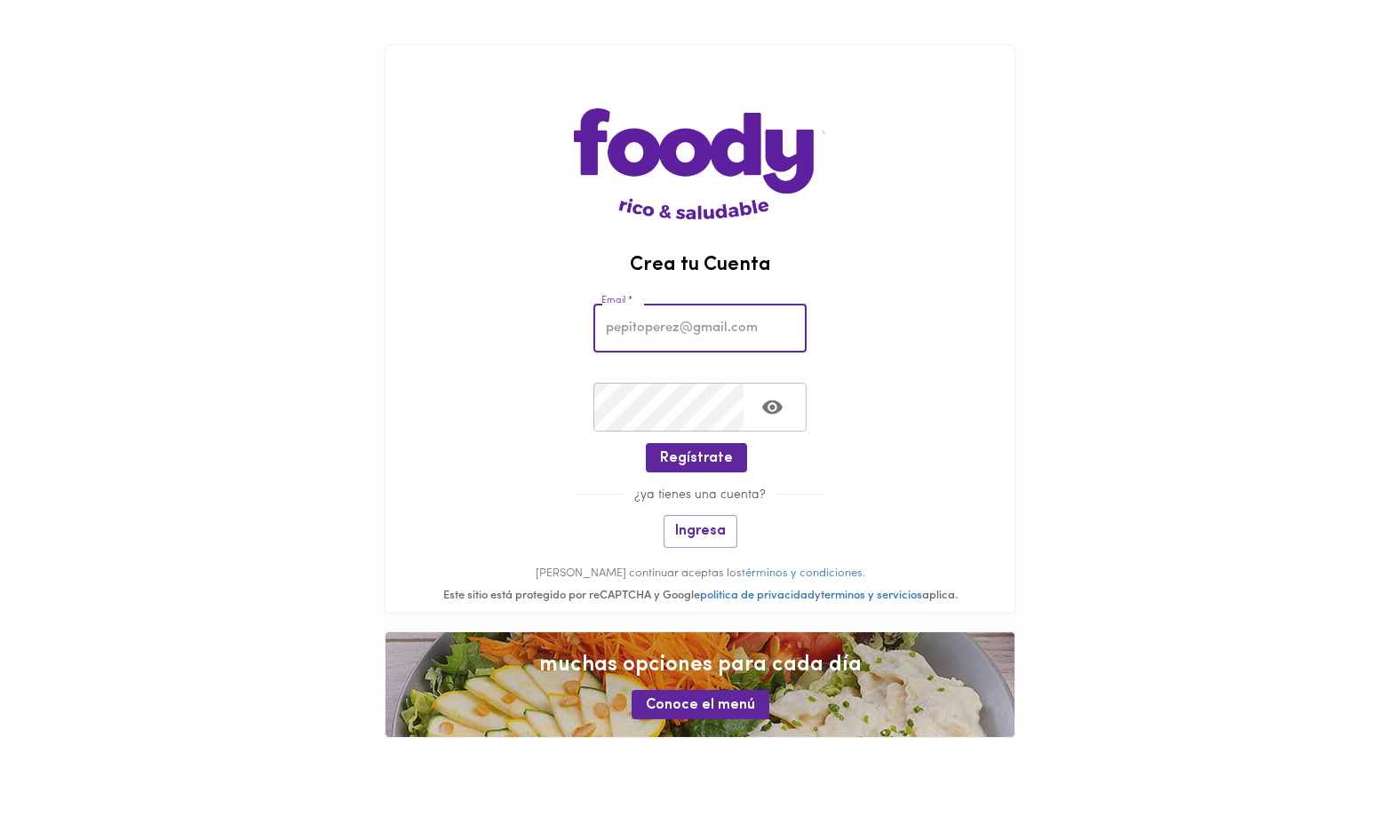 drag, startPoint x: 681, startPoint y: 324, endPoint x: 672, endPoint y: 369, distance: 45.891176 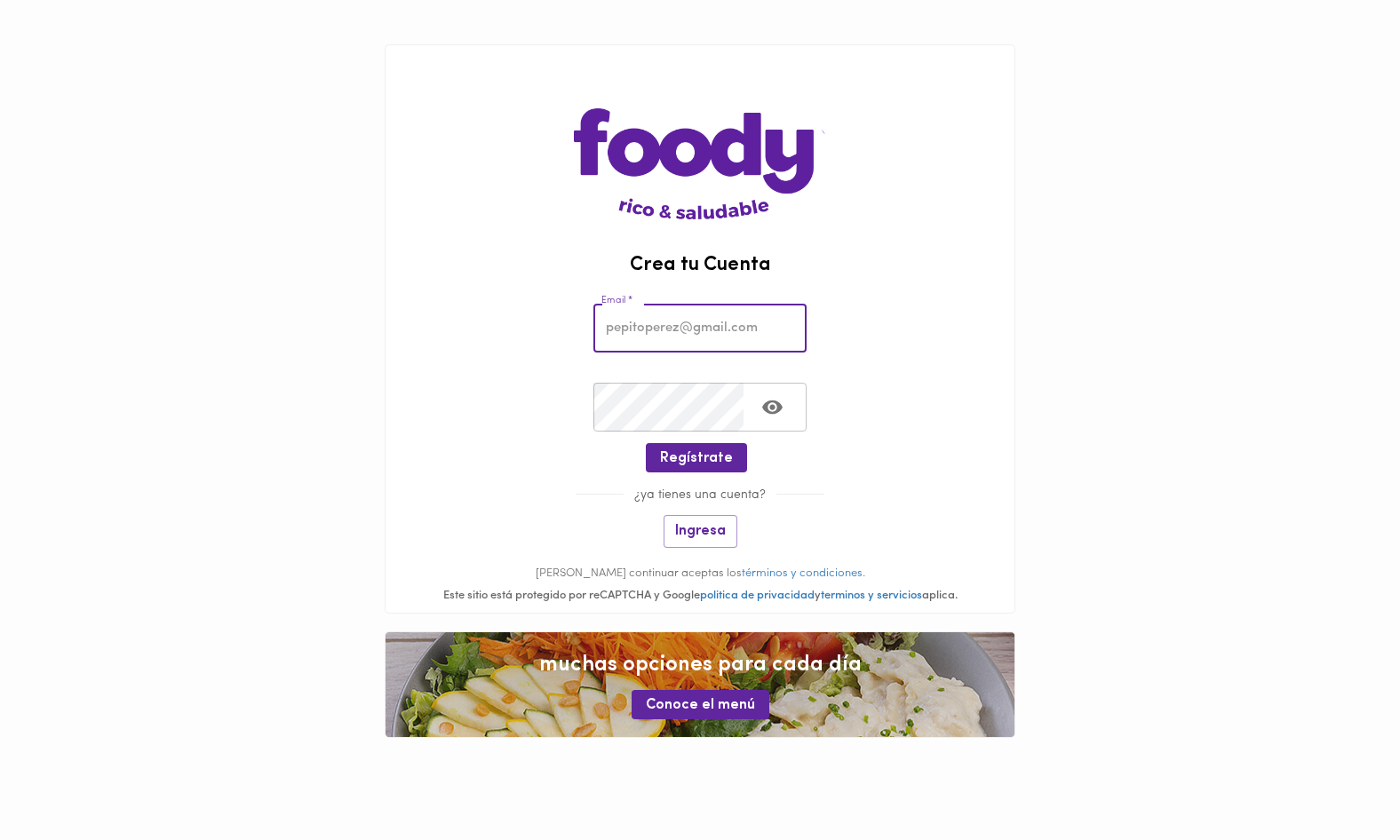 click at bounding box center [700, 328] 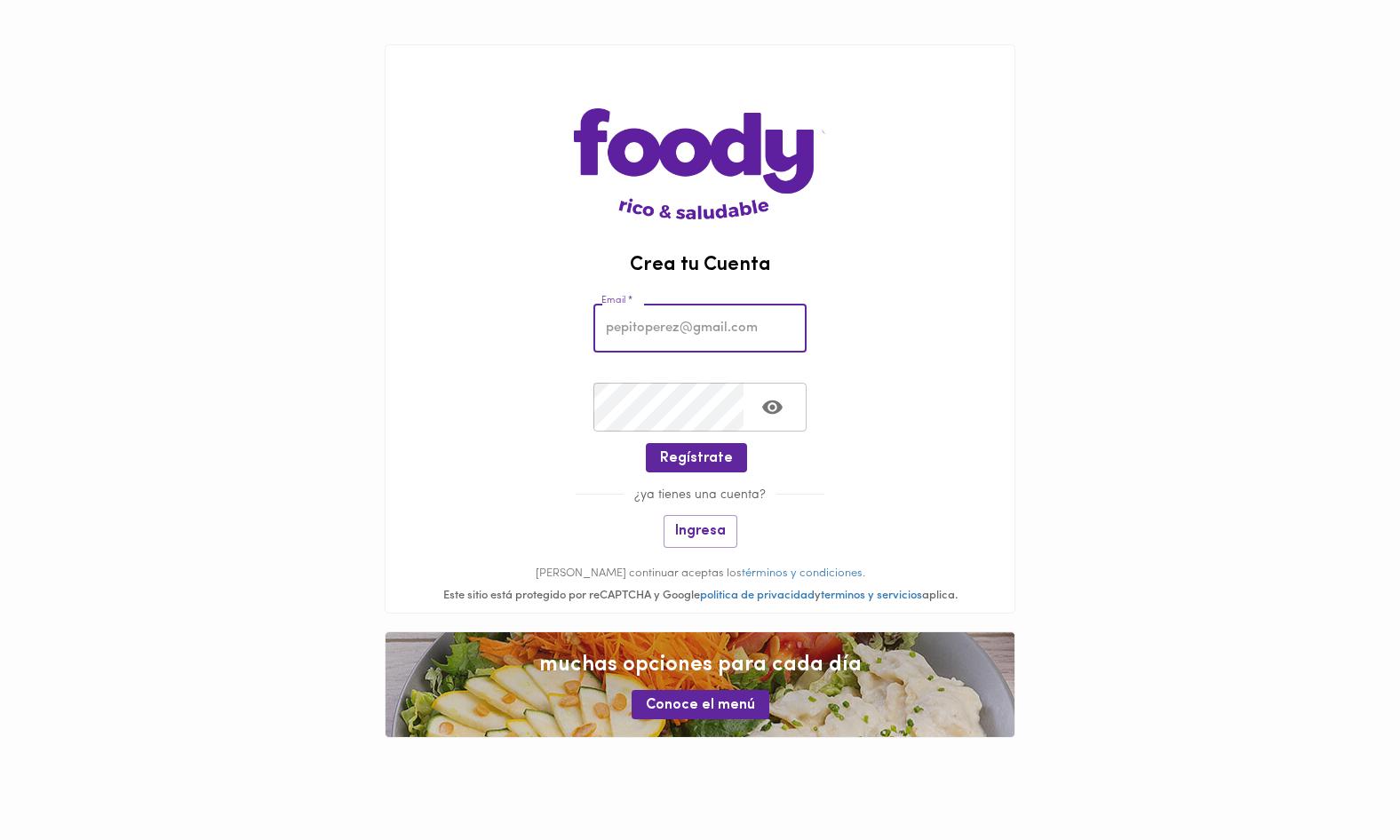 type on "[EMAIL_ADDRESS][DOMAIN_NAME]" 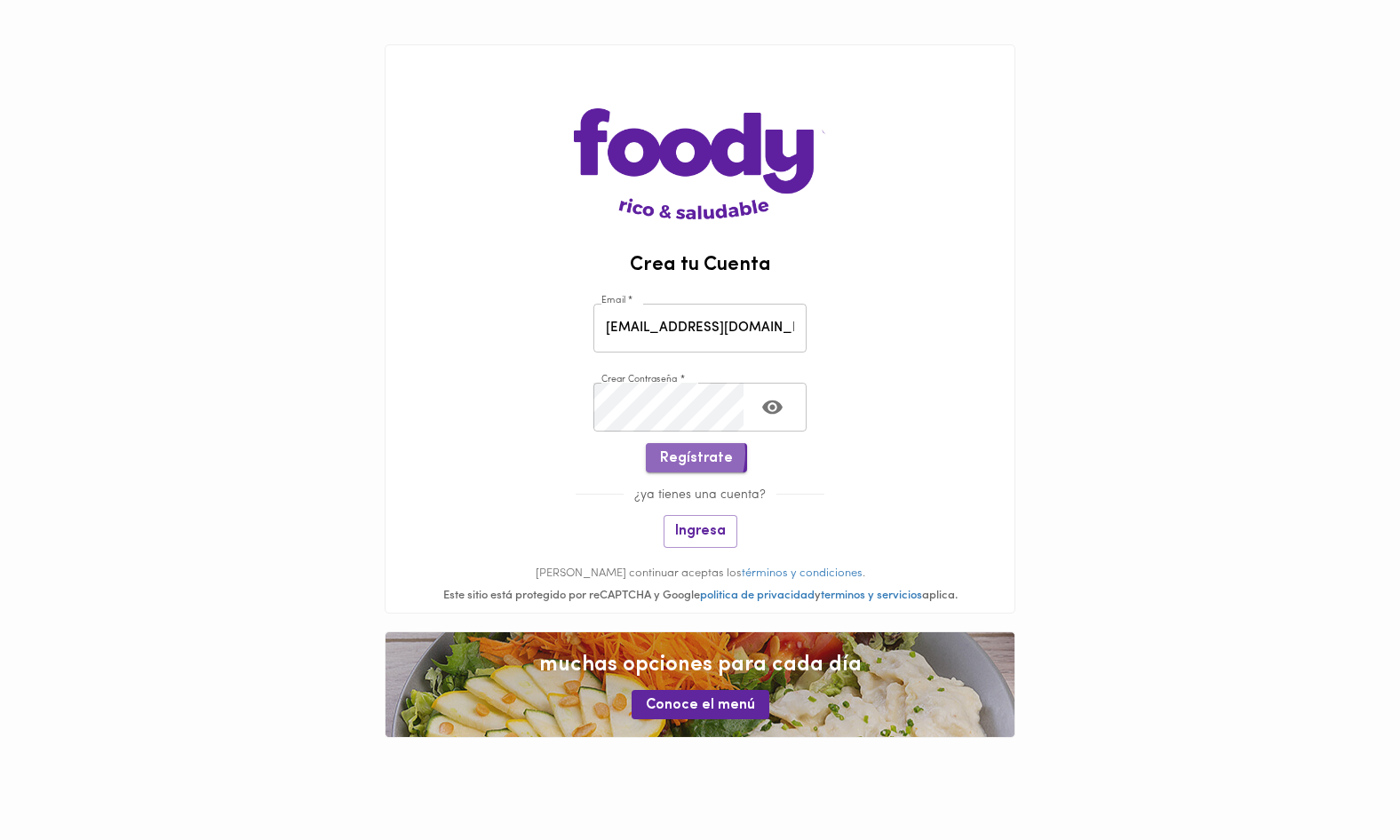 click on "Regístrate" at bounding box center [696, 458] 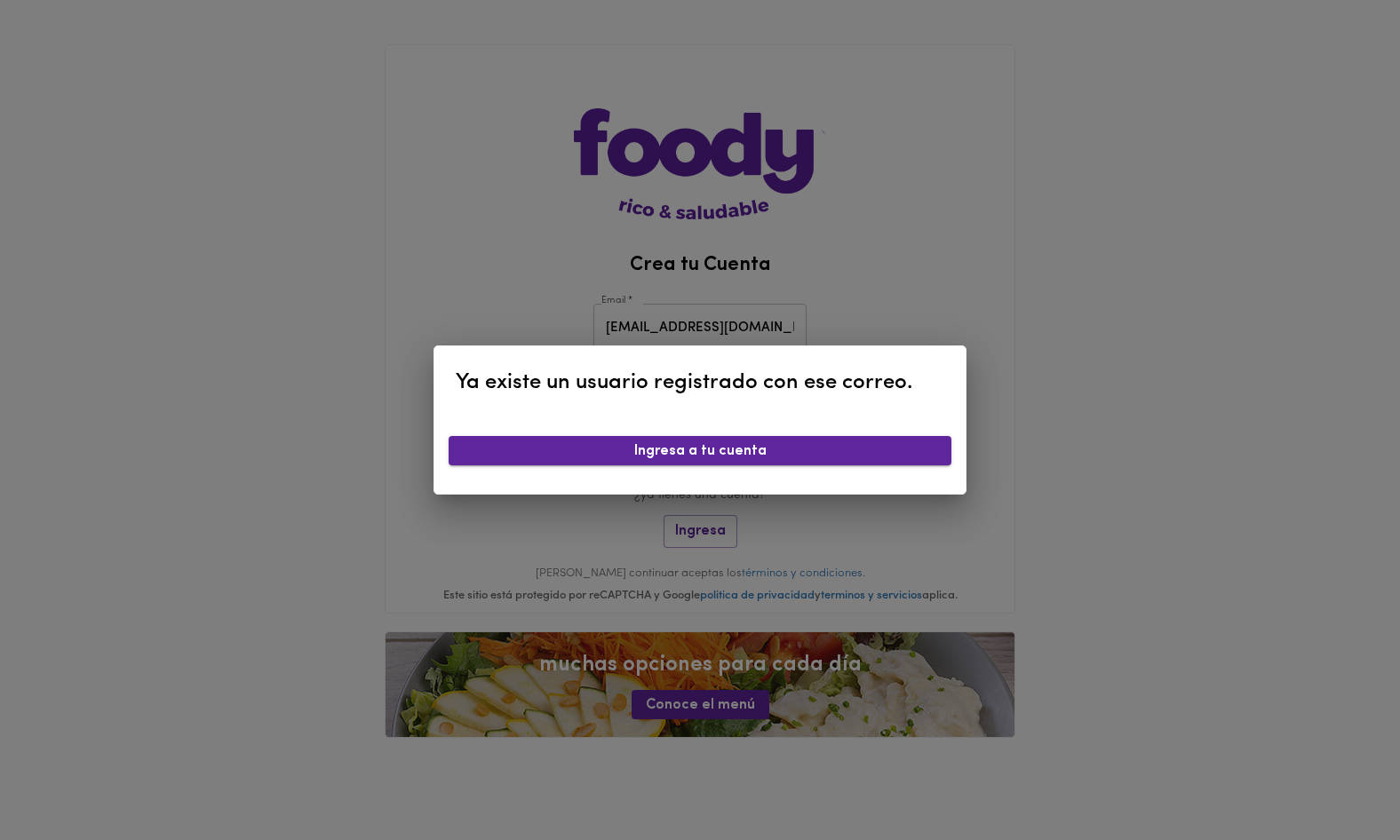 click on "Ingresa a tu cuenta" at bounding box center (700, 451) 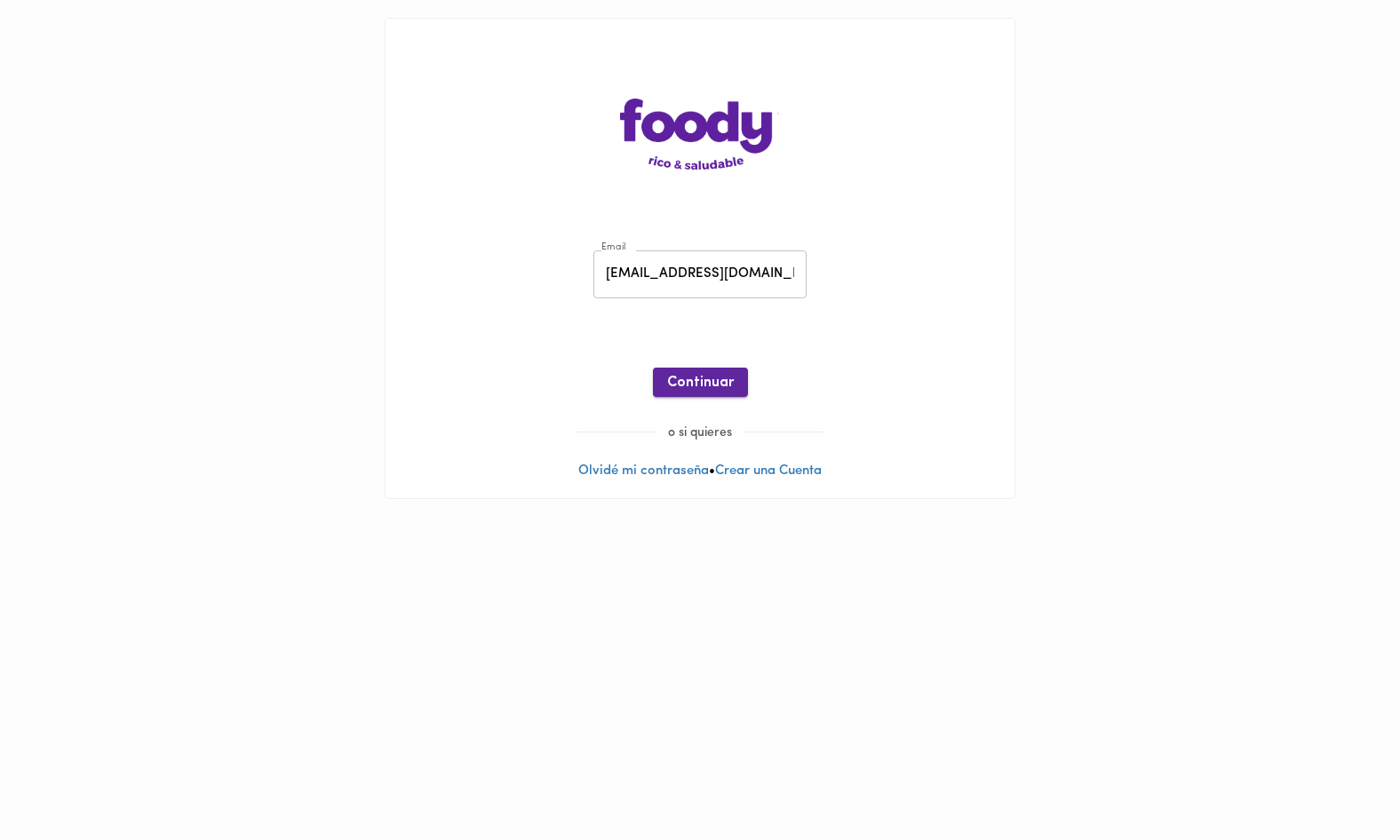 click on "Continuar" at bounding box center [700, 383] 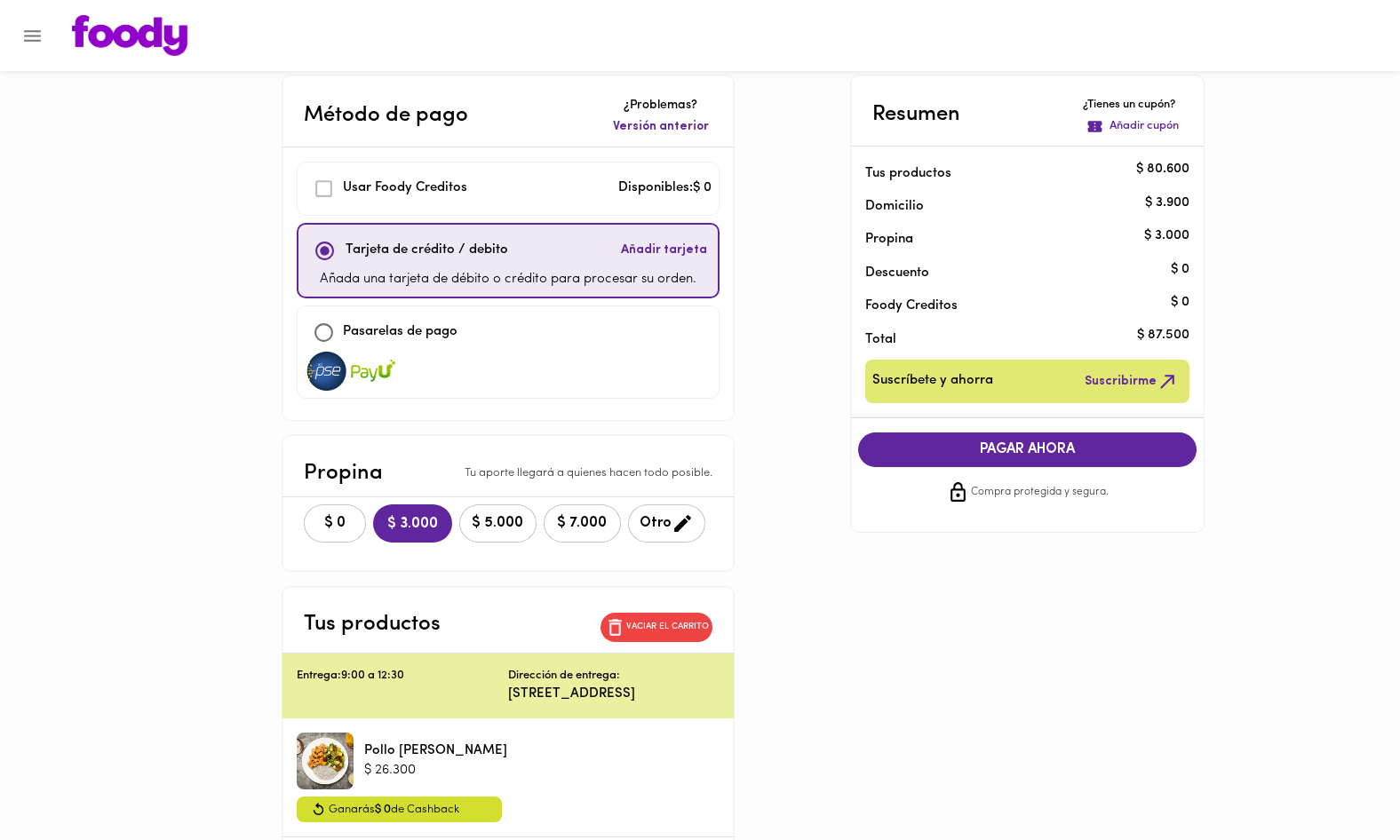 scroll, scrollTop: 57, scrollLeft: 0, axis: vertical 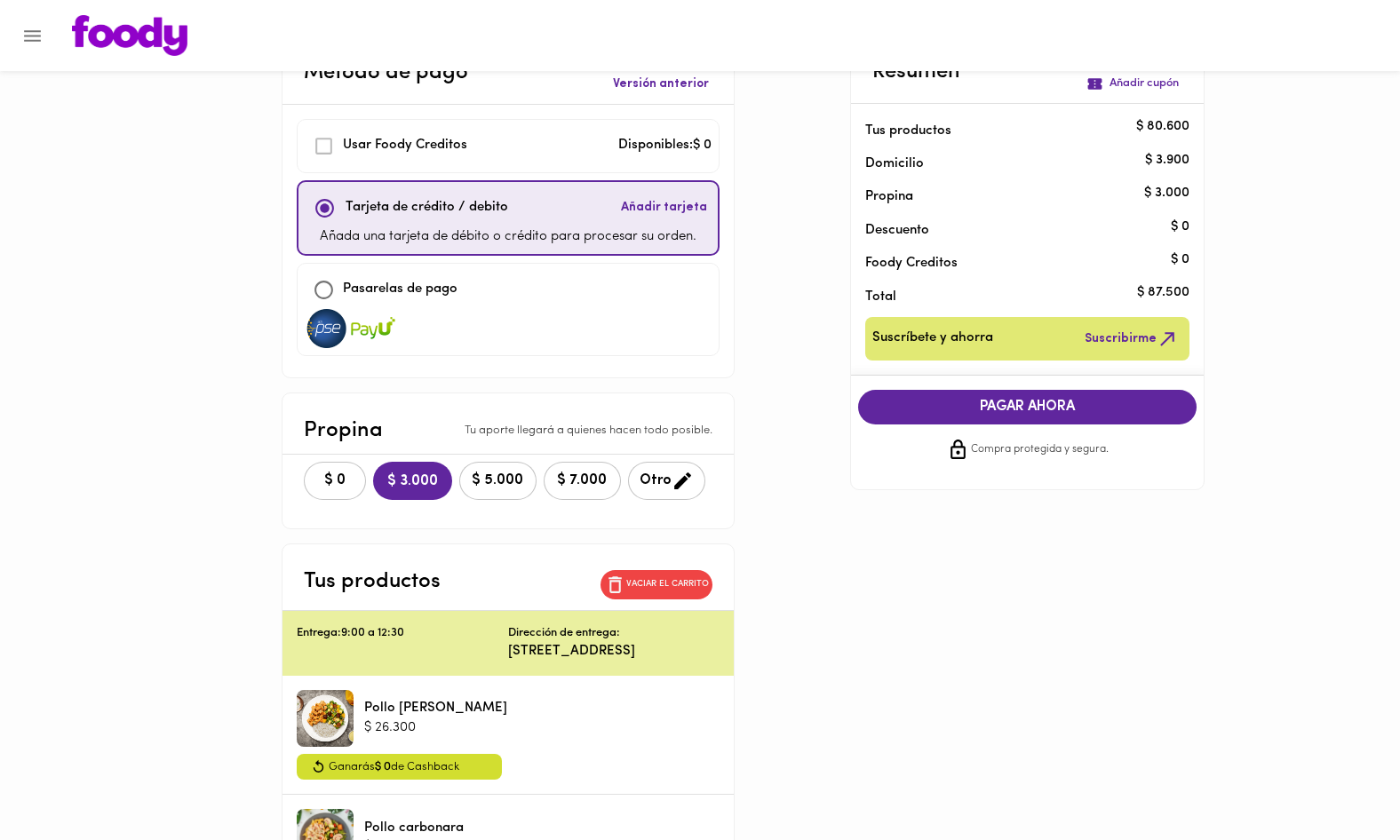 click at bounding box center [323, 289] 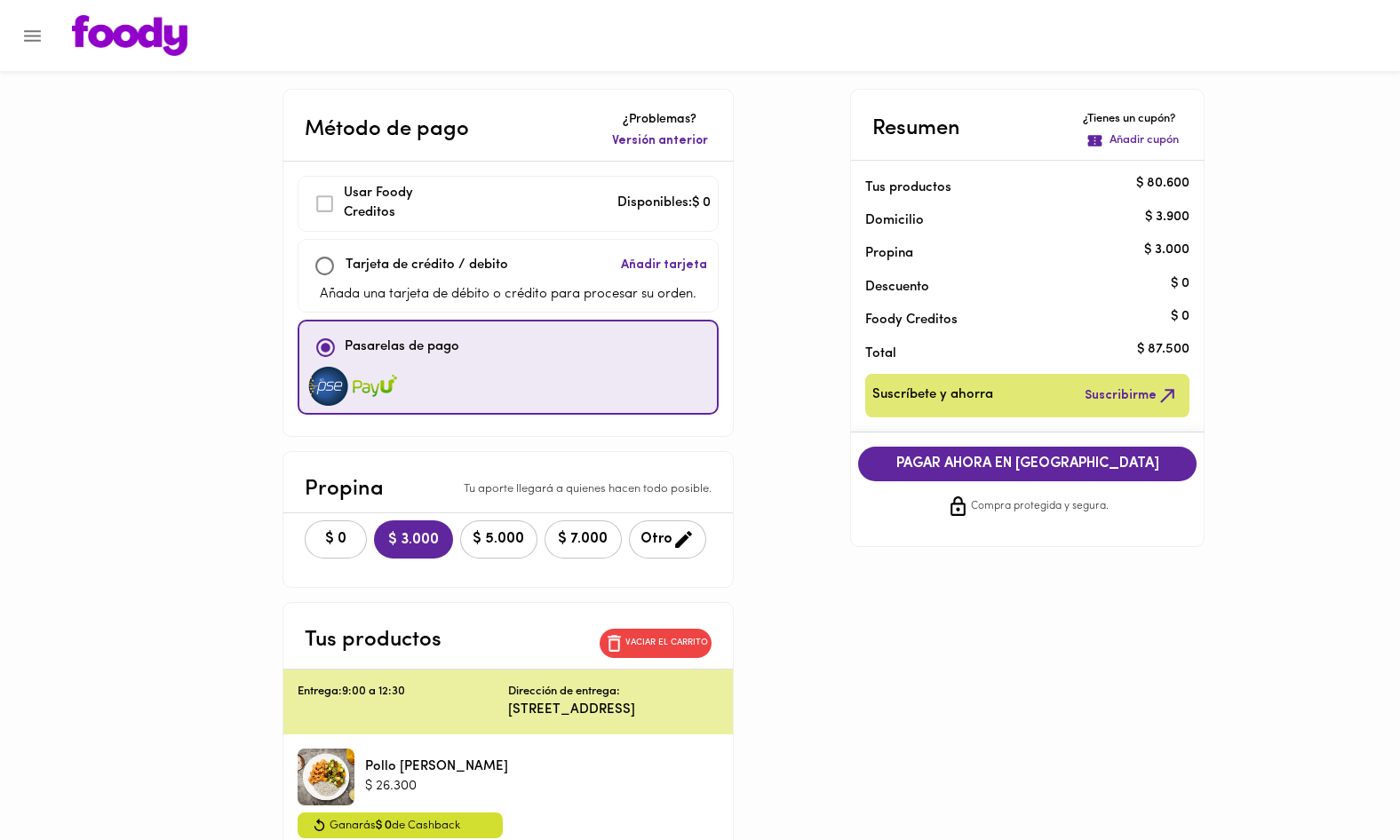 scroll, scrollTop: 0, scrollLeft: 0, axis: both 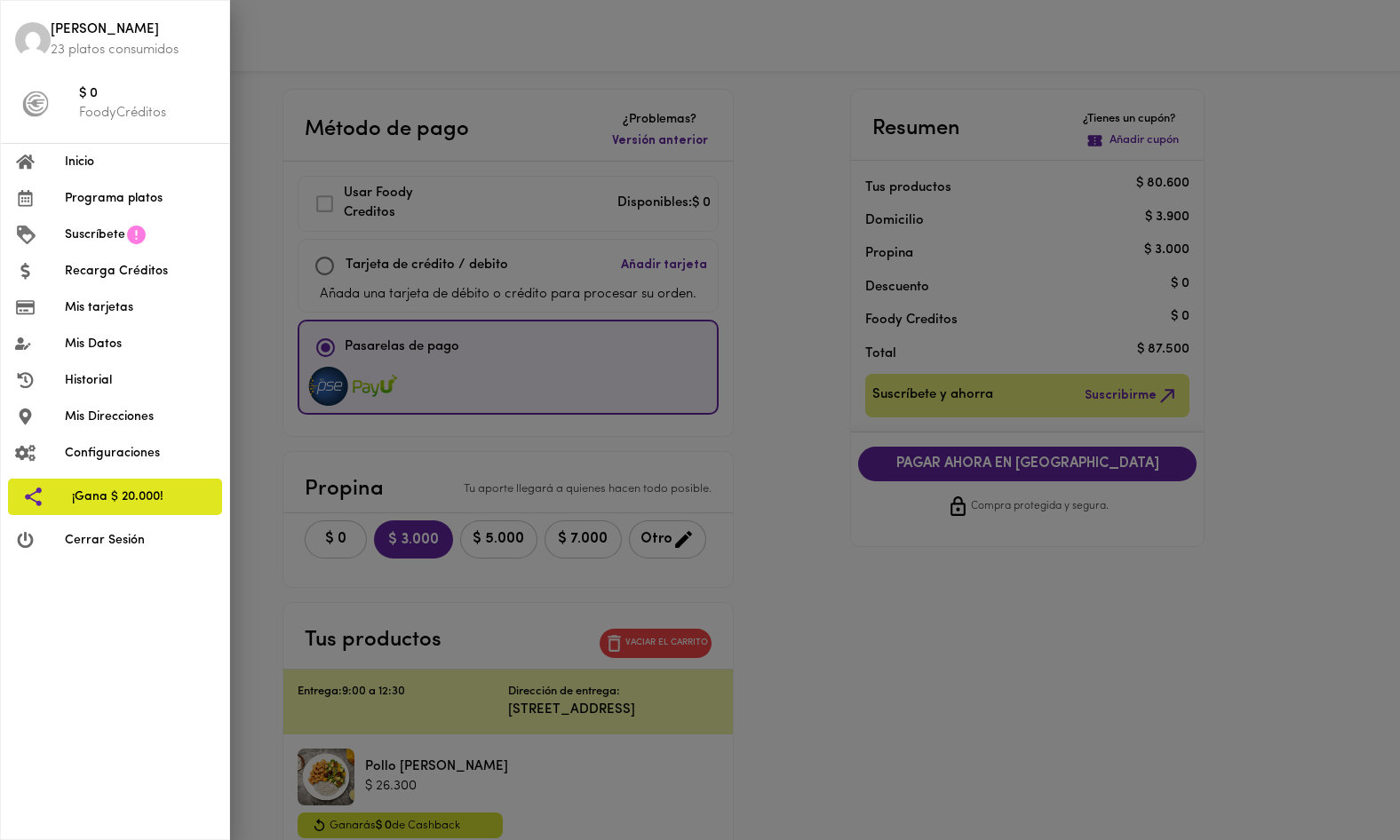 click on "Mis Datos" at bounding box center [139, 344] 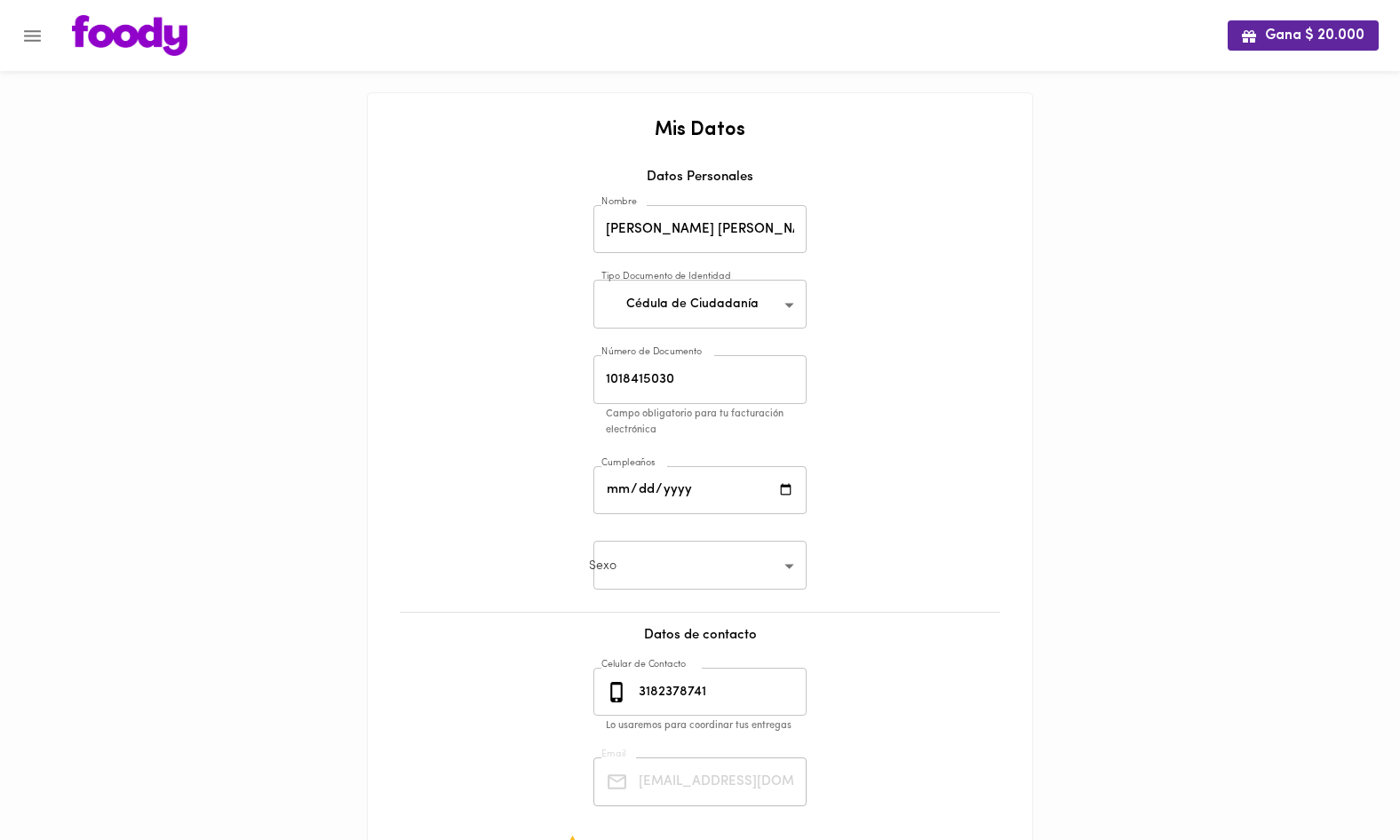 scroll, scrollTop: 0, scrollLeft: 0, axis: both 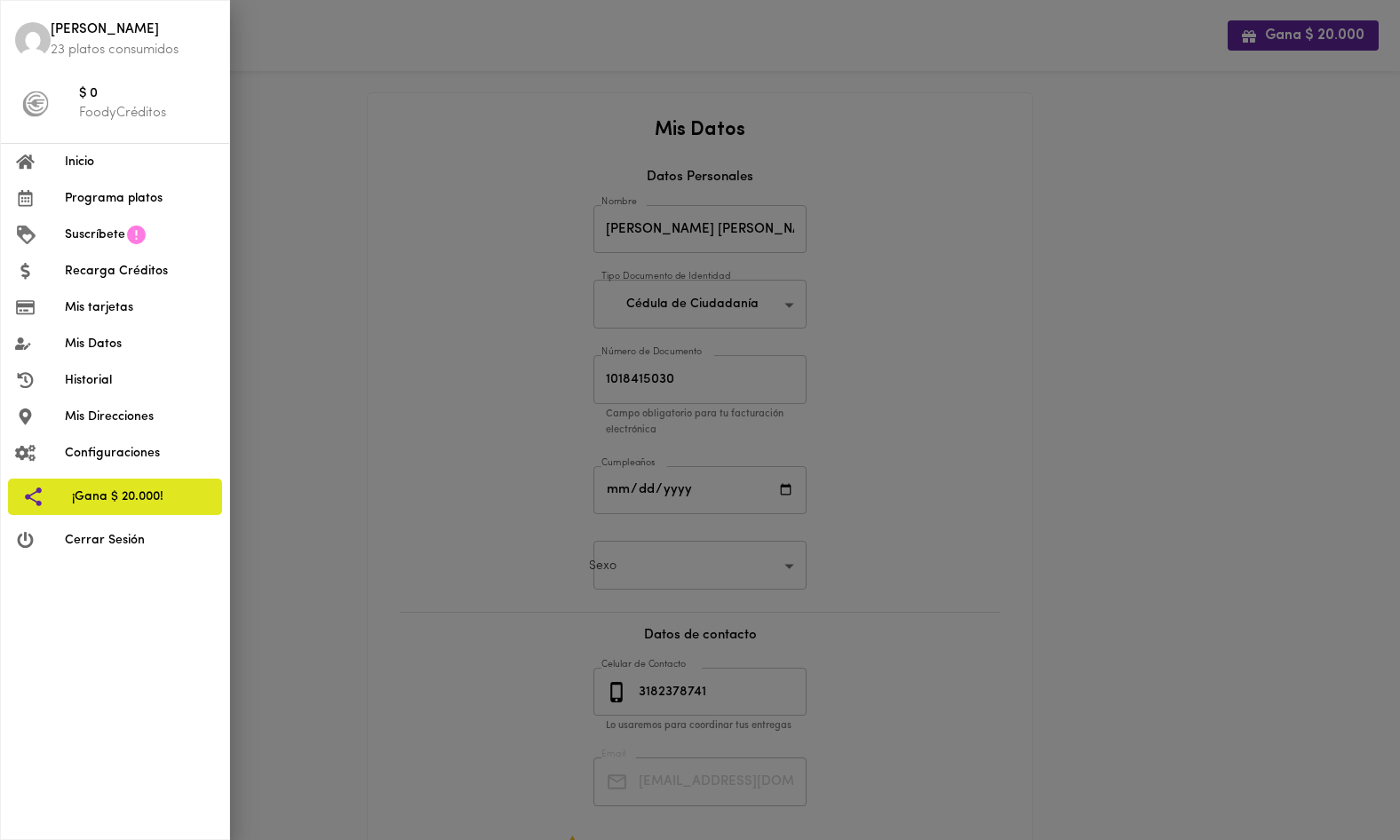 click on "Mis Direcciones" at bounding box center [139, 416] 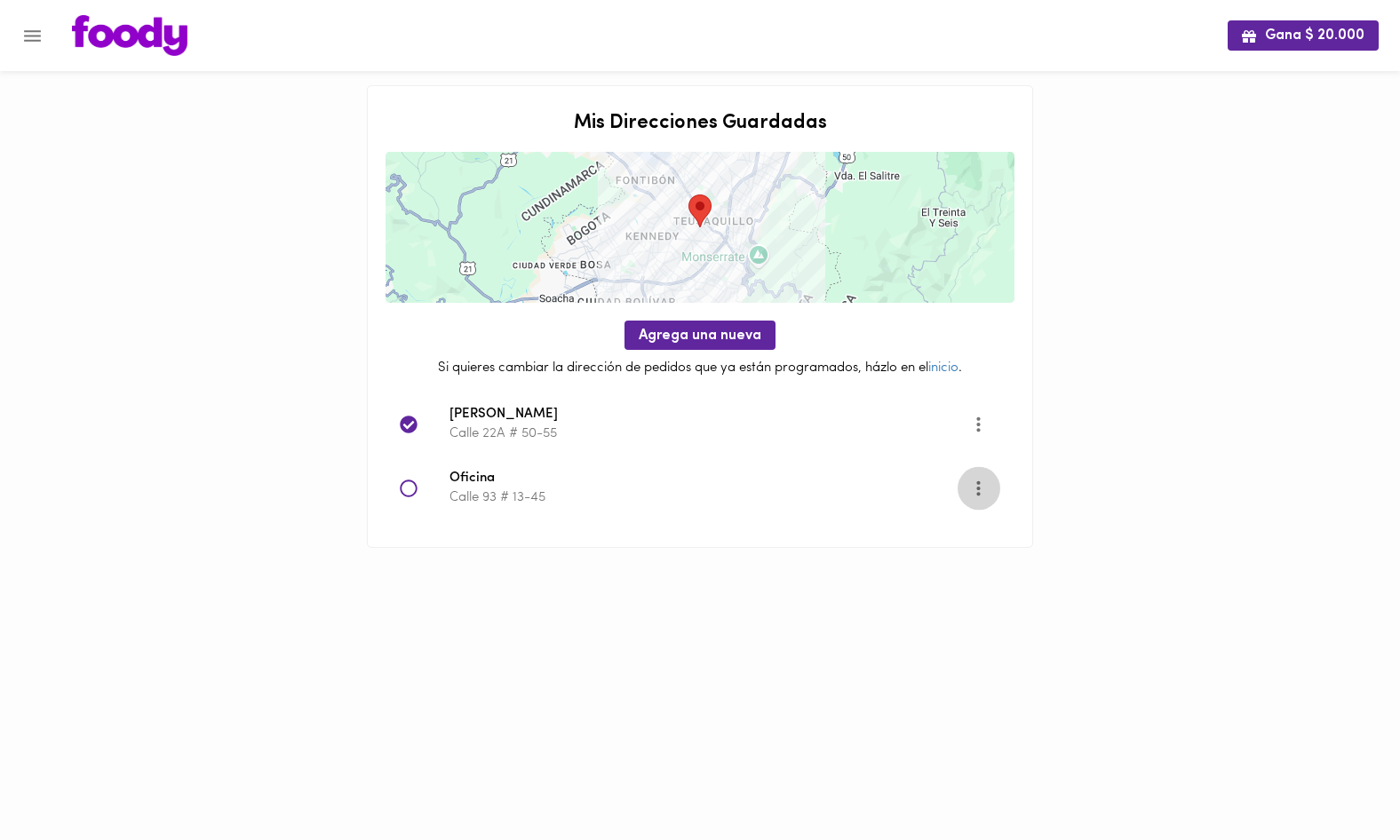 click 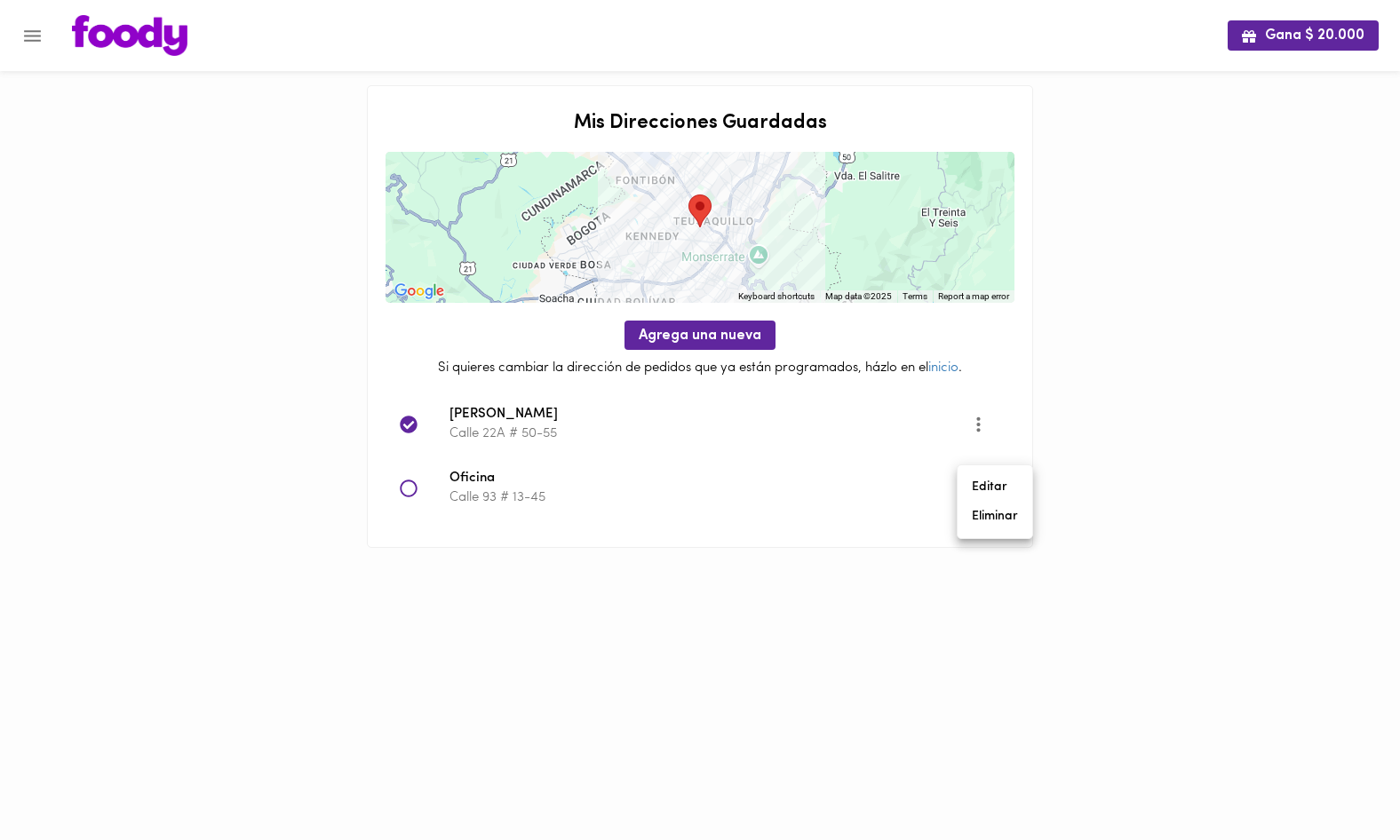 click on "Editar" at bounding box center [995, 487] 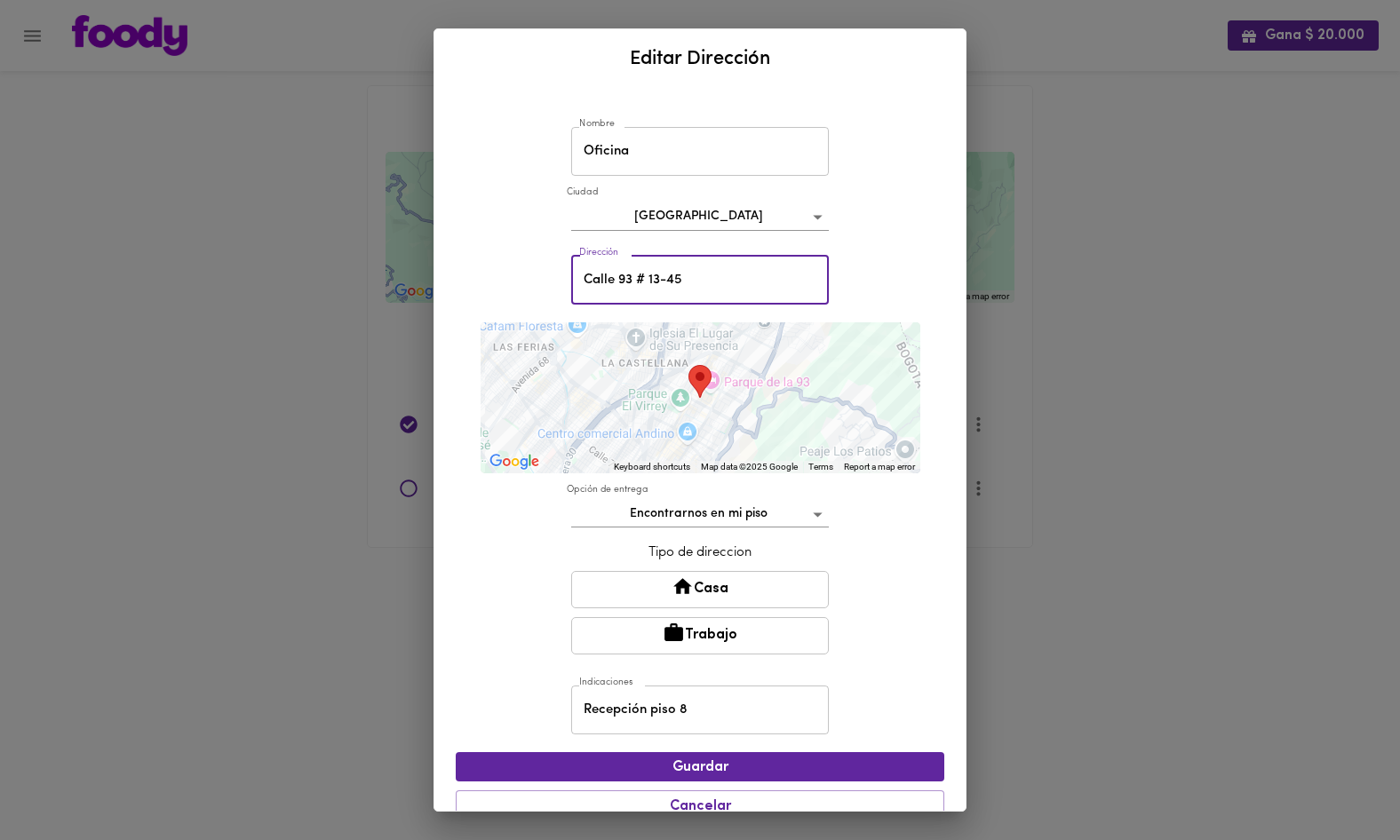 drag, startPoint x: 613, startPoint y: 275, endPoint x: 568, endPoint y: 274, distance: 45.01111 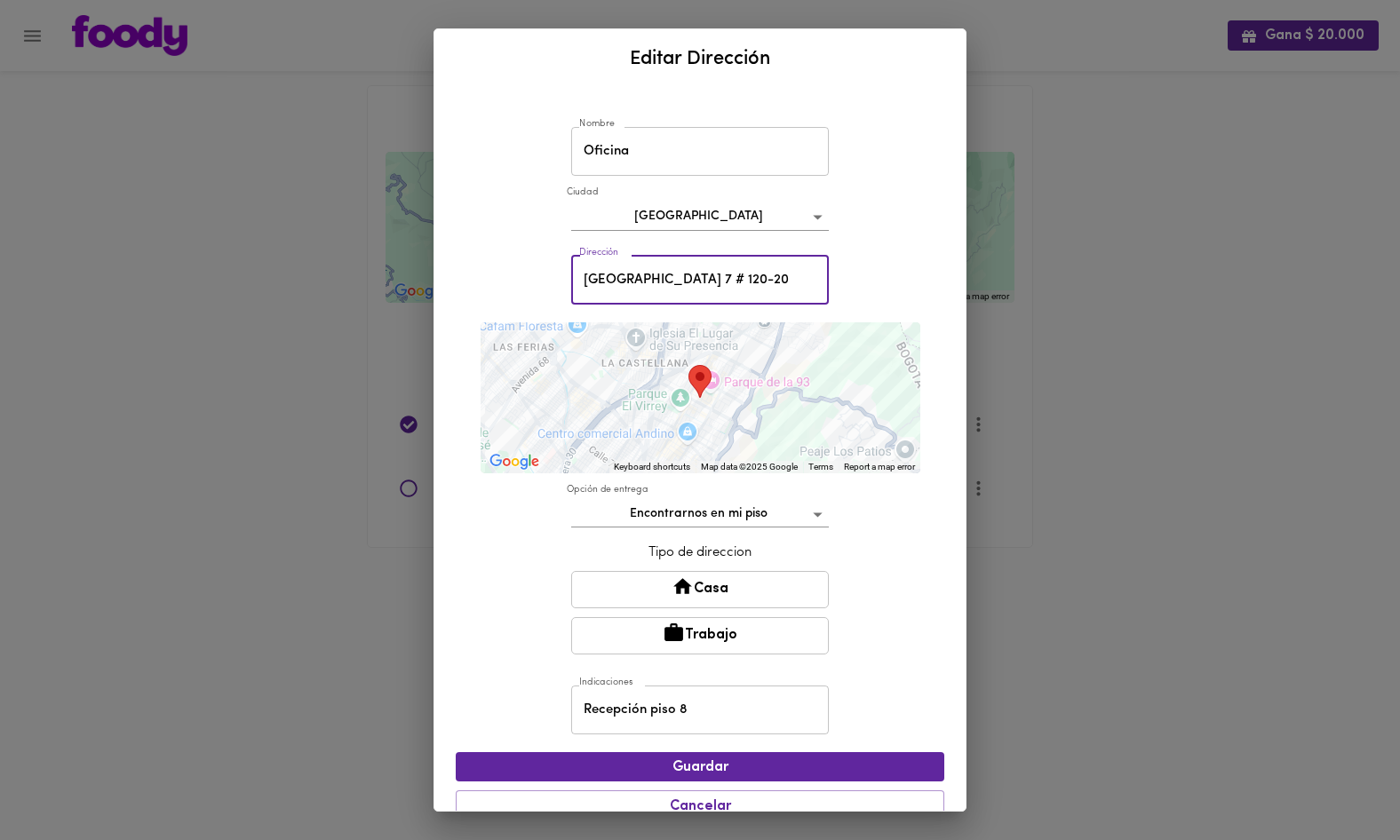 type on "[GEOGRAPHIC_DATA] 7 # 120-20" 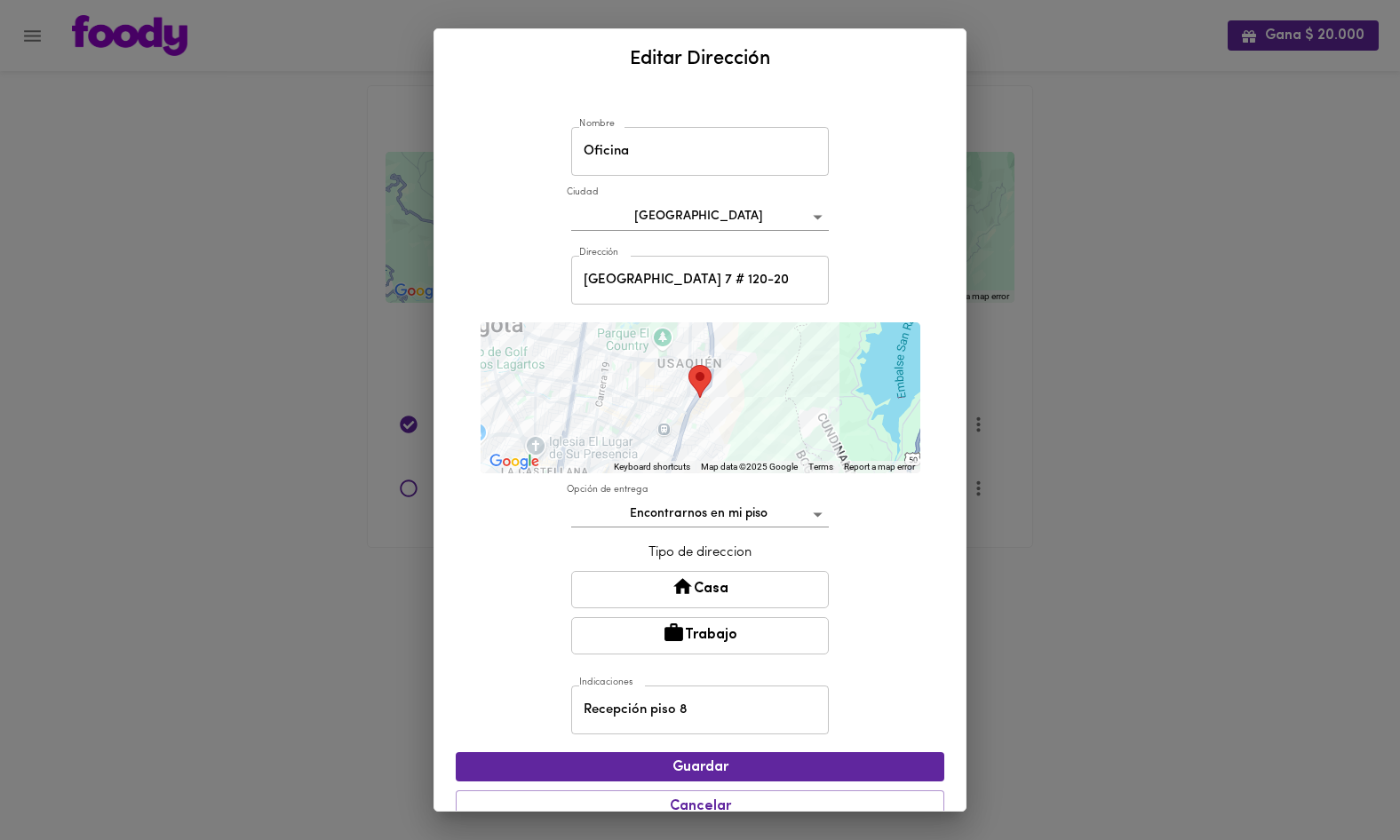 click on "To navigate, press the arrow keys." at bounding box center (700, 398) 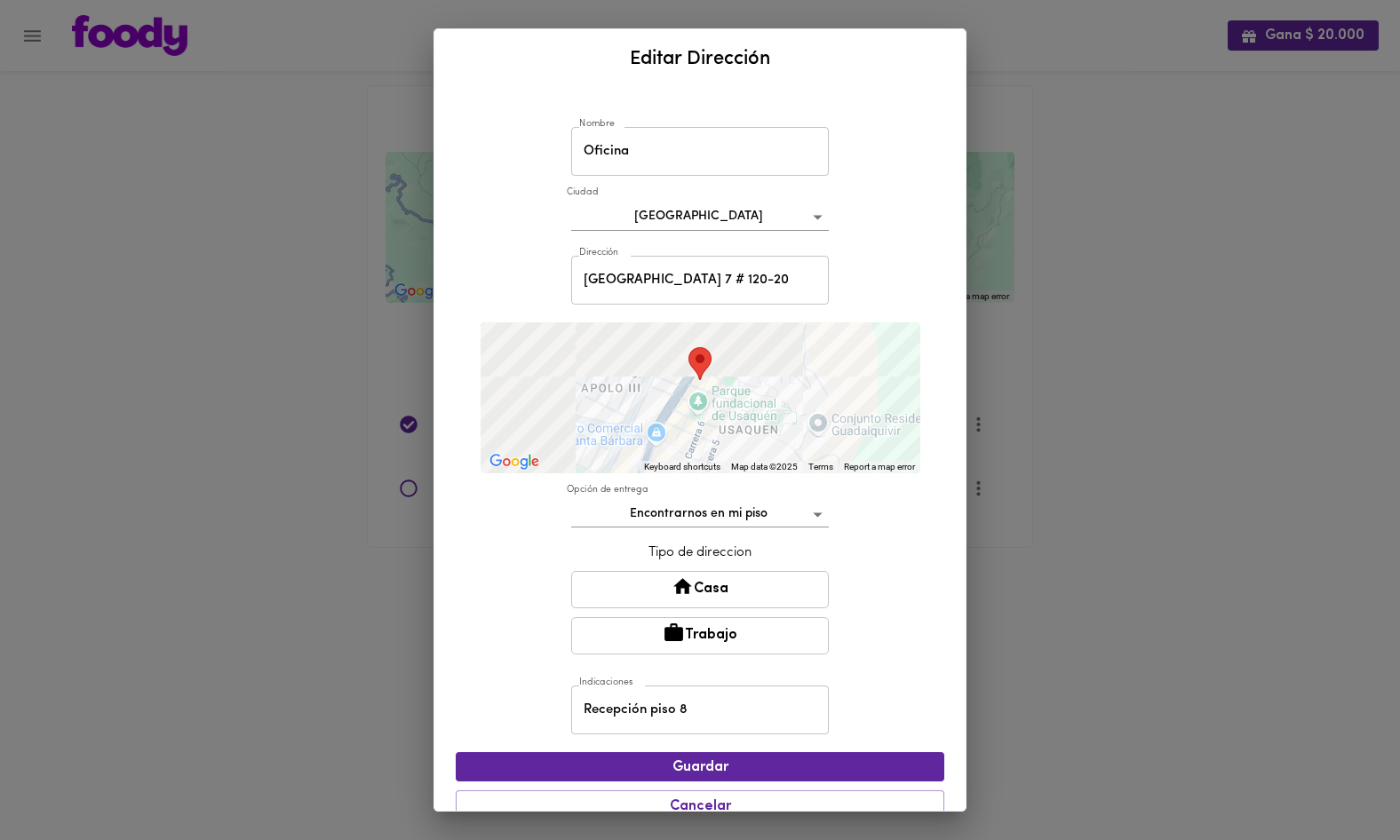 drag, startPoint x: 577, startPoint y: 369, endPoint x: 931, endPoint y: 457, distance: 364.7739 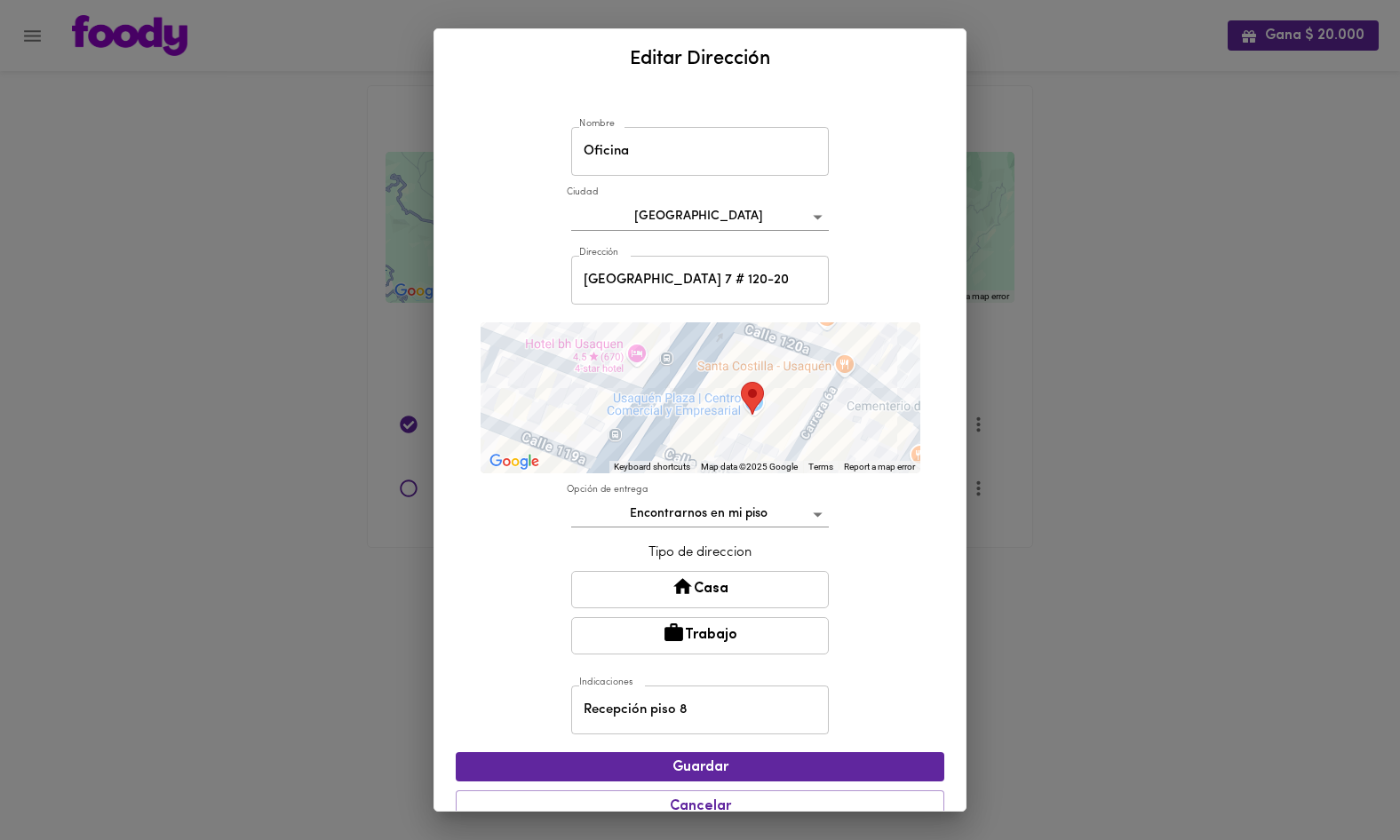 drag, startPoint x: 702, startPoint y: 363, endPoint x: 778, endPoint y: 400, distance: 84.528102 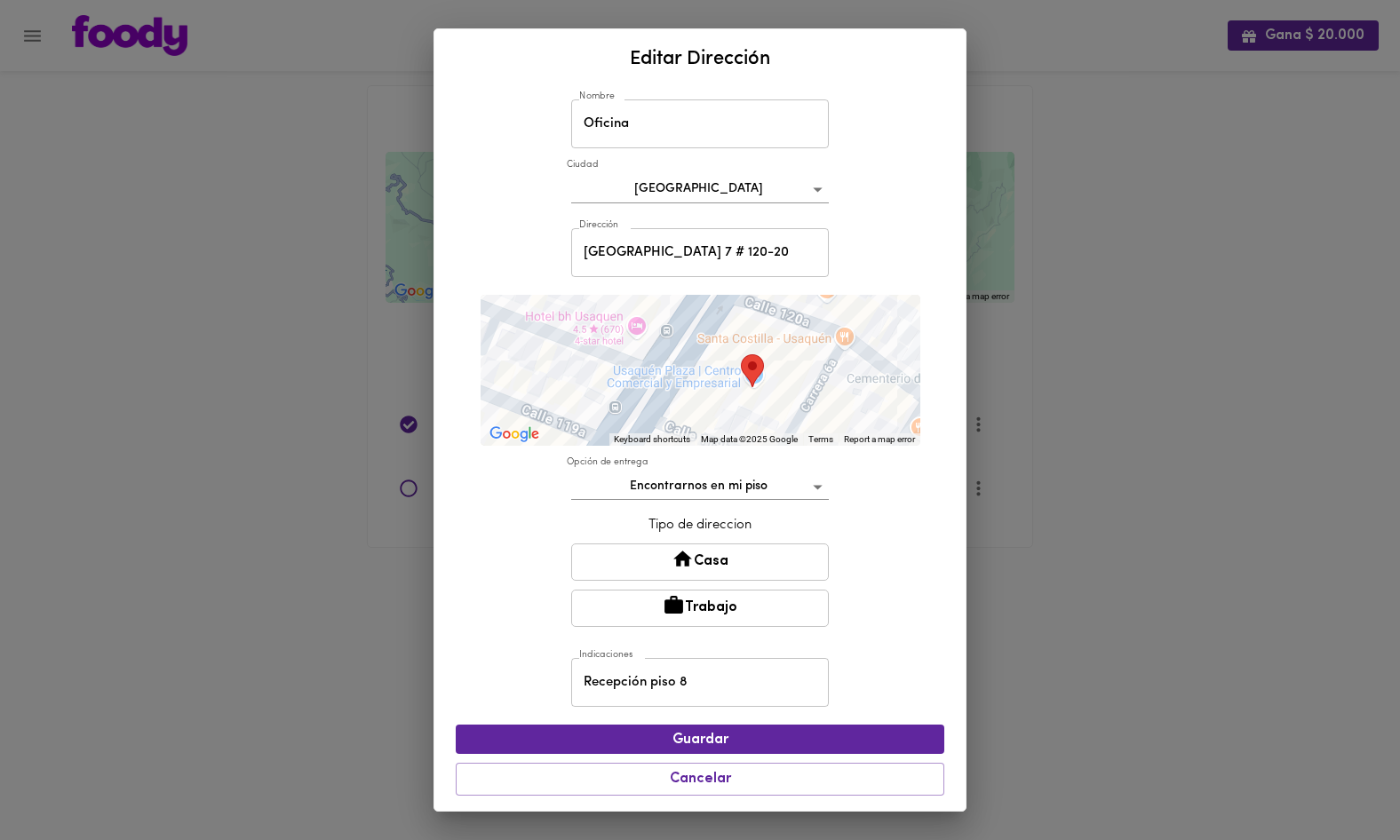 scroll, scrollTop: 27, scrollLeft: 0, axis: vertical 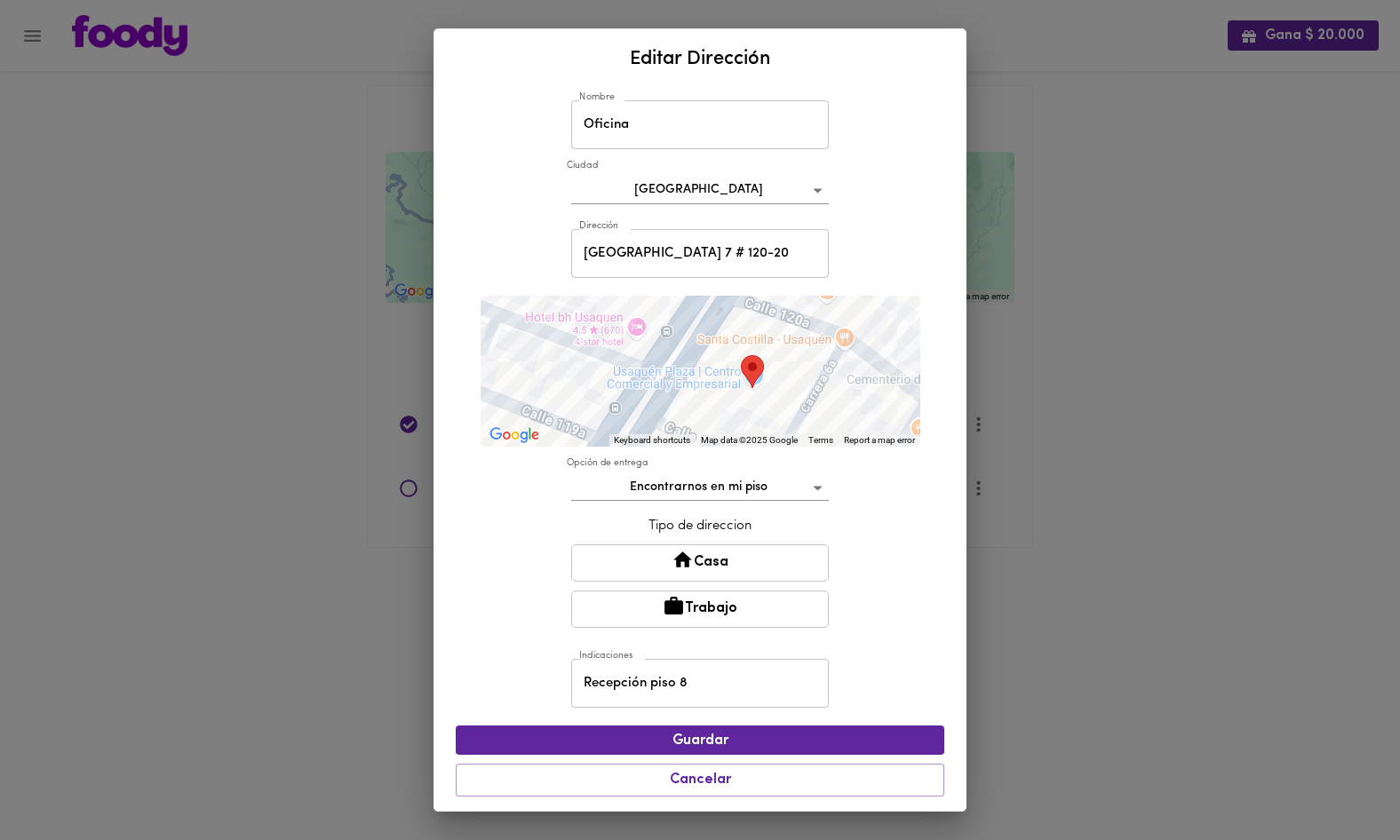 click on "Gana $ 20.000 Mis Direcciones Guardadas ← Move left → Move right ↑ Move up ↓ Move down + Zoom in - Zoom out Home Jump left by 75% End Jump right by 75% Page Up Jump up by 75% Page Down Jump down by 75% To navigate, press the arrow keys. Keyboard shortcuts Map Data Map data ©2025 Map data ©2025 5 km  Click to toggle between metric and imperial units Terms Report a map error Agrega una nueva Si quieres cambiar la dirección de pedidos que ya están programados, házlo en el  inicio . [PERSON_NAME] 22A # 50-55 Oficina Calle 93 # 13-45 Editar Eliminar Eliminar dirección ¿Estás seguro de eliminar la dirección [STREET_ADDRESS]? Cancelar Confirmar Tu dirección fue cambiada, pero... Aceptar Cambiar tu dirección sólo afecta pedidos futuros Si tienes pedidos creados y quieres que lleguen a [STREET_ADDRESS] [PERSON_NAME] volver a crearlos Entendido Editar Dirección Nombre [GEOGRAPHIC_DATA] Dirección [STREET_ADDRESS]-20 Dirección ← Move left → Move right ↑" at bounding box center [700, 296] 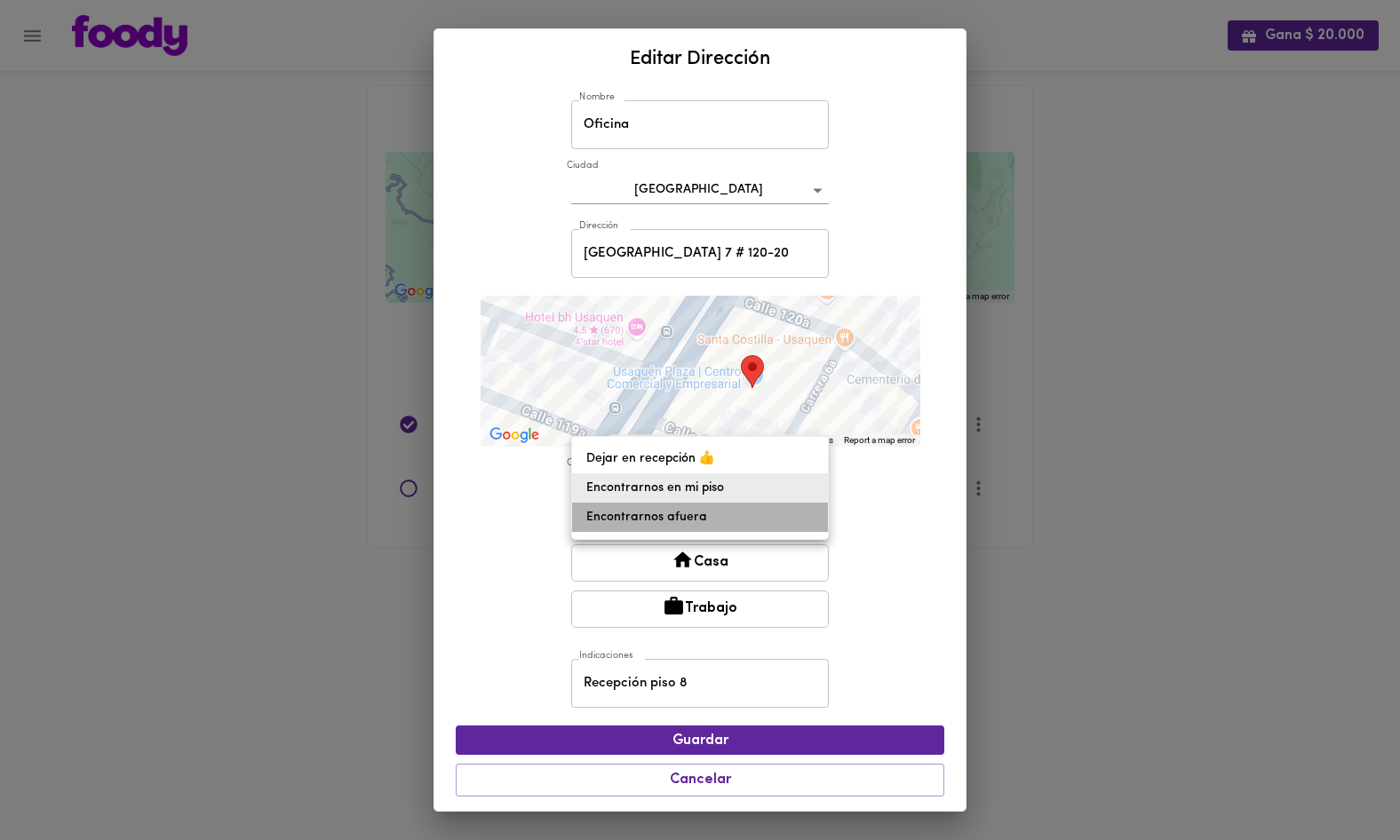 click on "Encontrarnos afuera" at bounding box center (700, 517) 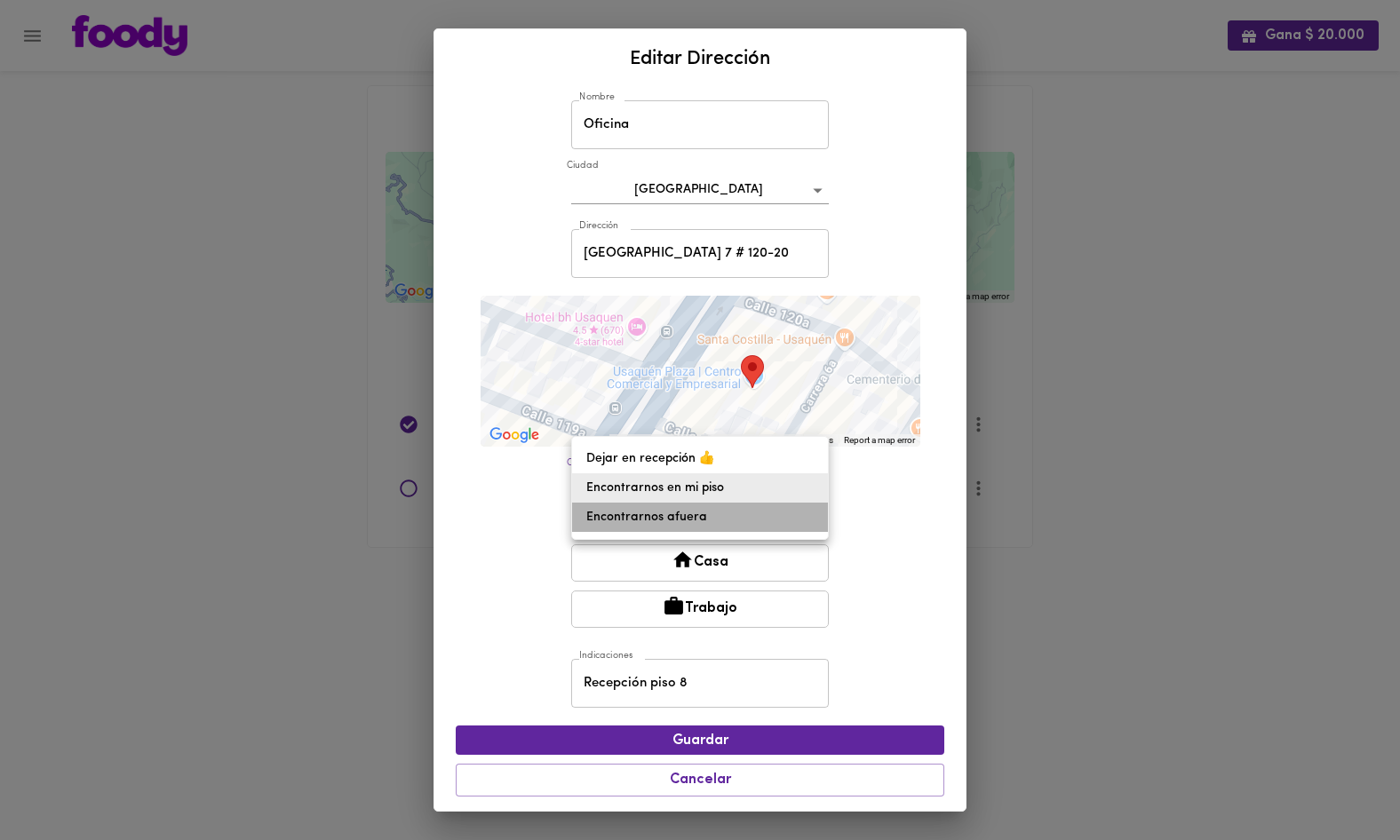 type on "meet-outside" 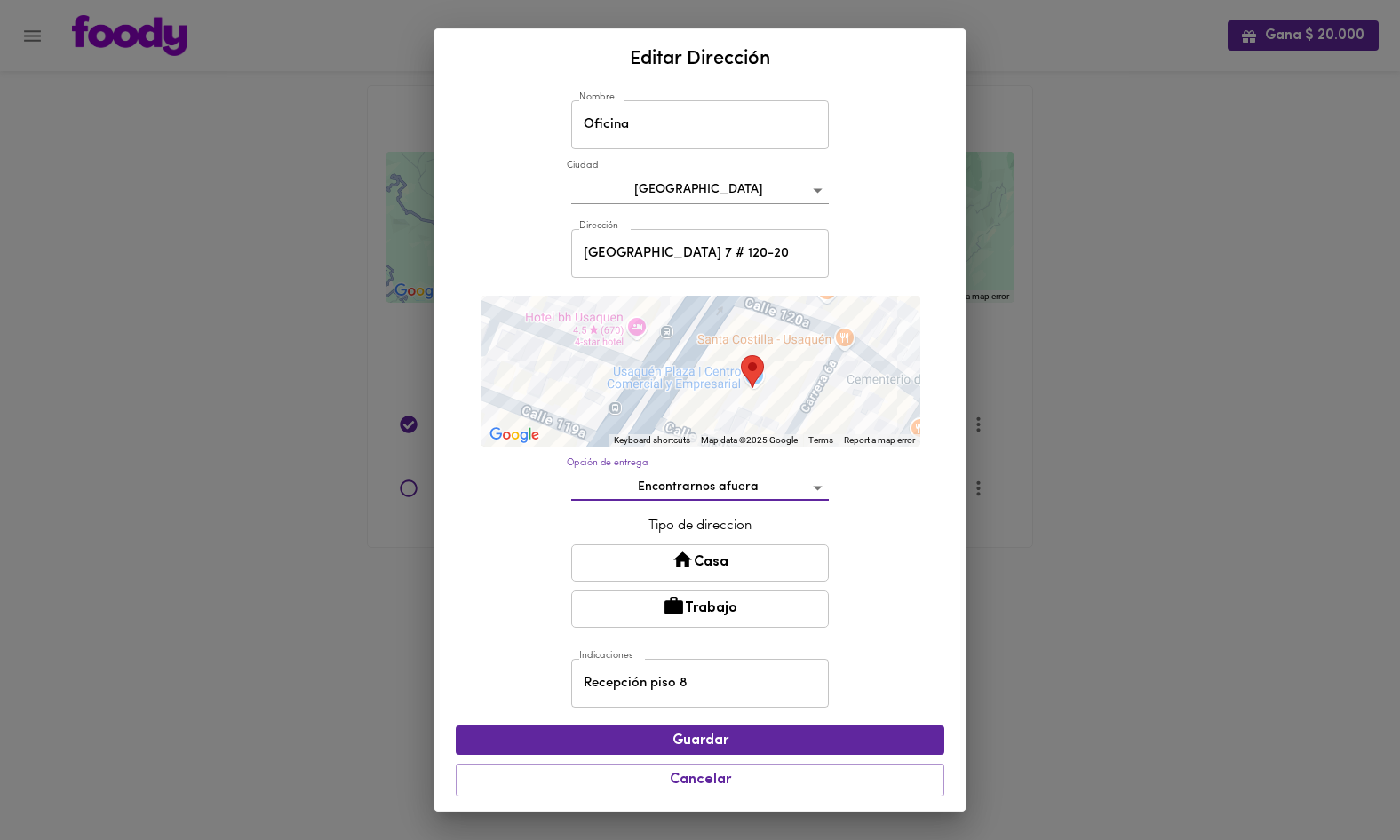 click on "Recepción piso 8" at bounding box center (700, 683) 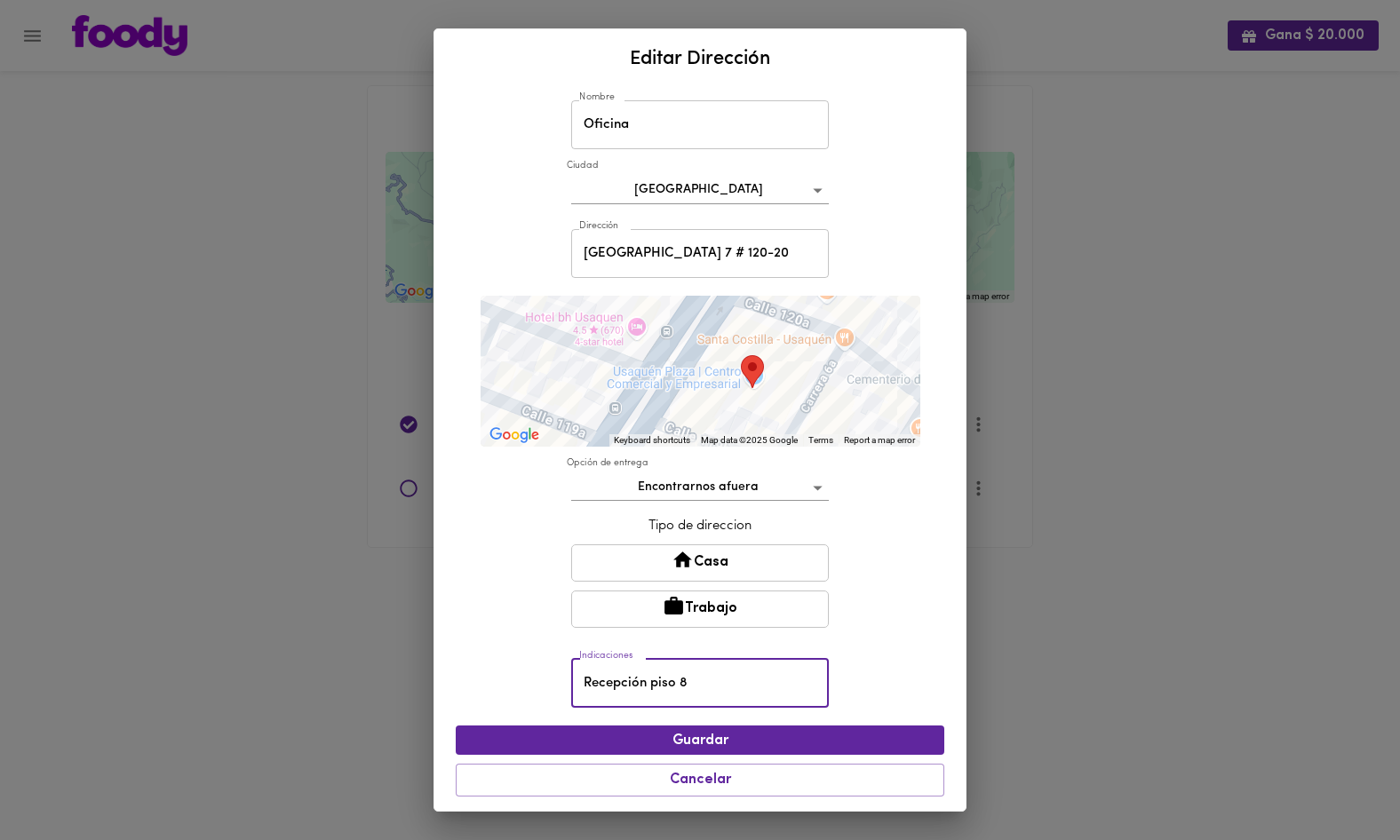 drag, startPoint x: 672, startPoint y: 681, endPoint x: 514, endPoint y: 685, distance: 158.0506 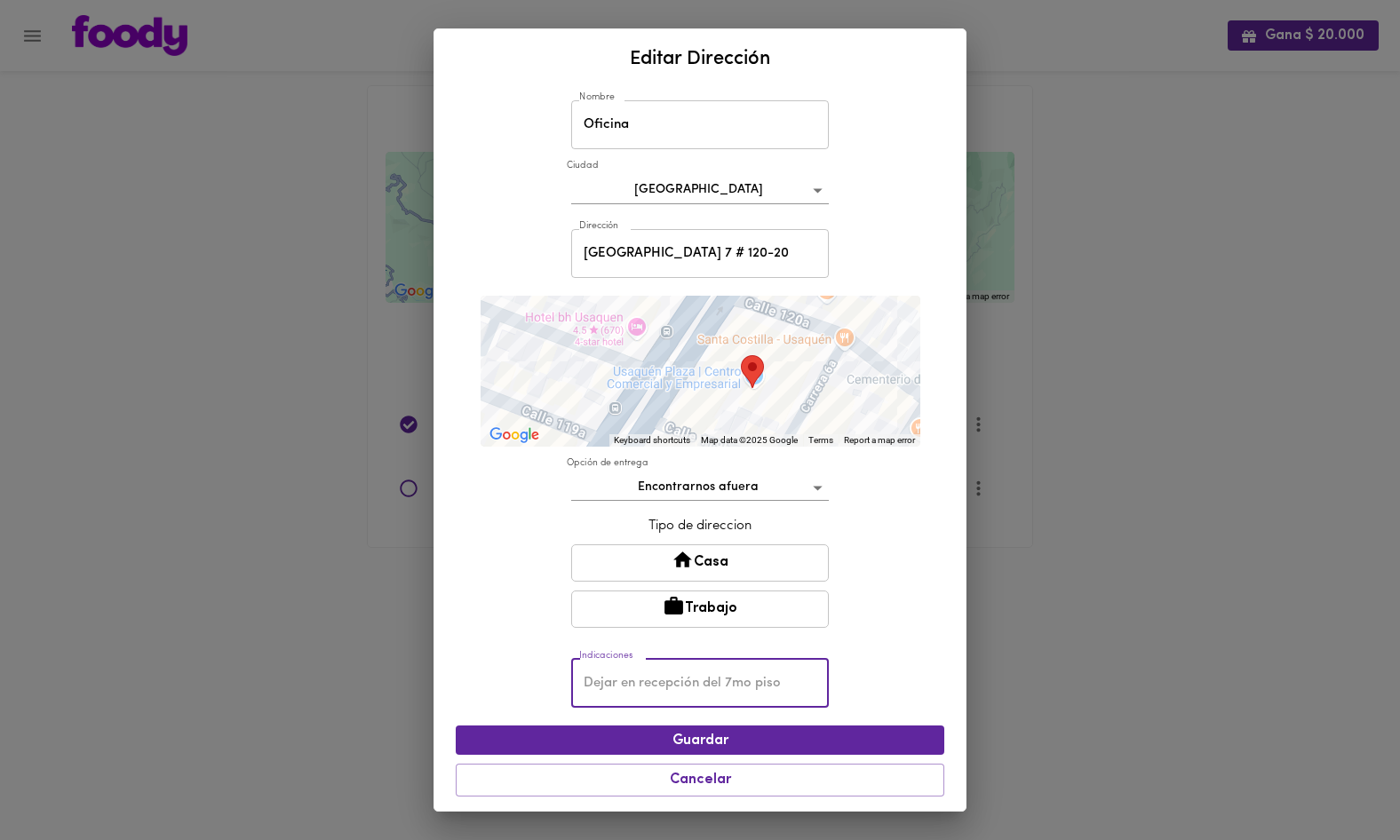 type 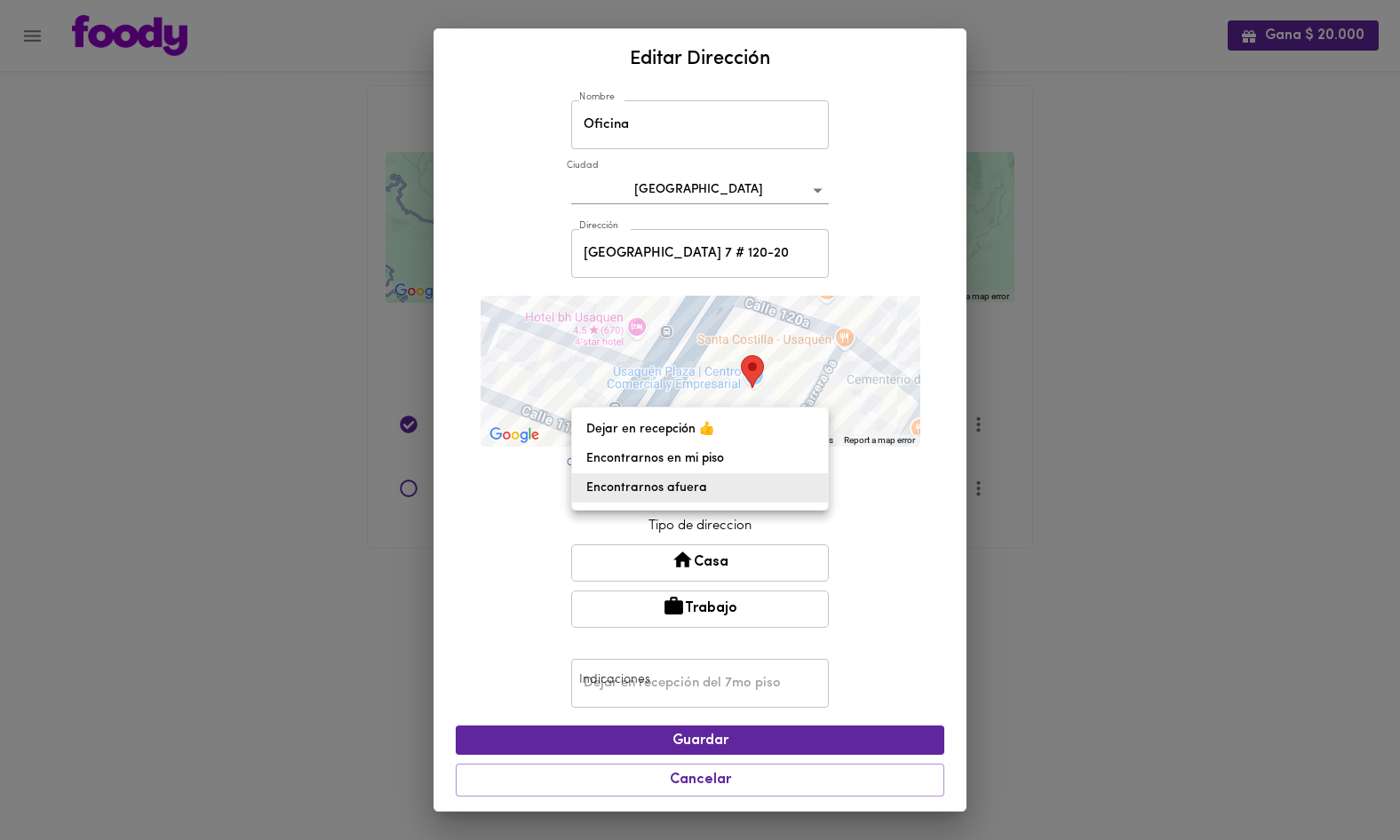 click on "Gana $ 20.000 Mis Direcciones Guardadas ← Move left → Move right ↑ Move up ↓ Move down + Zoom in - Zoom out Home Jump left by 75% End Jump right by 75% Page Up Jump up by 75% Page Down Jump down by 75% To navigate, press the arrow keys. Keyboard shortcuts Map Data Map data ©2025 Map data ©2025 5 km  Click to toggle between metric and imperial units Terms Report a map error Agrega una nueva Si quieres cambiar la dirección de pedidos que ya están programados, házlo en el  inicio . [PERSON_NAME] 22A # 50-55 Oficina Calle 93 # 13-45 Editar Eliminar Eliminar dirección ¿Estás seguro de eliminar la dirección [STREET_ADDRESS]? Cancelar Confirmar Tu dirección fue cambiada, pero... Aceptar Cambiar tu dirección sólo afecta pedidos futuros Si tienes pedidos creados y quieres que lleguen a [STREET_ADDRESS] [PERSON_NAME] volver a crearlos Entendido Editar Dirección Nombre [GEOGRAPHIC_DATA] Dirección [STREET_ADDRESS]-20 Dirección ← Move left → Move right ↑" at bounding box center (700, 296) 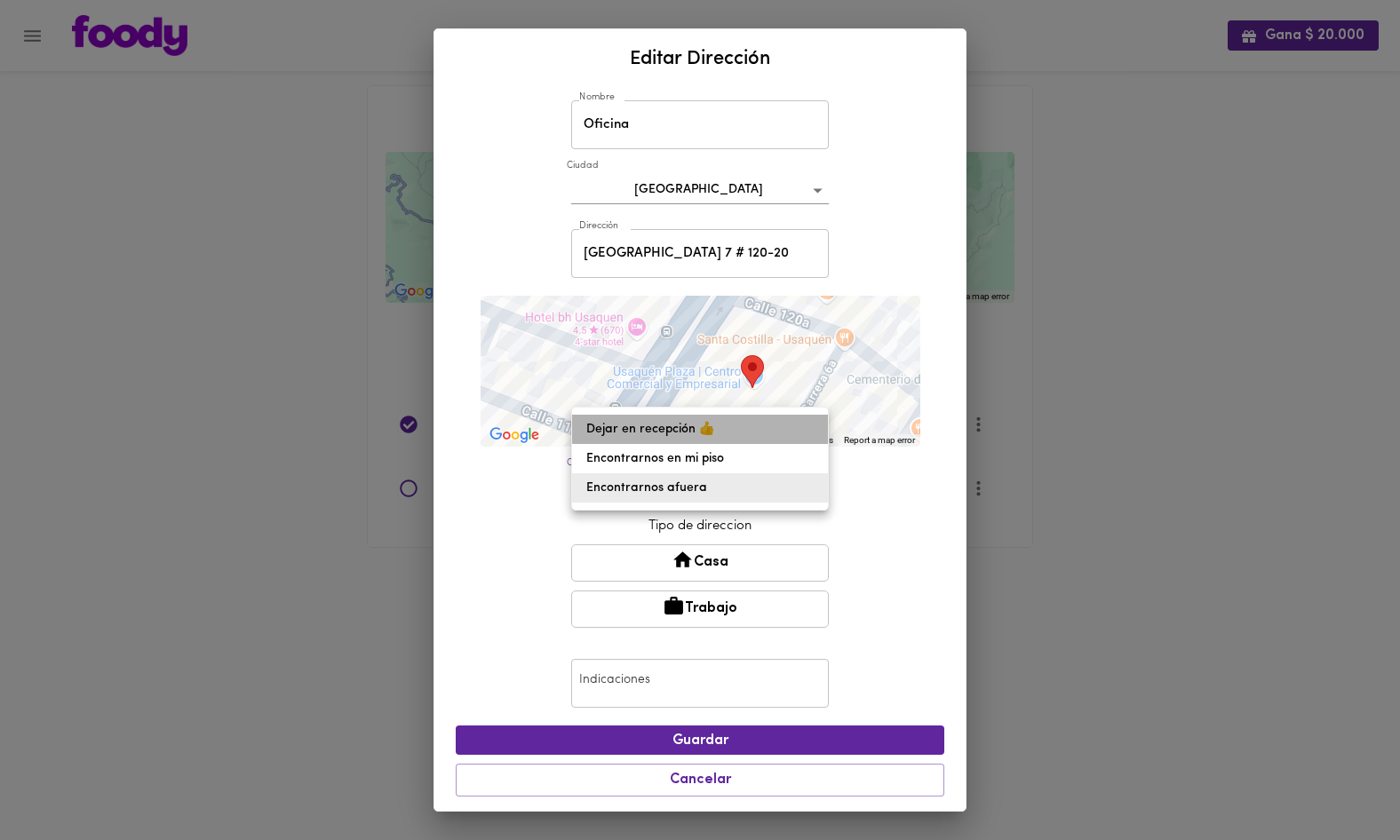 click on "Dejar en recepción 👍" at bounding box center (700, 429) 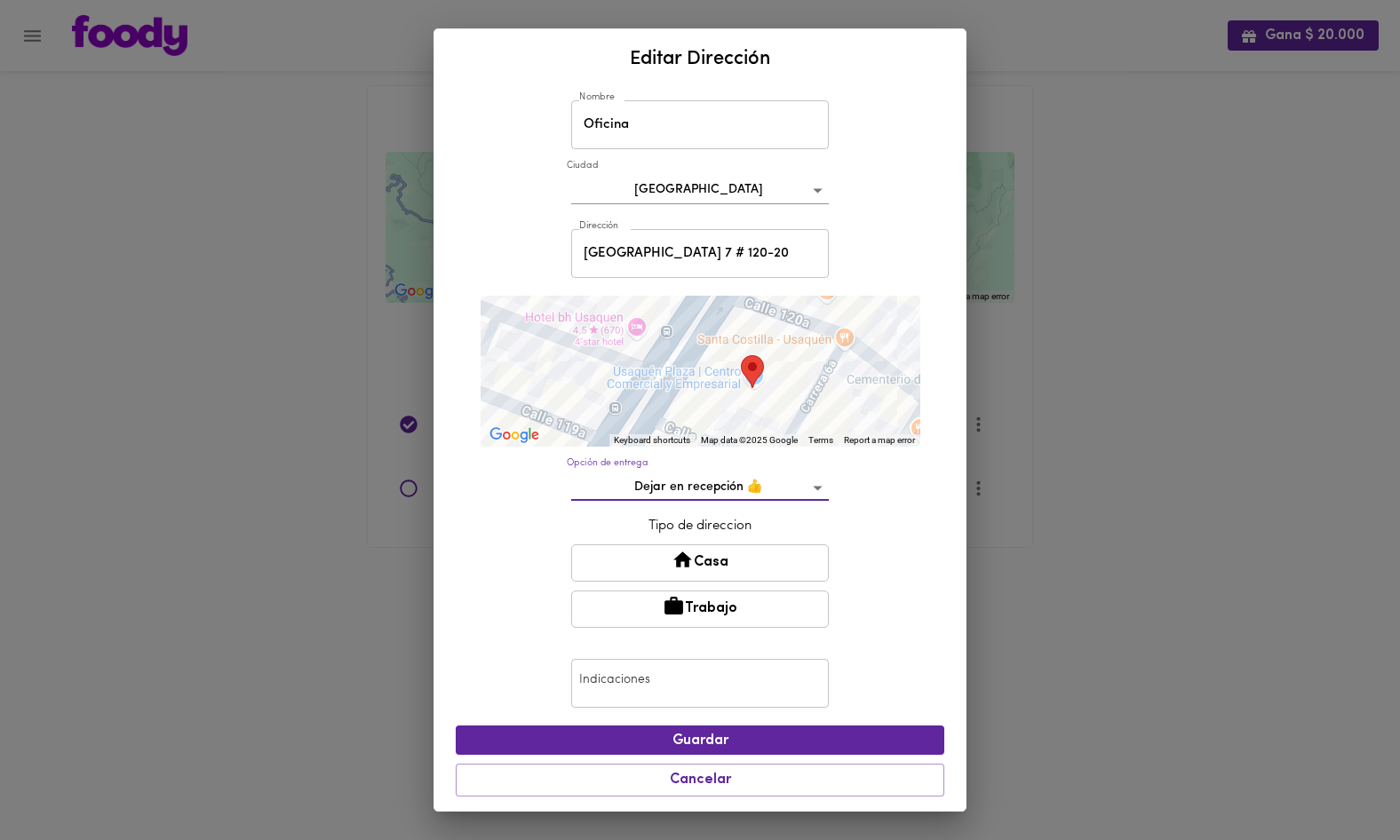 click at bounding box center (700, 683) 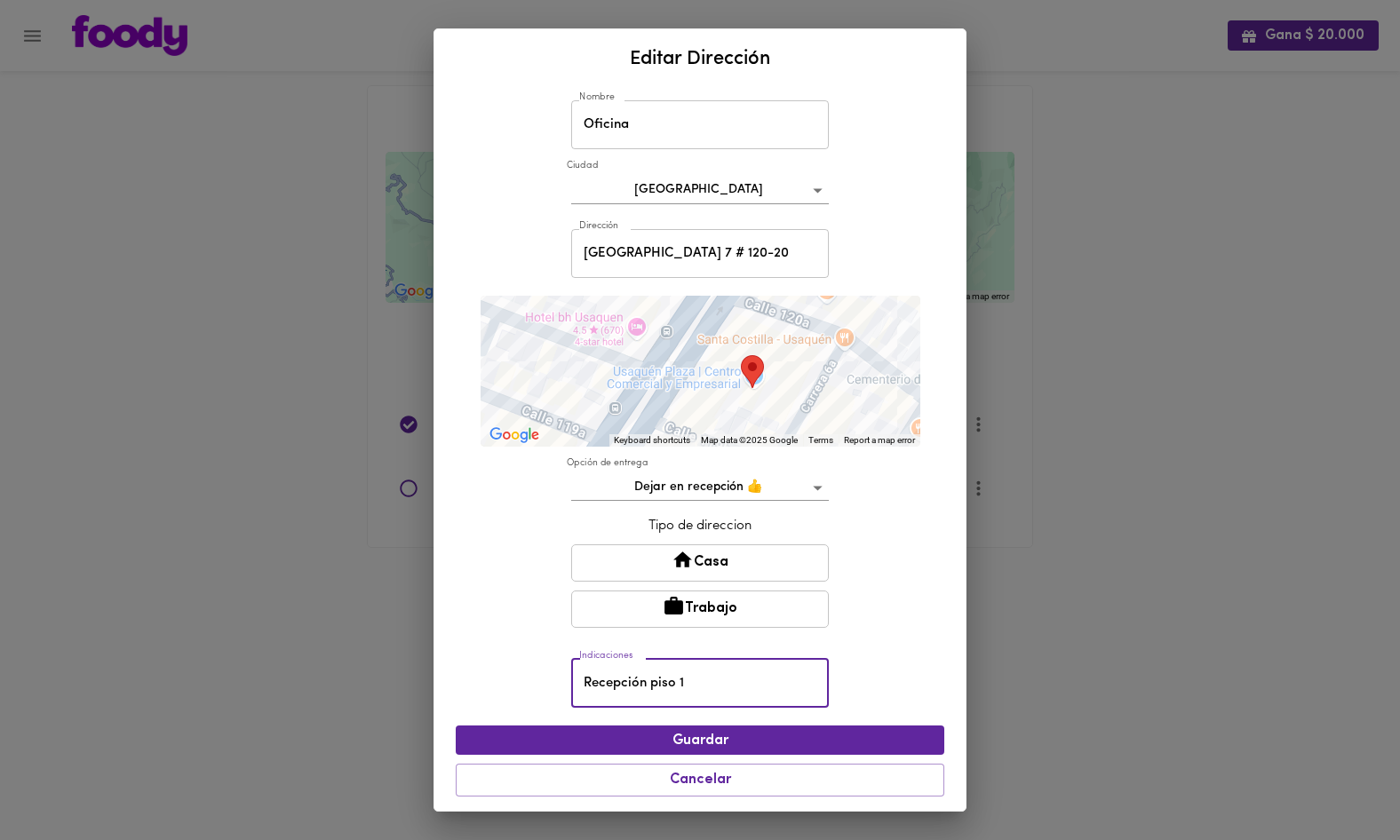 scroll, scrollTop: 25, scrollLeft: 0, axis: vertical 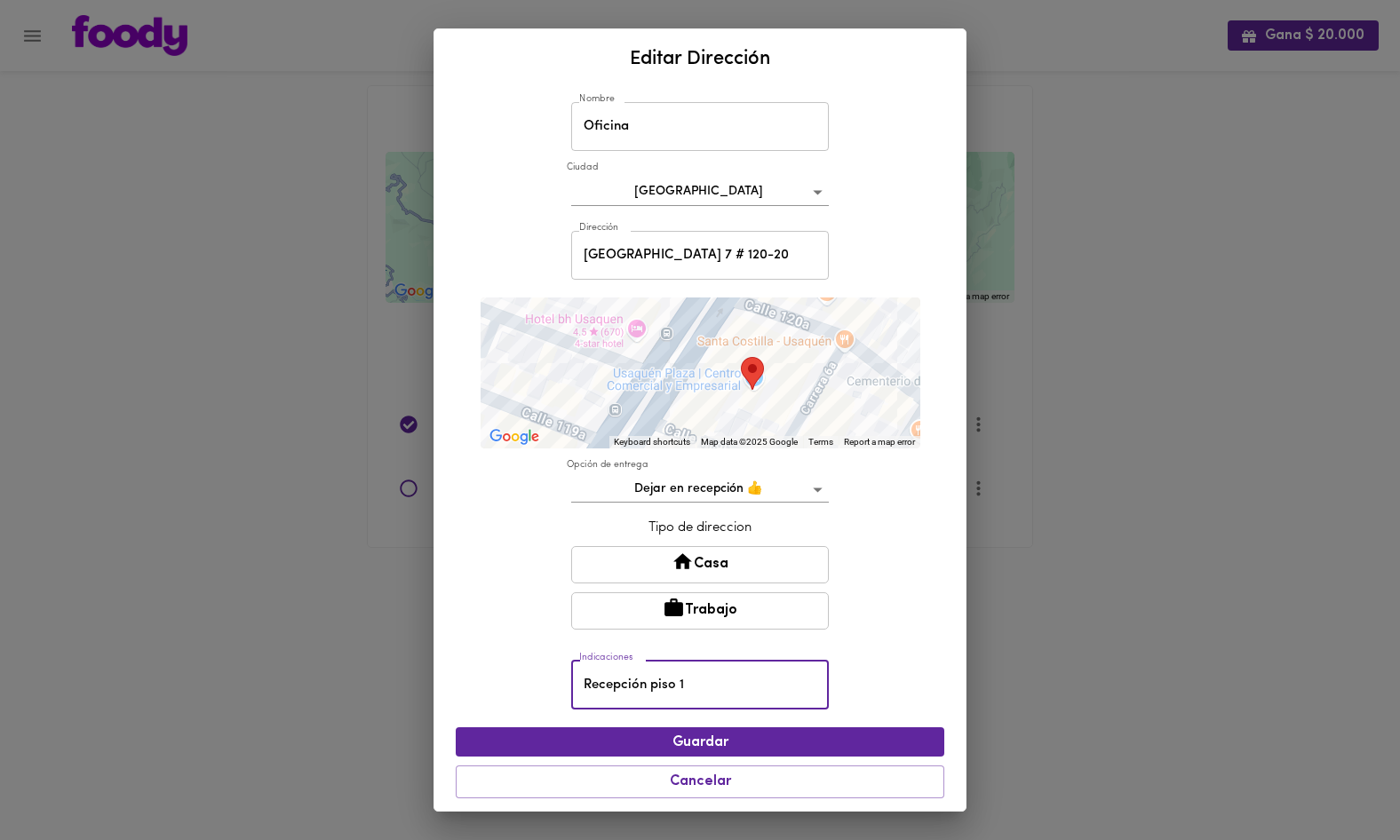 type on "Recepción piso 1" 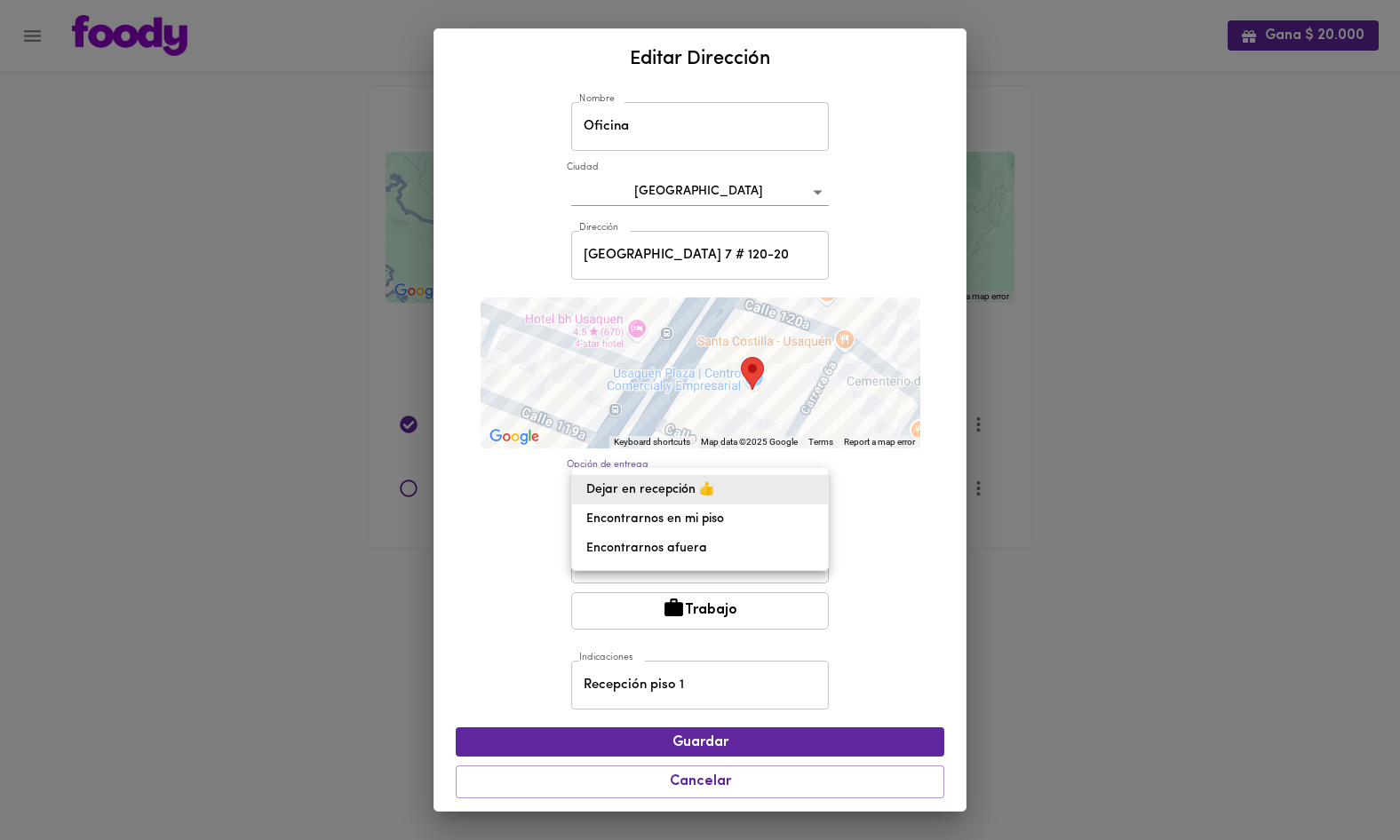 click on "Gana $ 20.000 Mis Direcciones Guardadas ← Move left → Move right ↑ Move up ↓ Move down + Zoom in - Zoom out Home Jump left by 75% End Jump right by 75% Page Up Jump up by 75% Page Down Jump down by 75% To navigate, press the arrow keys. Keyboard shortcuts Map Data Map data ©2025 Map data ©2025 5 km  Click to toggle between metric and imperial units Terms Report a map error Agrega una nueva Si quieres cambiar la dirección de pedidos que ya están programados, házlo en el  inicio . [PERSON_NAME] 22A # 50-55 Oficina Calle 93 # 13-45 Editar Eliminar Eliminar dirección ¿Estás seguro de eliminar la dirección [STREET_ADDRESS]? Cancelar Confirmar Tu dirección fue cambiada, pero... Aceptar Cambiar tu dirección sólo afecta pedidos futuros Si tienes pedidos creados y quieres que lleguen a [STREET_ADDRESS] [PERSON_NAME] volver a crearlos Entendido Editar Dirección Nombre [GEOGRAPHIC_DATA] Dirección [STREET_ADDRESS]-20 Dirección ← Move left → Move right ↑" at bounding box center [700, 296] 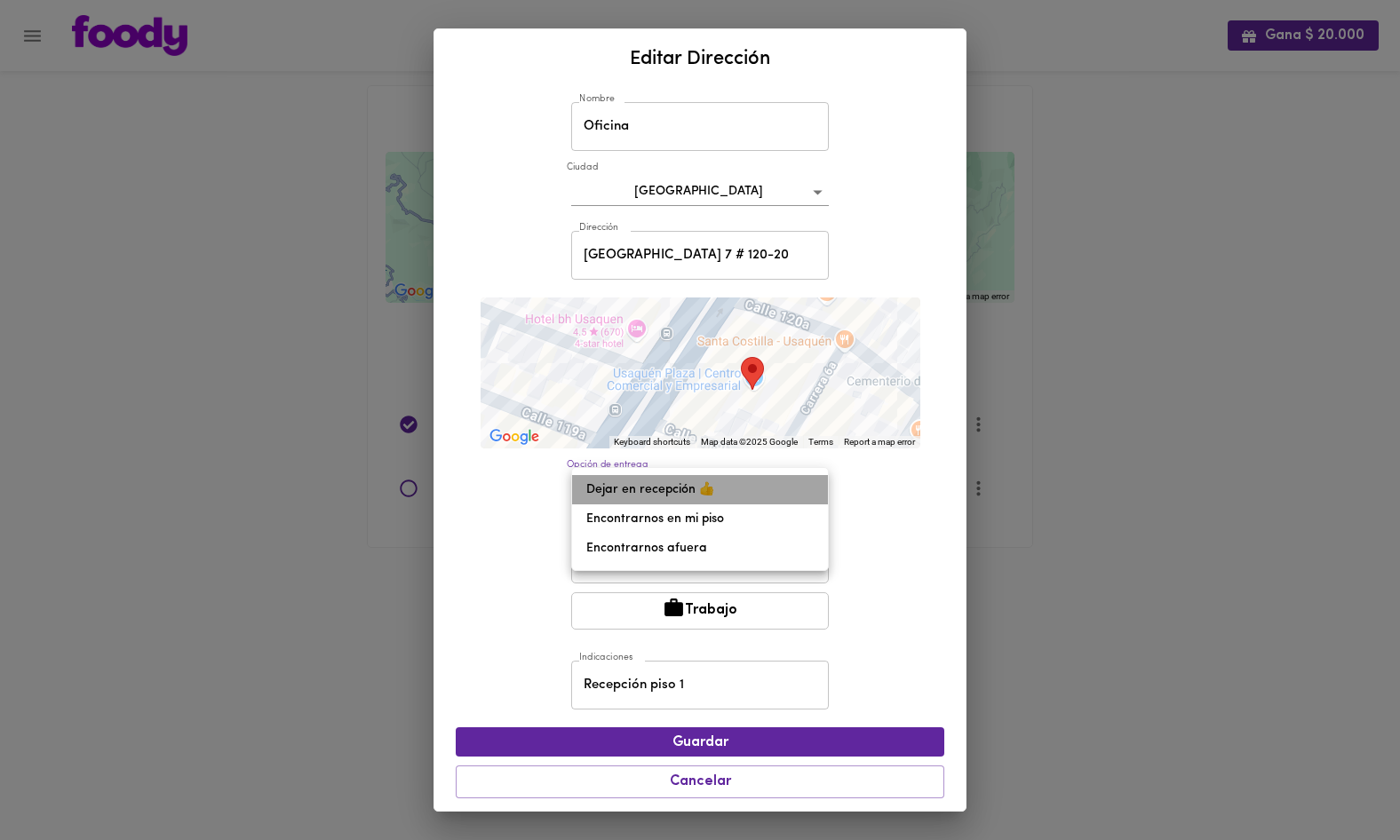 click on "Dejar en recepción 👍" at bounding box center [700, 489] 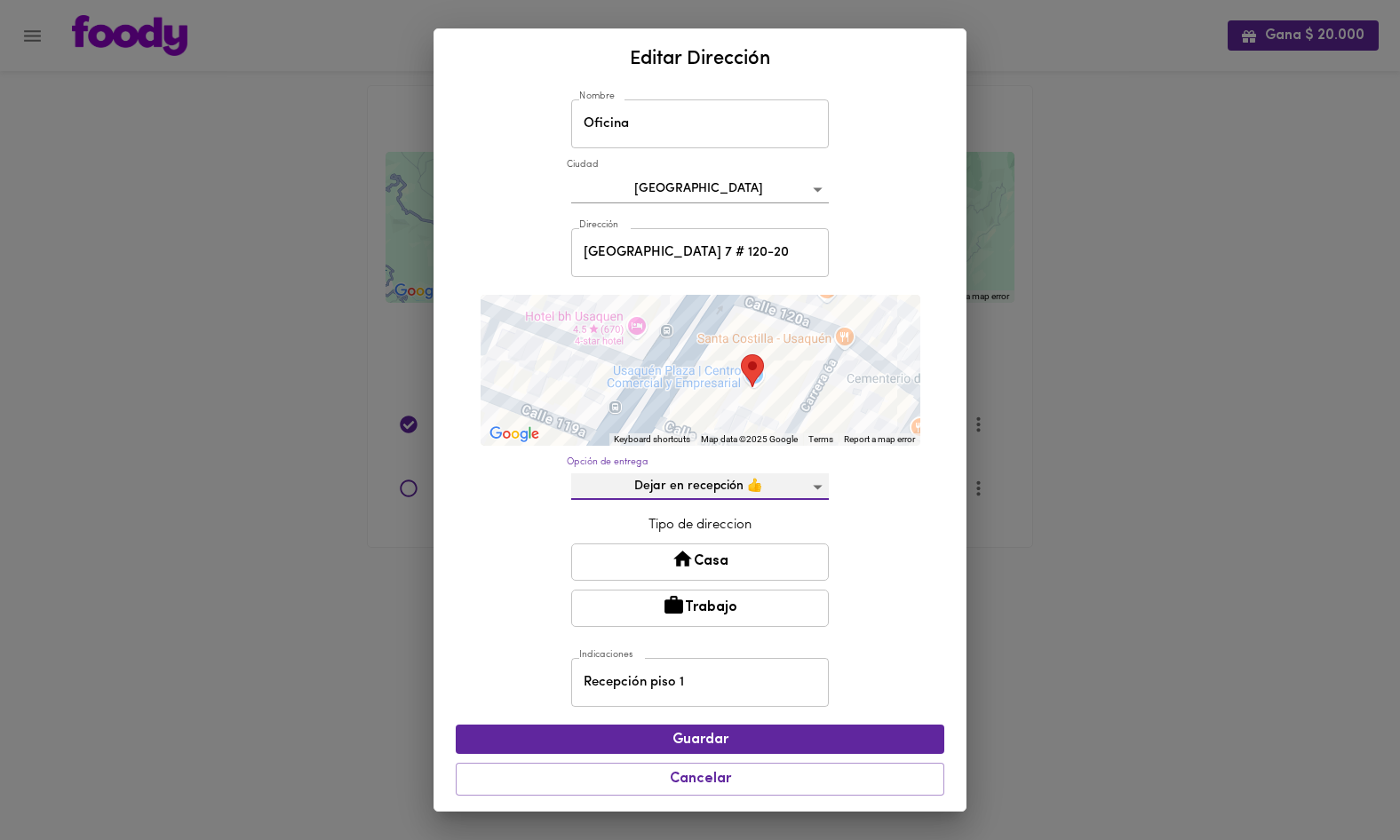 scroll, scrollTop: 27, scrollLeft: 0, axis: vertical 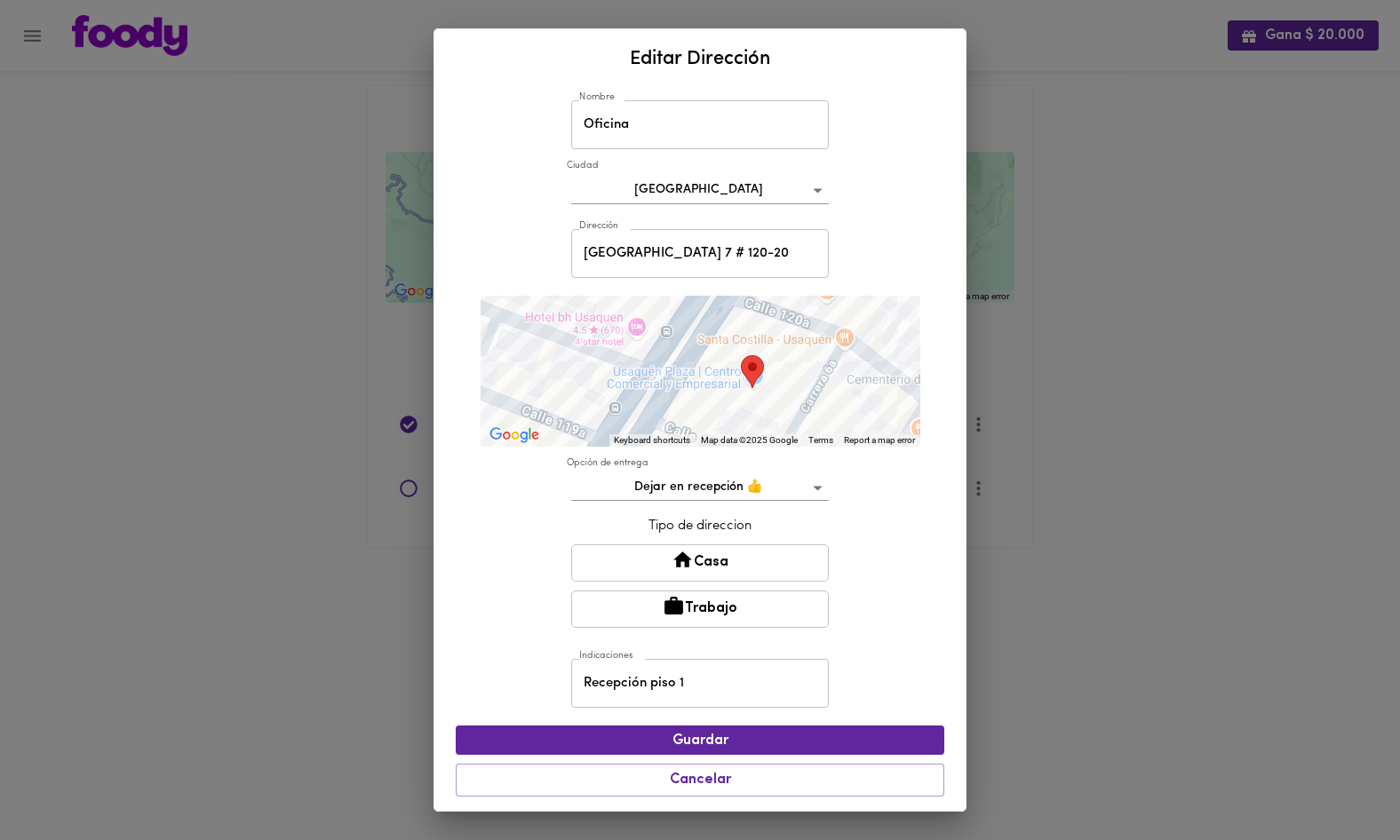 click on "Trabajo" at bounding box center [700, 609] 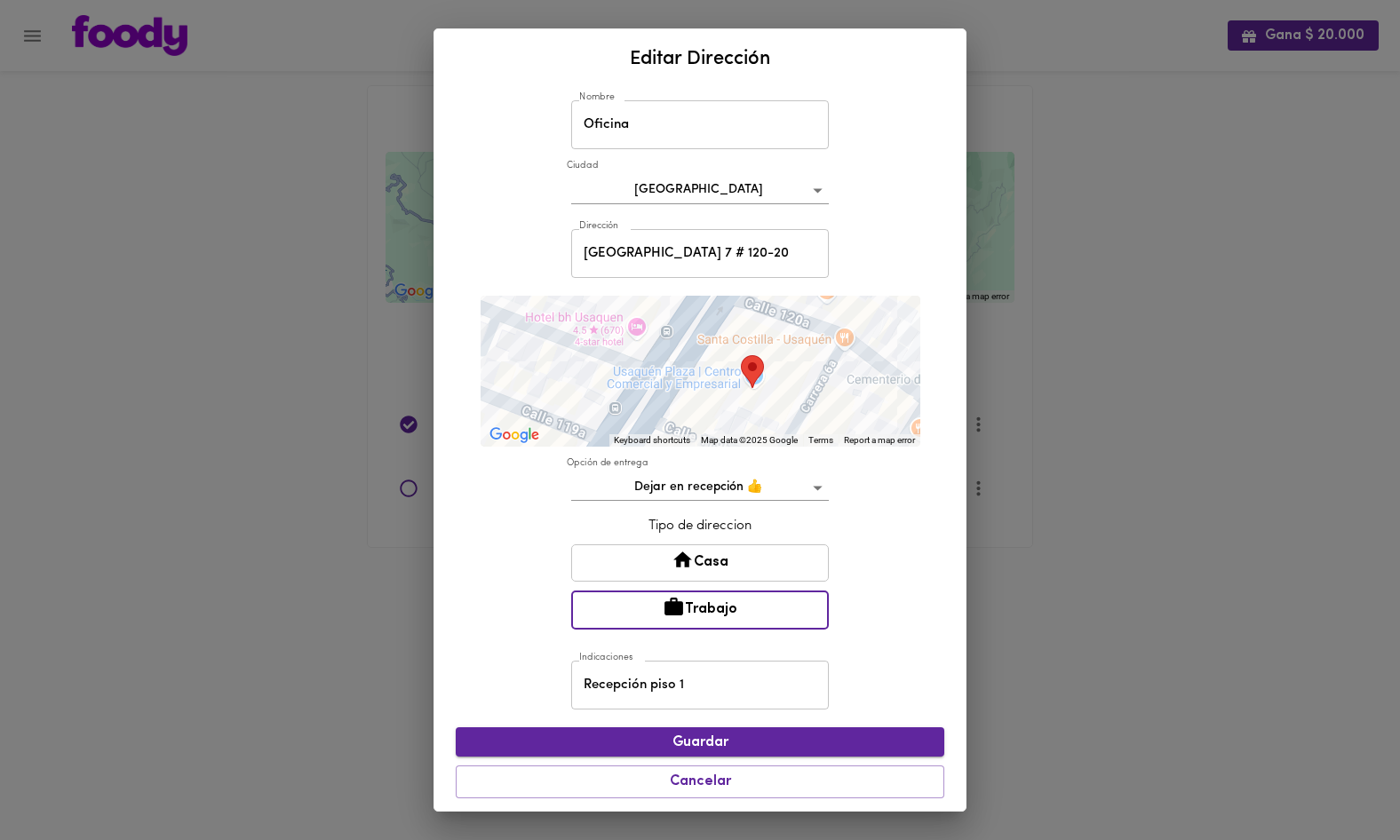 click on "Guardar" at bounding box center (700, 742) 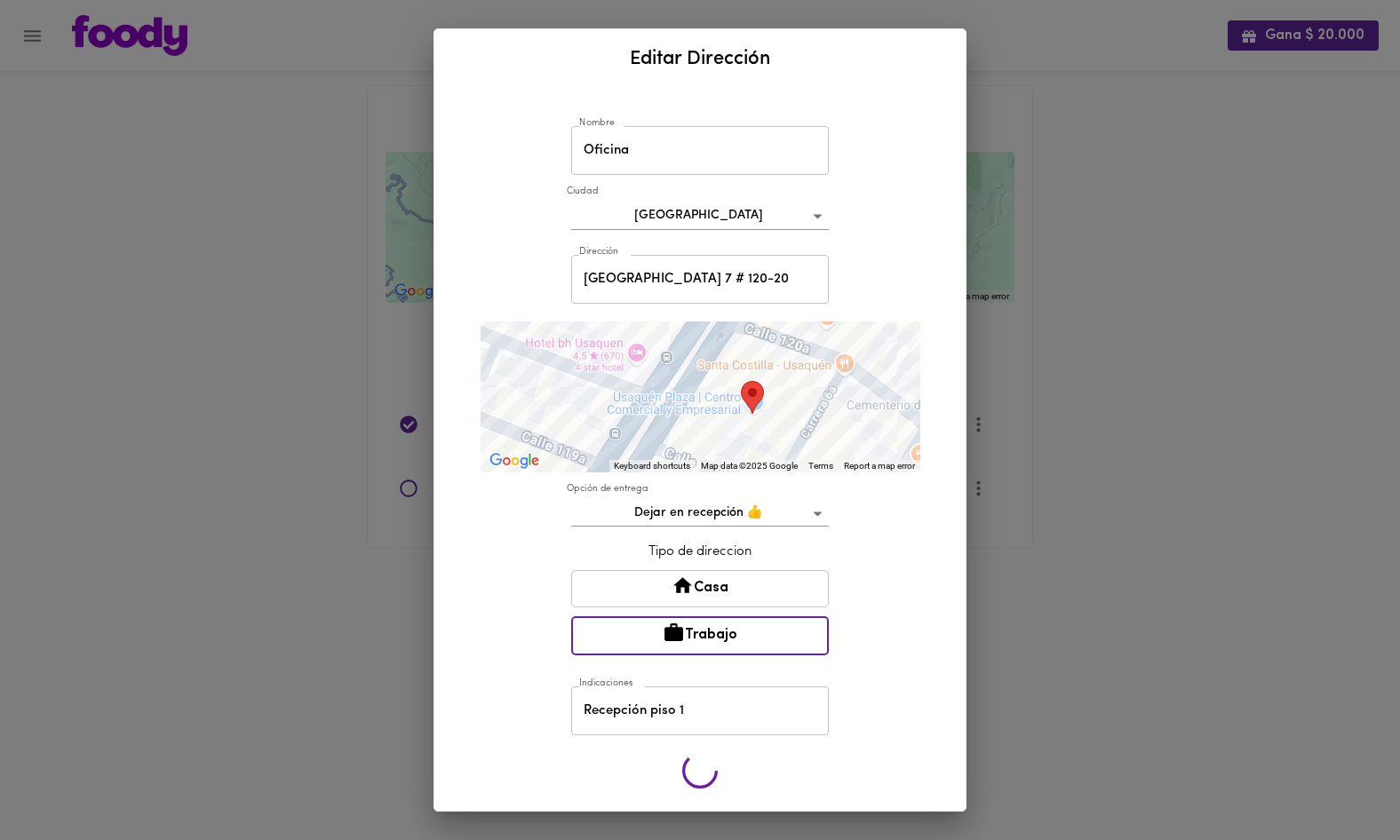 scroll, scrollTop: 0, scrollLeft: 0, axis: both 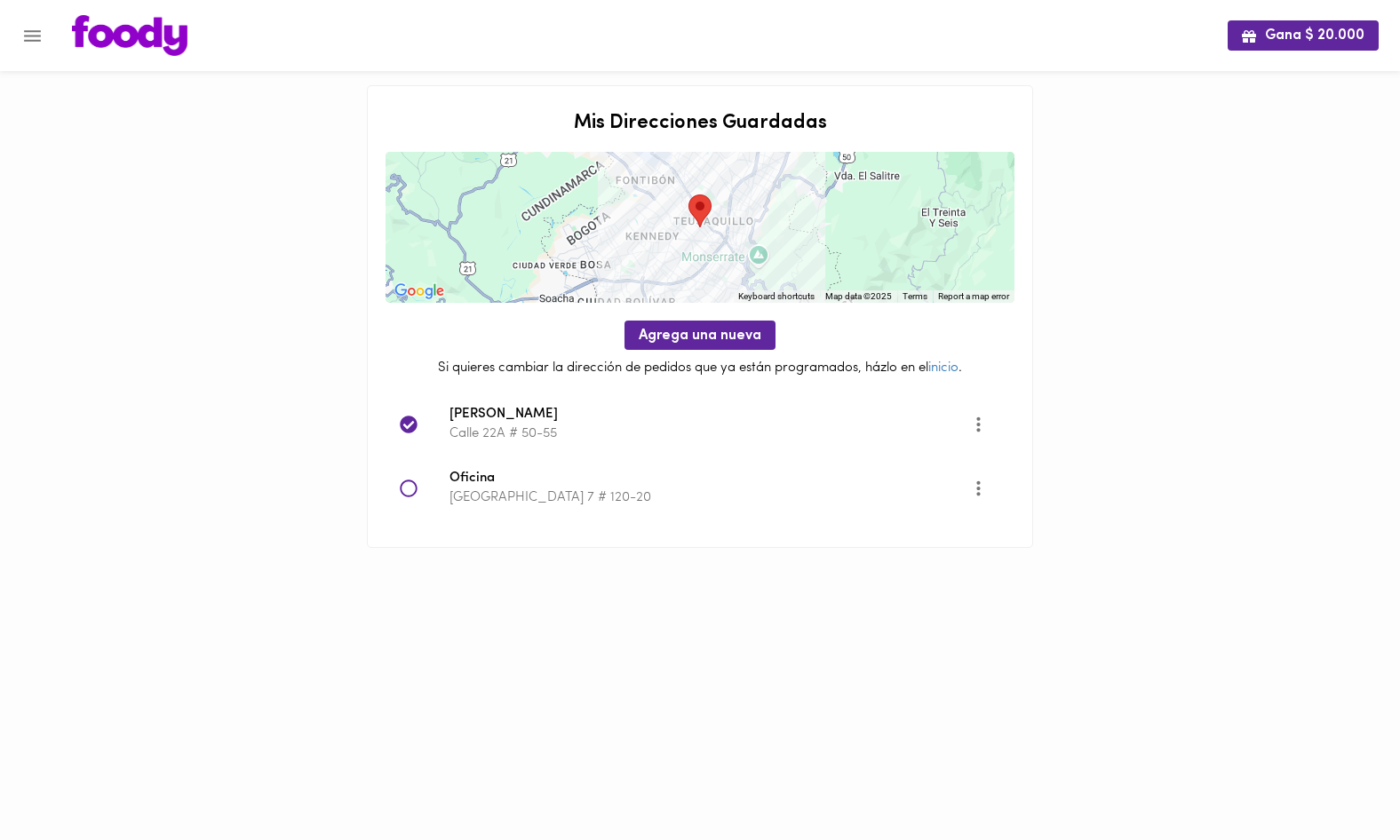click 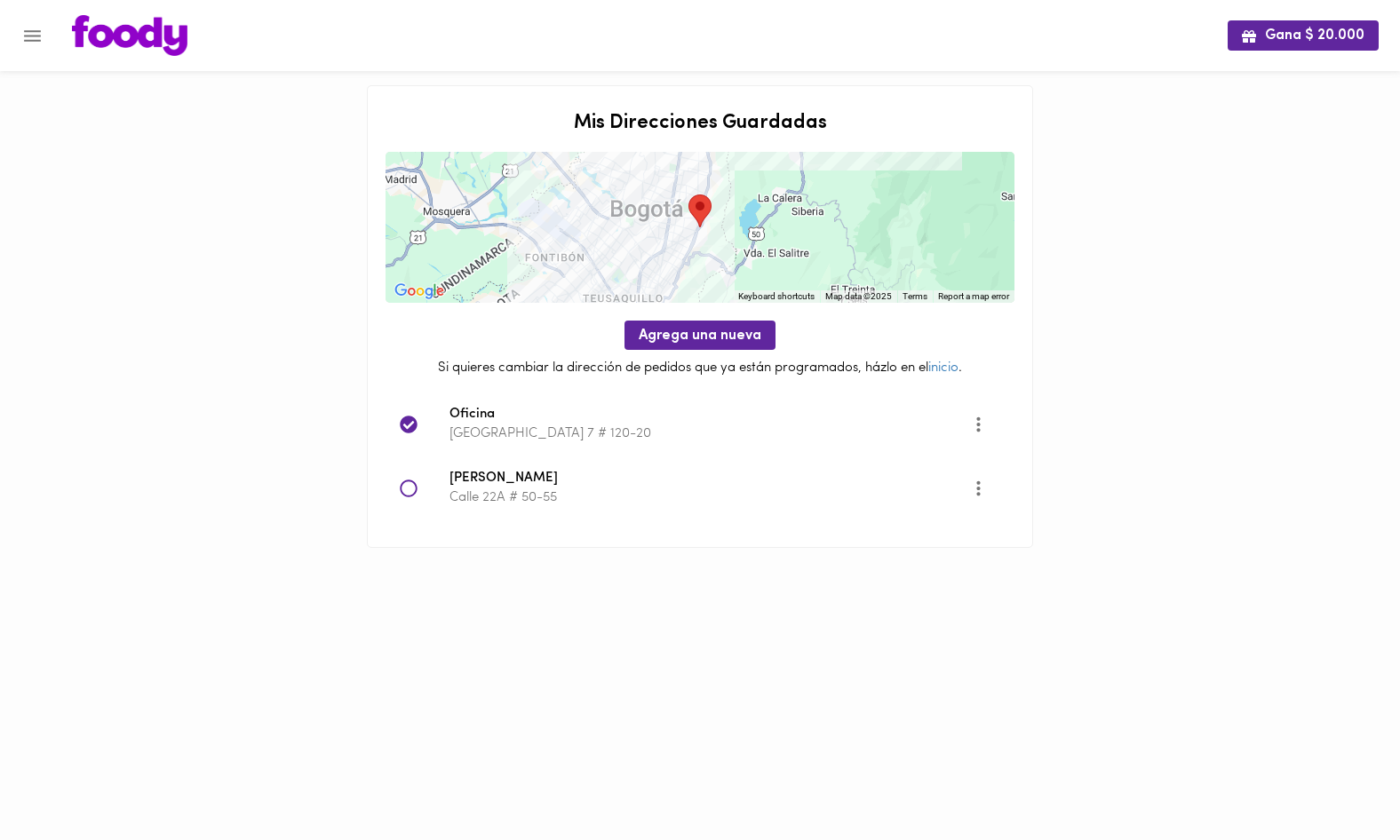 click at bounding box center (700, 570) 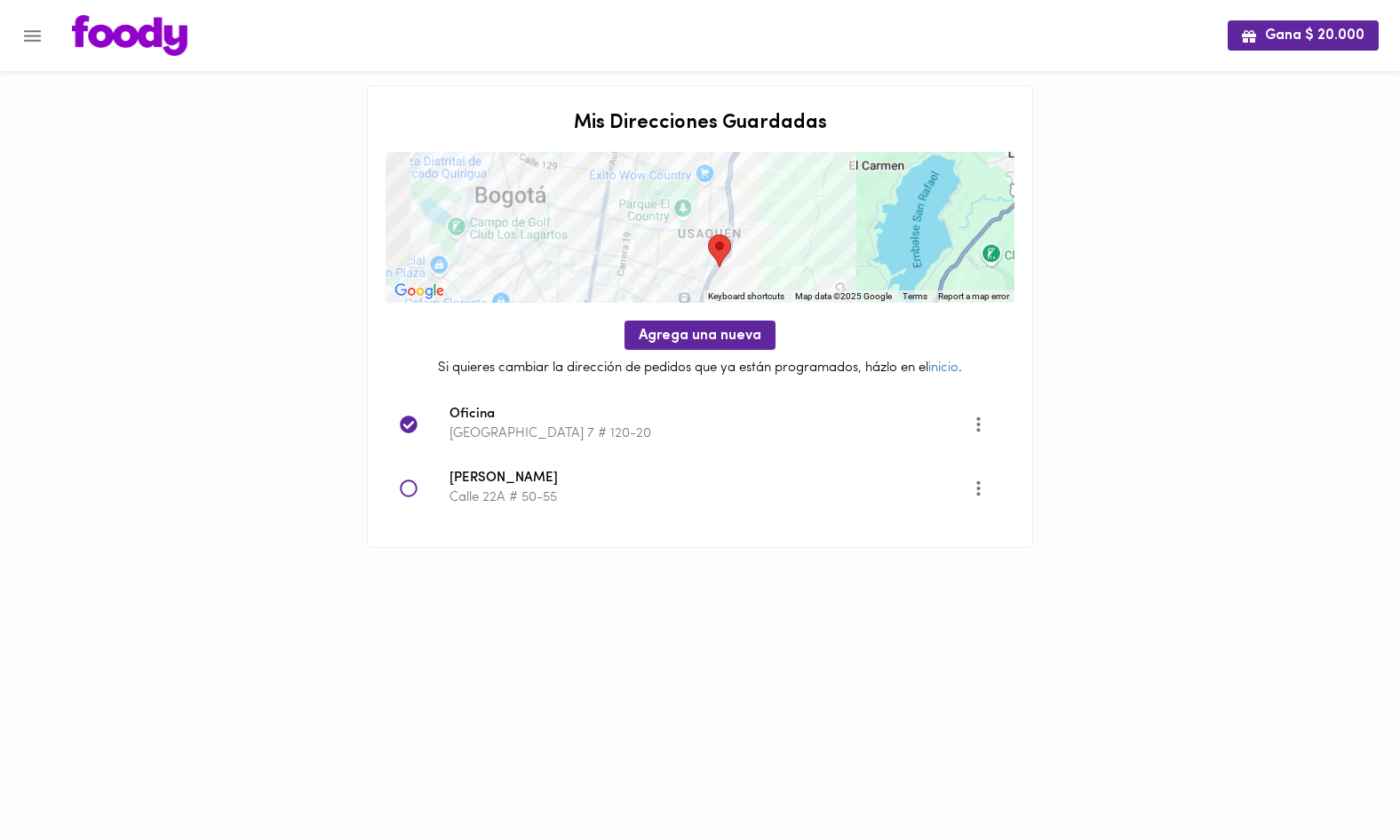 drag, startPoint x: 637, startPoint y: 207, endPoint x: 757, endPoint y: 291, distance: 146.47867 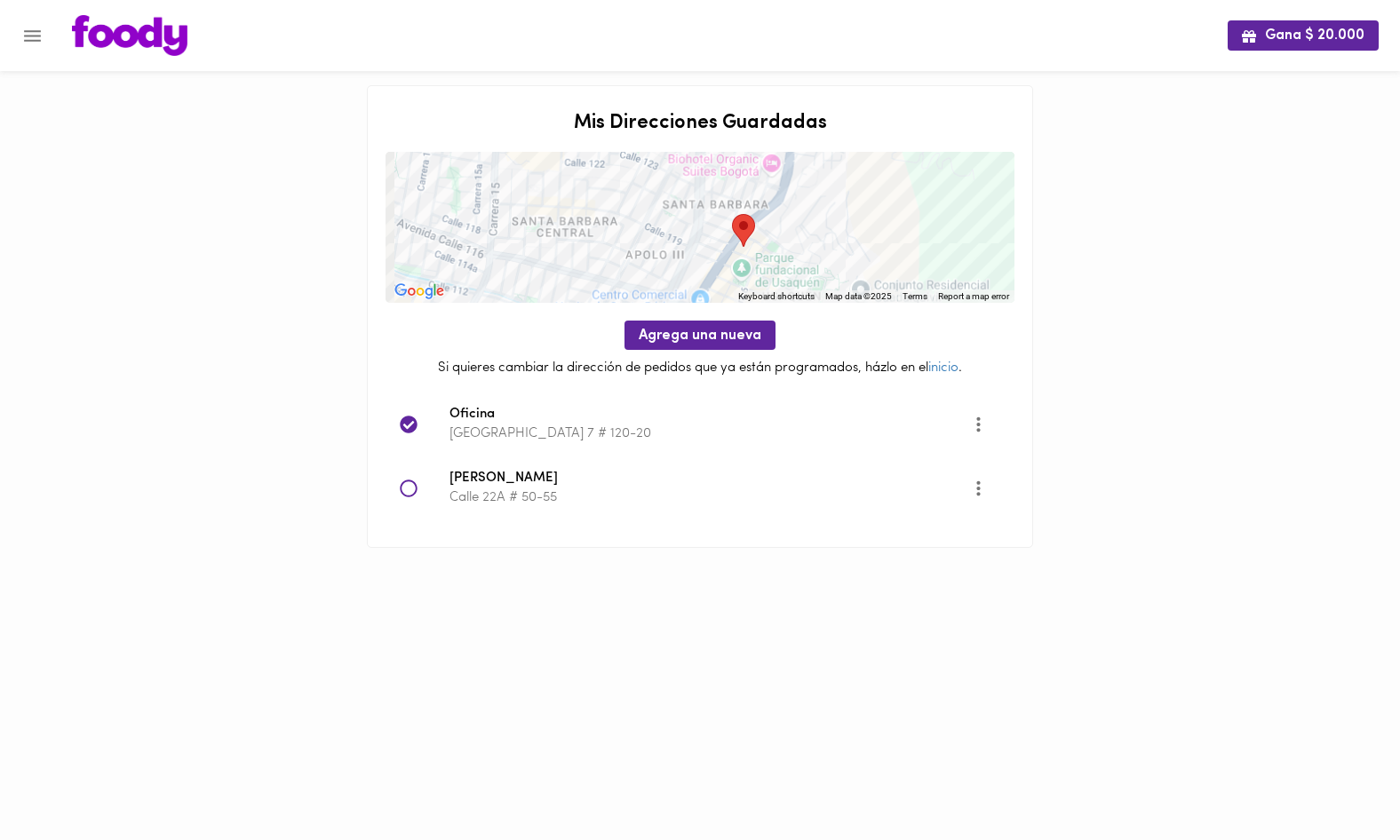 drag, startPoint x: 722, startPoint y: 258, endPoint x: 745, endPoint y: 187, distance: 74.632433 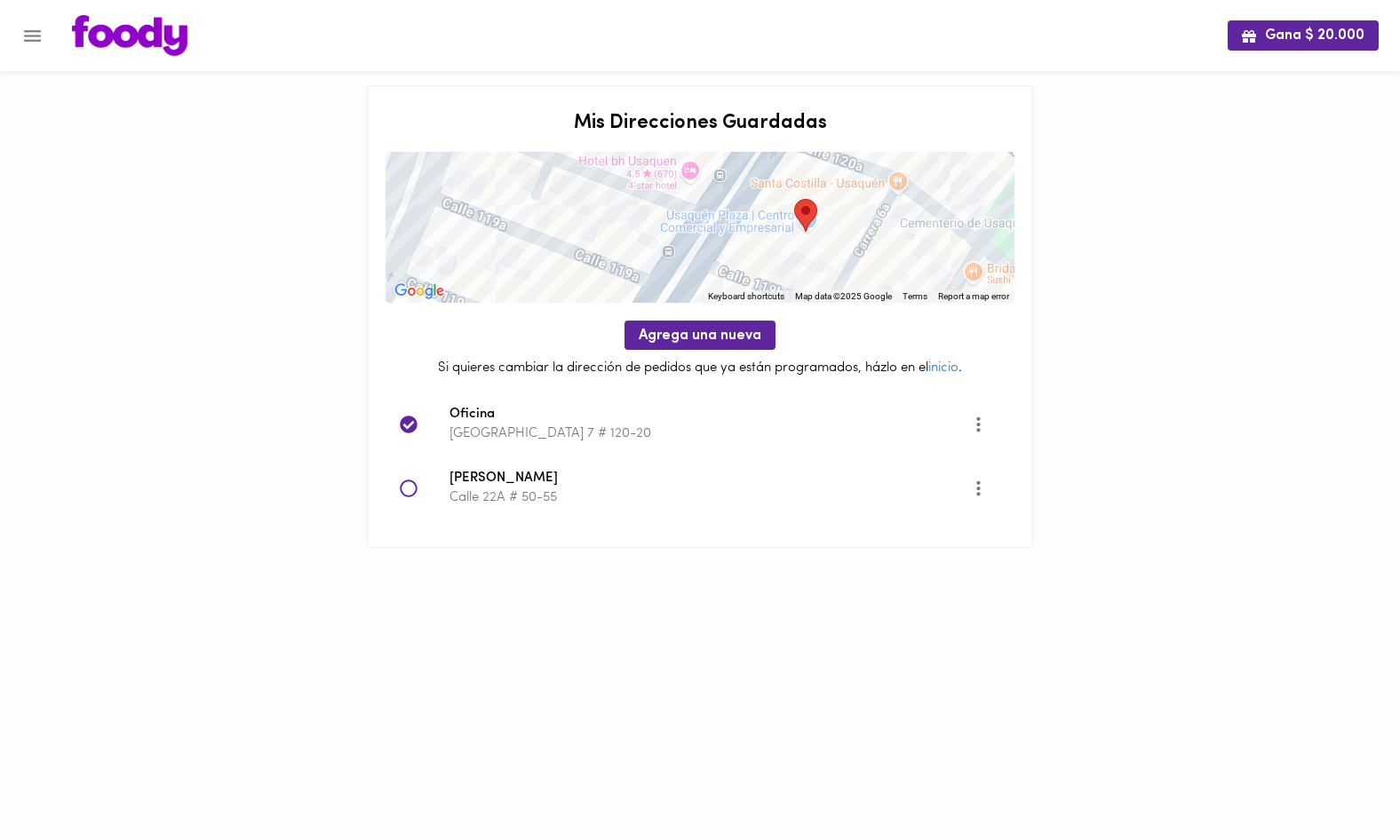 drag, startPoint x: 739, startPoint y: 202, endPoint x: 834, endPoint y: 260, distance: 111.30588 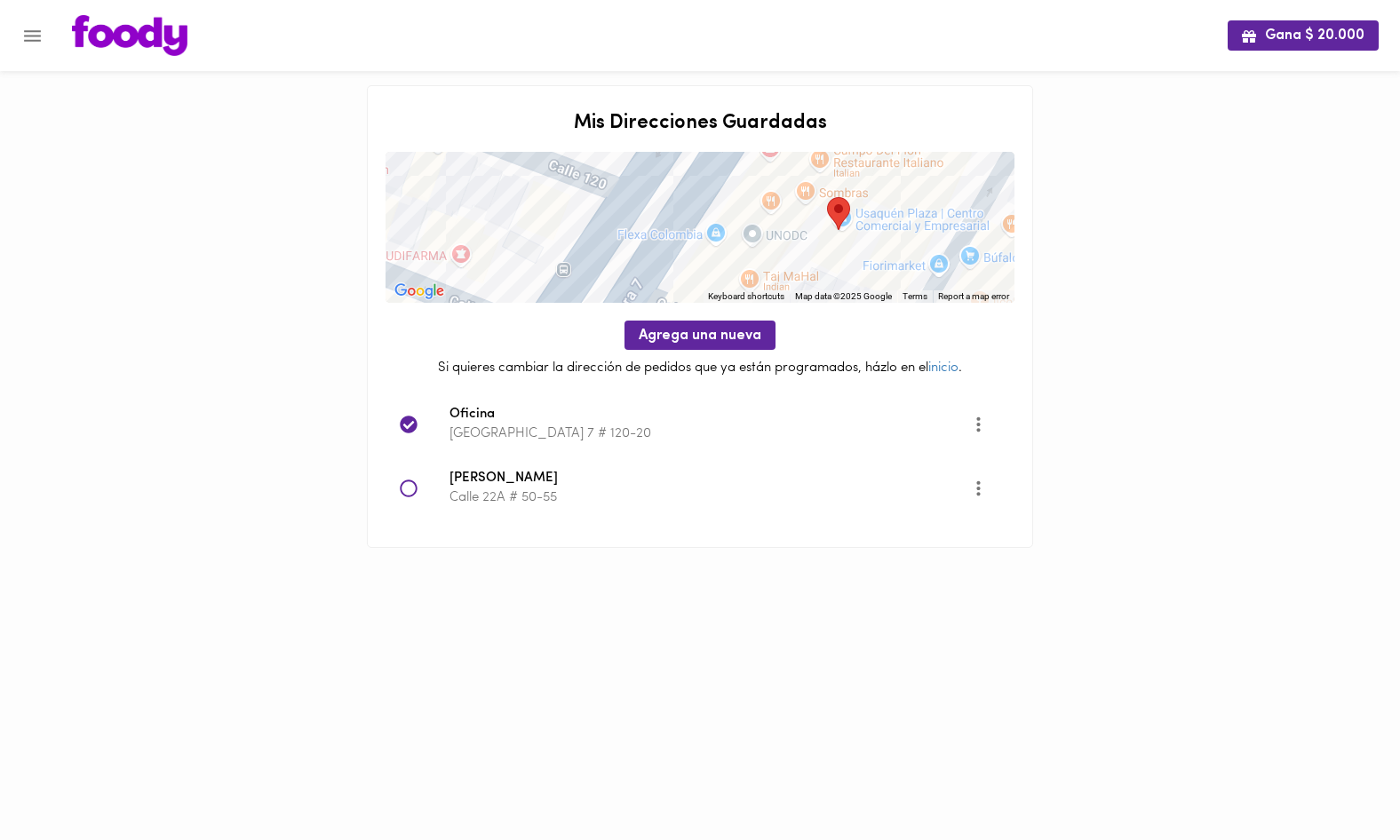 click on "Gana $ 20.000 Mis Direcciones Guardadas ← Move left → Move right ↑ Move up ↓ Move down + Zoom in - Zoom out Home Jump left by 75% End Jump right by 75% Page Up Jump up by 75% Page Down Jump down by 75% To navigate, press the arrow keys. Keyboard shortcuts Map Data Map data ©2025 Google Map data ©2025 Google 20 m  Click to toggle between metric and imperial units Terms Report a map error Agrega una nueva Si quieres cambiar la dirección de pedidos que ya están programados, házlo en el  inicio . [GEOGRAPHIC_DATA] 7 # 120-20 [PERSON_NAME] Calle 22A # 50-55" at bounding box center [700, 296] 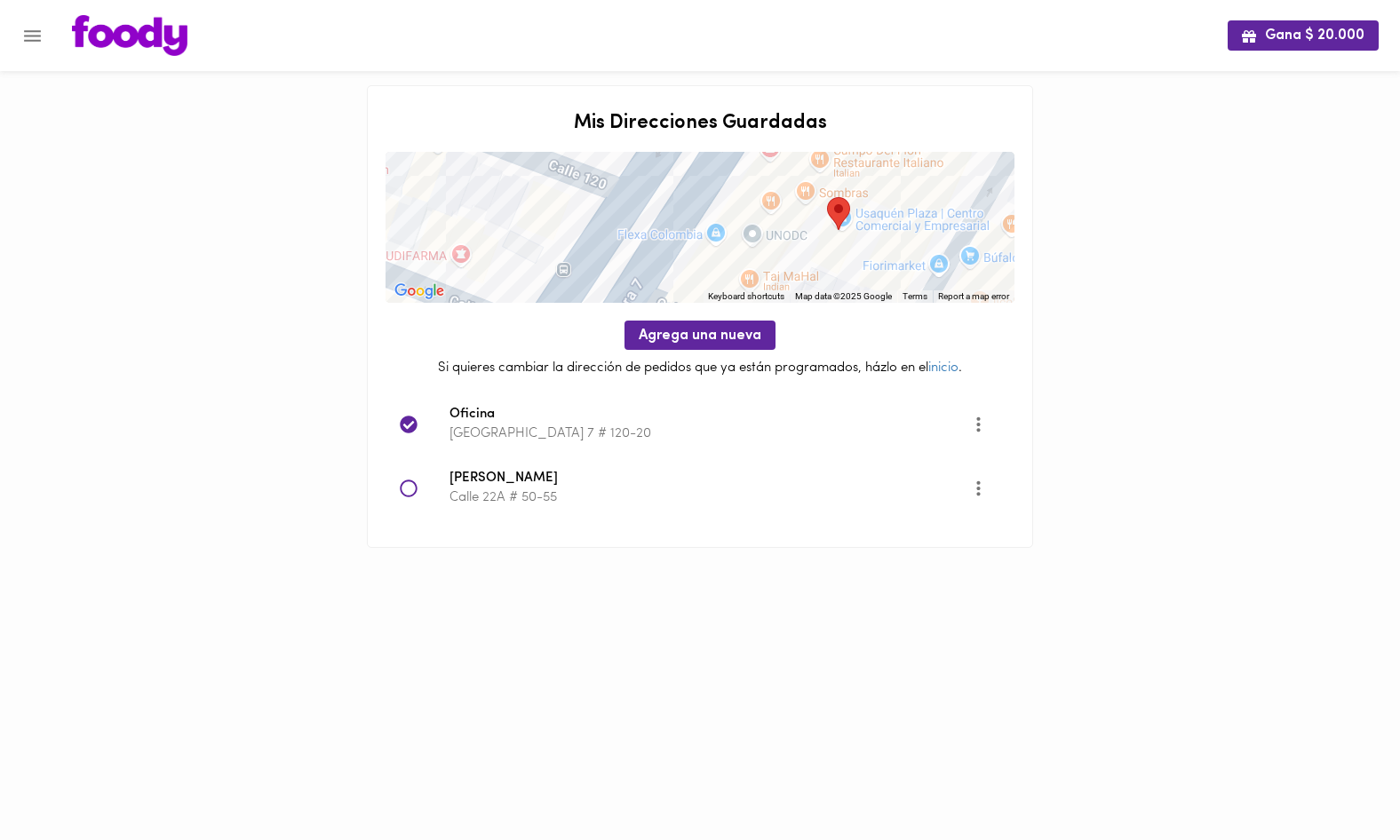 click 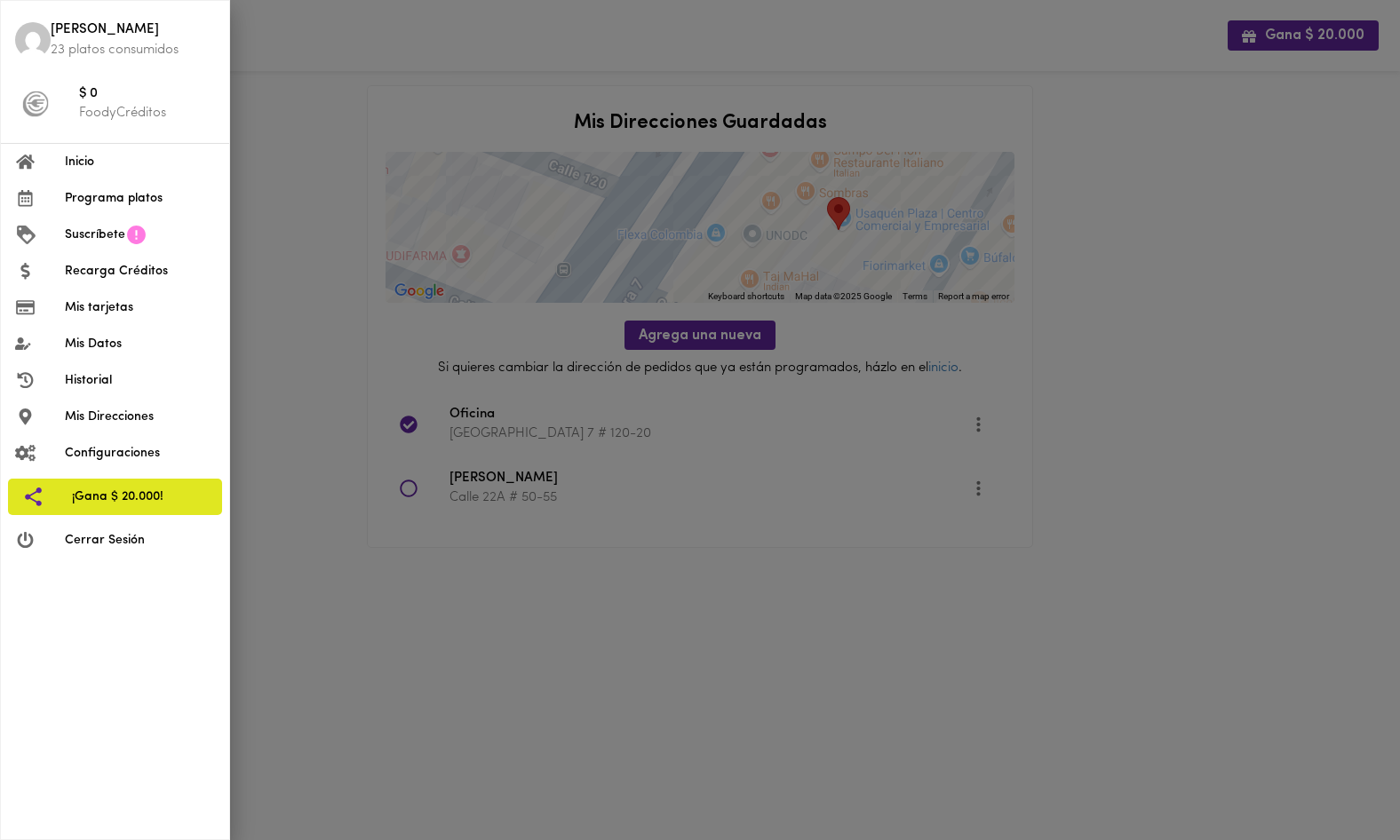 click on "Inicio" at bounding box center (139, 162) 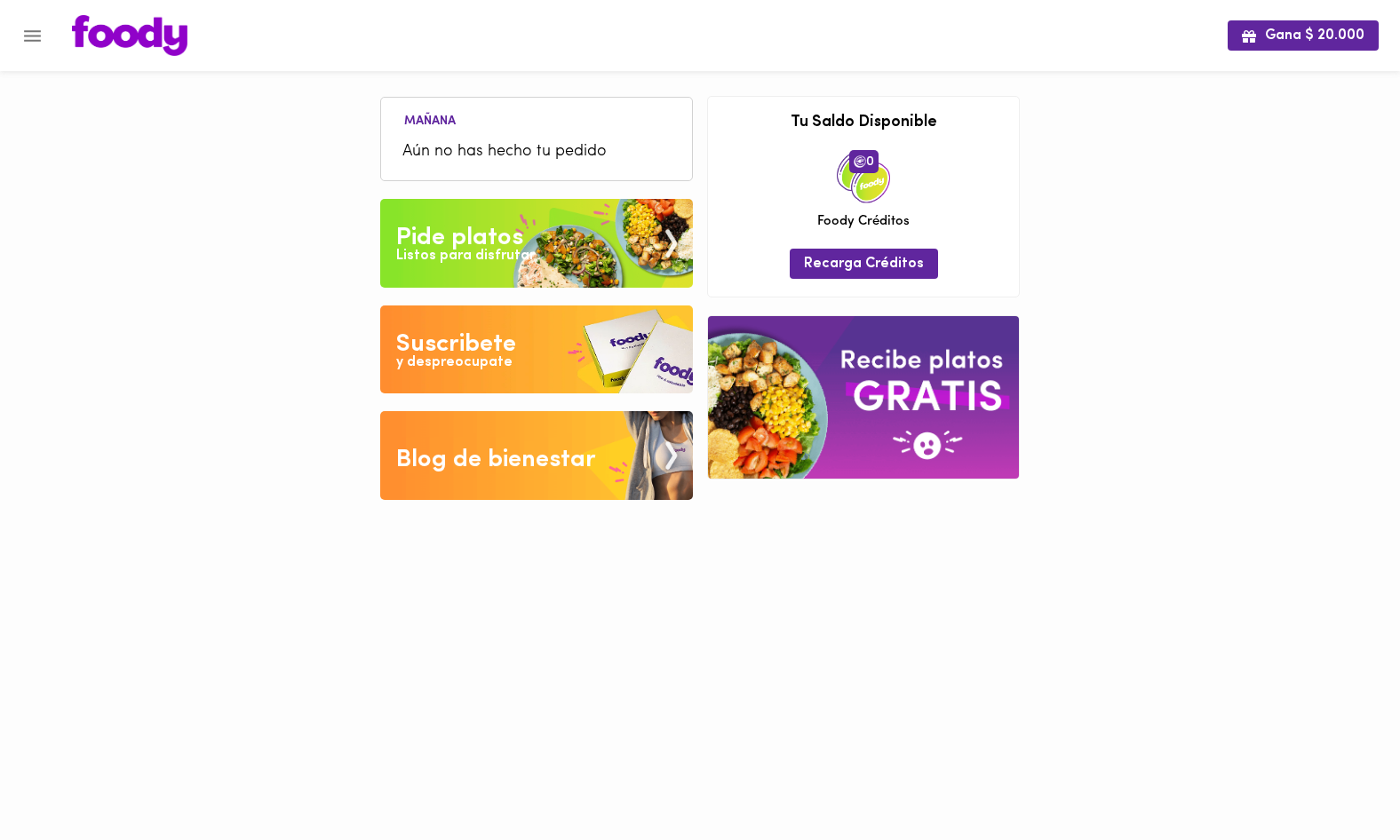 scroll, scrollTop: 0, scrollLeft: 0, axis: both 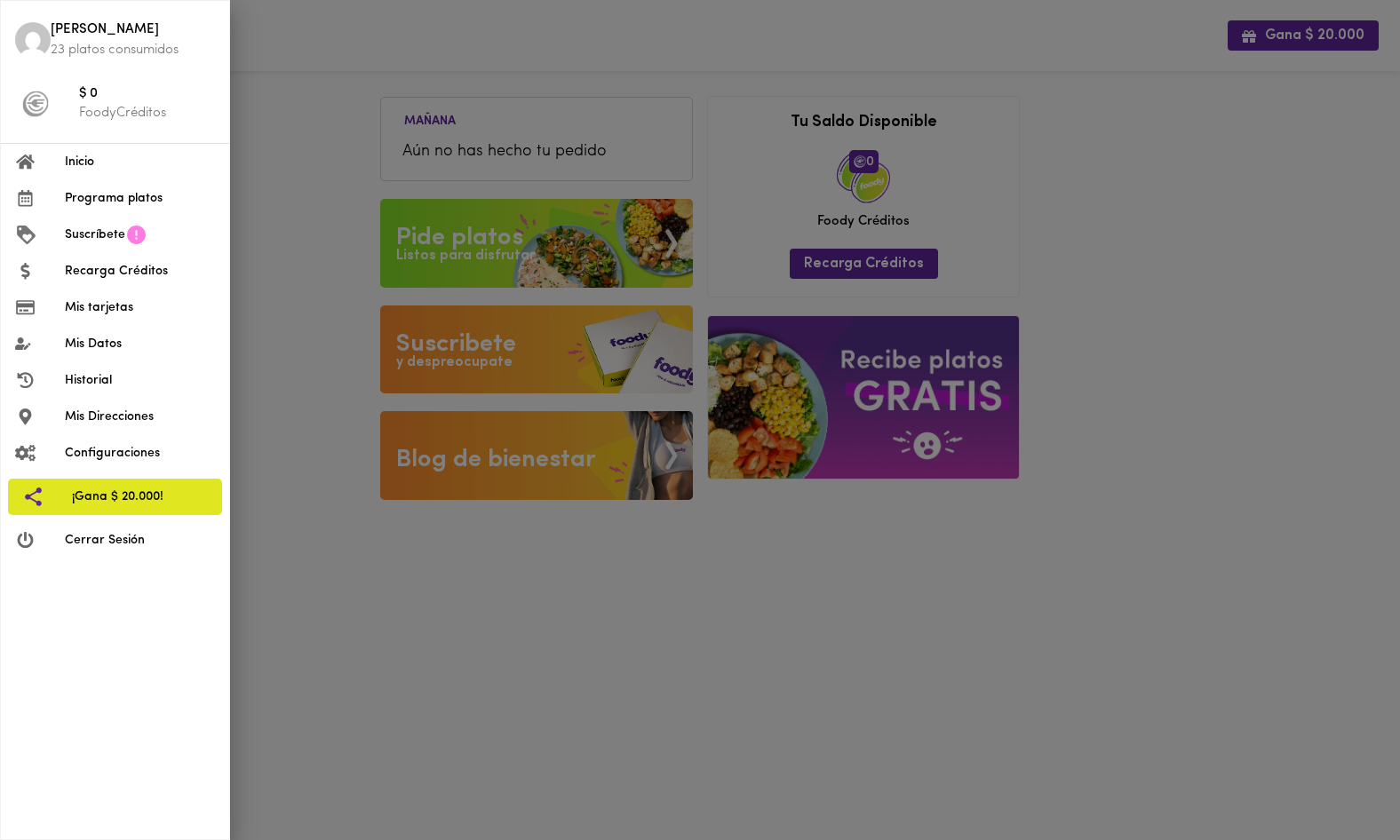 click on "Programa platos" at bounding box center [139, 198] 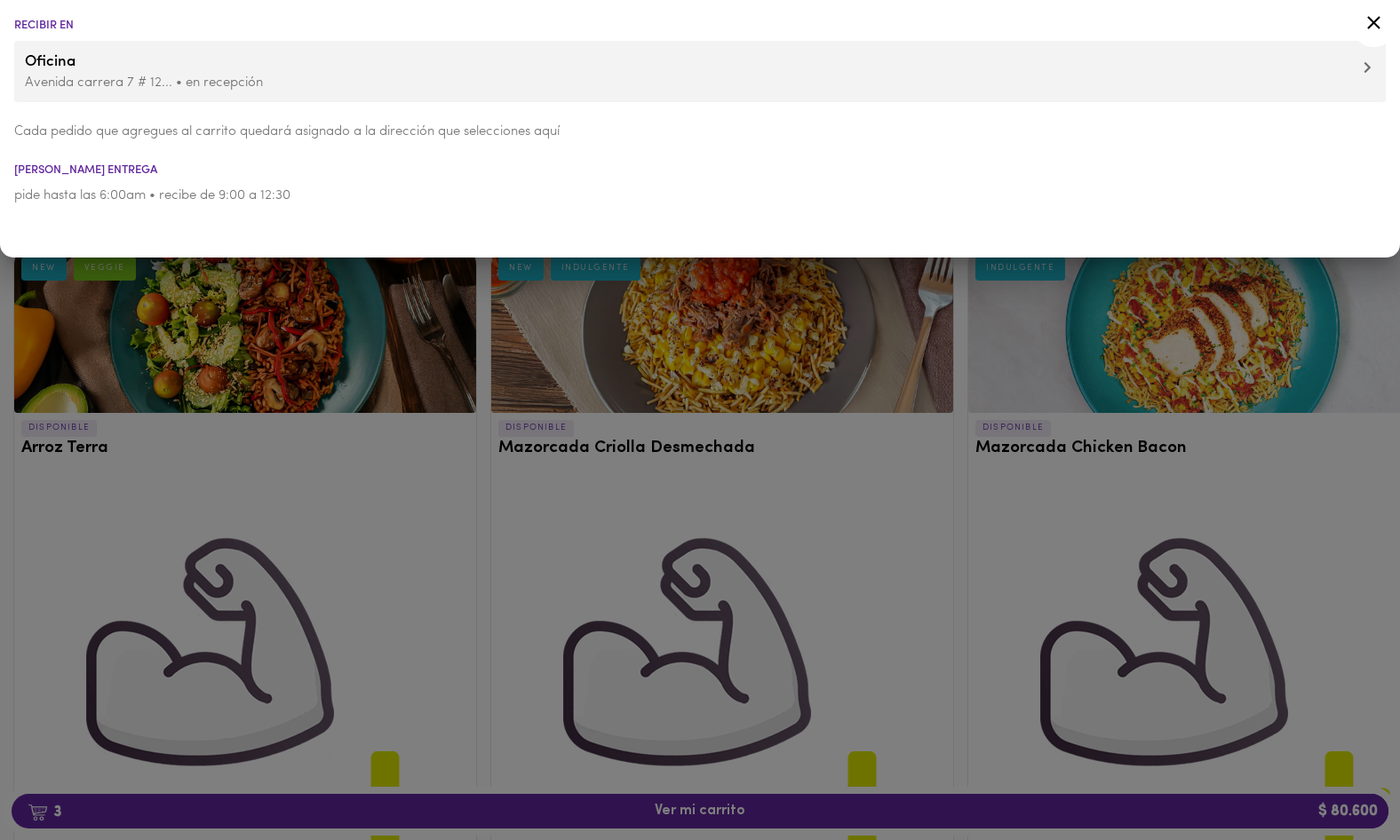 click 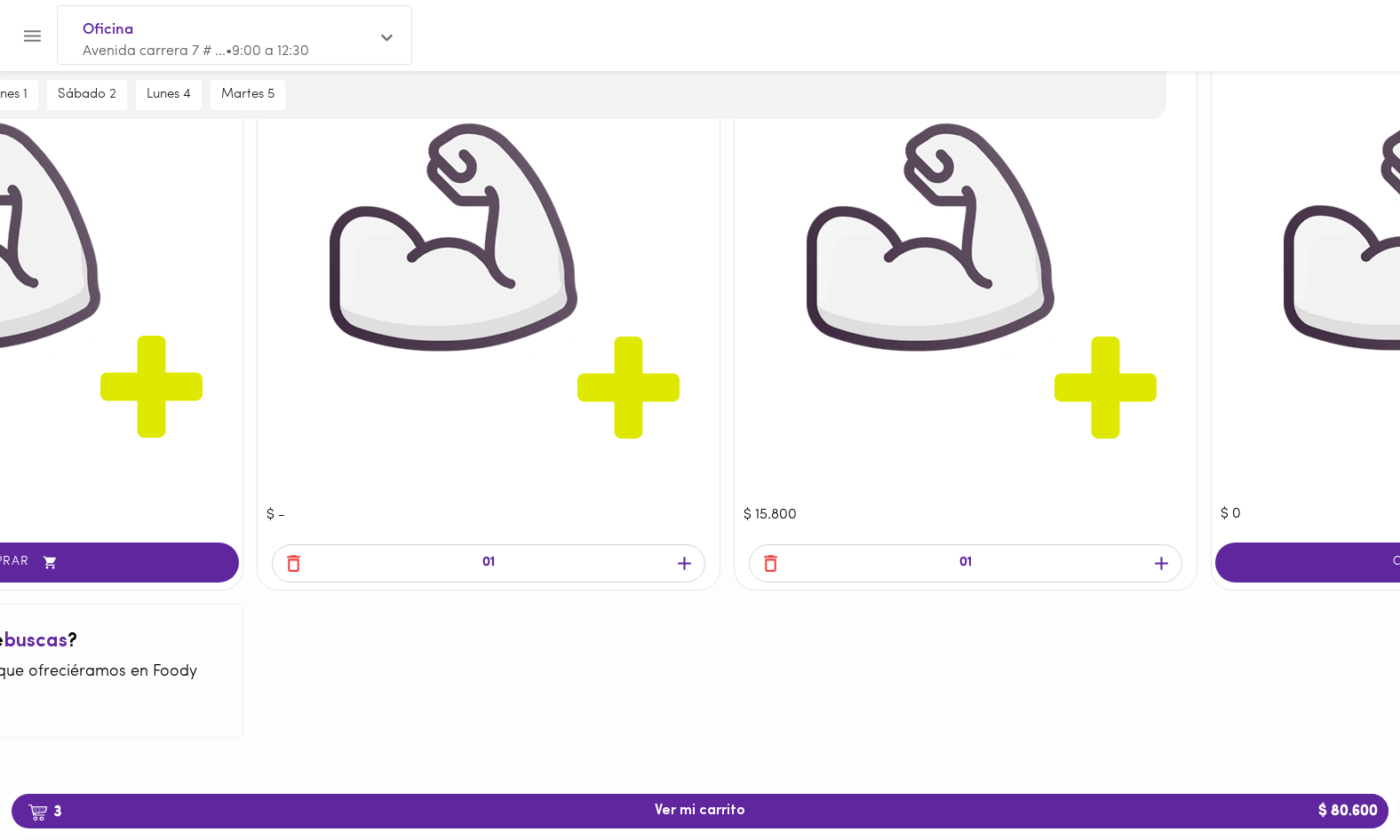 scroll, scrollTop: 4295, scrollLeft: 234, axis: both 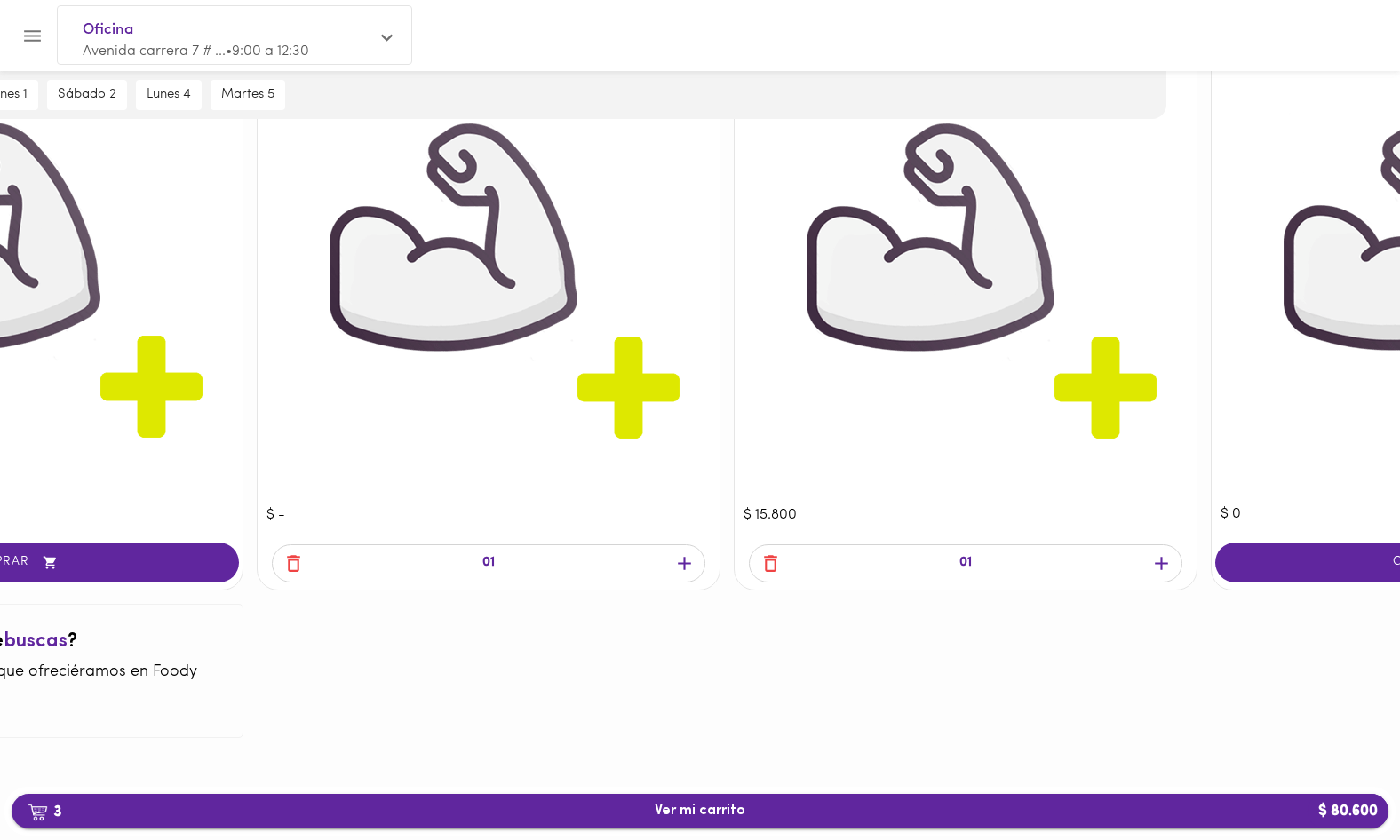 click on "3 Ver mi carrito $ 80.600" at bounding box center [700, 811] 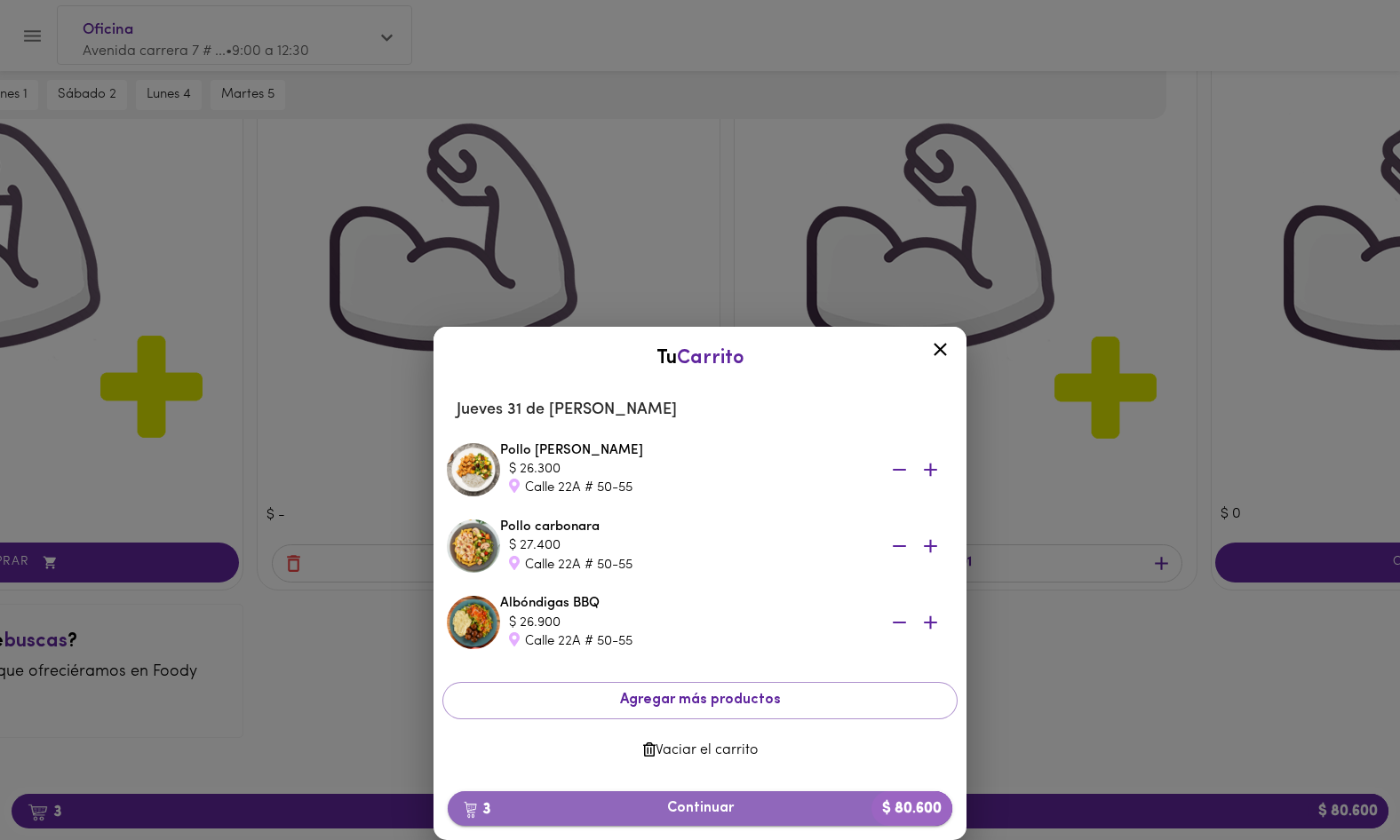 click on "3 Continuar $ 80.600" at bounding box center (700, 808) 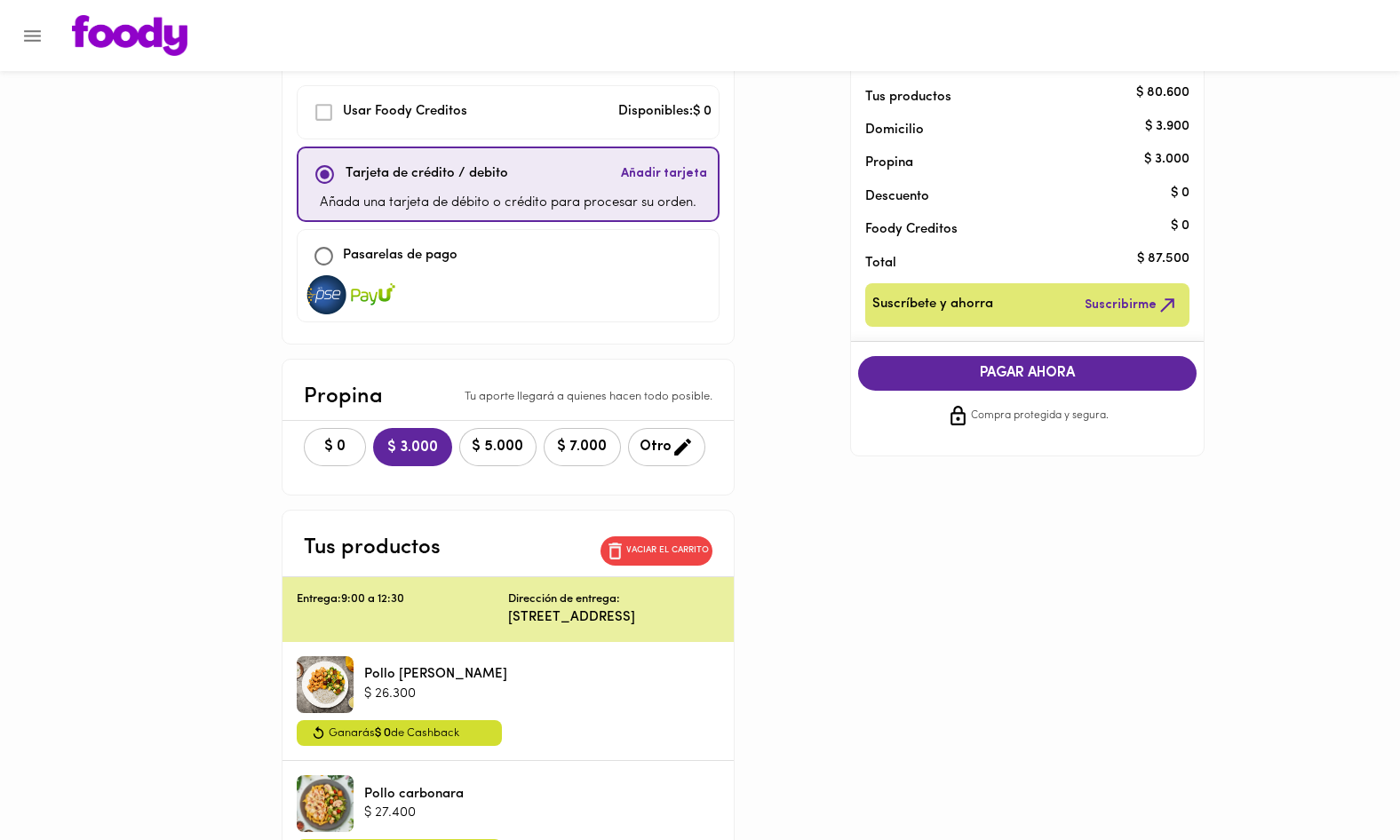 scroll, scrollTop: 99, scrollLeft: 0, axis: vertical 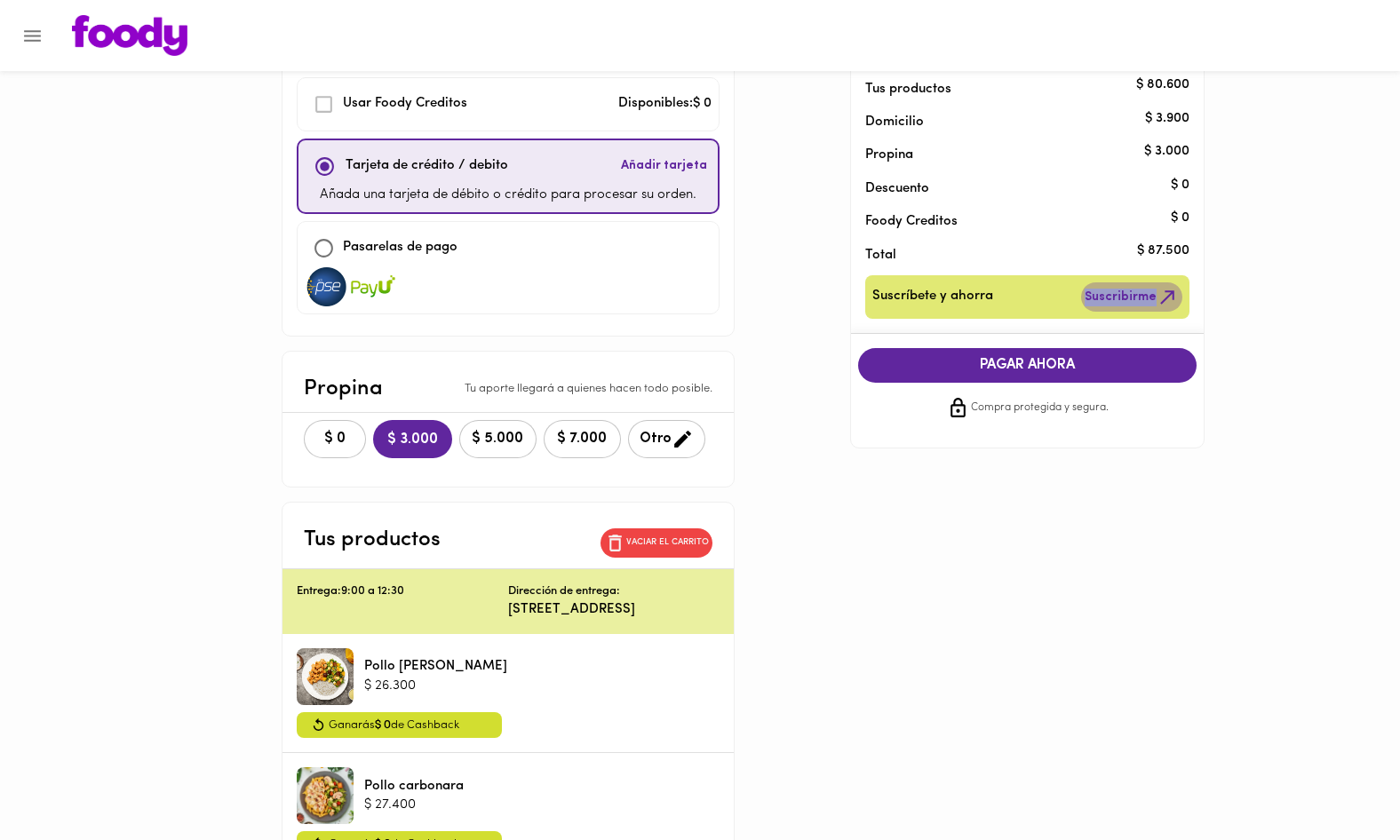 drag, startPoint x: 1138, startPoint y: 290, endPoint x: 914, endPoint y: 493, distance: 302.29952 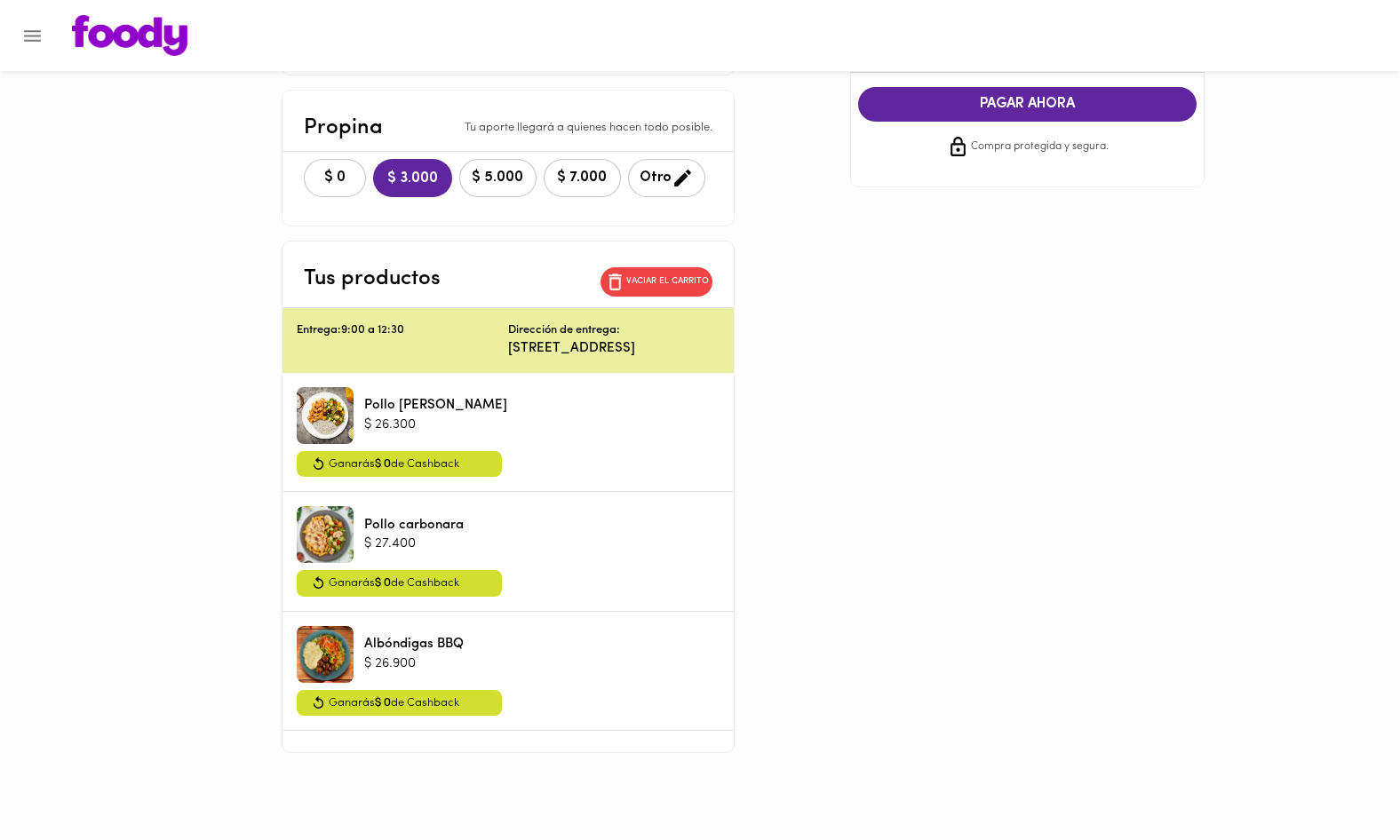 scroll, scrollTop: 359, scrollLeft: 0, axis: vertical 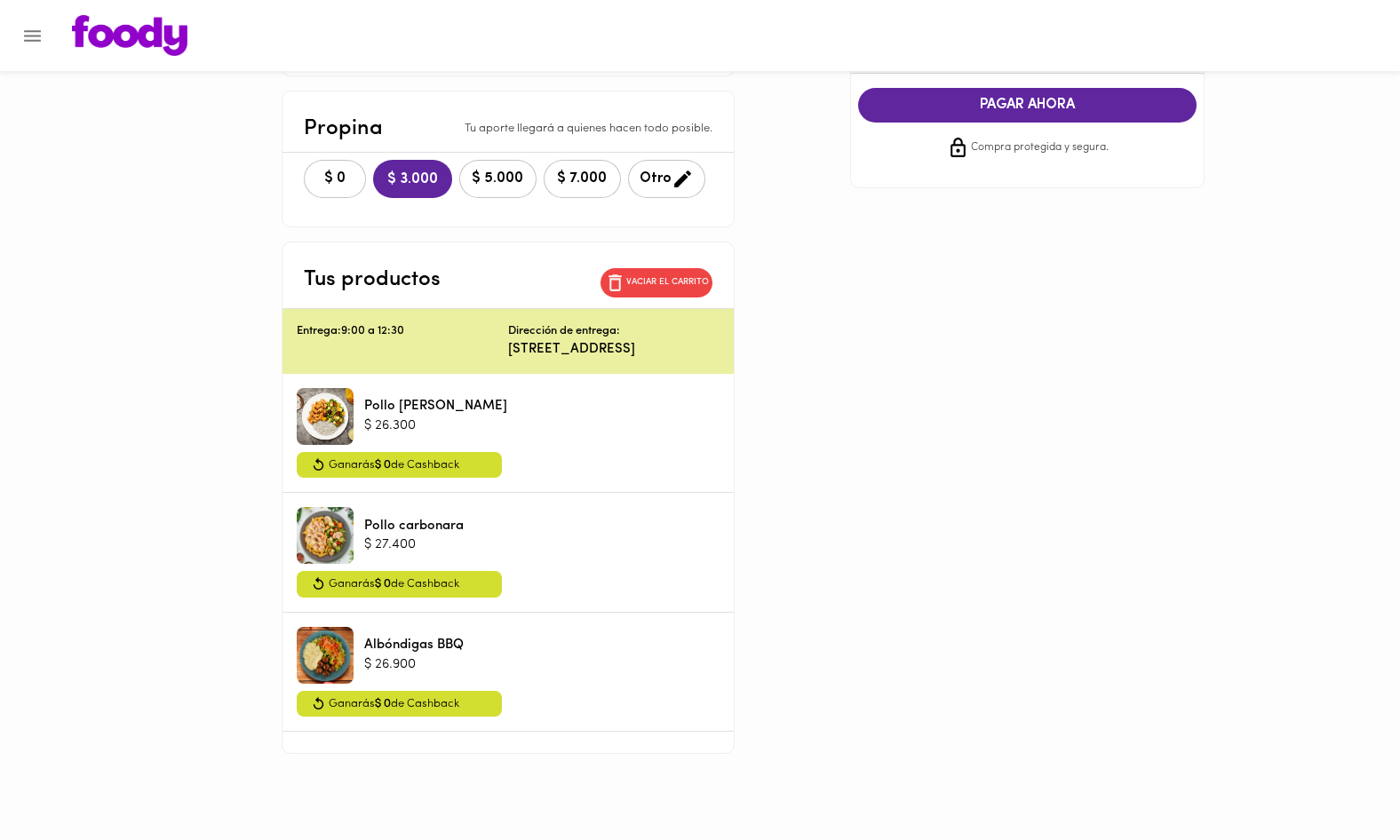 click on "Dirección de entrega:" at bounding box center [564, 331] 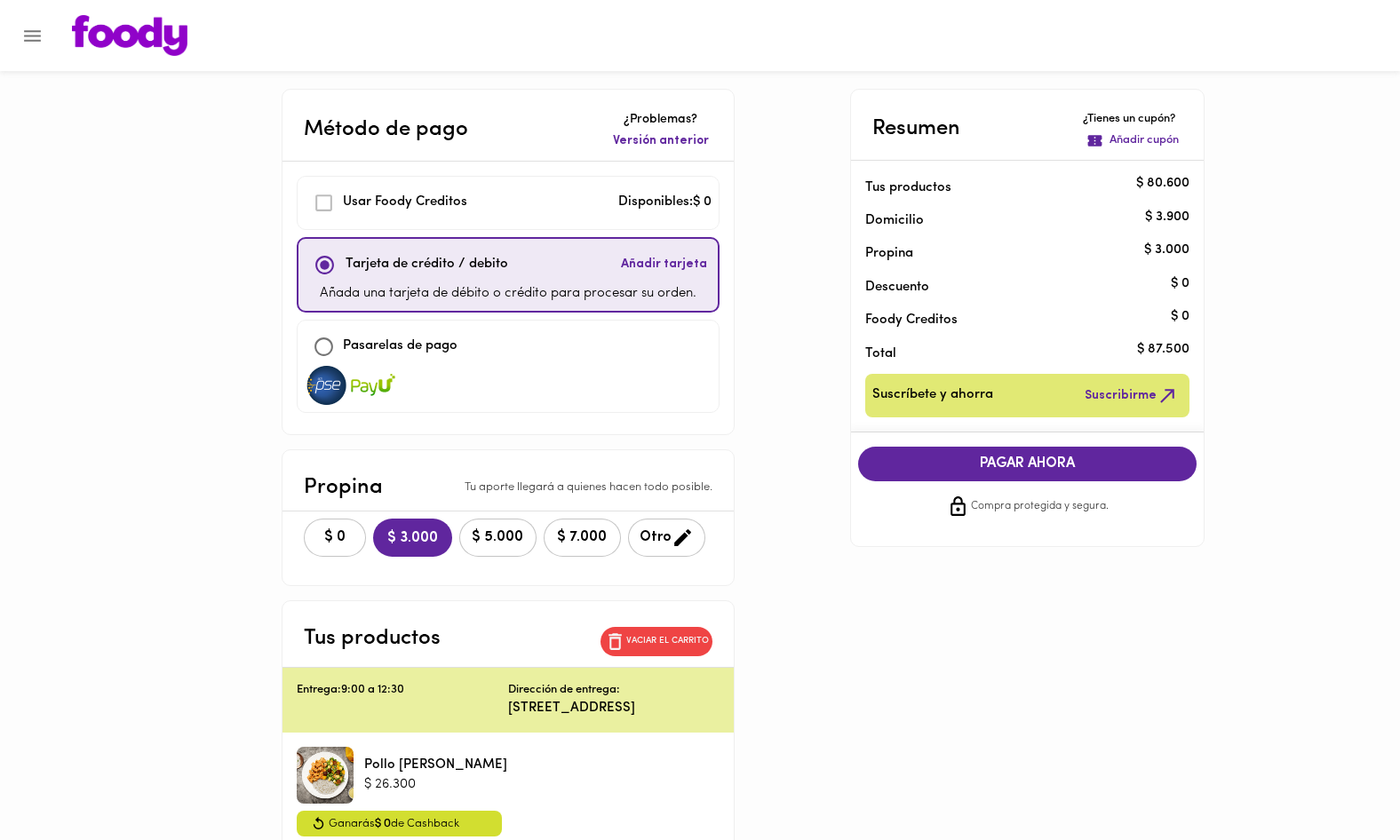 scroll, scrollTop: 0, scrollLeft: 0, axis: both 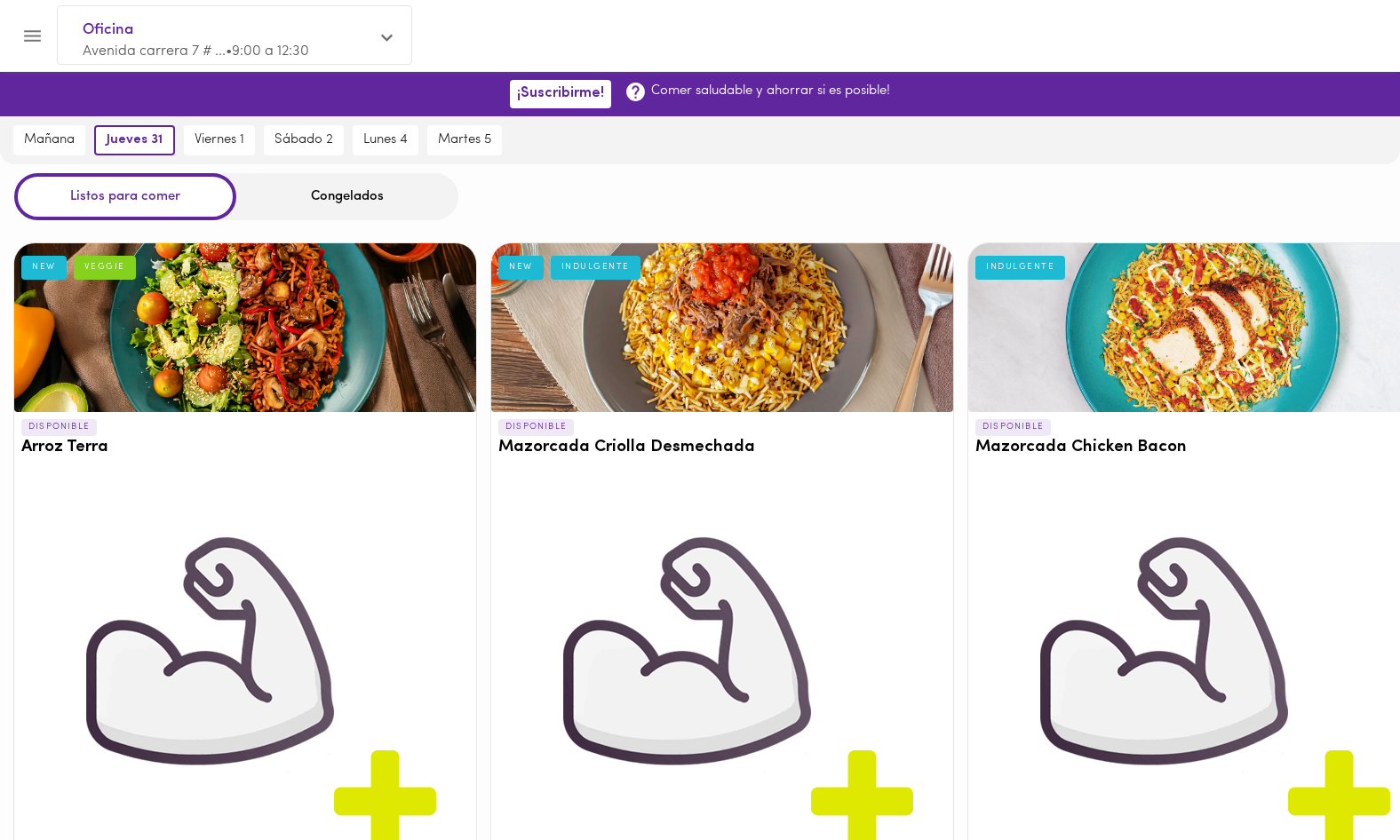 click 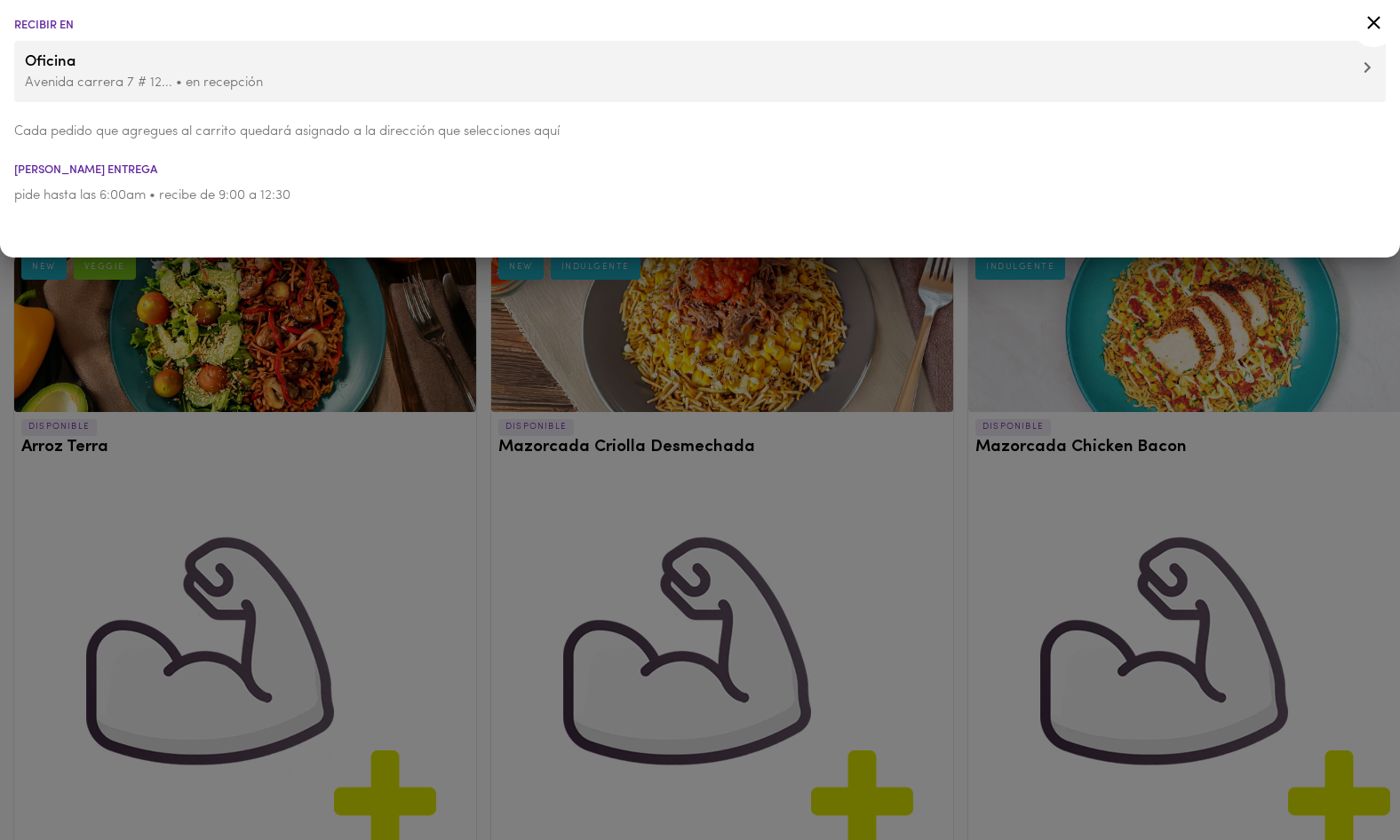 click on "Avenida carrera 7 # 12... • en recepción" at bounding box center [700, 83] 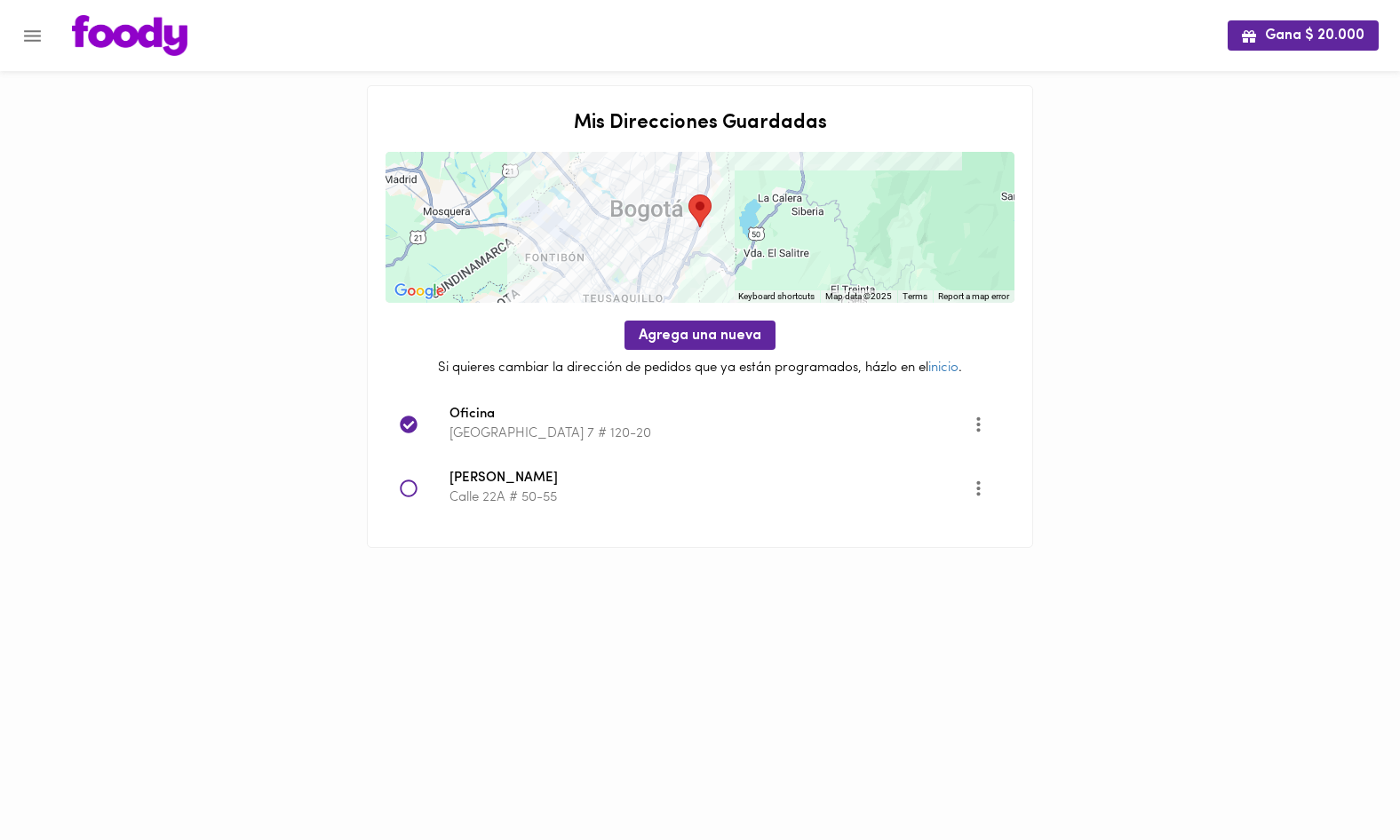 click 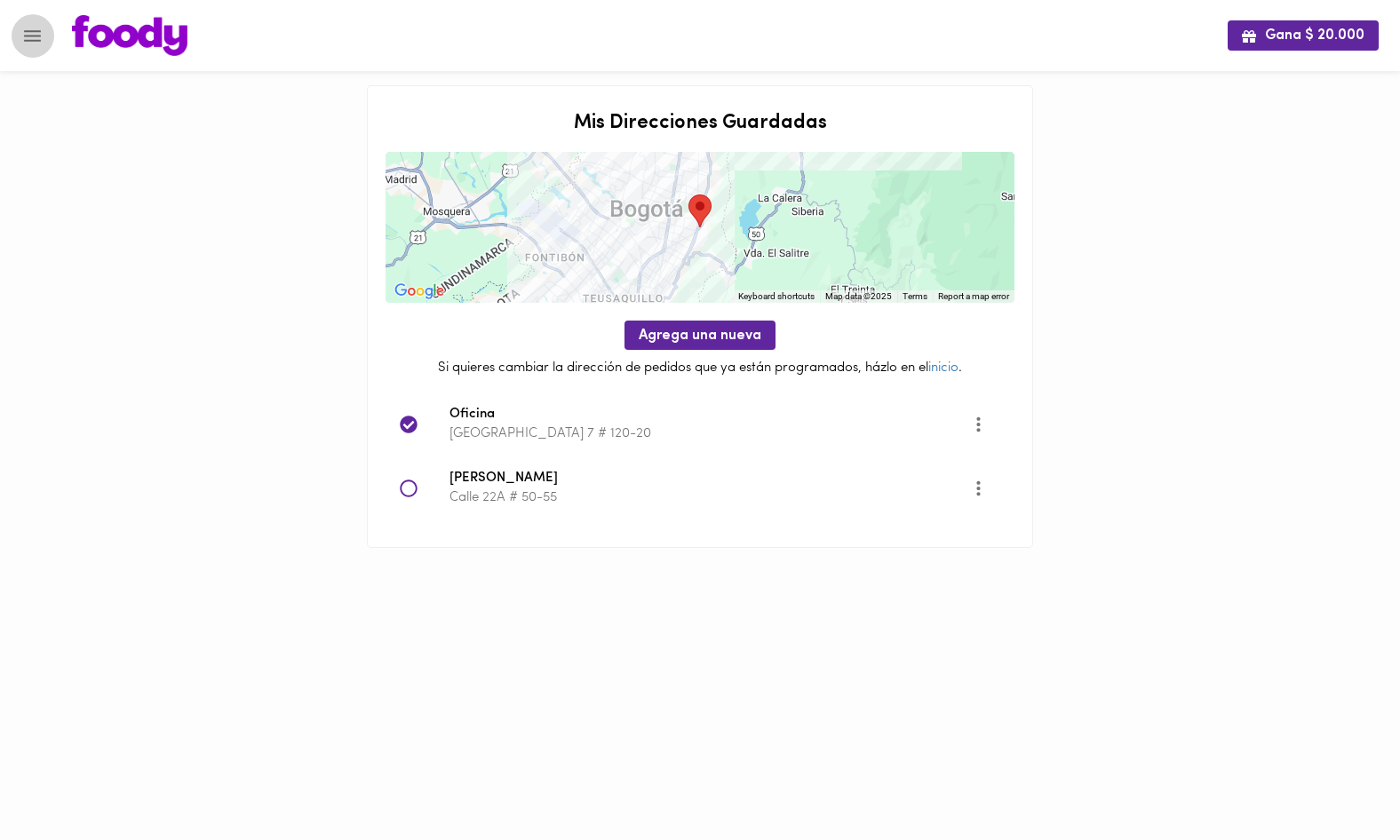 click at bounding box center (32, 36) 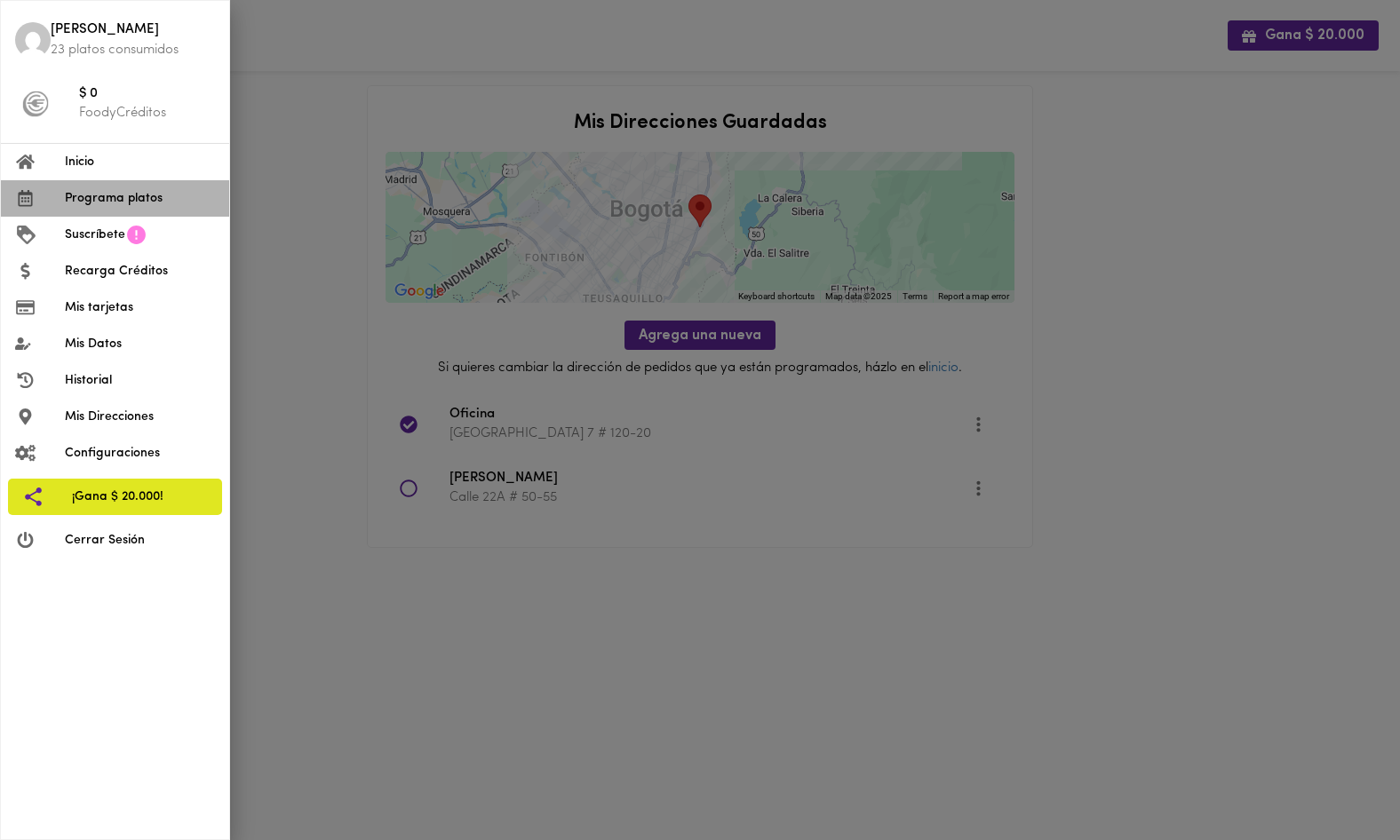 click on "Programa platos" at bounding box center [139, 198] 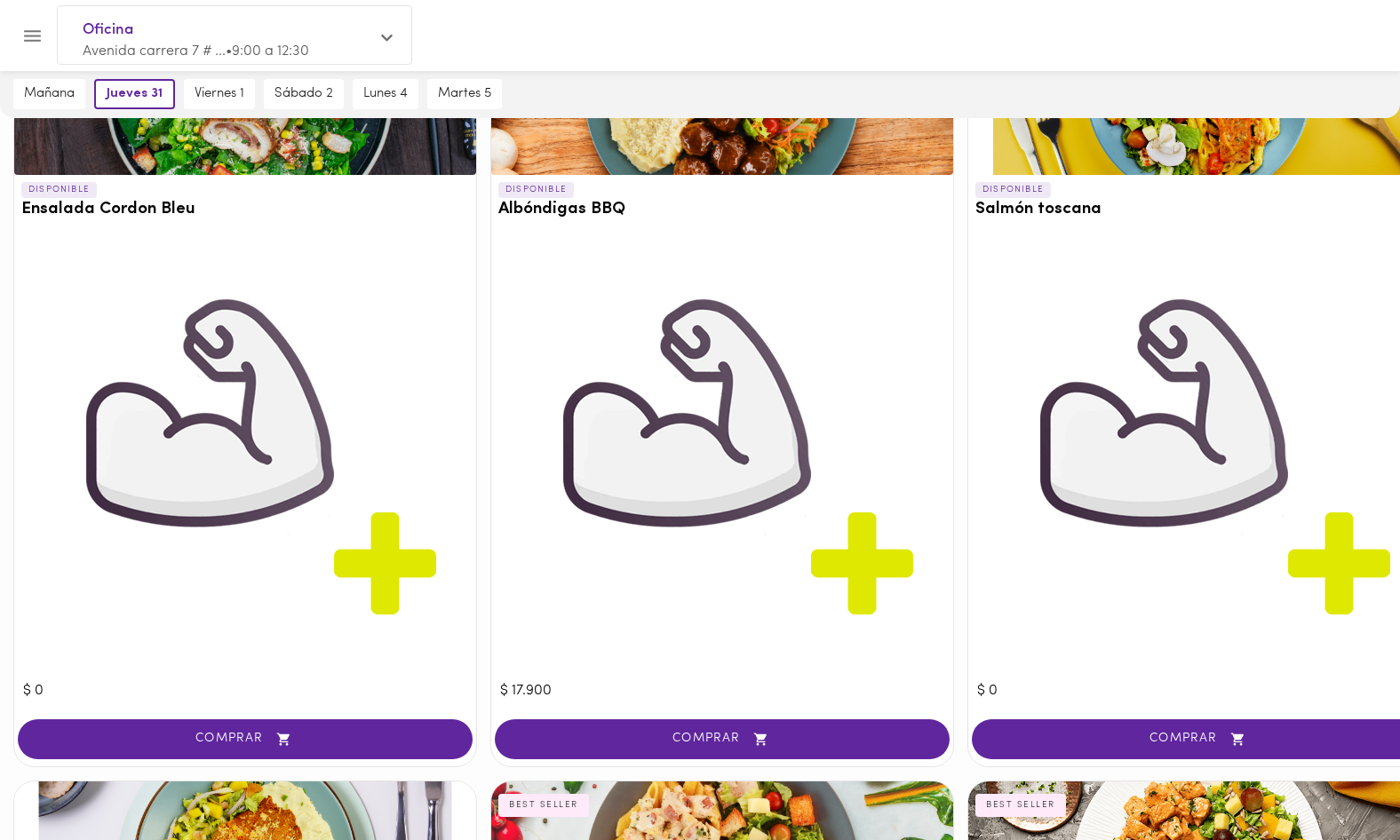 scroll, scrollTop: 3338, scrollLeft: 0, axis: vertical 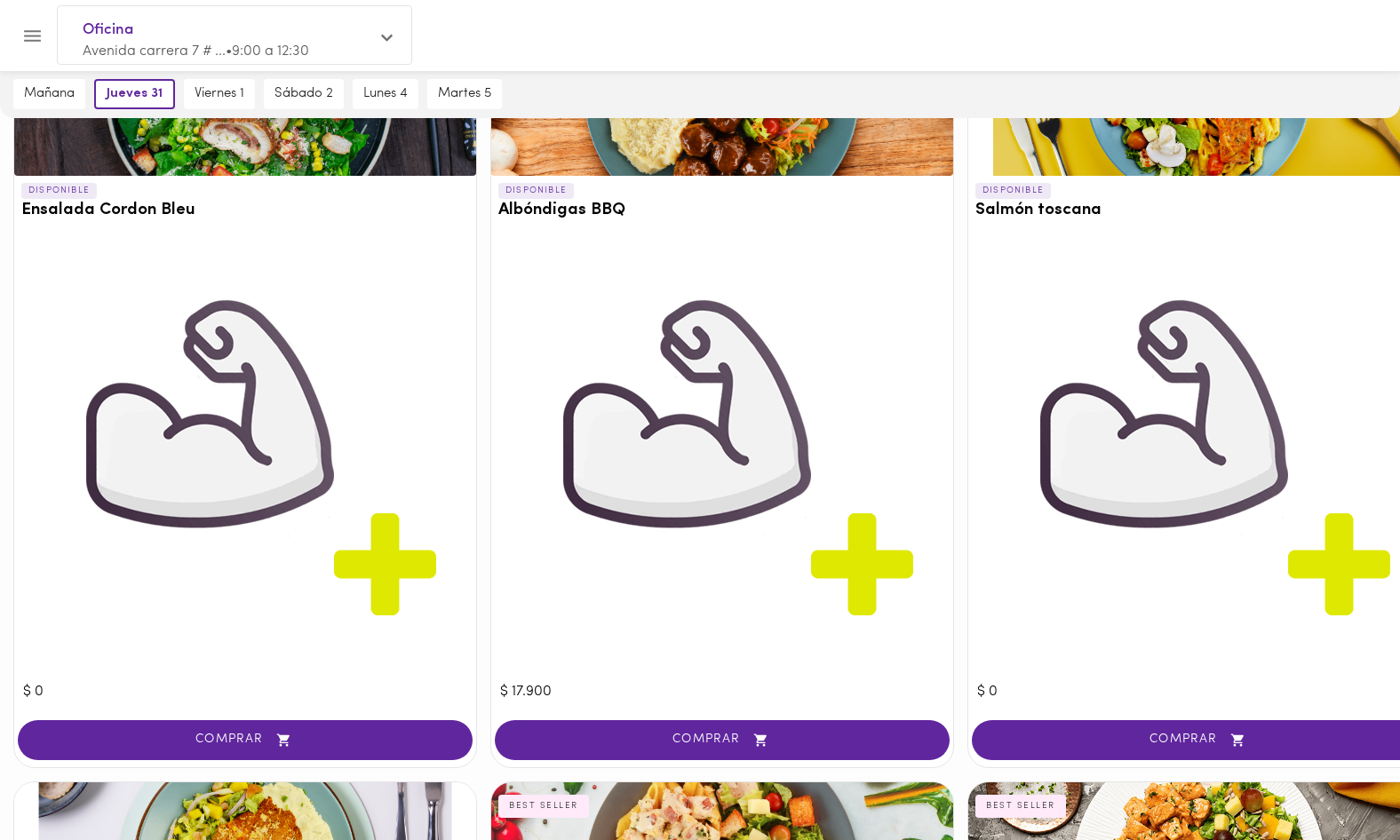 drag, startPoint x: 767, startPoint y: 733, endPoint x: 794, endPoint y: 667, distance: 71.309186 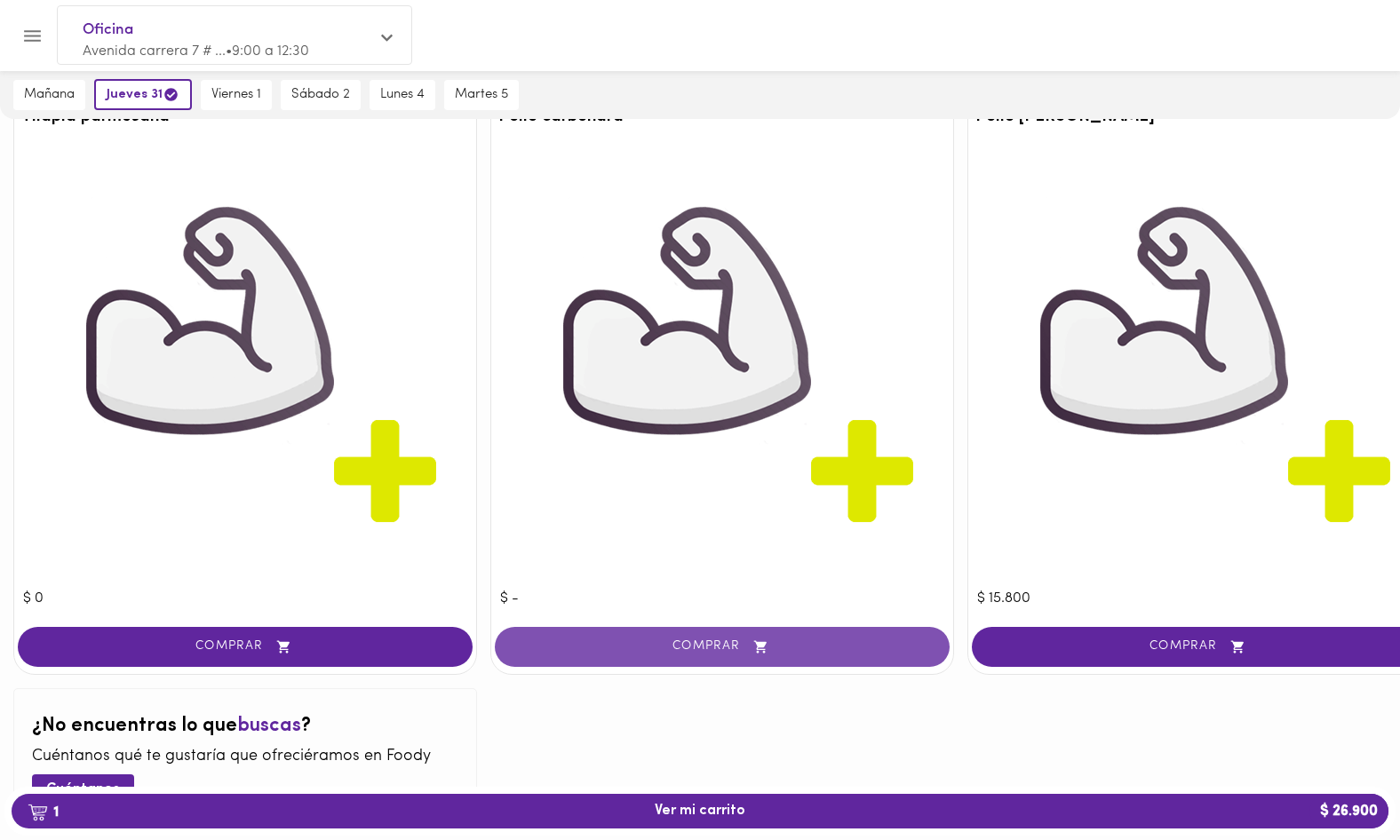 click on "COMPRAR" at bounding box center (722, 646) 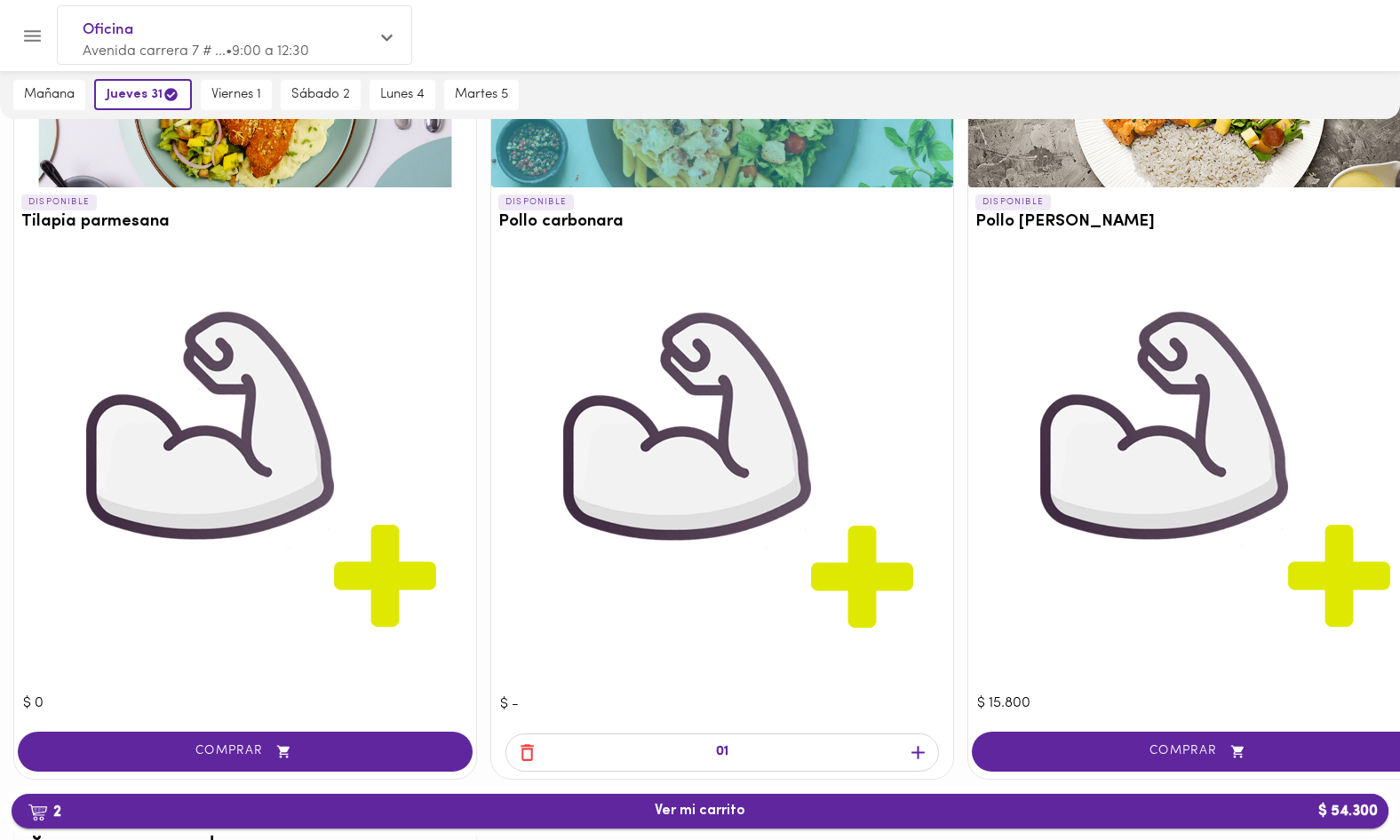 scroll, scrollTop: 4103, scrollLeft: 0, axis: vertical 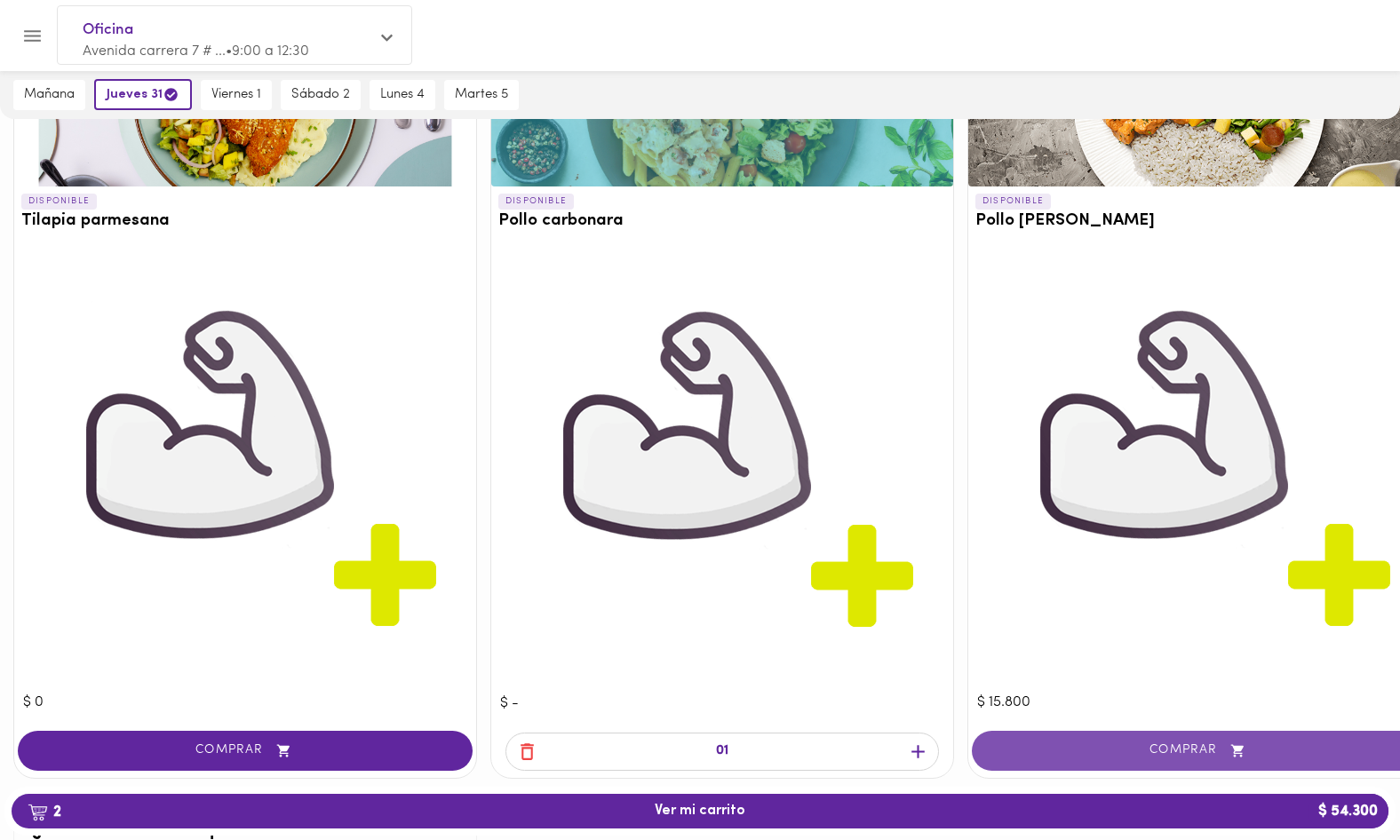 click on "COMPRAR" at bounding box center [1199, 750] 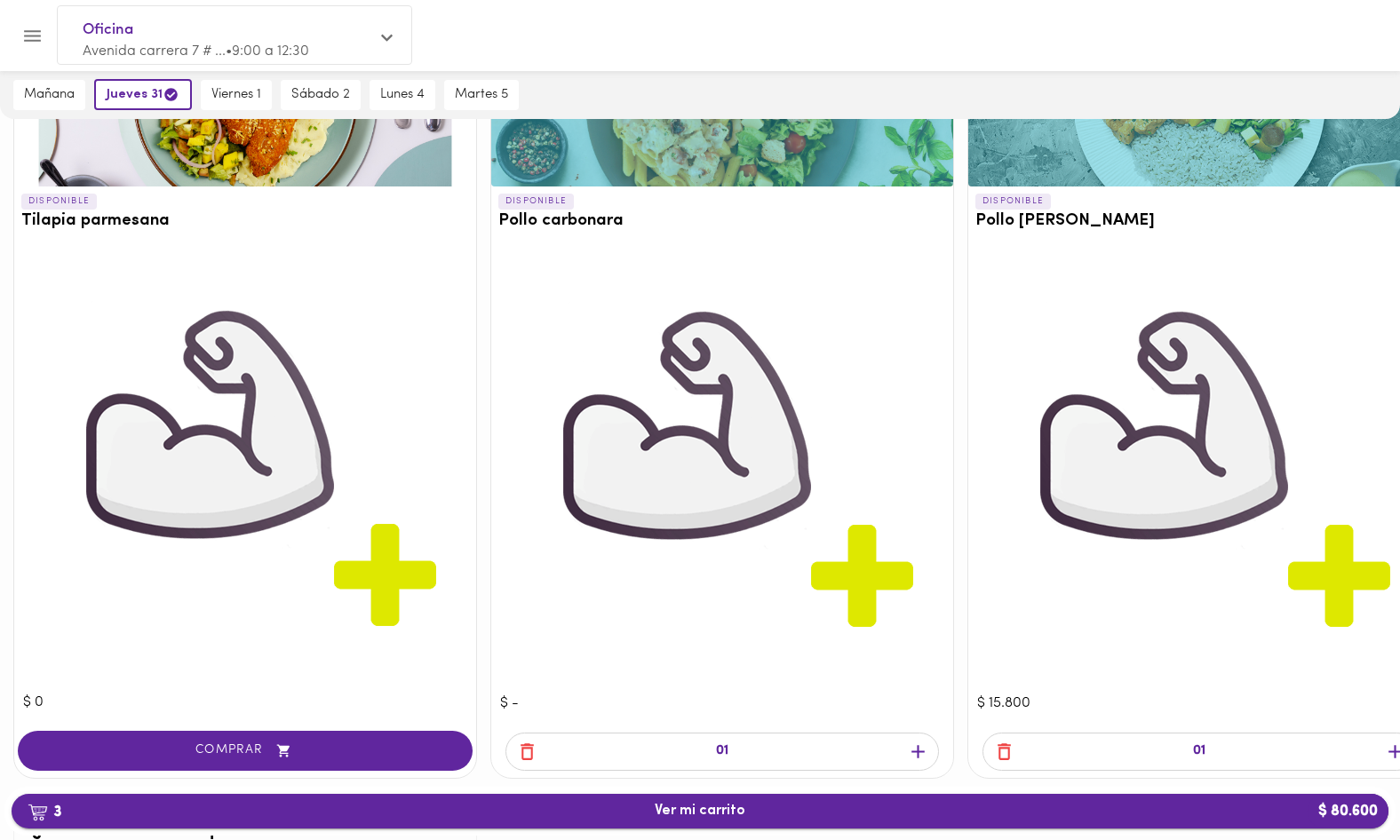 click on "3 Ver mi carrito $ 80.600" at bounding box center (700, 811) 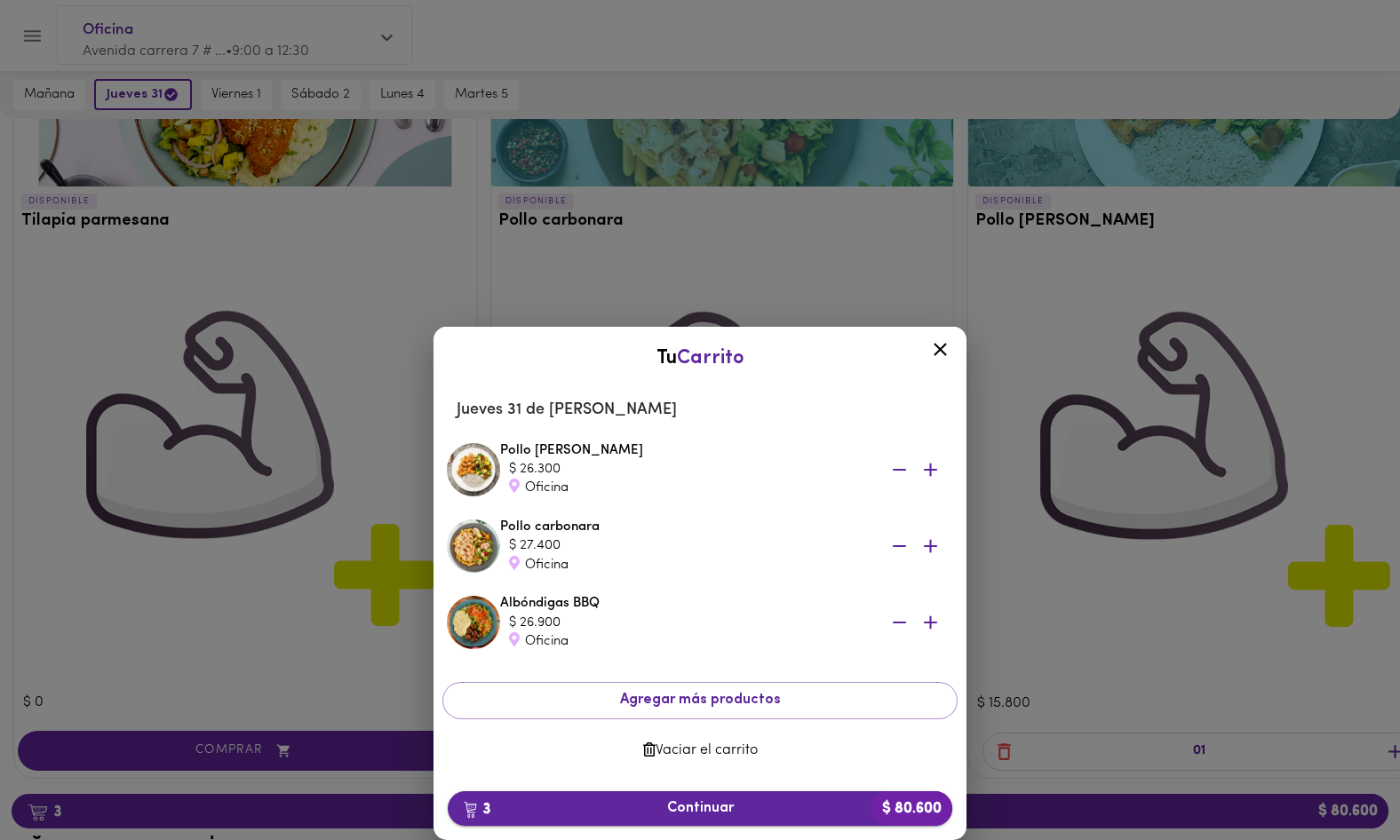 click on "3 Continuar $ 80.600" at bounding box center [700, 808] 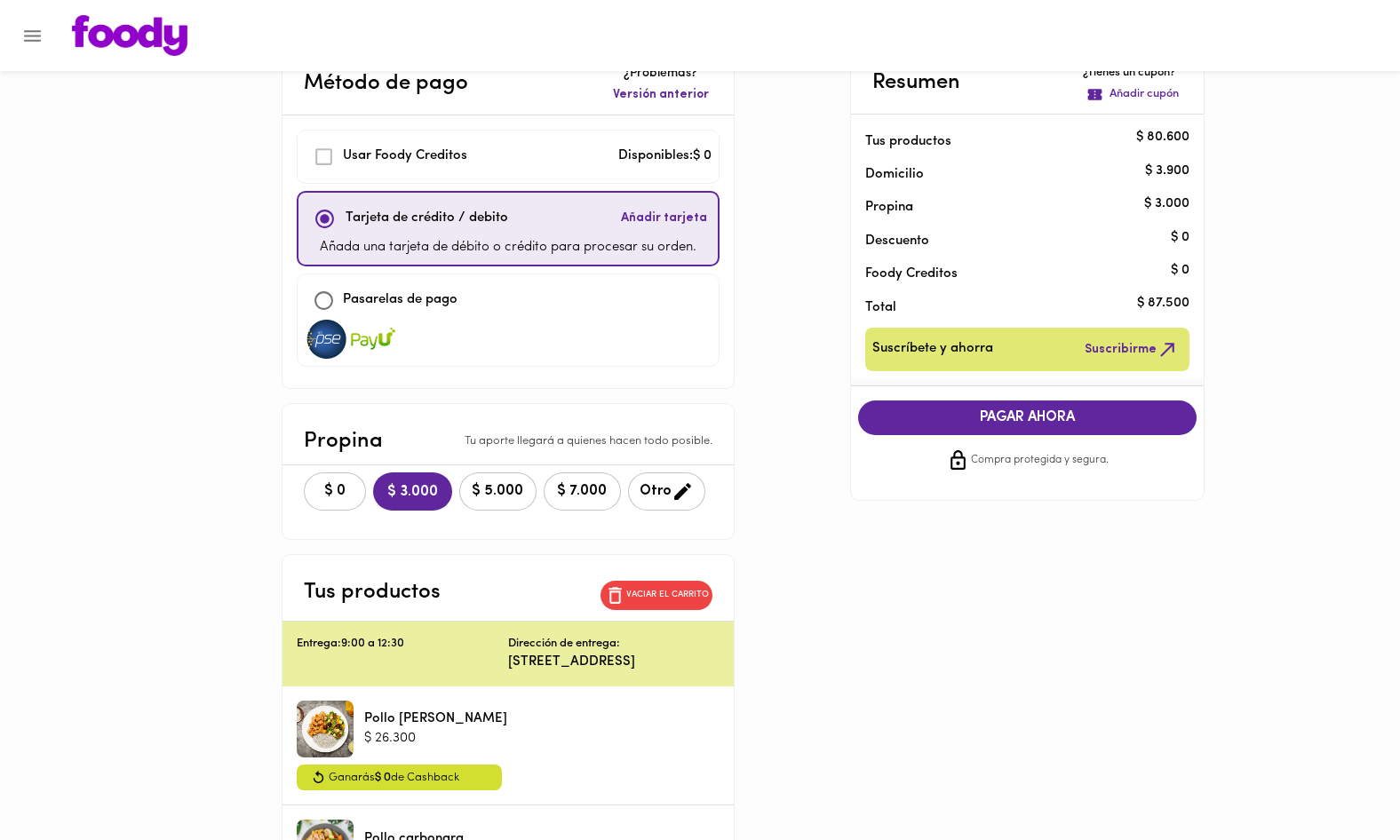 scroll, scrollTop: 45, scrollLeft: 0, axis: vertical 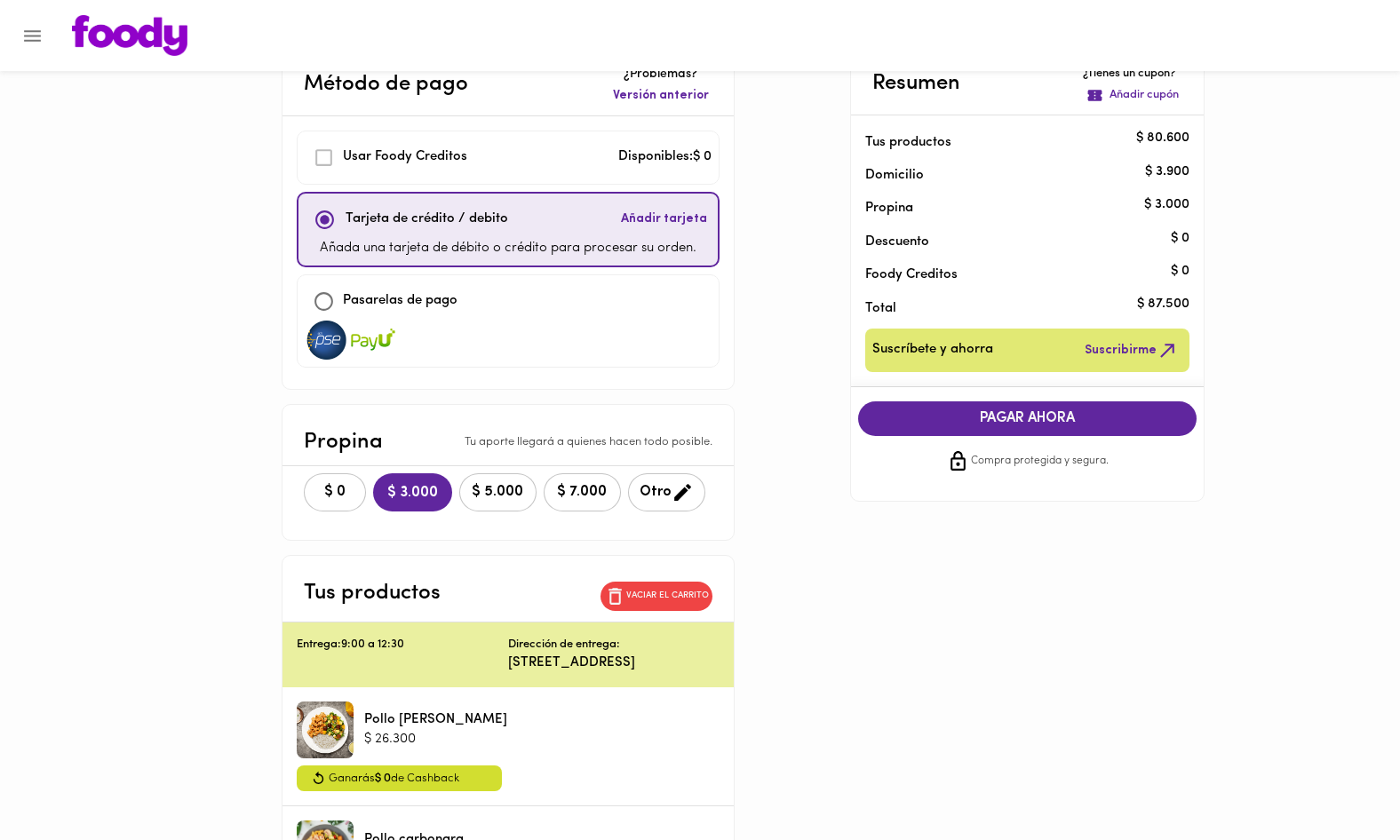 click on "PAGAR AHORA" at bounding box center [1028, 418] 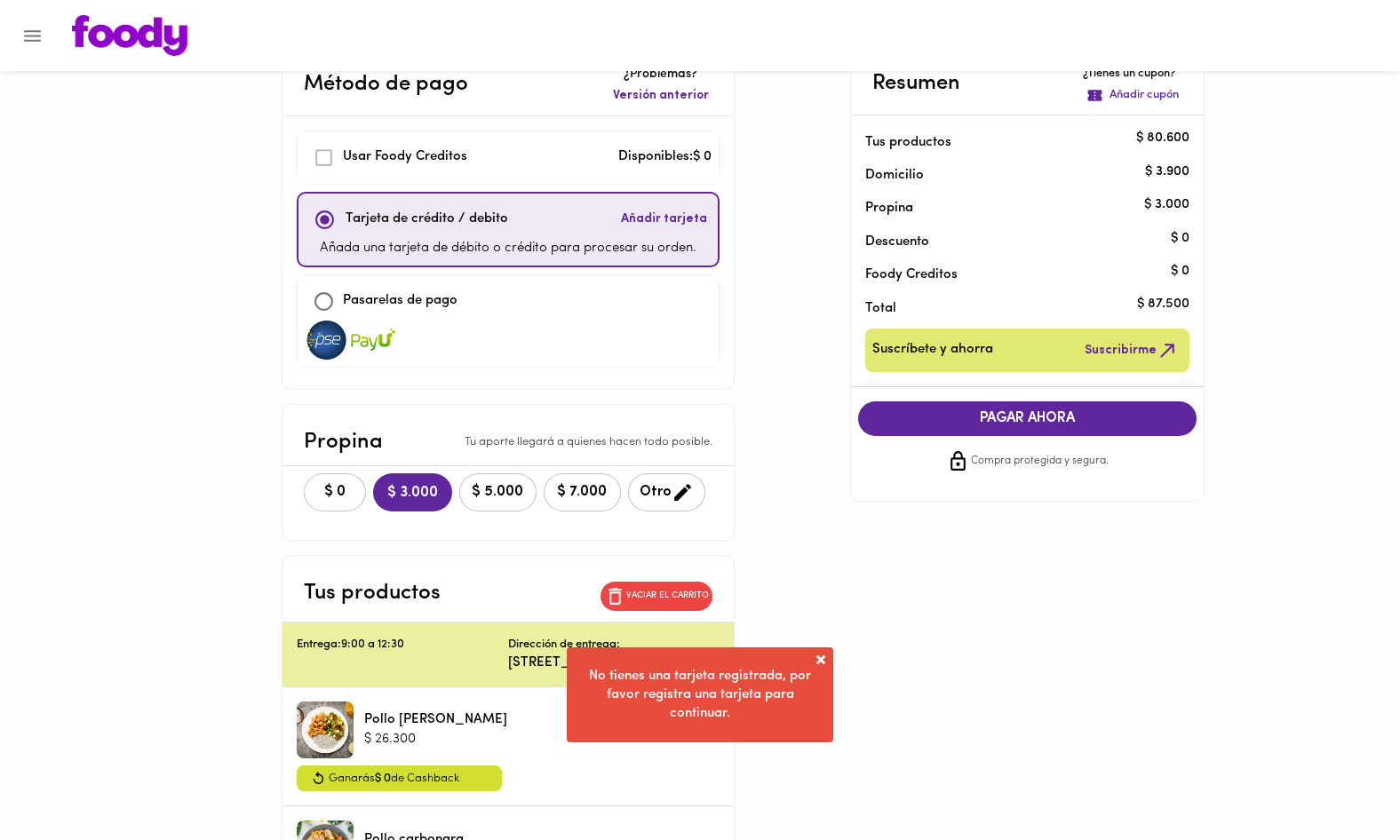 click on "Método de pago ¿Problemas? Versión anterior Usar Foody Creditos Disponibles:  $ 0 Tarjeta de crédito / debito Añadir tarjeta Añada una tarjeta de débito o crédito para procesar su orden. Pasarelas de pago Propina Tu aporte llegará a quienes hacen todo posible. $ 0 $ 3.000 $ 5.000 $ 7.000 Otro  Tus productos Vaciar el carrito  Entrega:  9:00 a 12:30 Dirección de entrega: [STREET_ADDRESS] Recepción piso 1 Pollo Tikka Massala $ 26.300 Ganarás  $ 0  de Cashback Pollo carbonara $ 27.400 Ganarás  $ 0  de Cashback Albóndigas BBQ $ 26.900 Ganarás  $ 0  de Cashback Resumen ¿Tienes un cupón? Añadir cupón Tus productos $ 80.600 Domicilio $ 3.900 Propina $ 3.000 Descuento                      $ 0 Foody Creditos $ 0 Total $ 87.500 Suscríbete y ahorra Suscribirme  PAGAR AHORA Compra protegida y [PERSON_NAME].  PAGAR AHORA Compra protegida y [PERSON_NAME]." at bounding box center [700, 555] 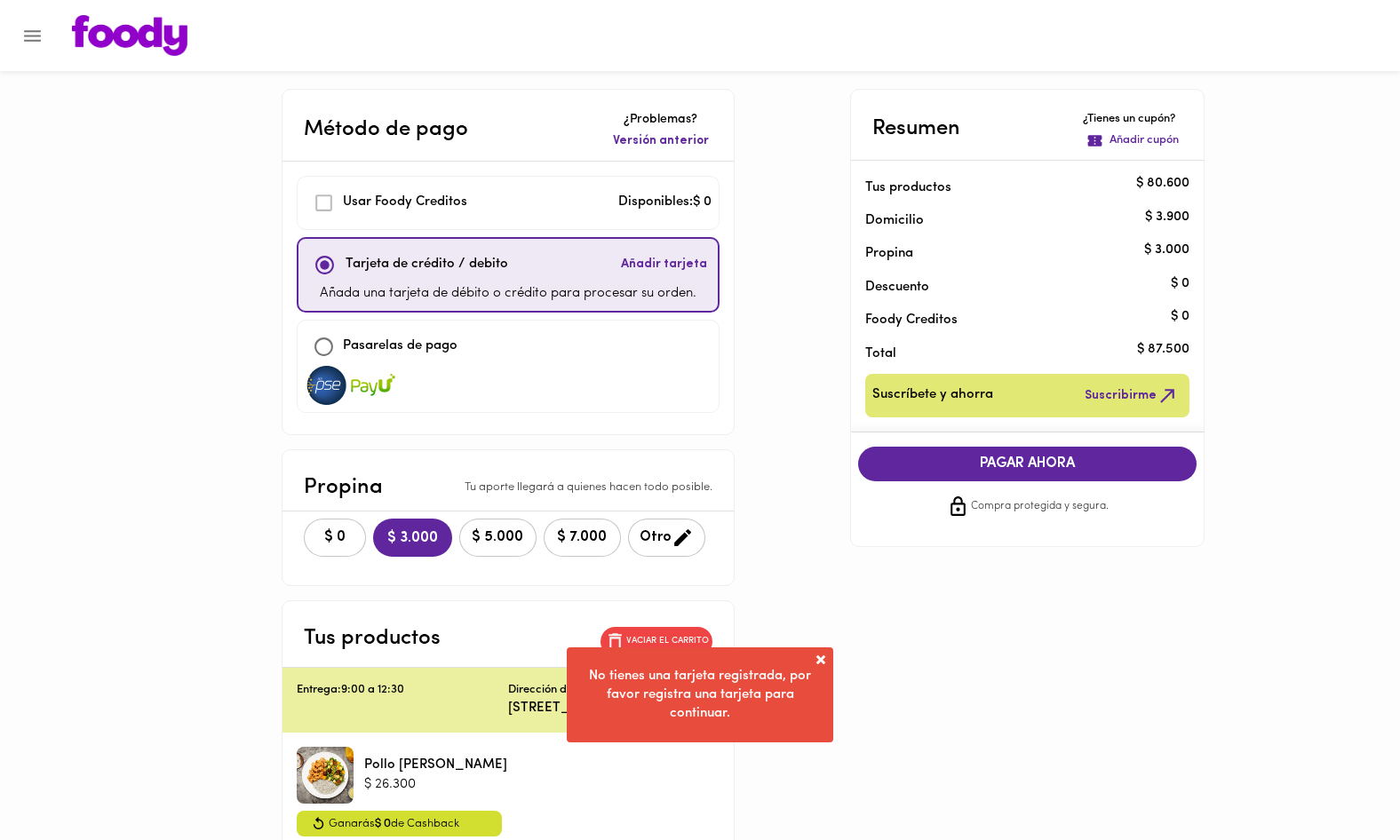 scroll, scrollTop: 0, scrollLeft: 0, axis: both 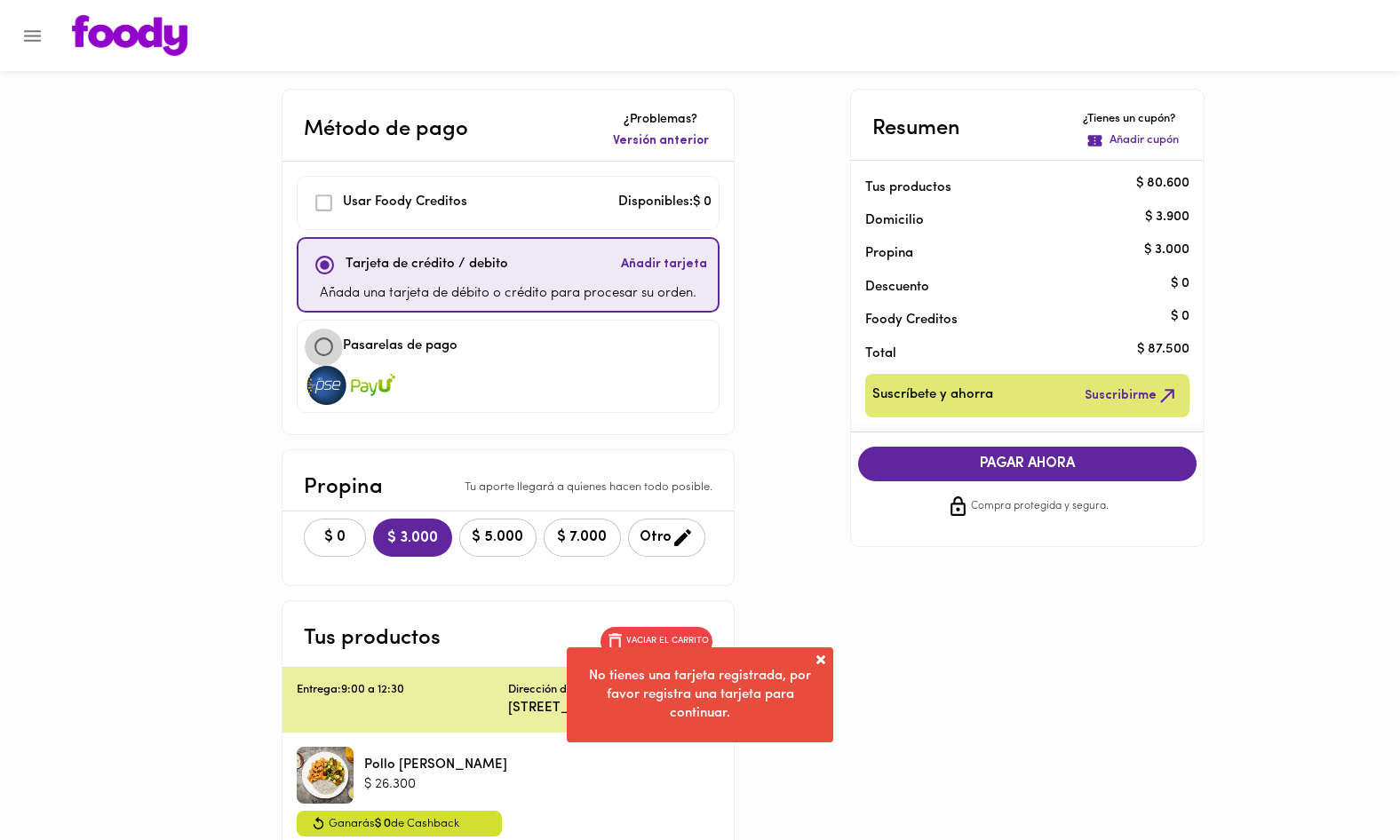 click at bounding box center [323, 346] 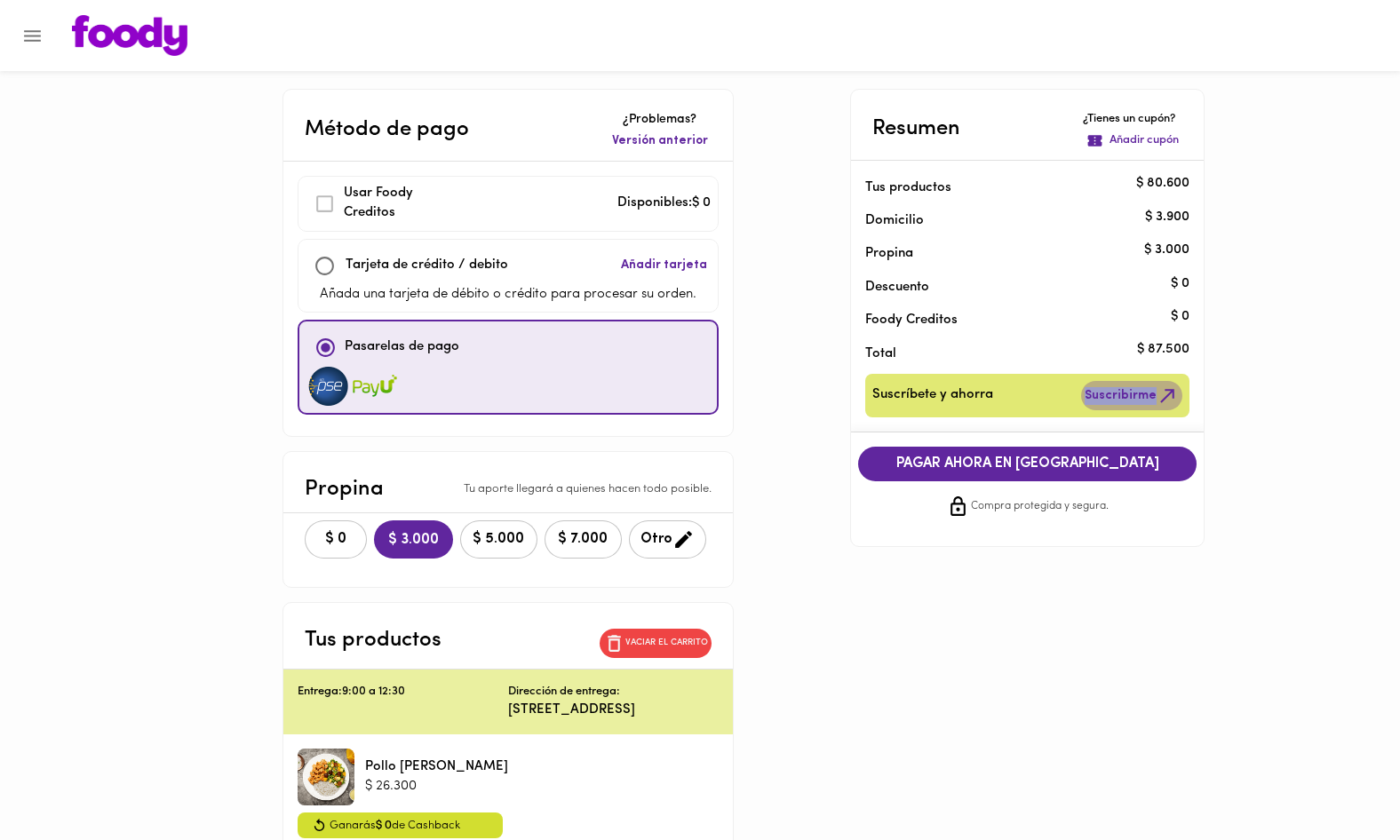 copy on "Suscribirme" 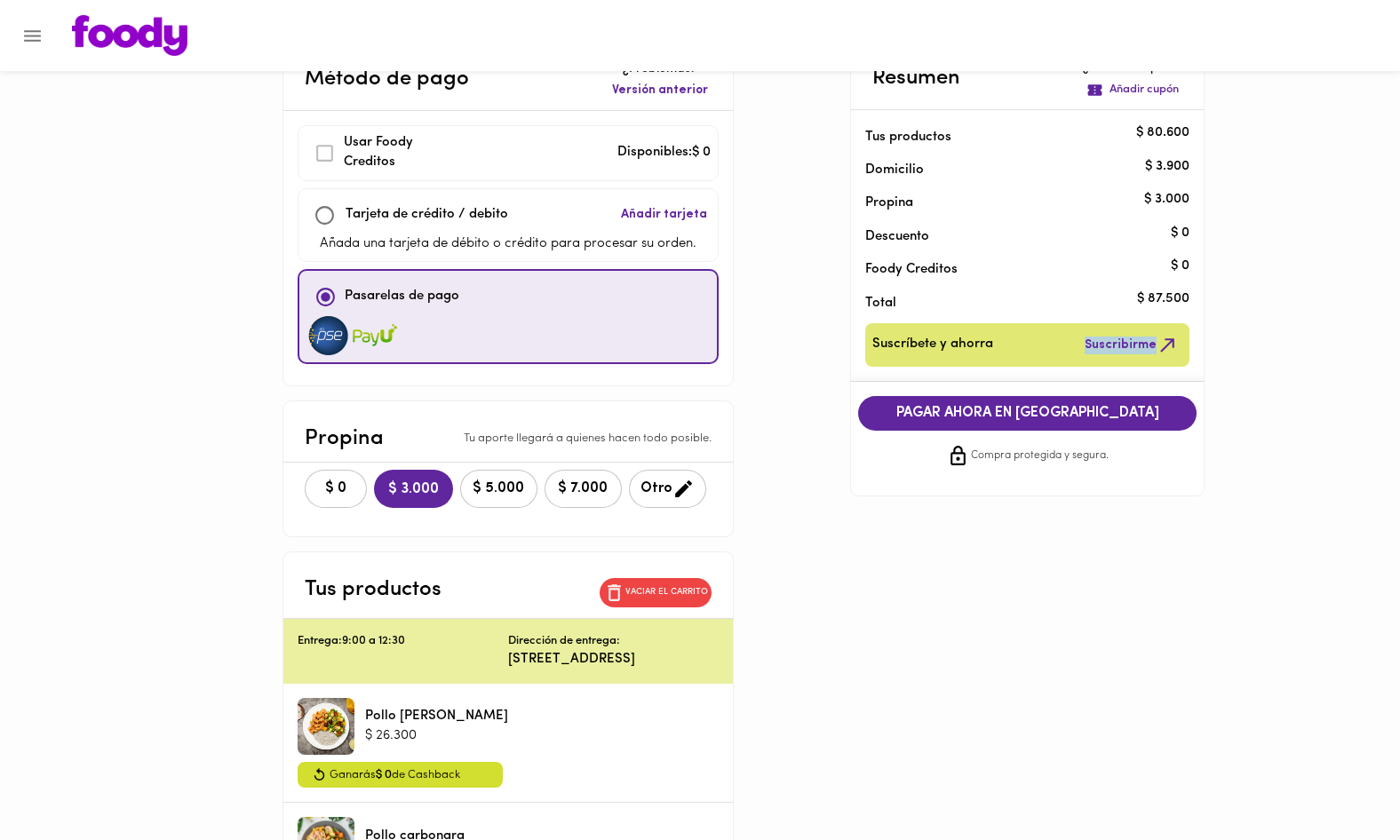 scroll, scrollTop: 61, scrollLeft: 0, axis: vertical 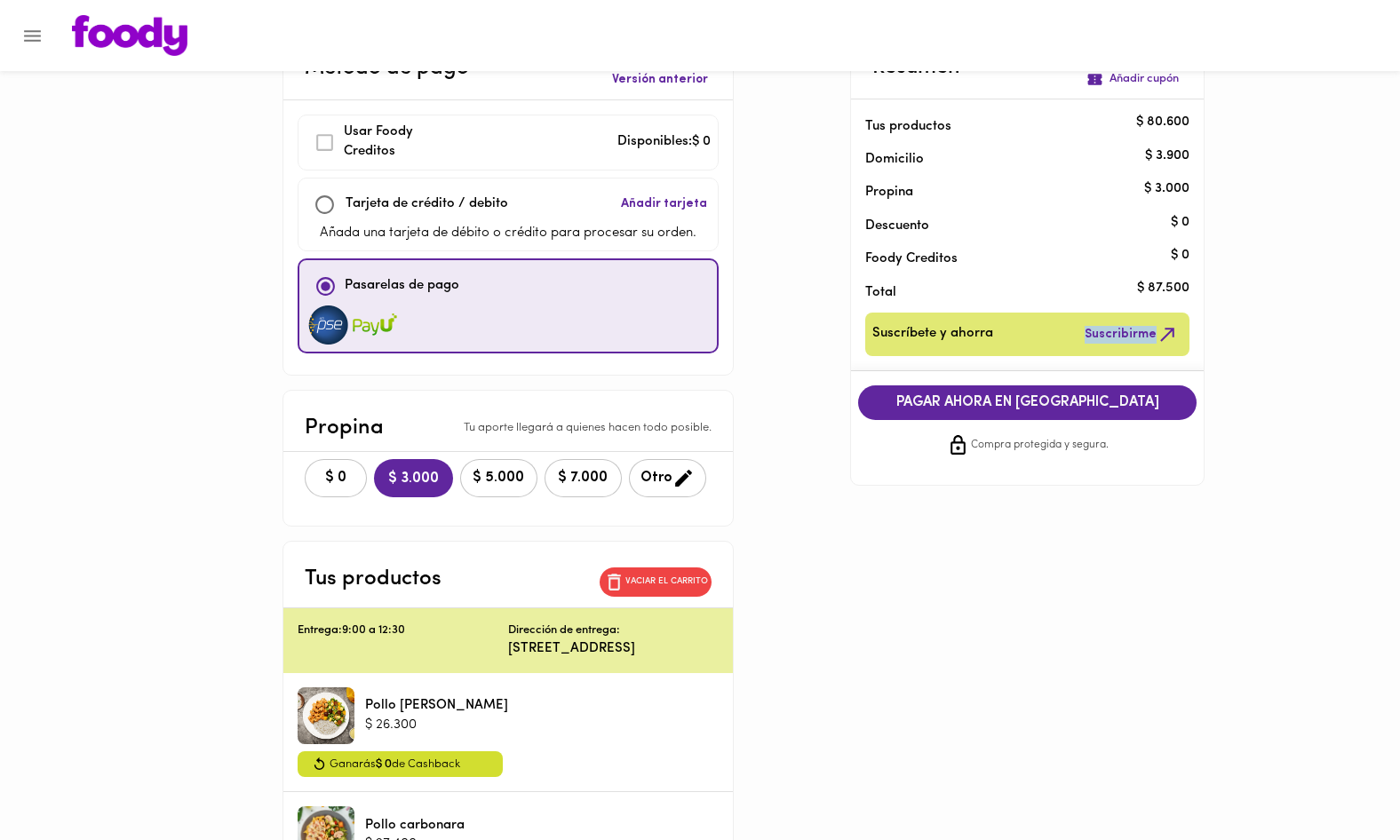 click on "PAGAR AHORA EN [GEOGRAPHIC_DATA]" at bounding box center [1028, 402] 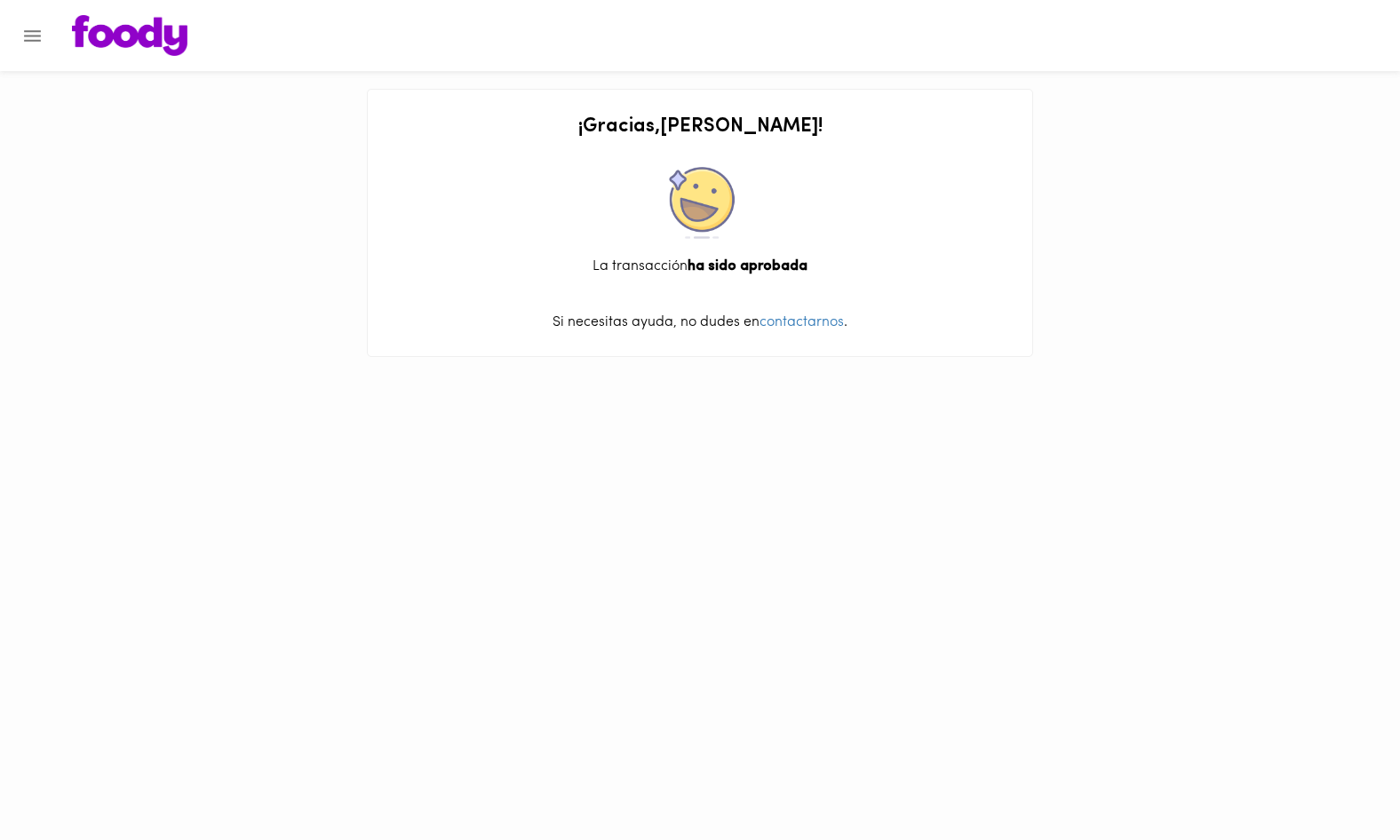 scroll, scrollTop: 0, scrollLeft: 0, axis: both 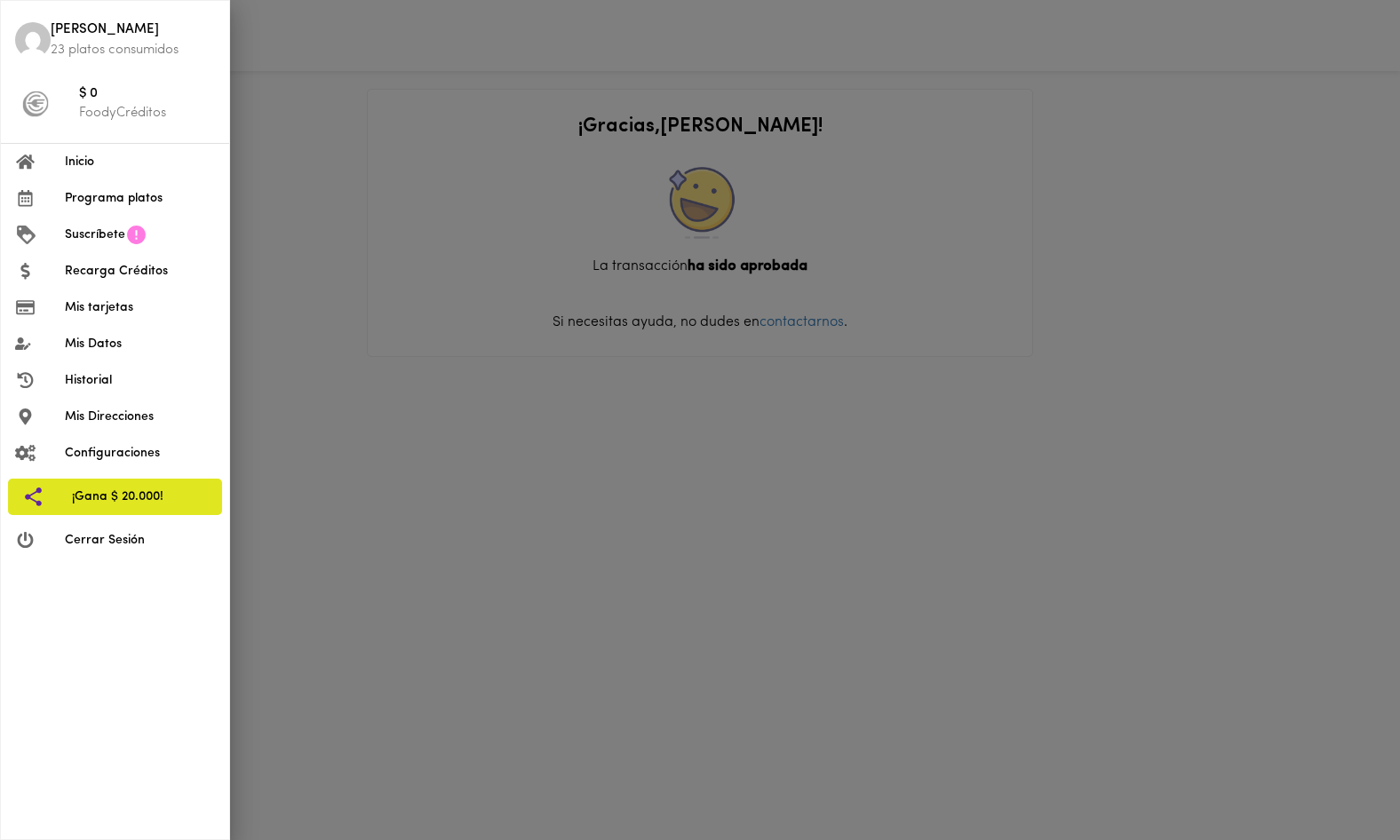 click on "Historial" at bounding box center (139, 380) 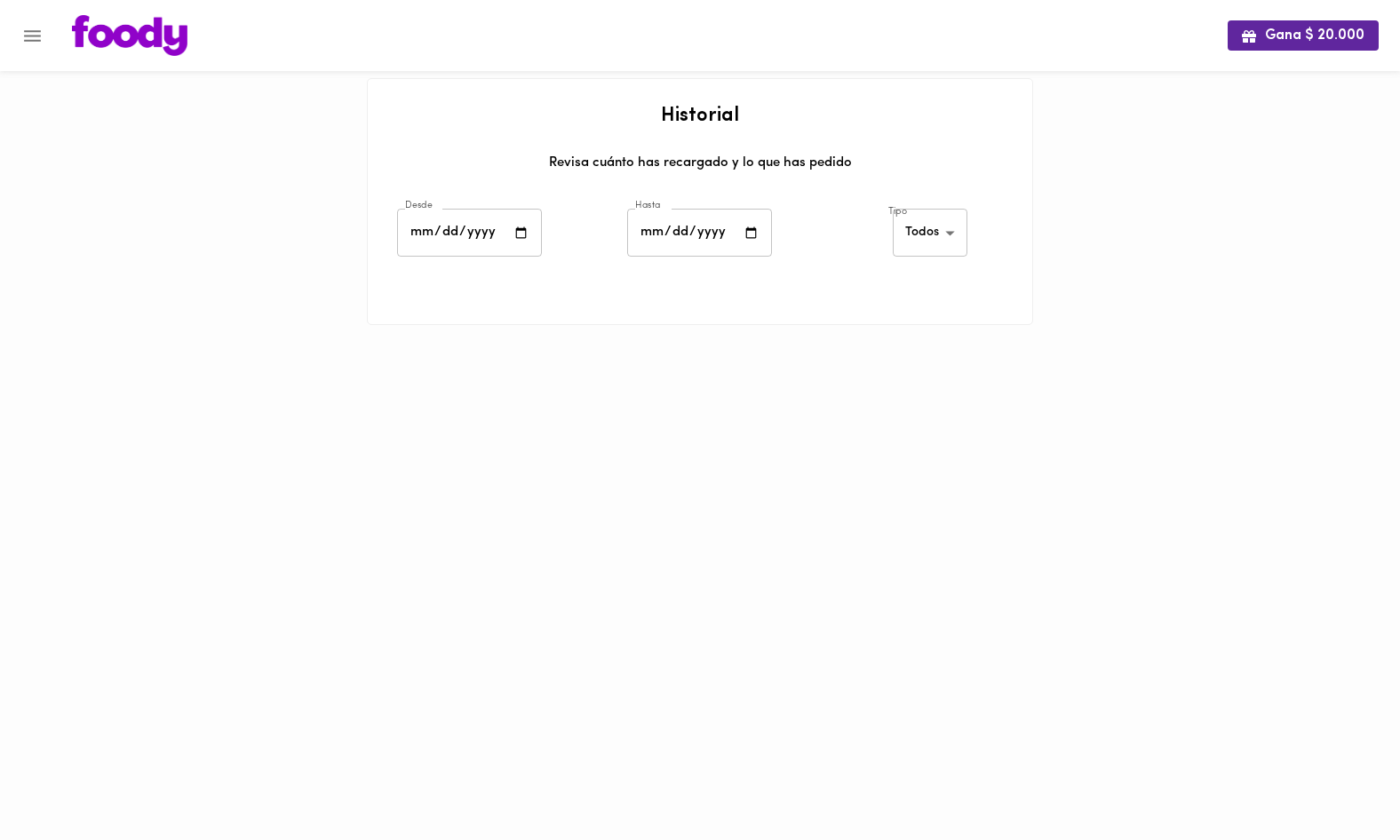 scroll, scrollTop: 0, scrollLeft: 0, axis: both 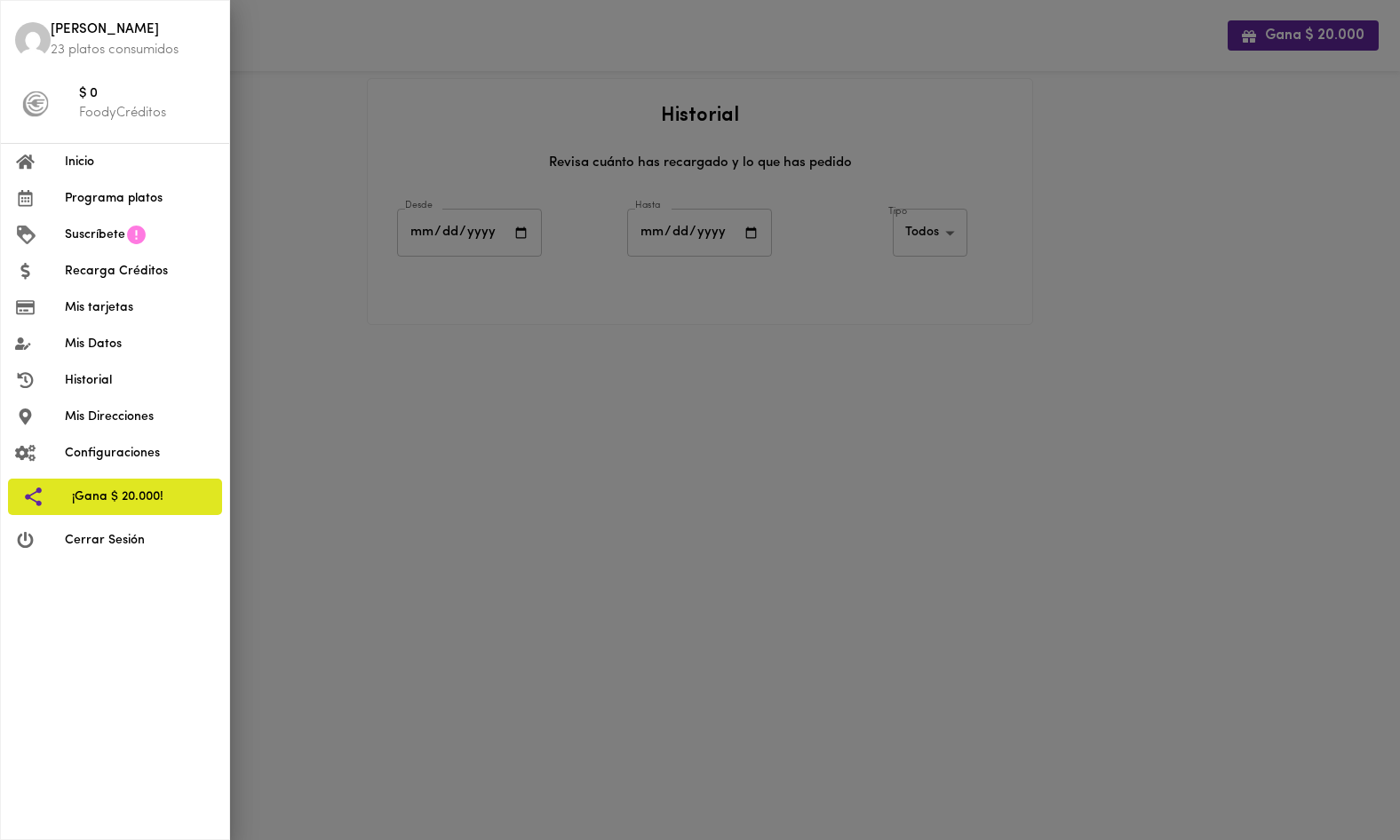 click on "Inicio" at bounding box center (139, 162) 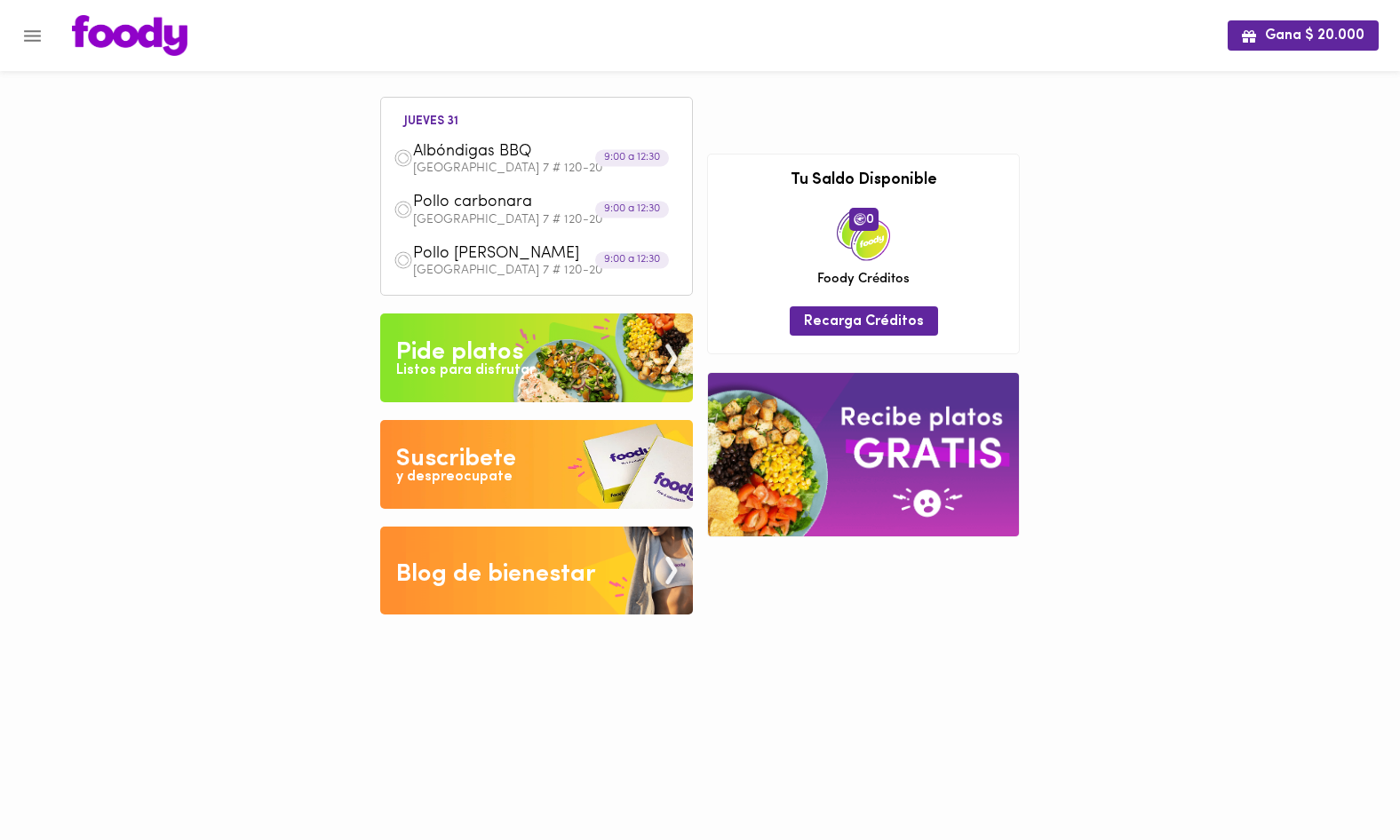 scroll, scrollTop: 0, scrollLeft: 0, axis: both 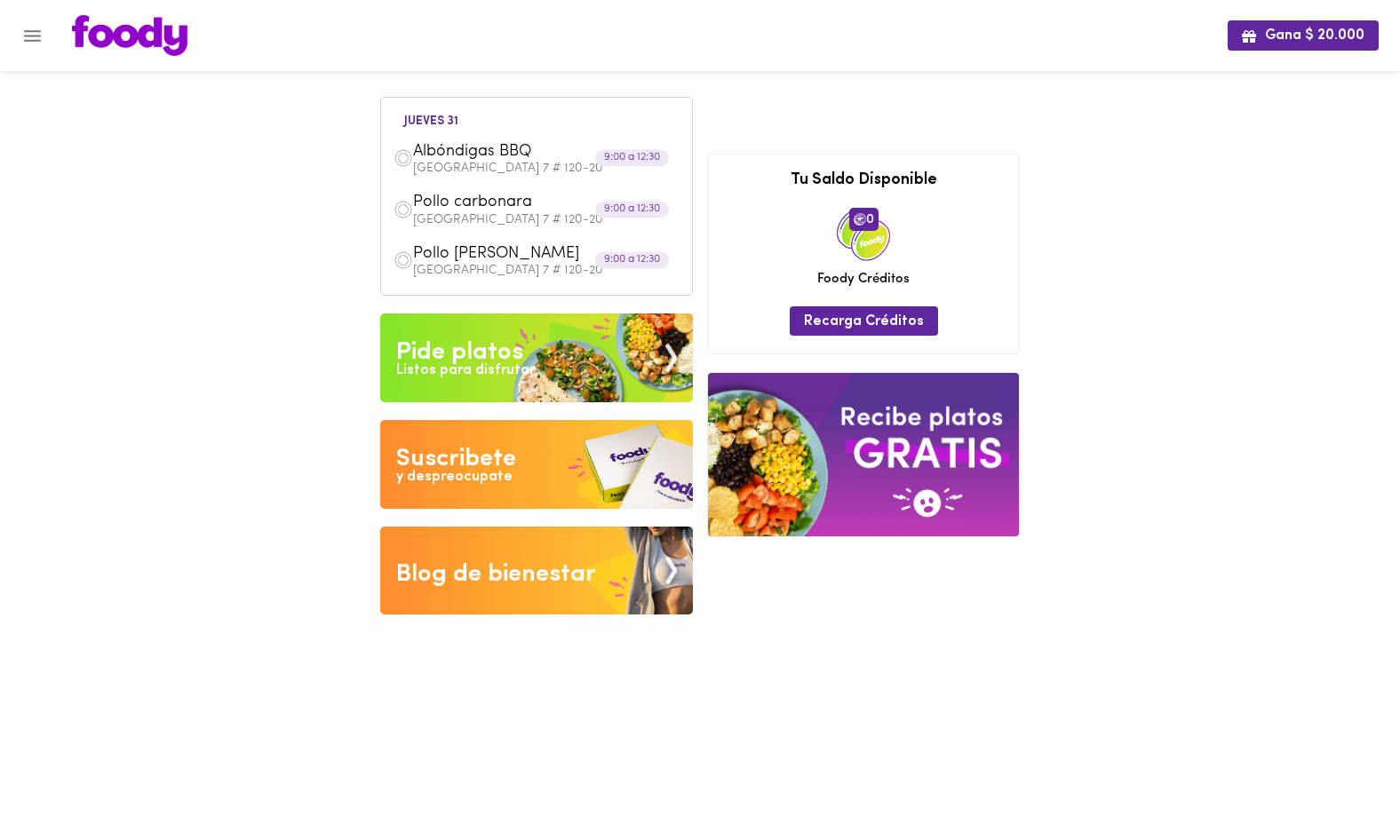click at bounding box center [537, 464] 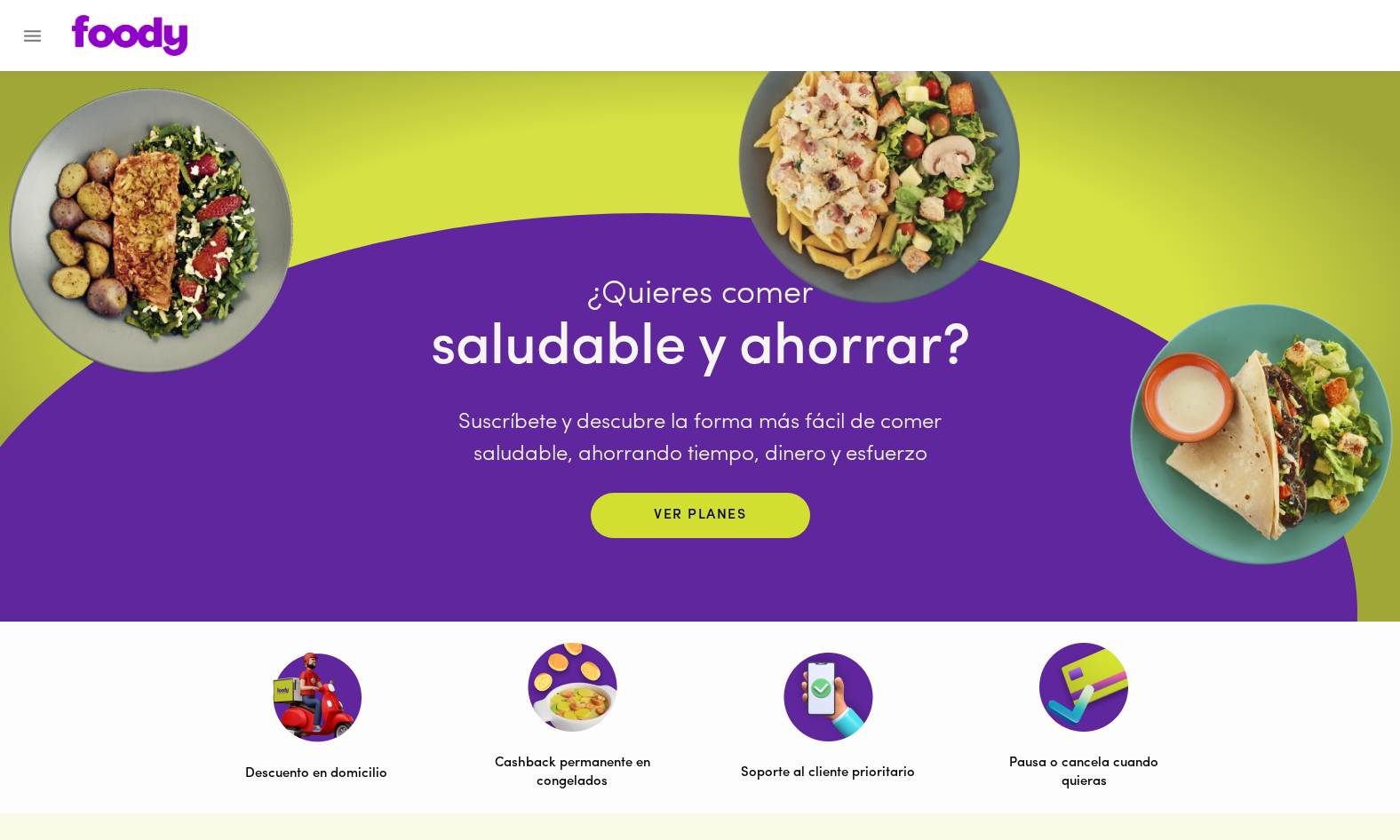 scroll, scrollTop: 0, scrollLeft: 0, axis: both 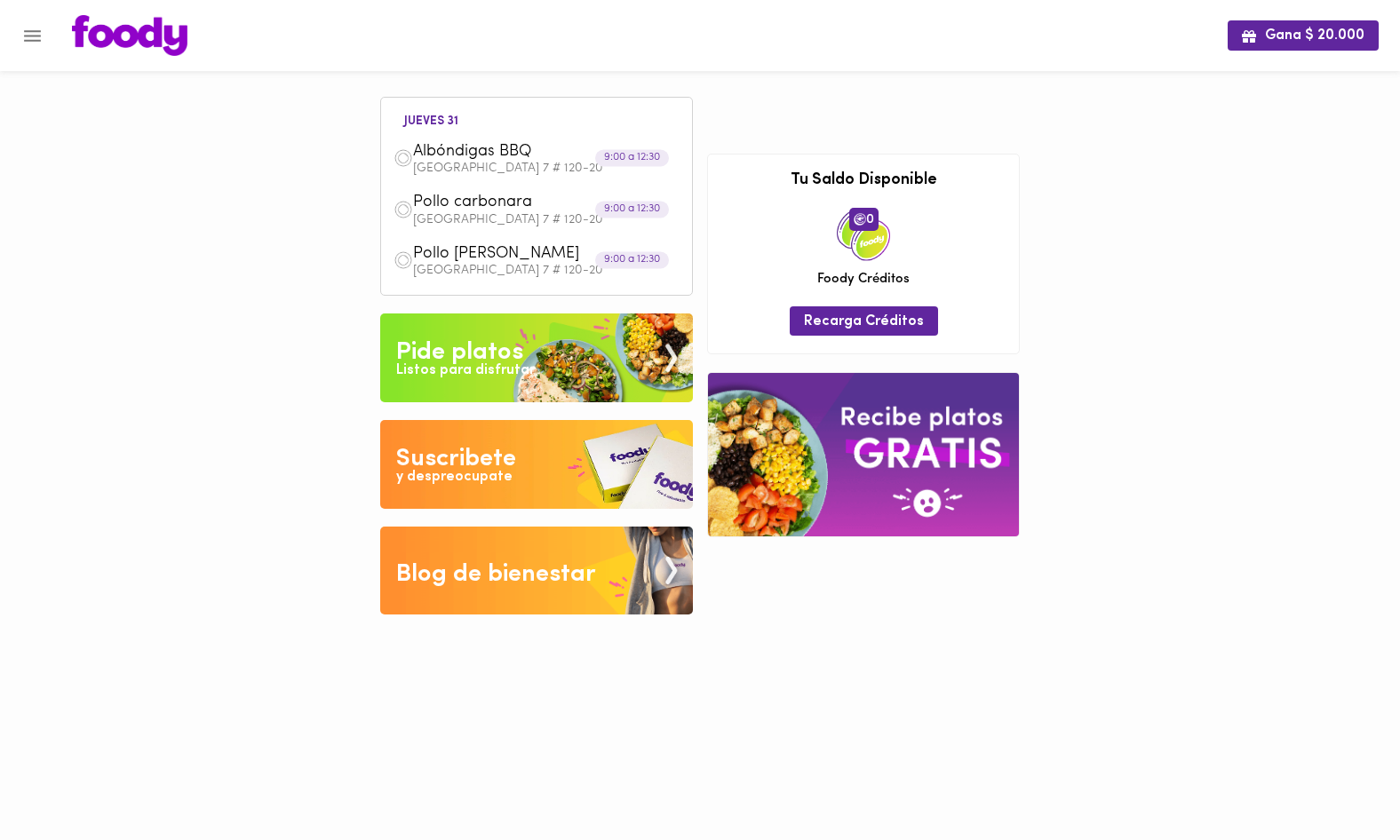 click on "Albóndigas BBQ" at bounding box center [515, 152] 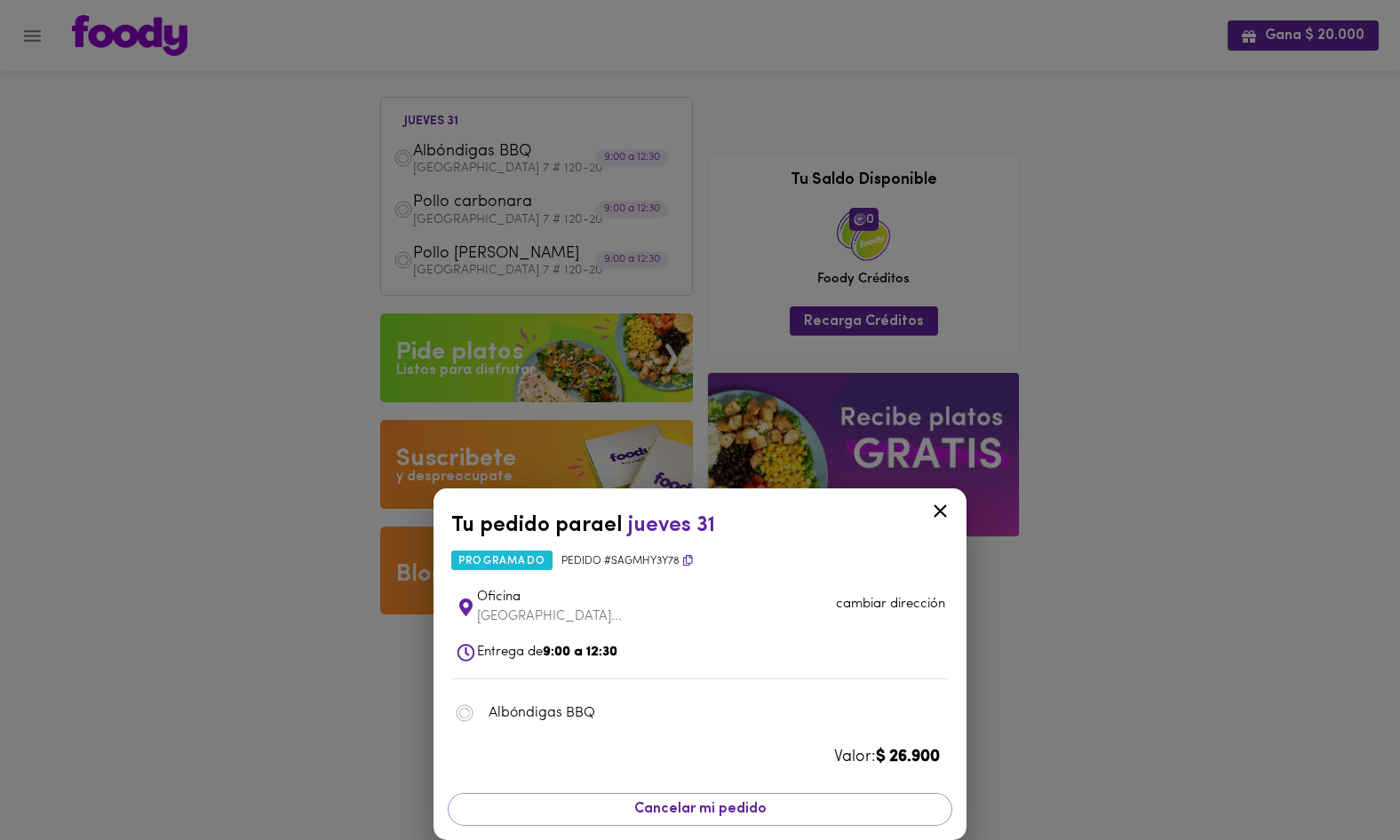 click 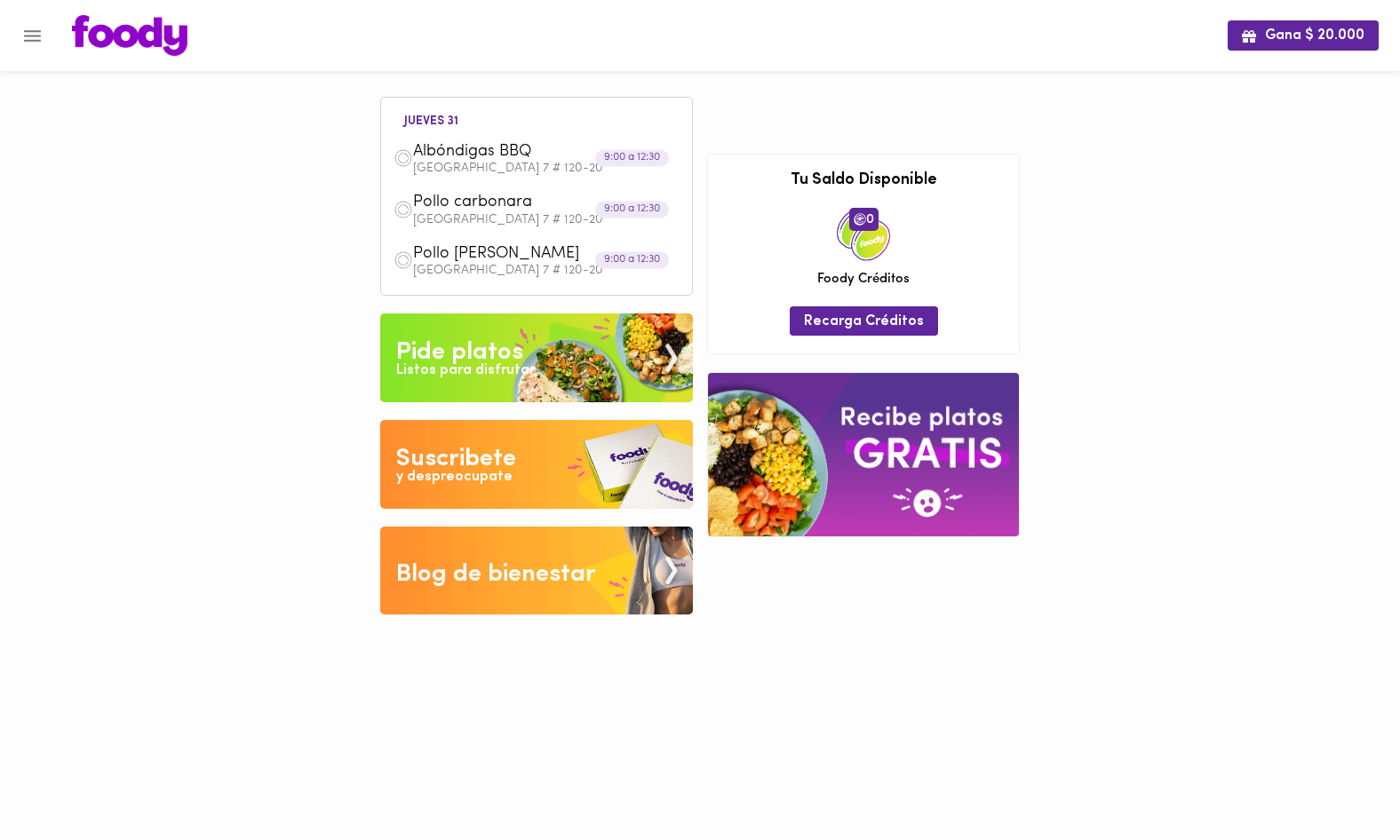 click on "Albóndigas BBQ" at bounding box center [515, 152] 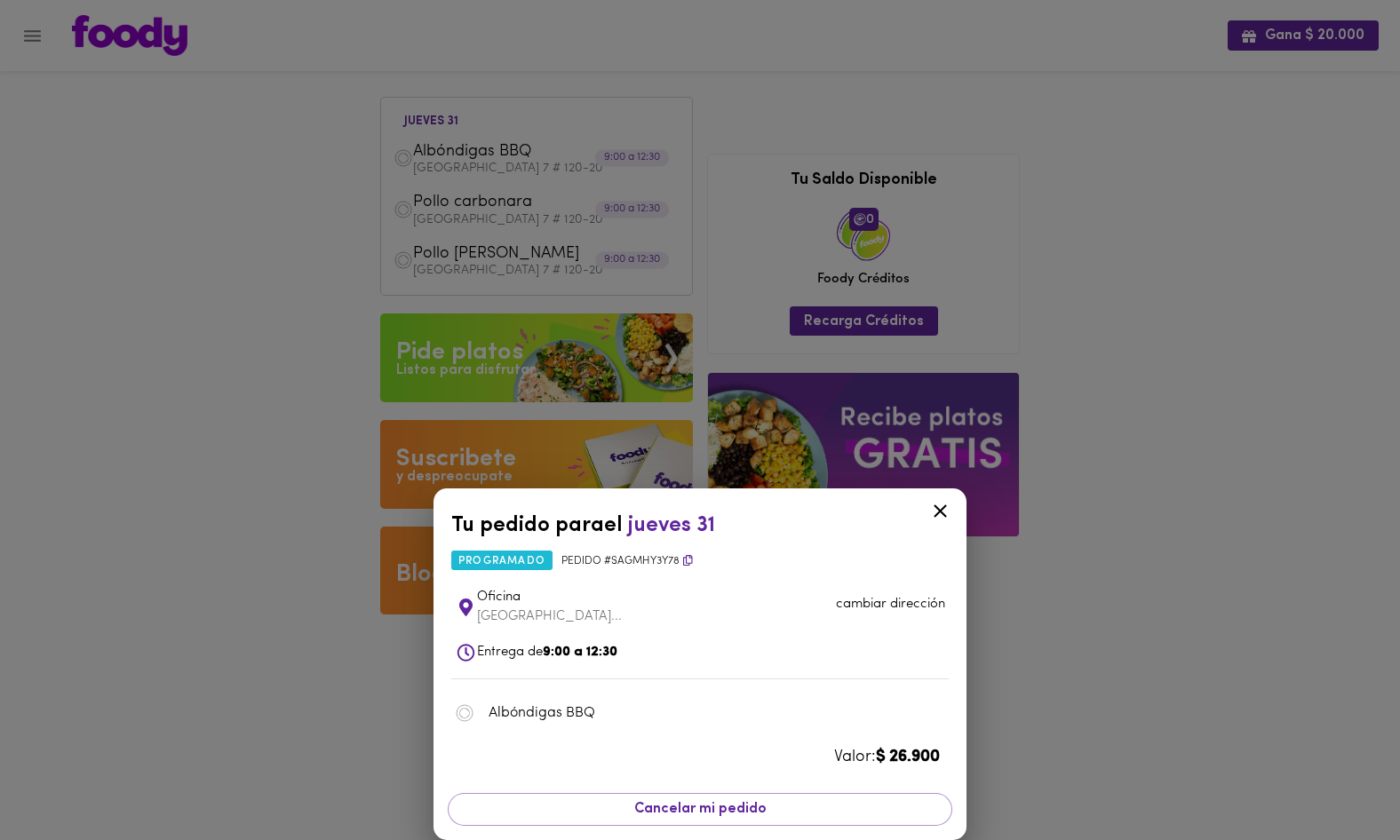 drag, startPoint x: 943, startPoint y: 511, endPoint x: 885, endPoint y: 508, distance: 58.0775 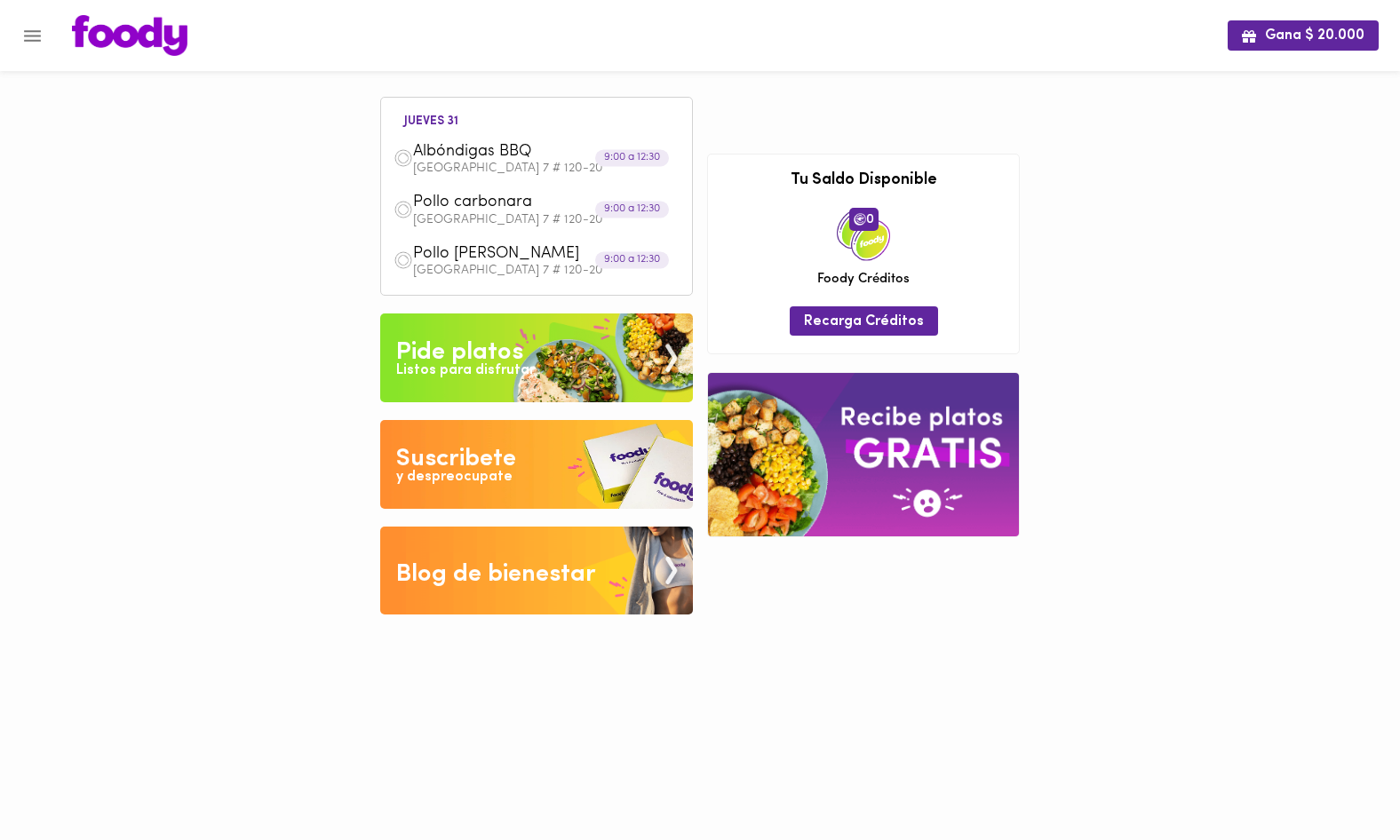 click on "y despreocupate" at bounding box center [454, 477] 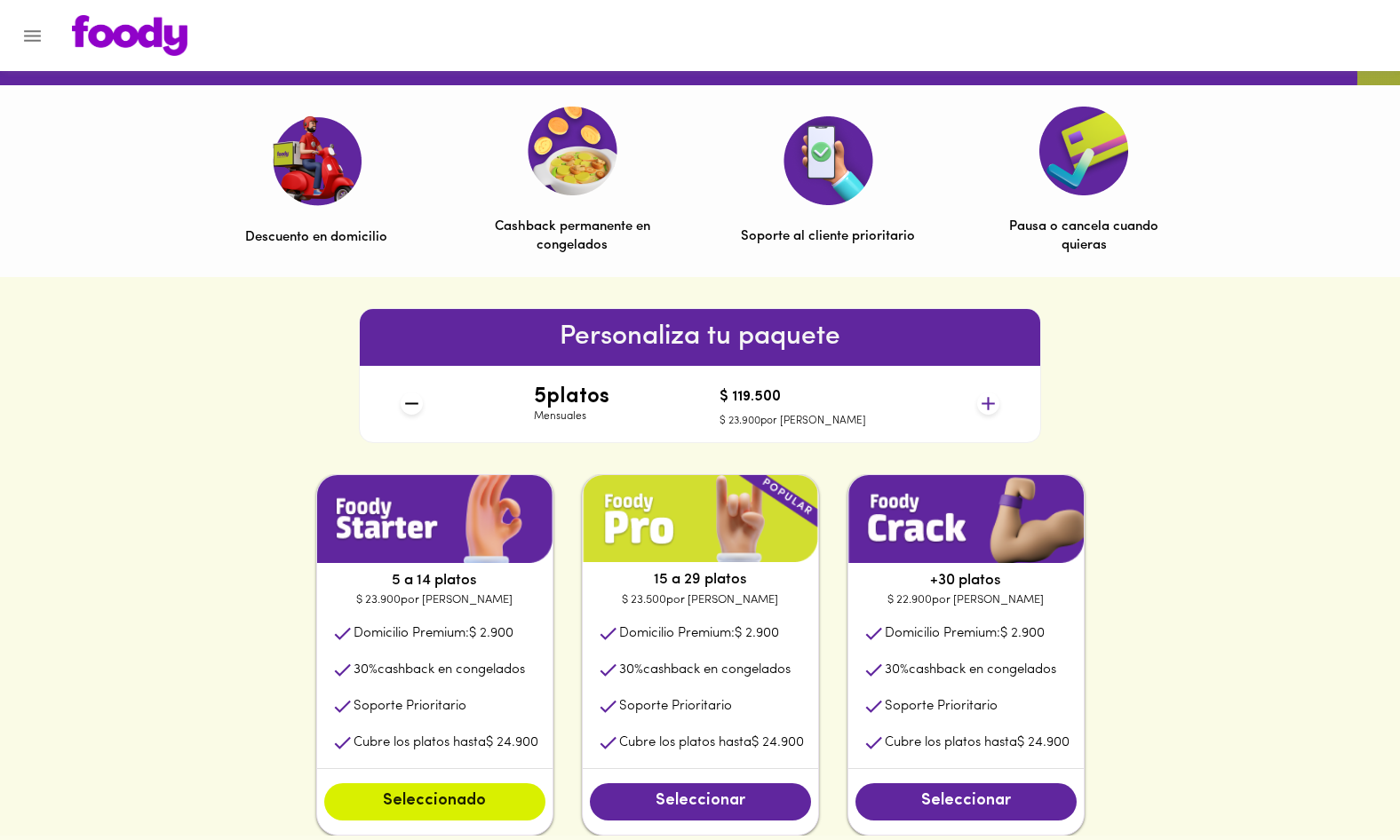 scroll, scrollTop: 625, scrollLeft: 0, axis: vertical 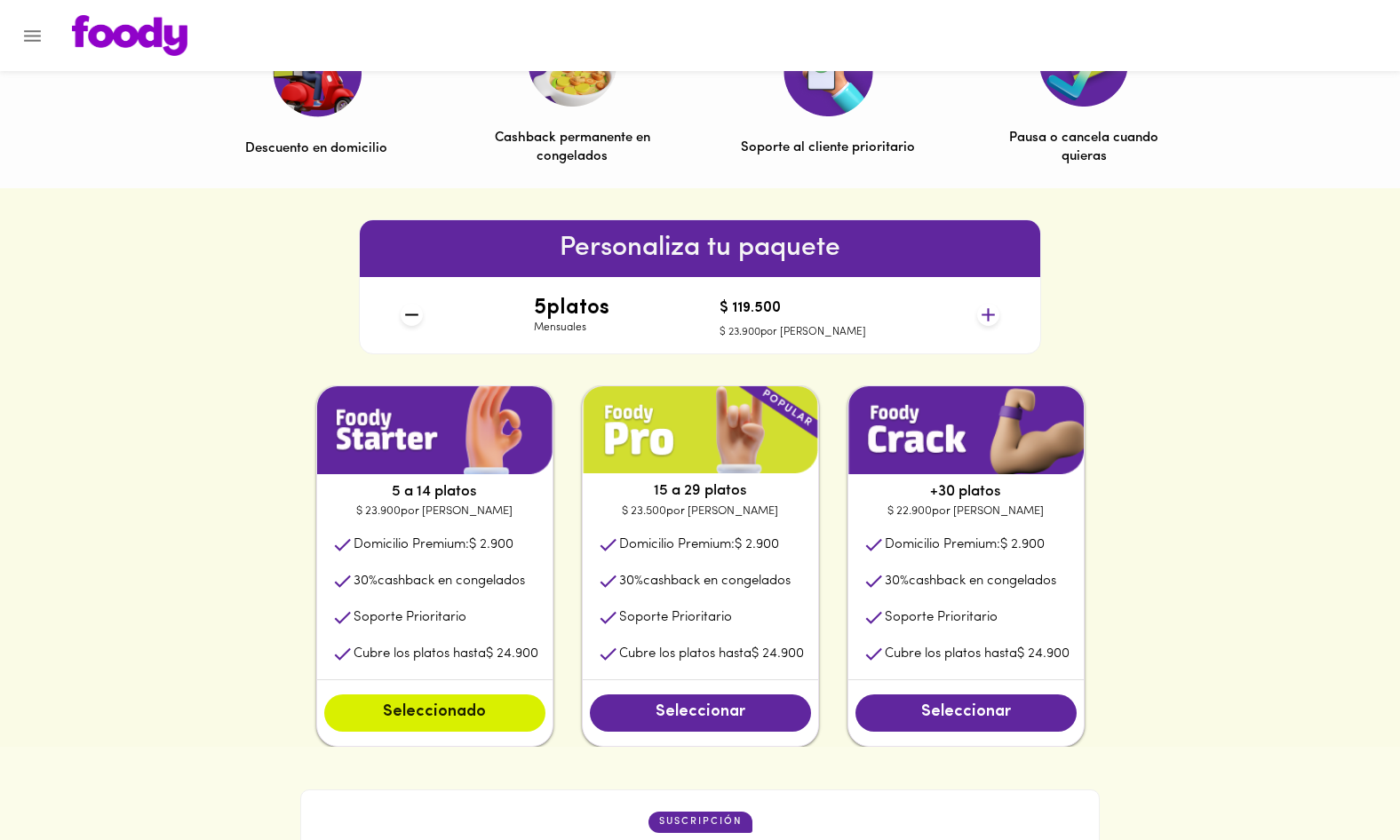 click 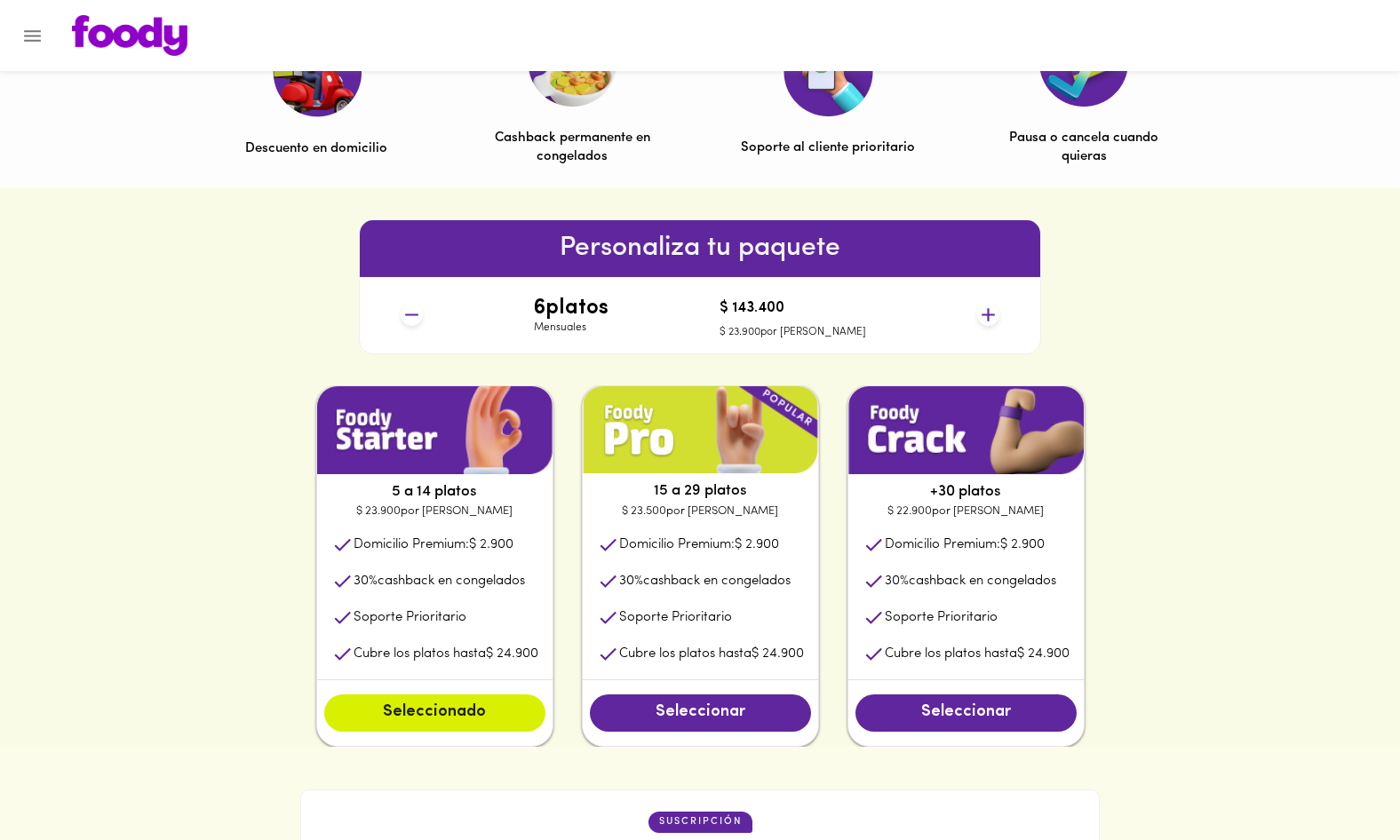 click 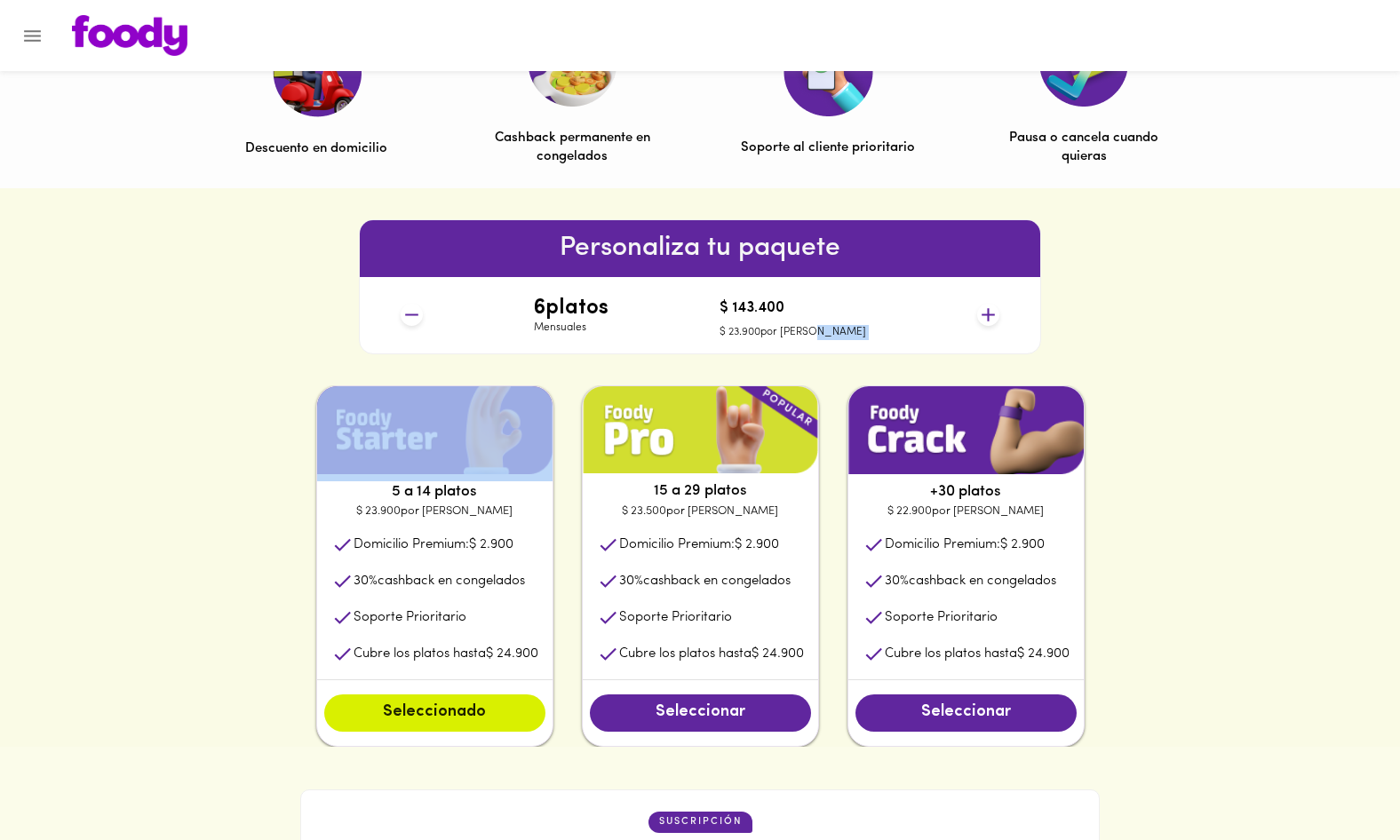click 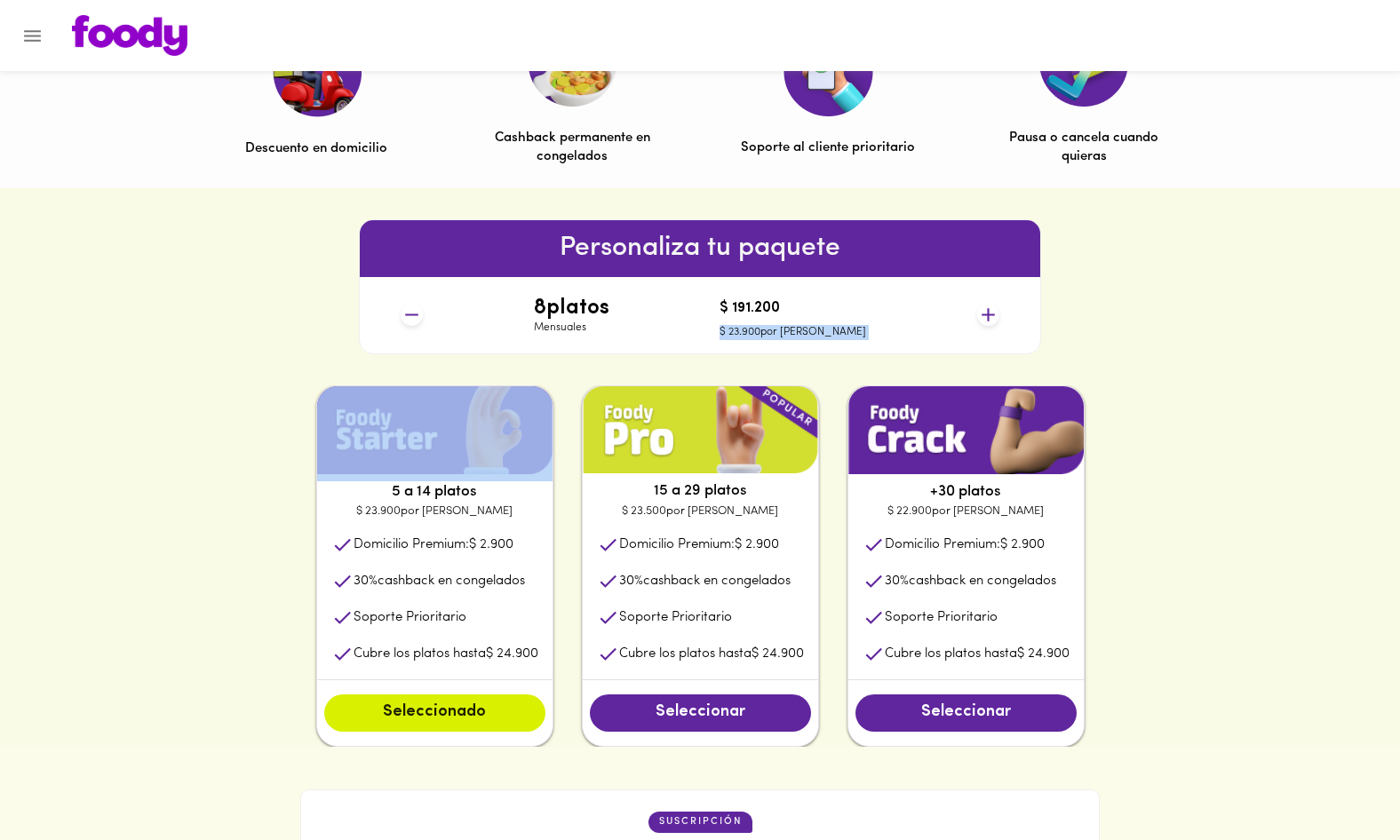 click 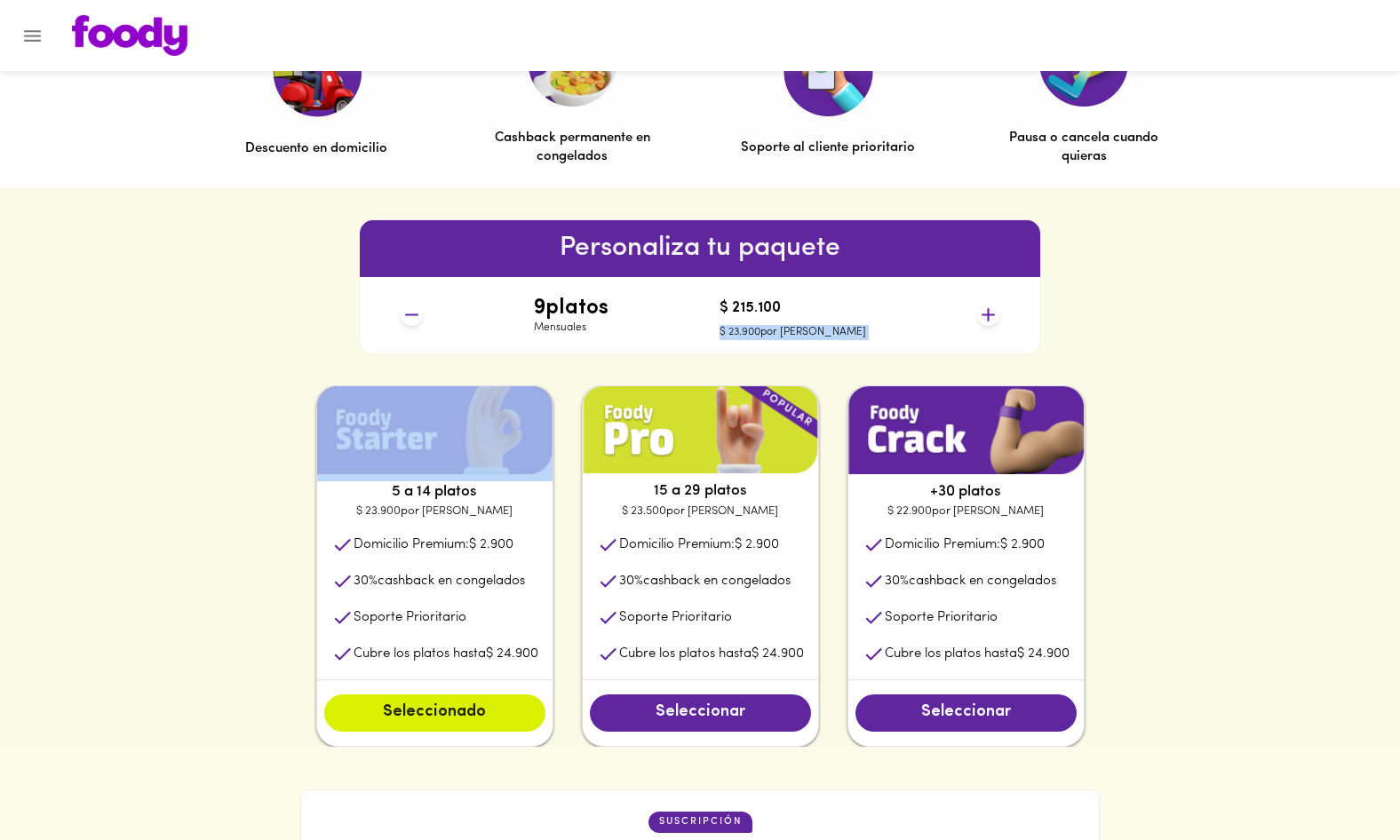 click 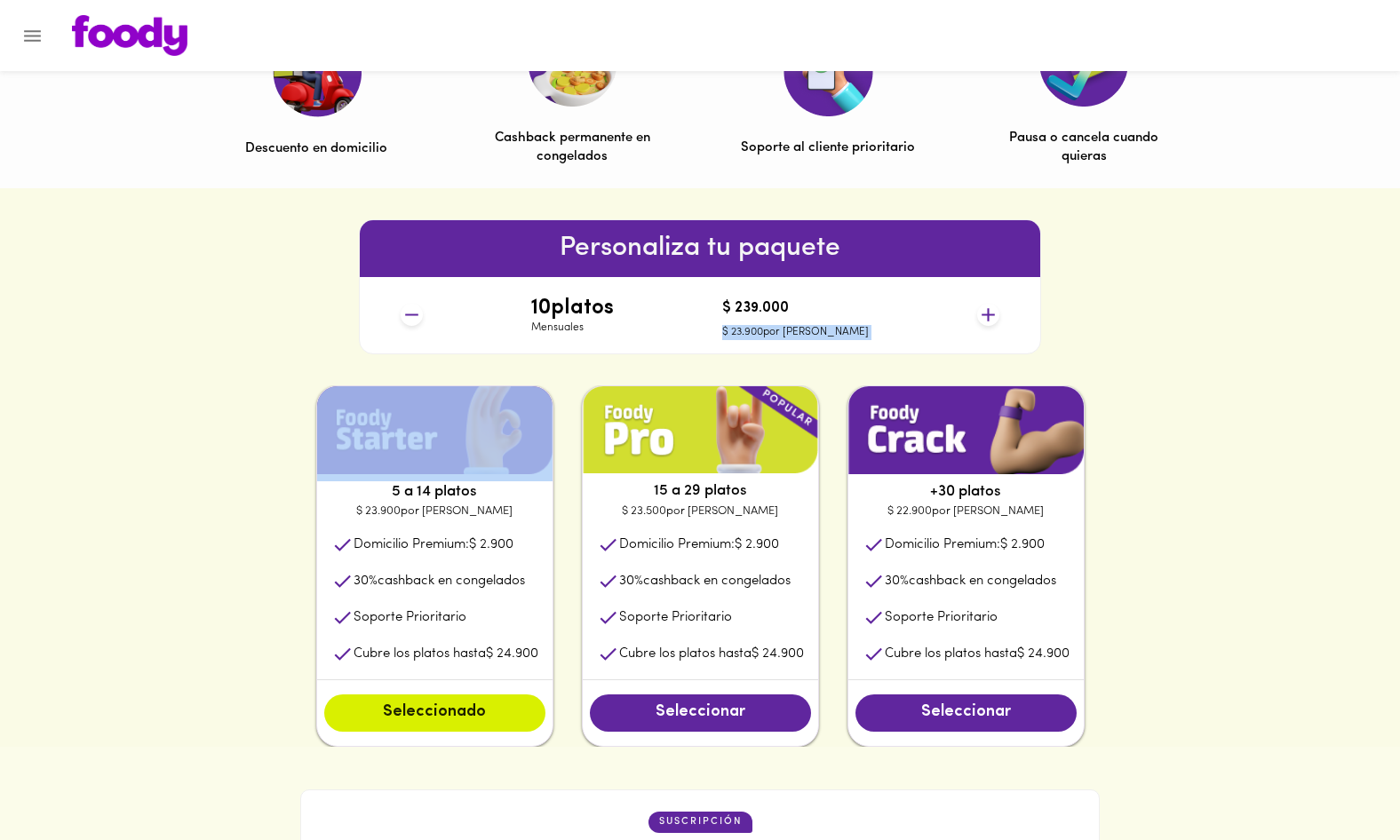 click 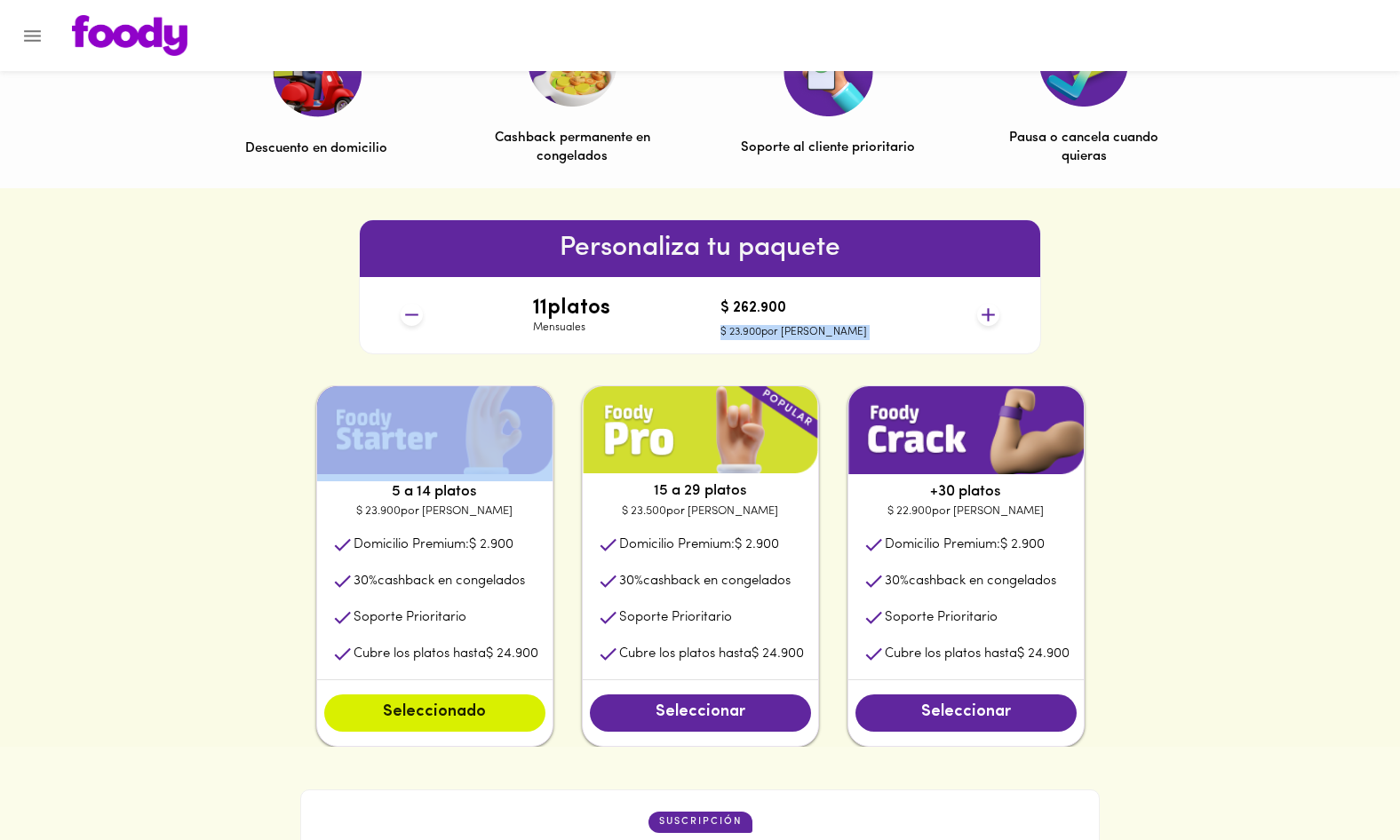 click 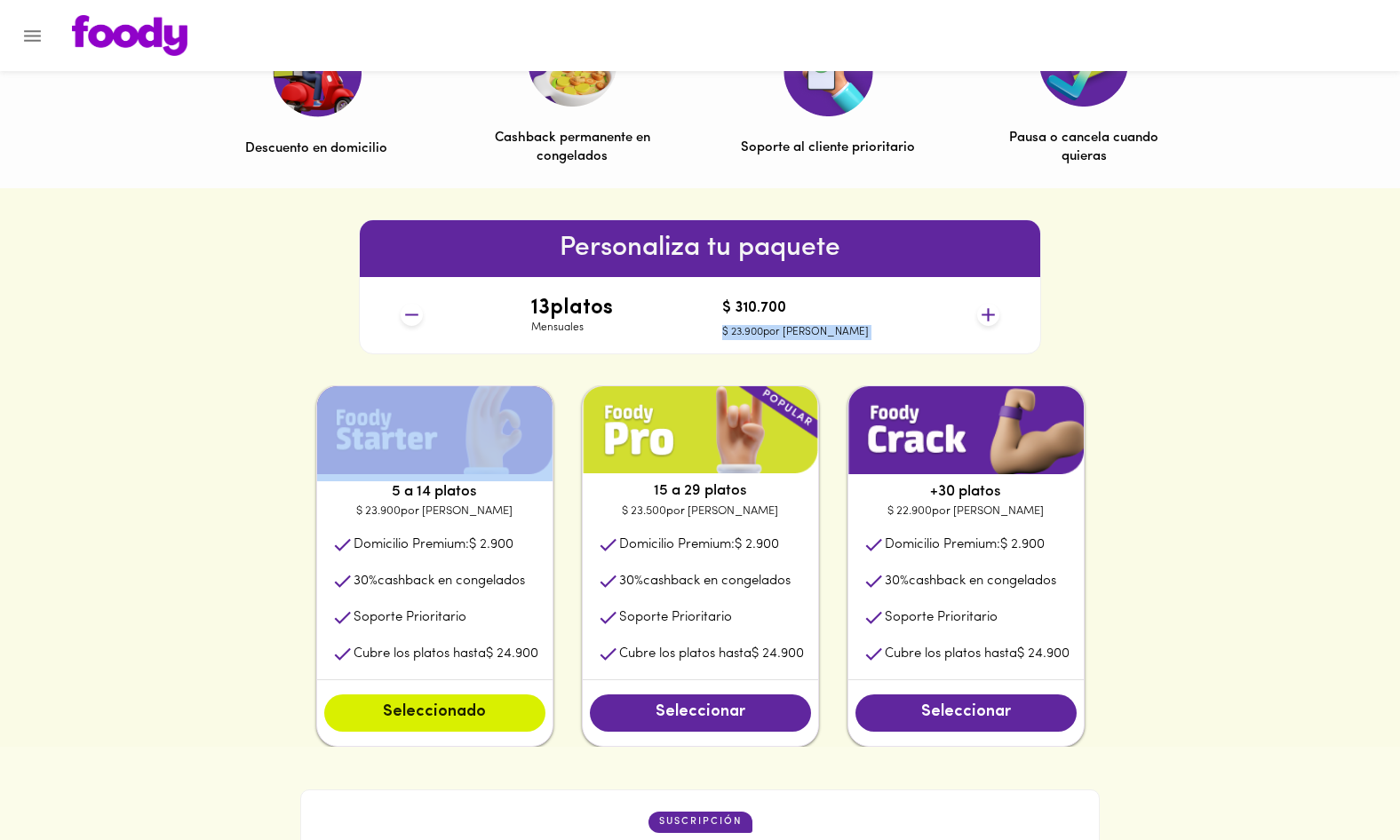 click 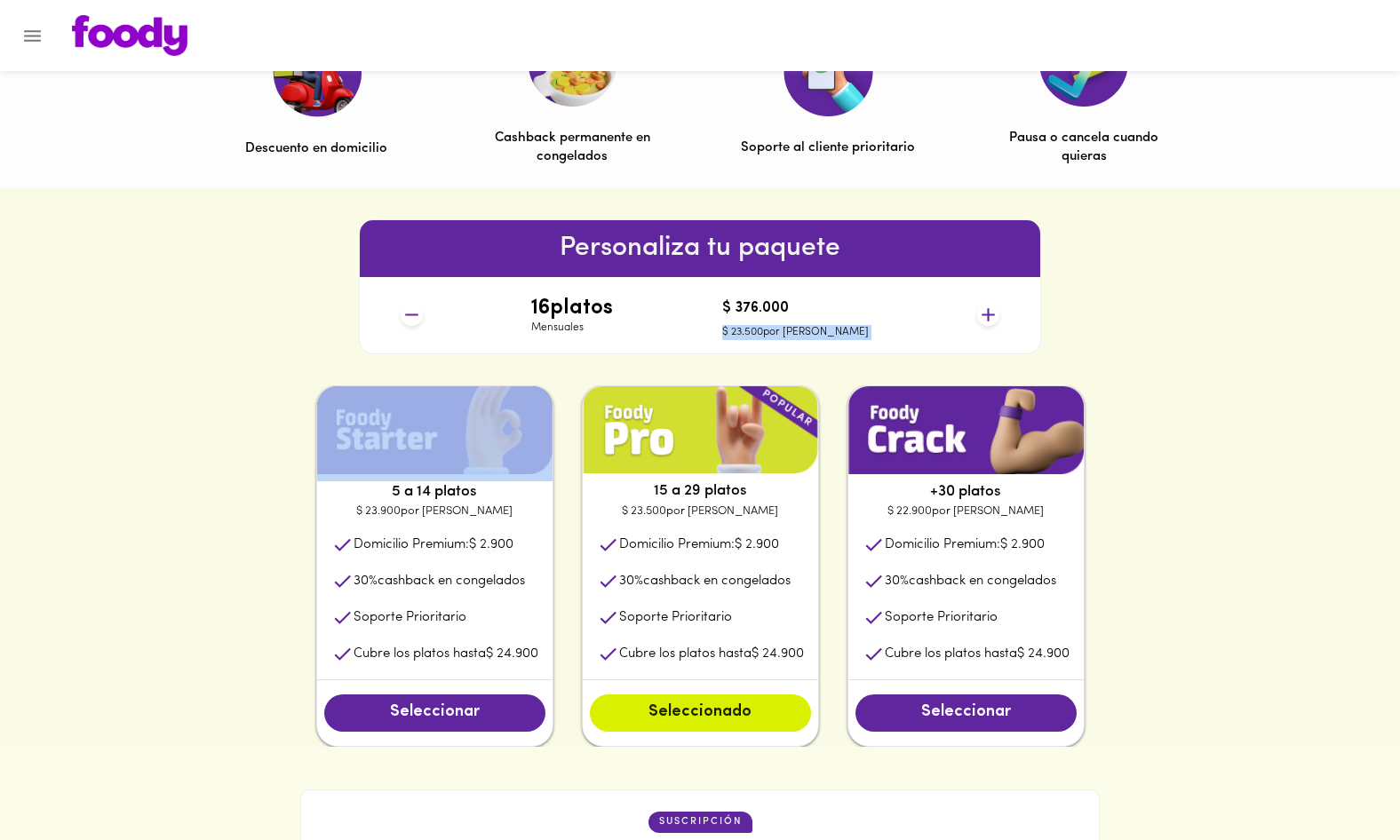 click 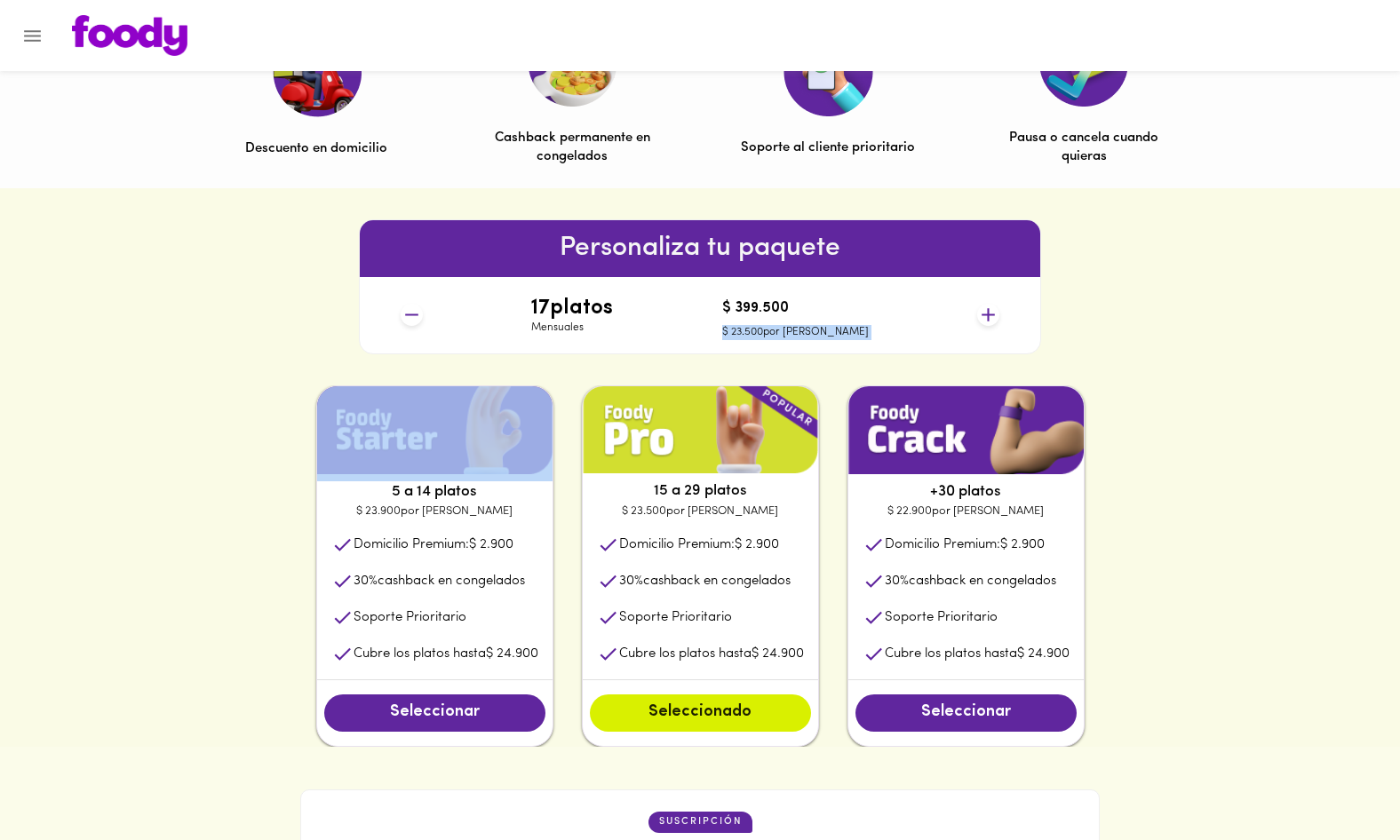 click 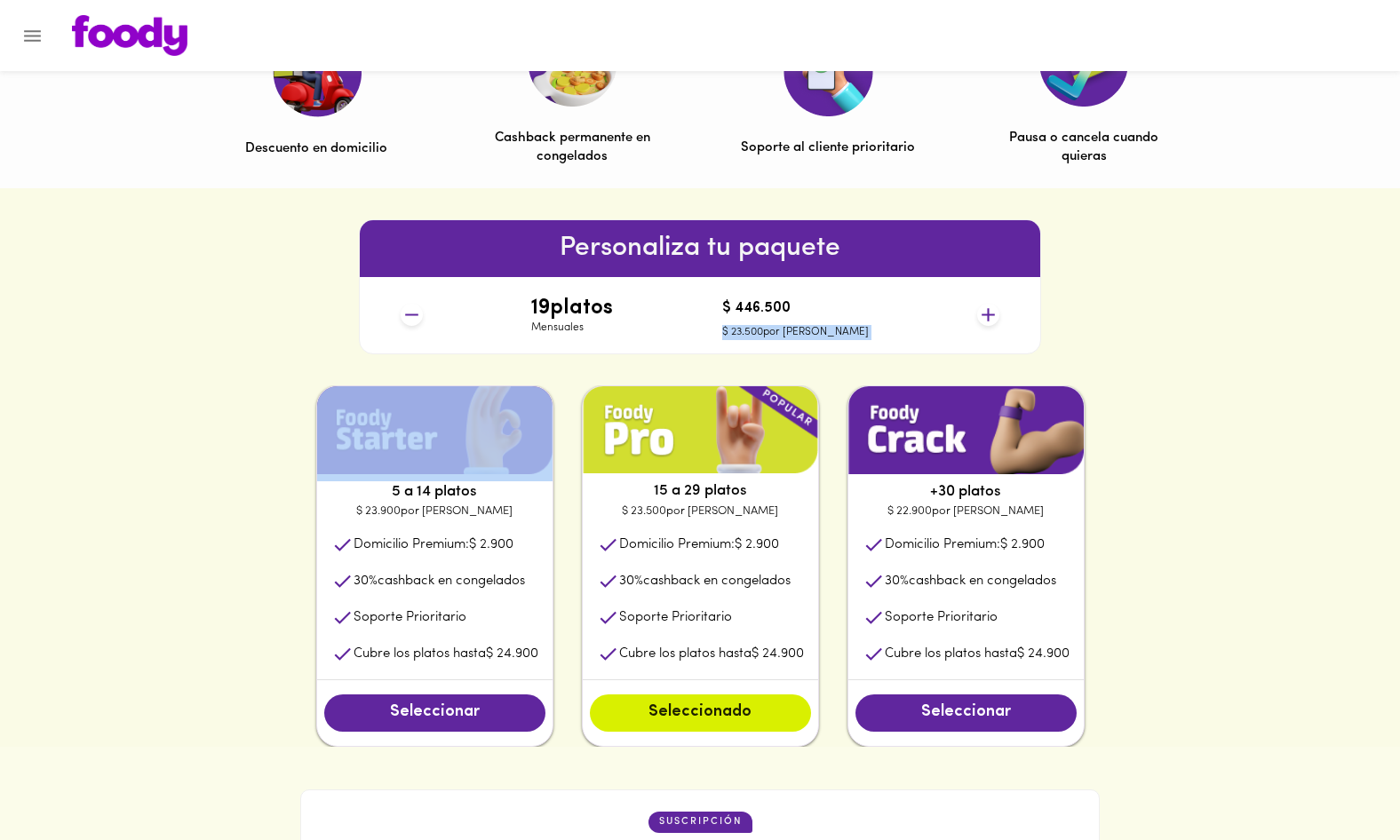 click 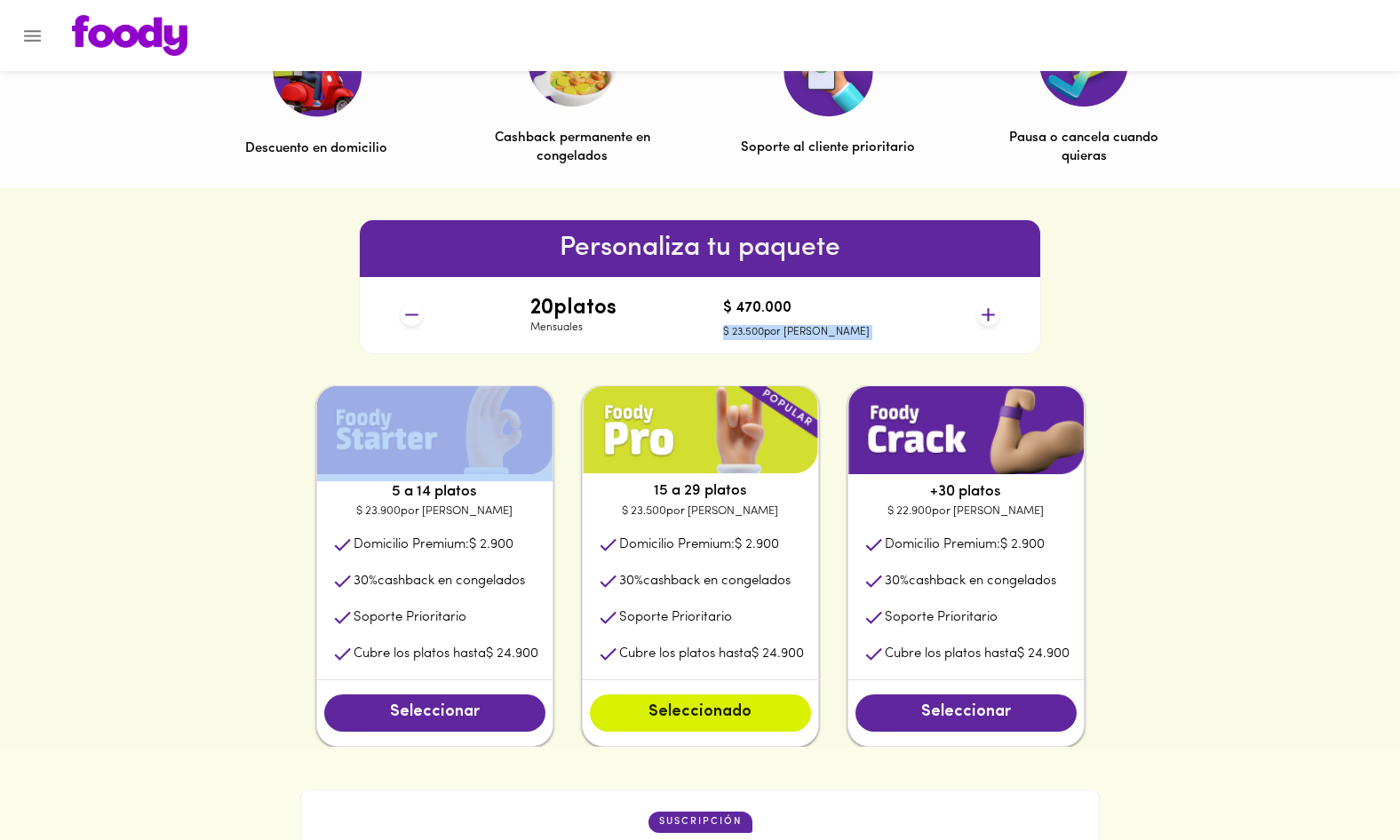 click 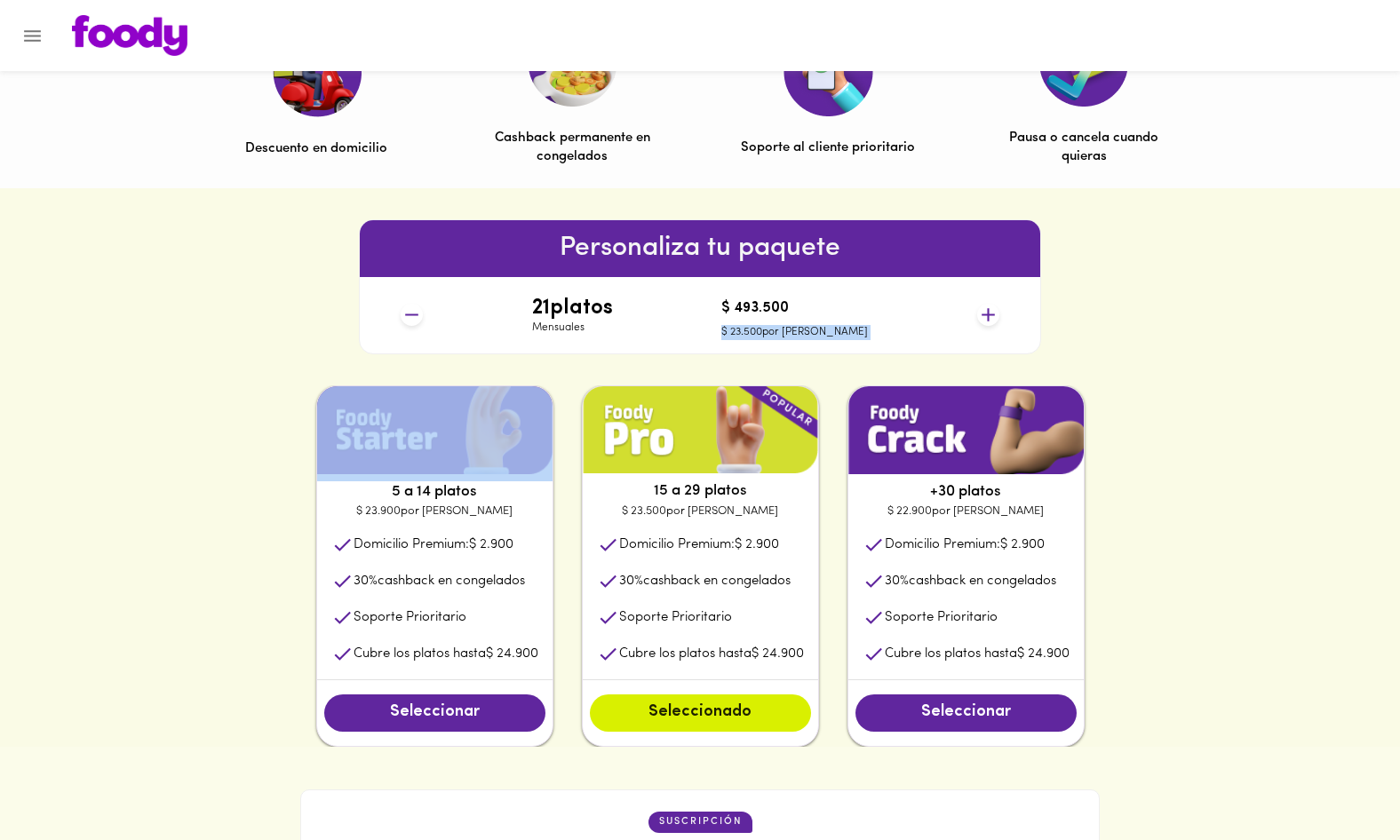 click 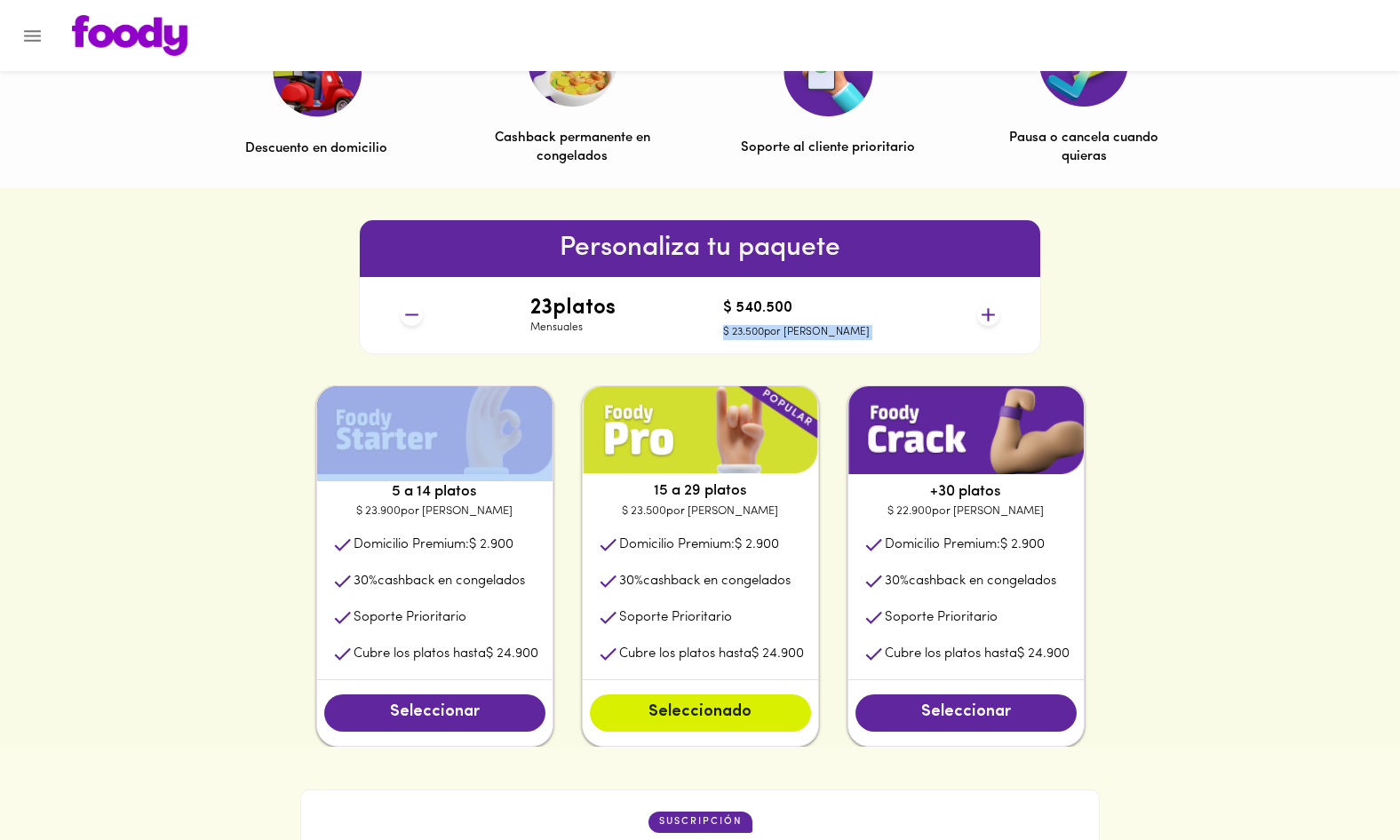 click 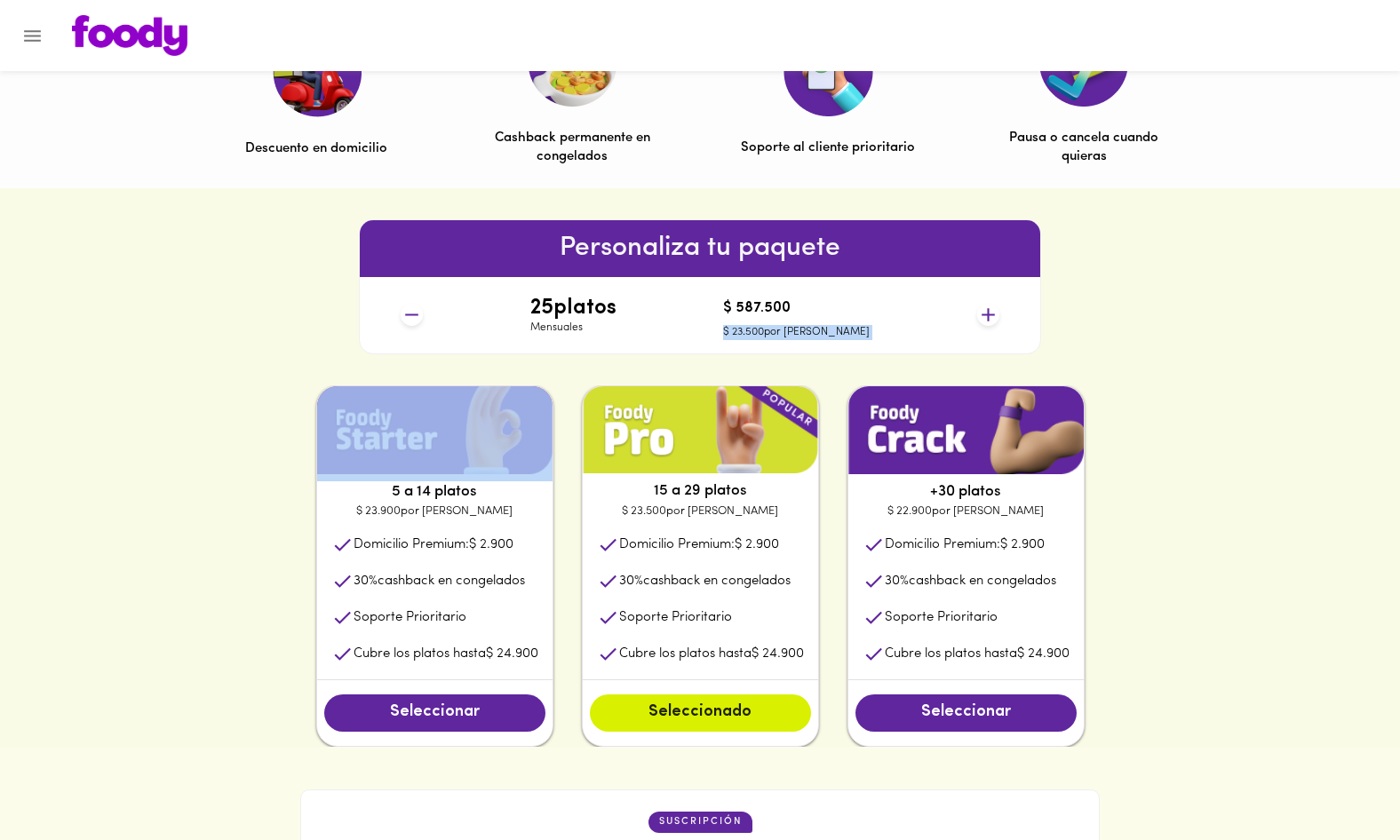 click 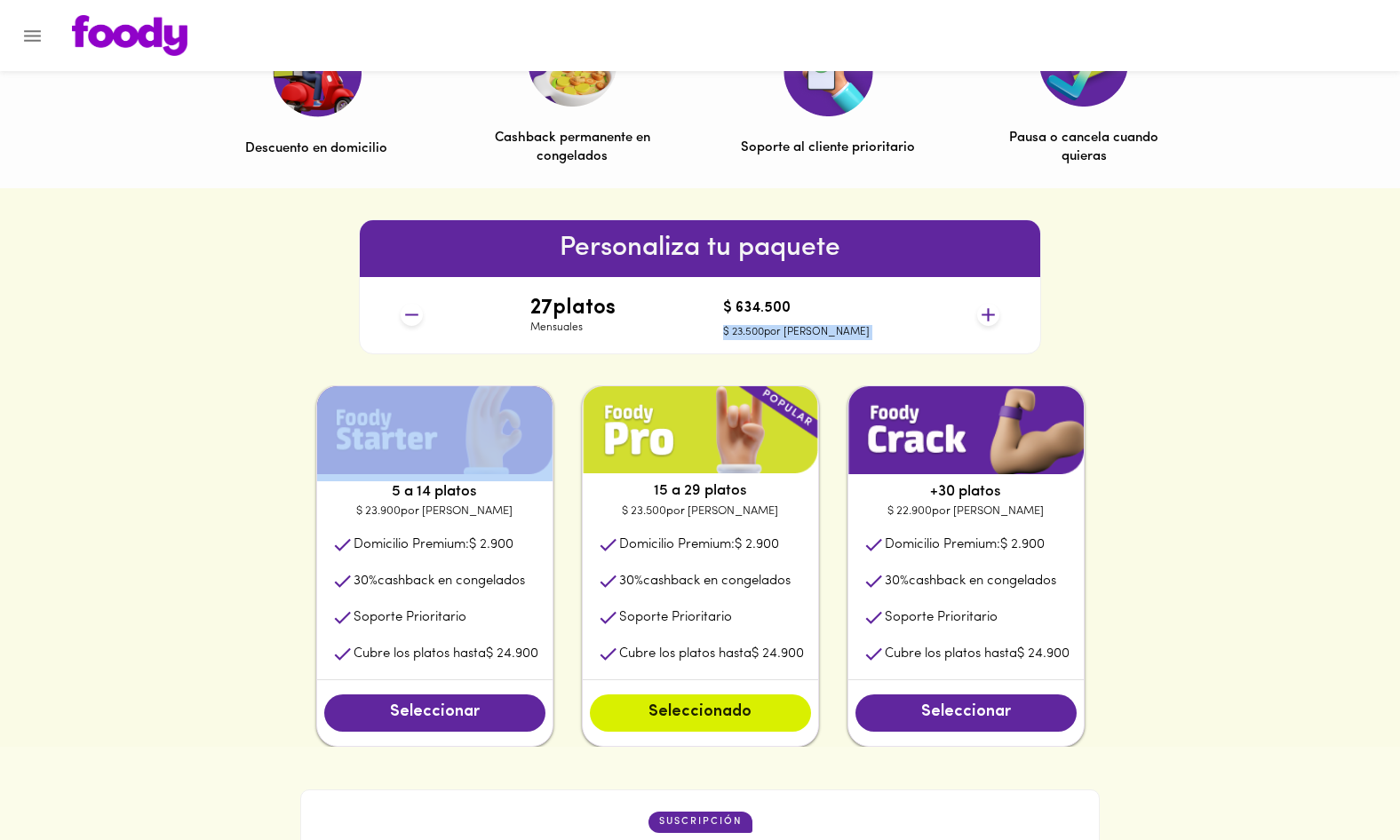 click 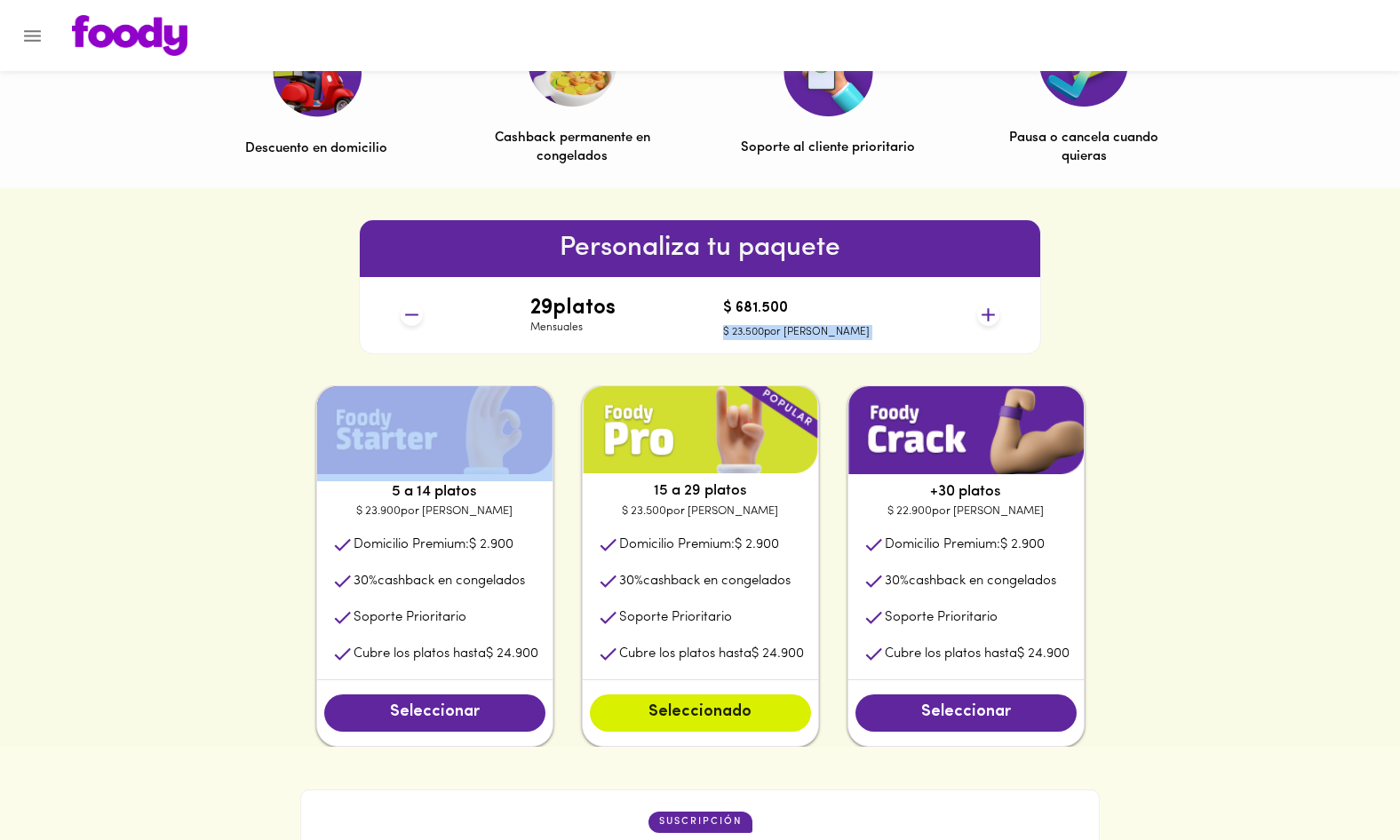 click 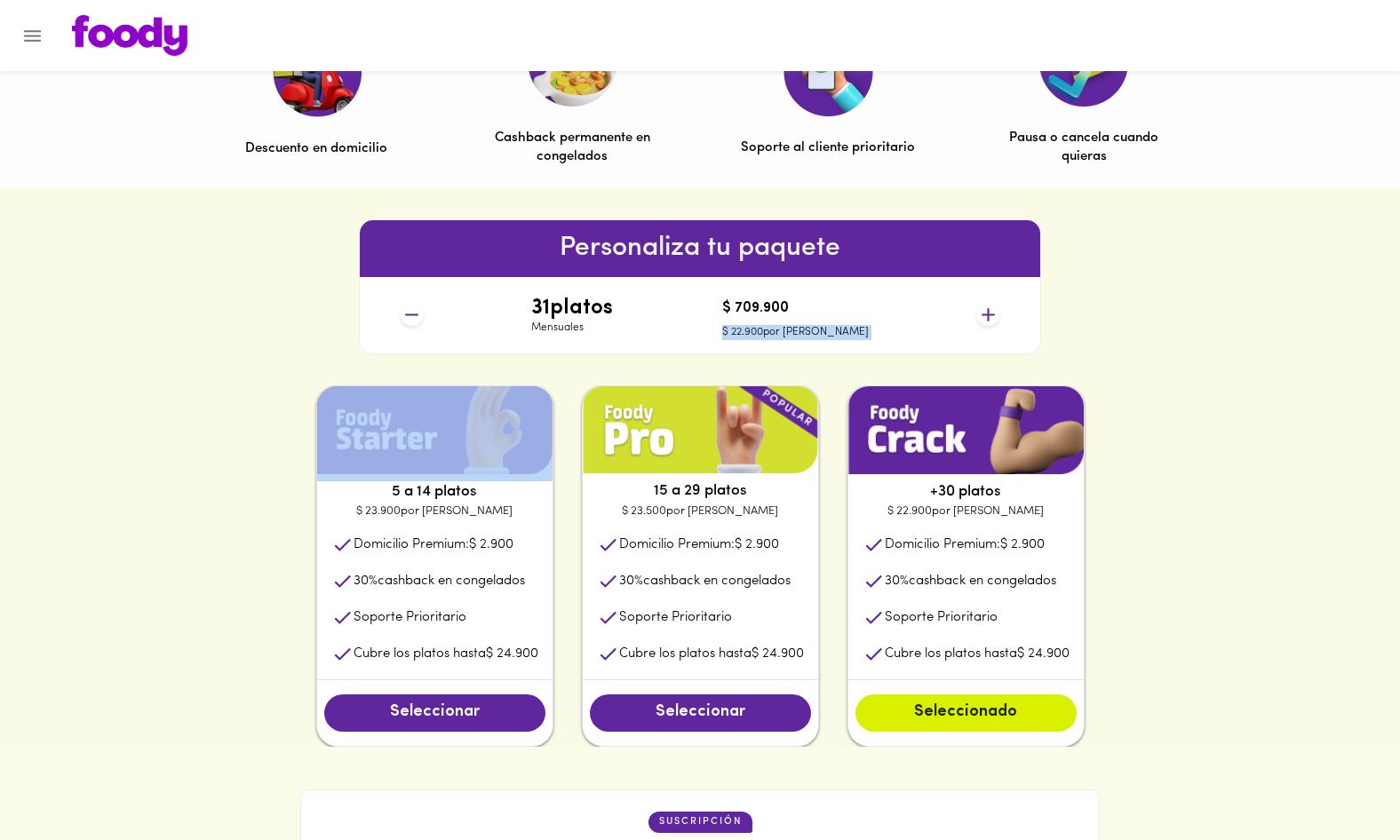 click 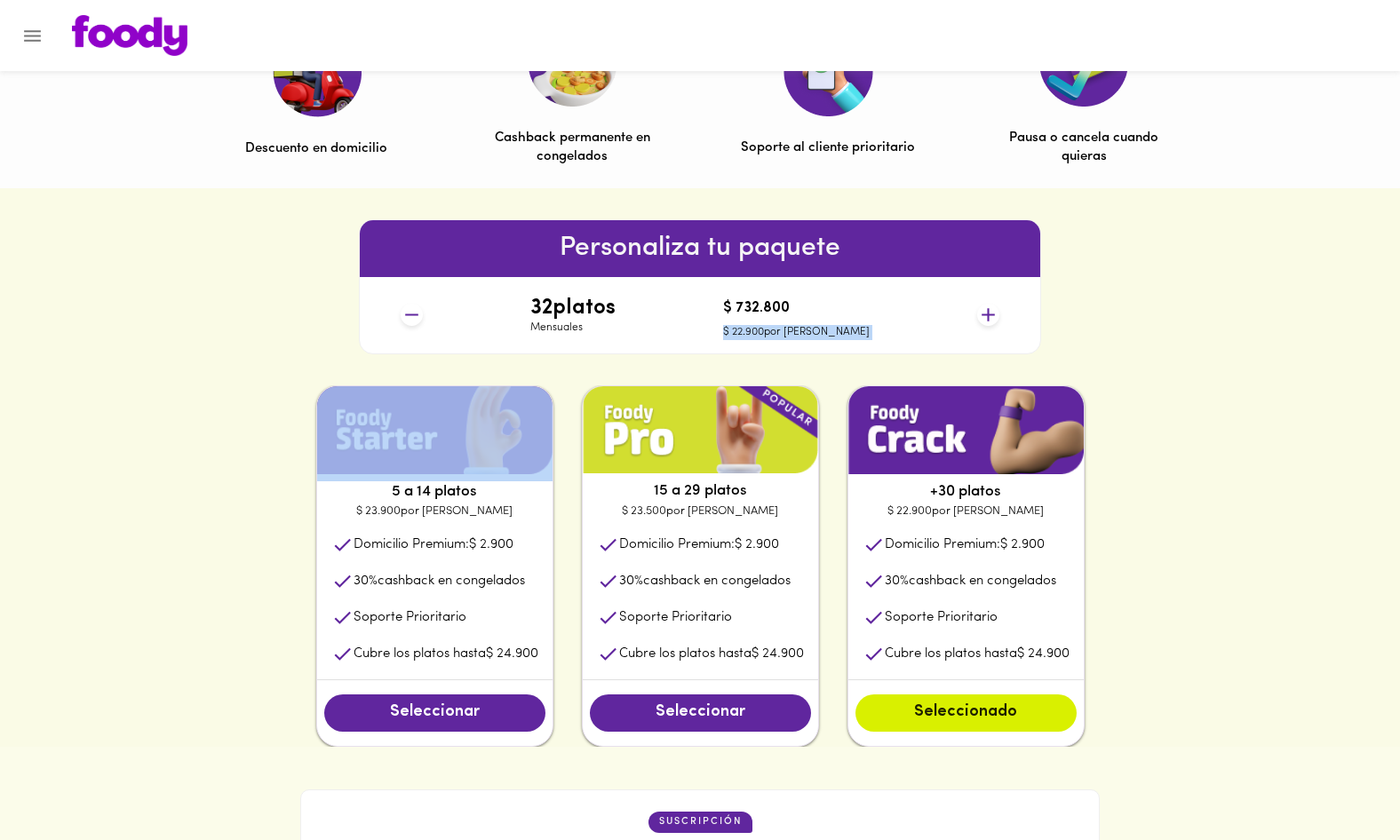 click 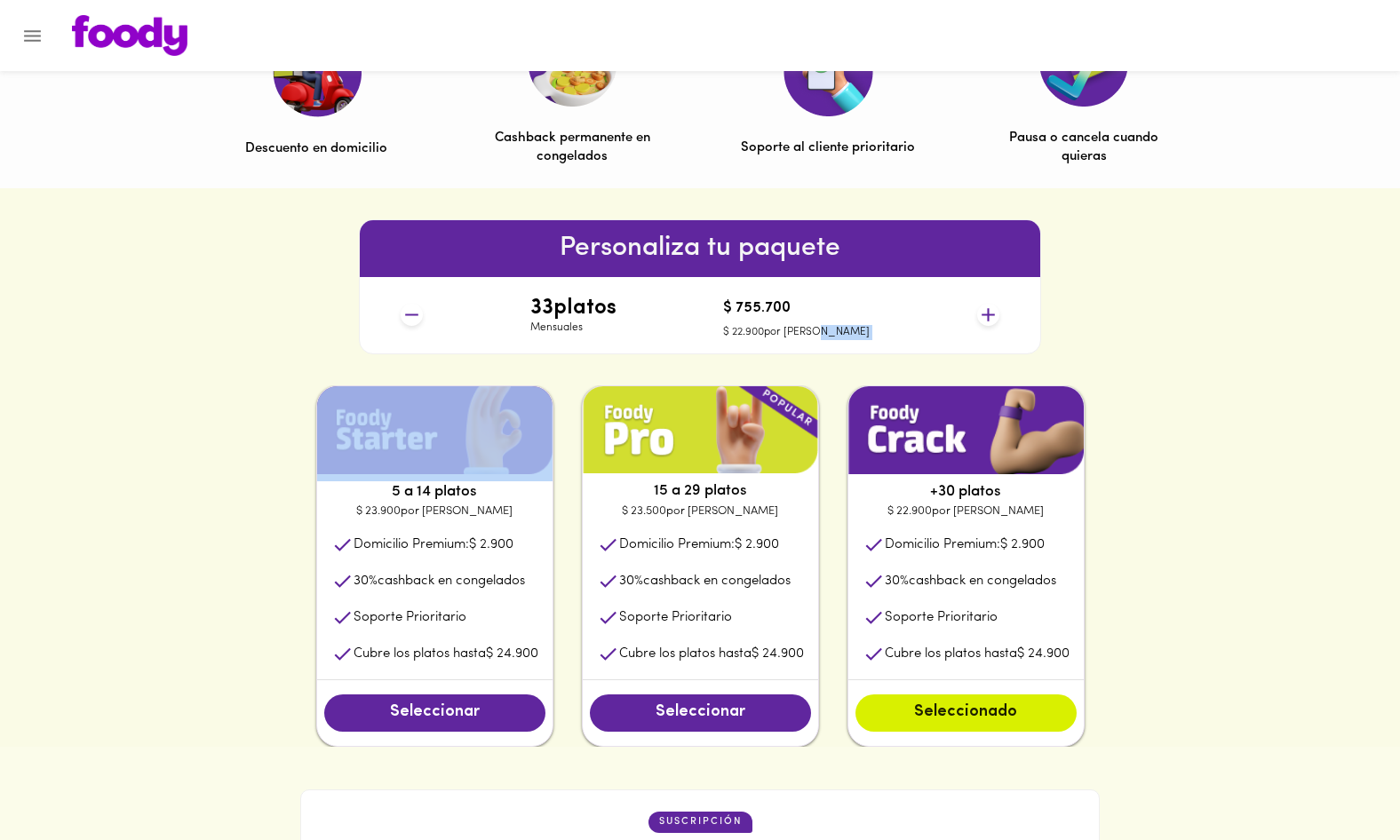 click 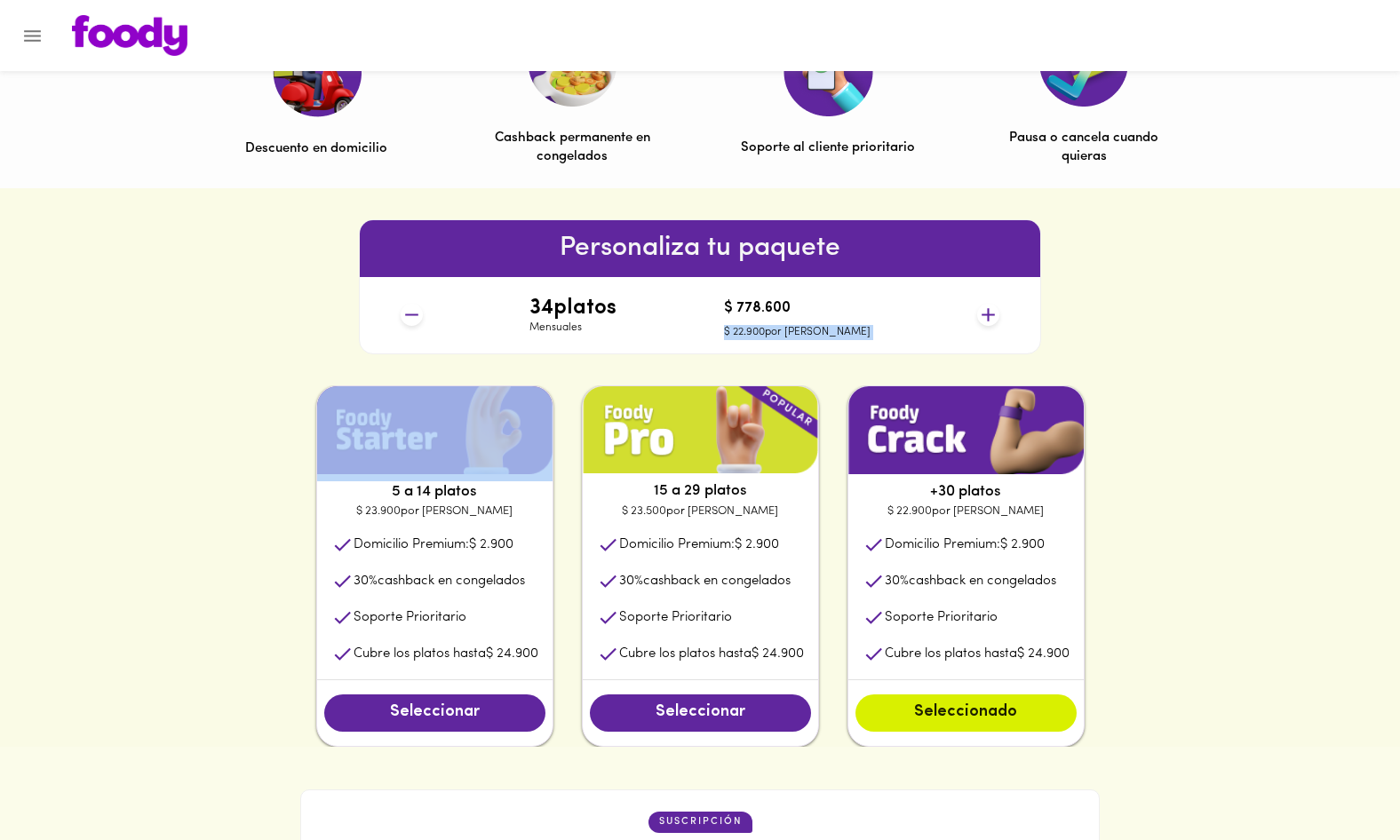 click 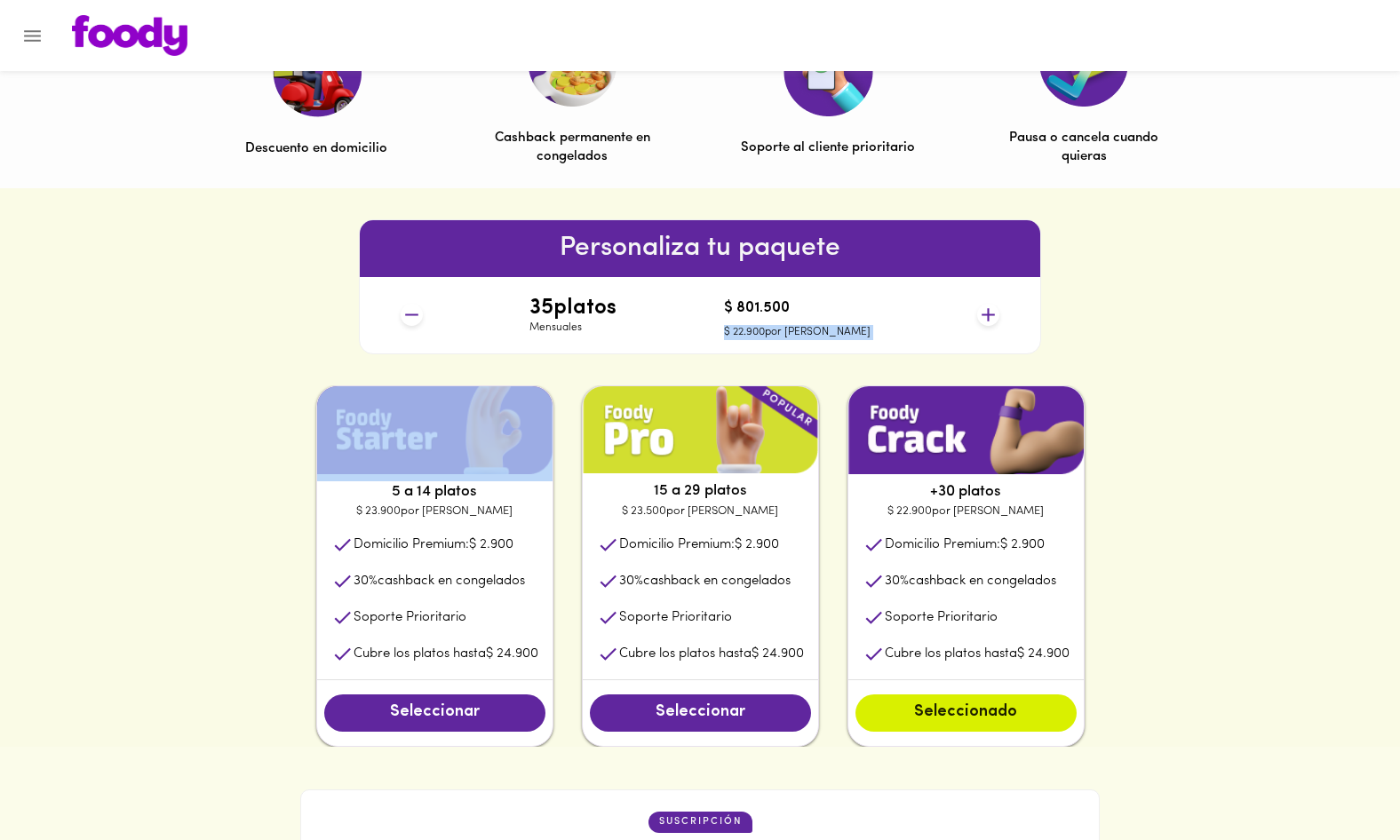 click 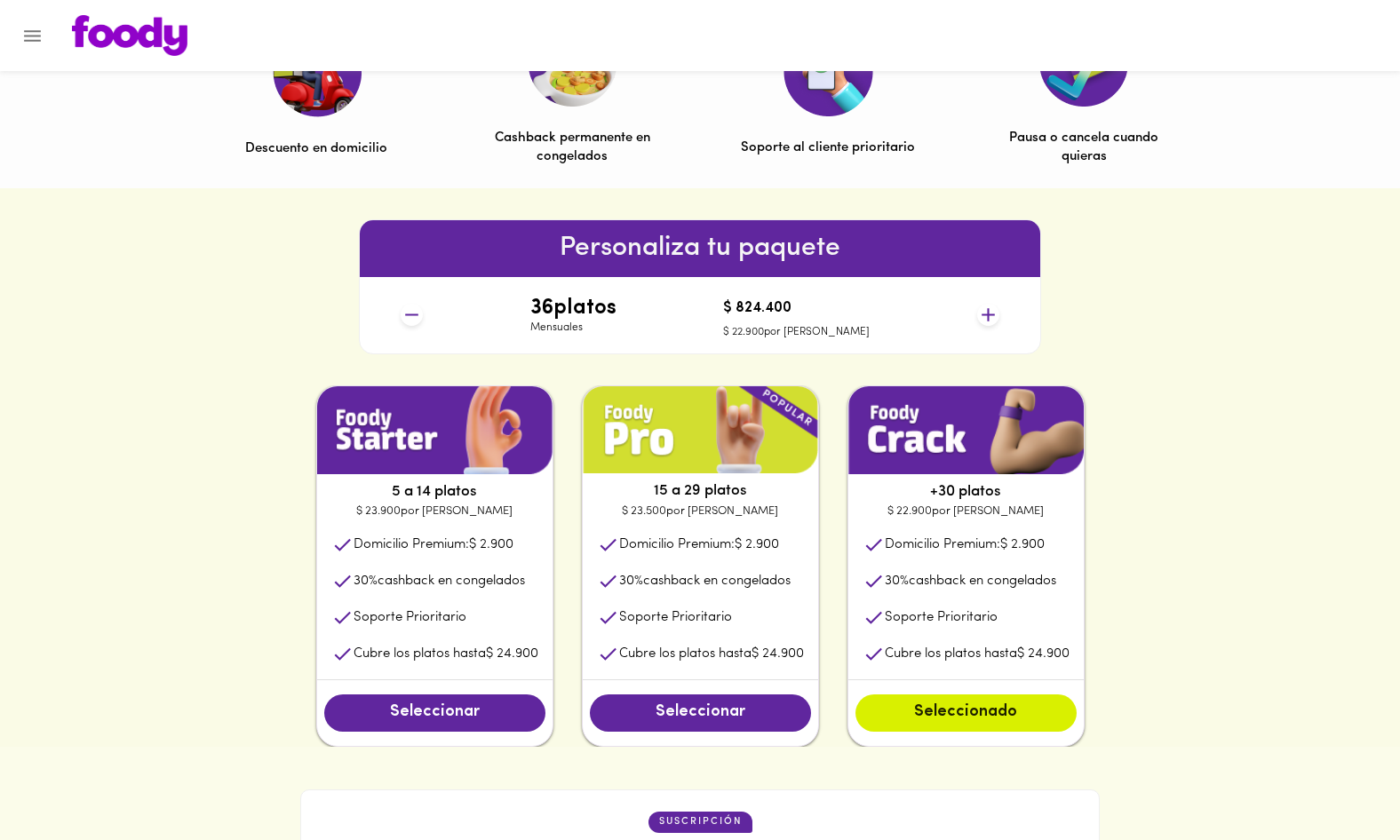 click on "Personaliza tu paquete 36  platos Mensuales $ 824.400 $ 22.900  por plato" at bounding box center [700, 287] 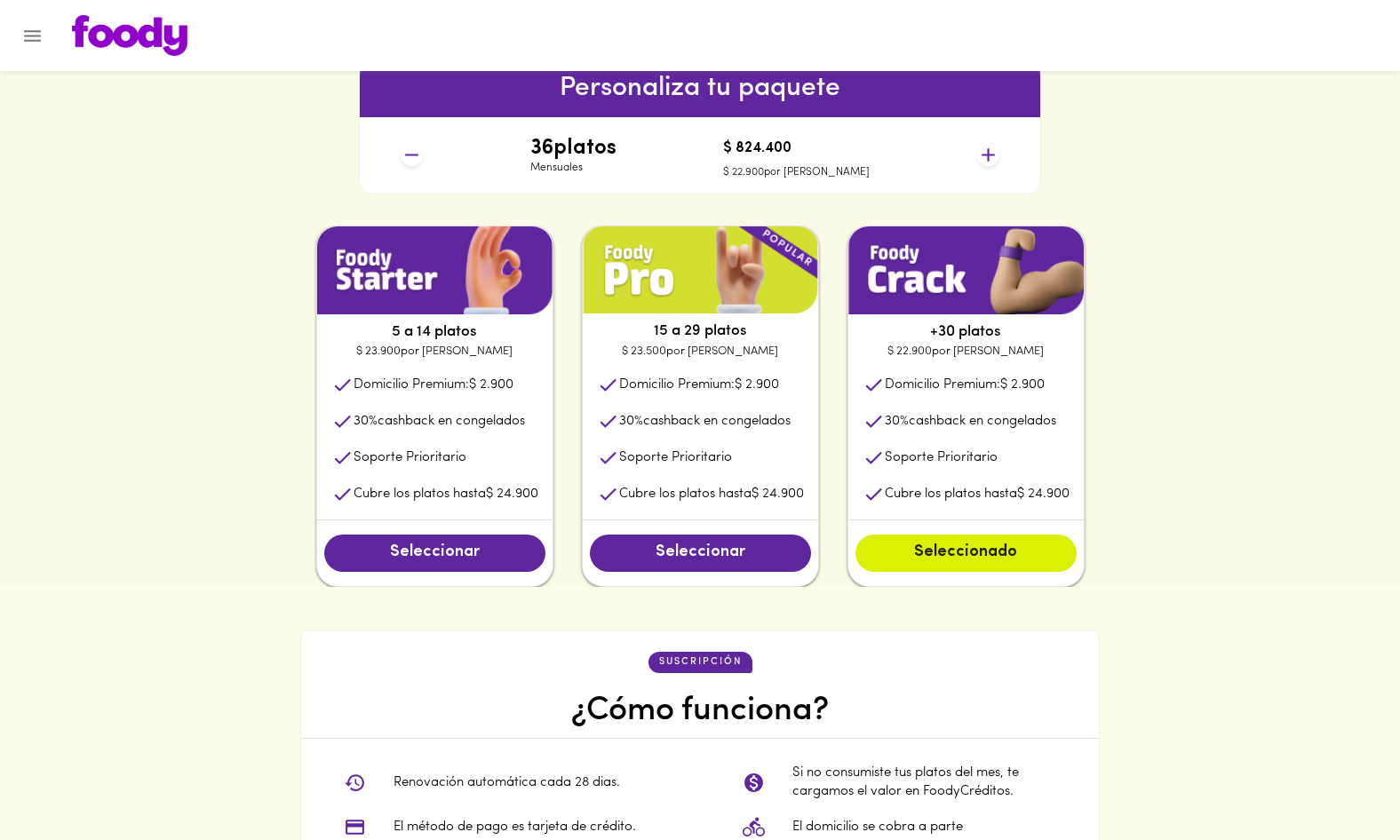 scroll, scrollTop: 783, scrollLeft: 0, axis: vertical 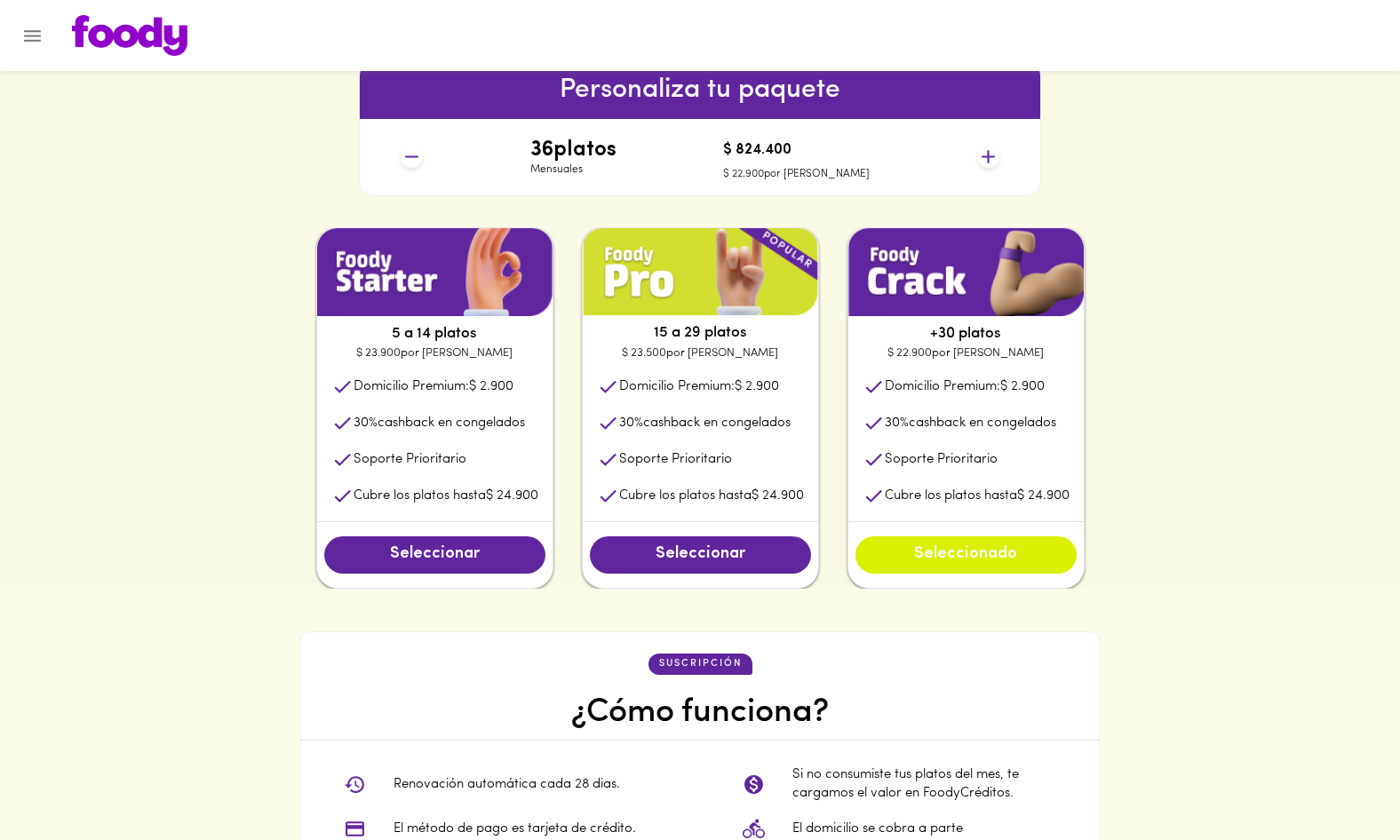 click on "Seleccionado" at bounding box center [966, 555] 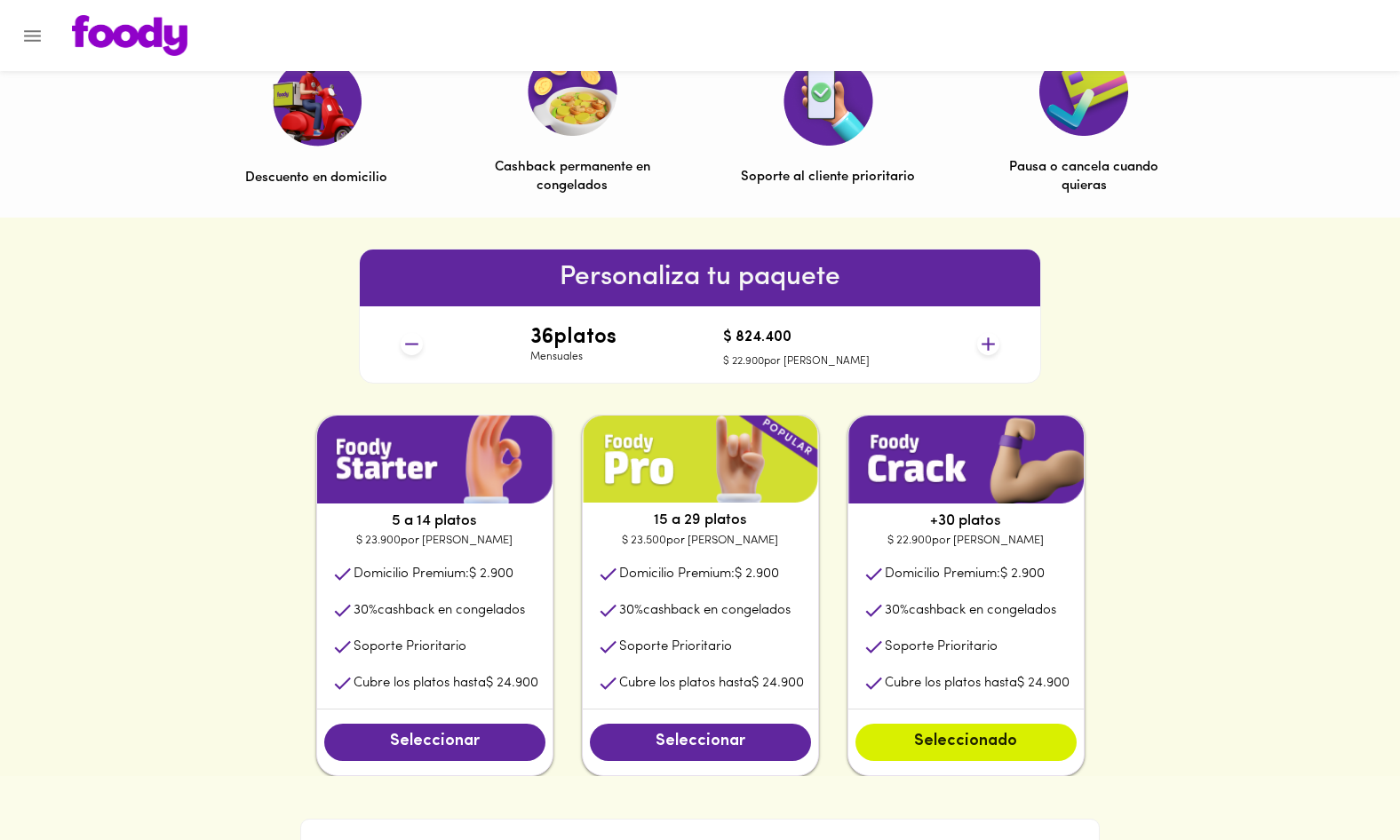 scroll, scrollTop: 580, scrollLeft: 0, axis: vertical 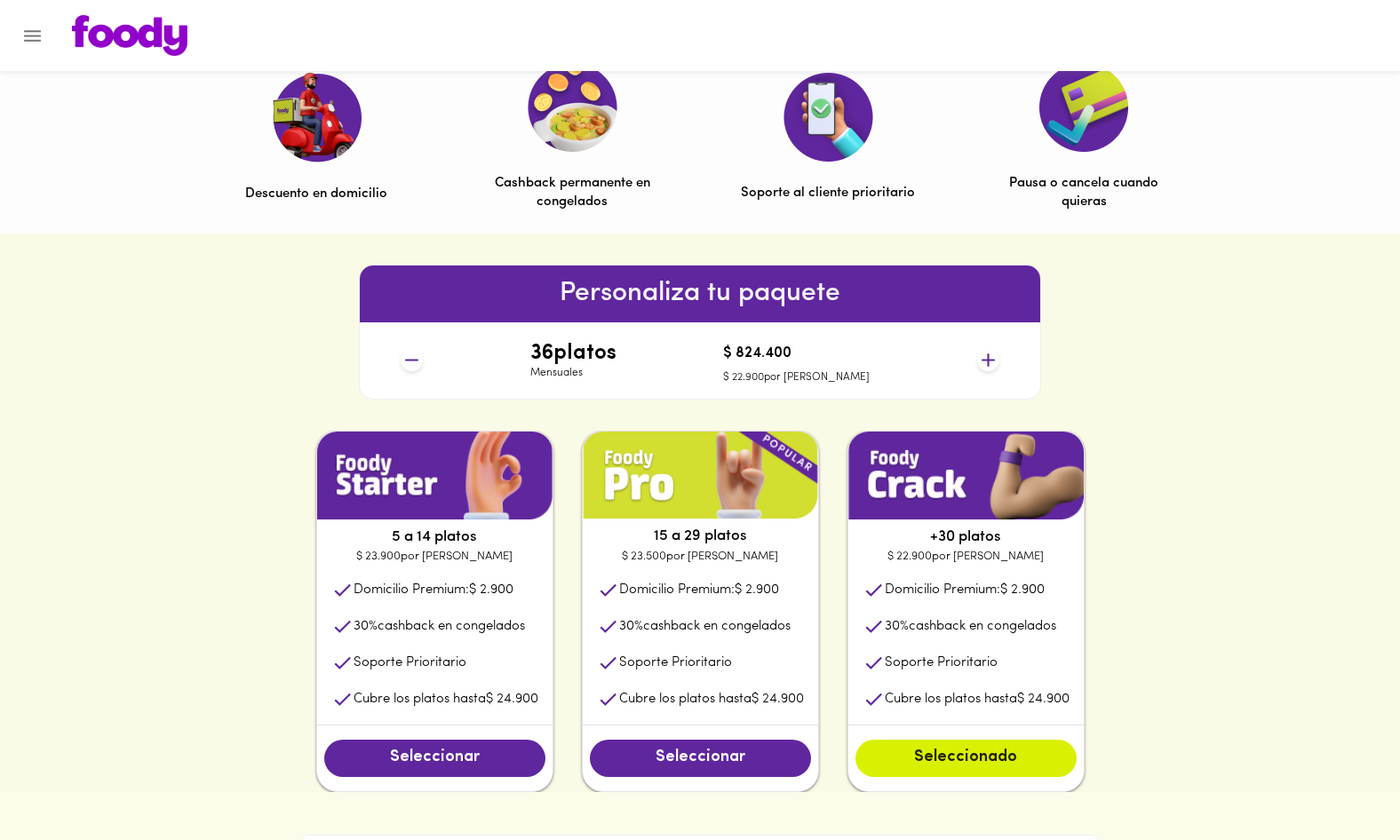 click 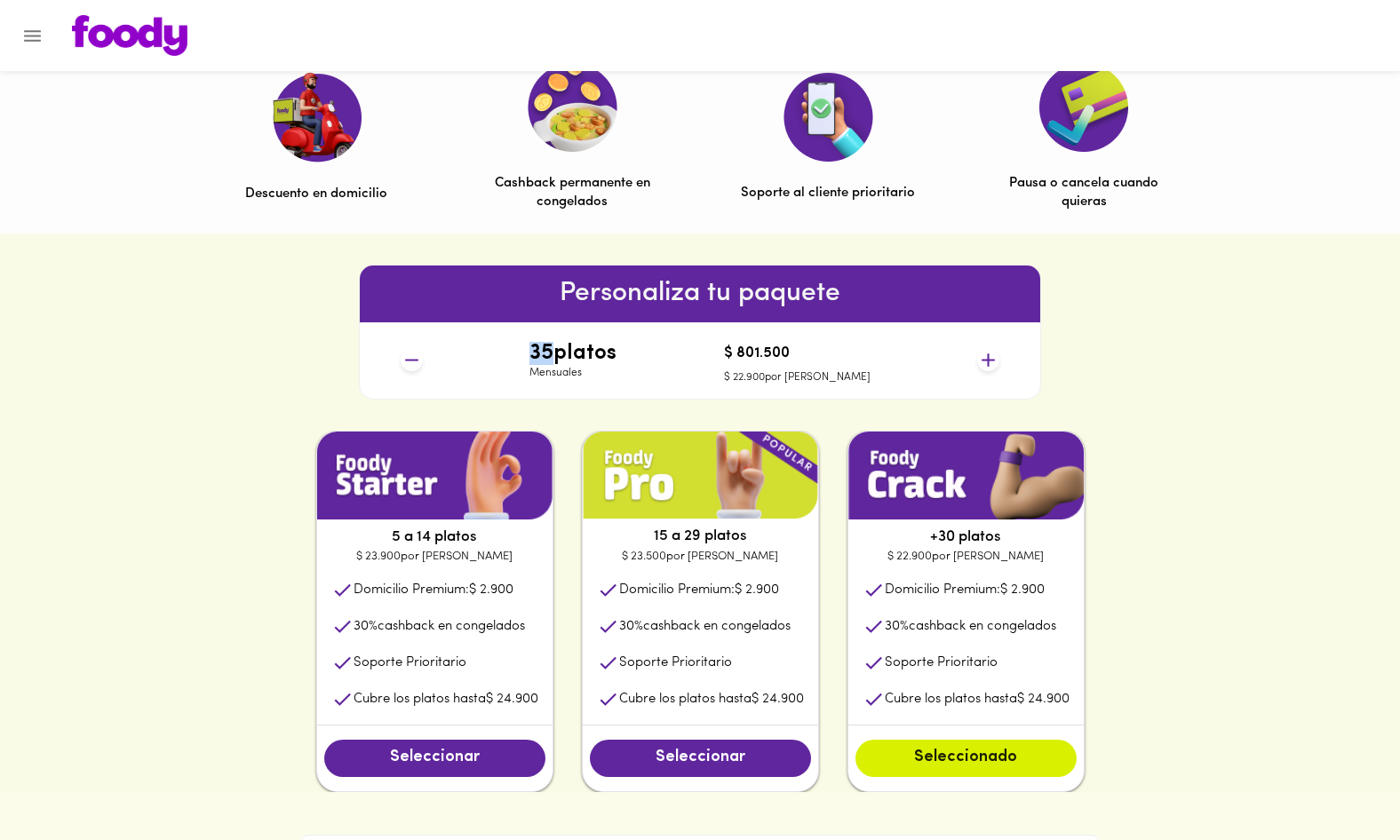 click 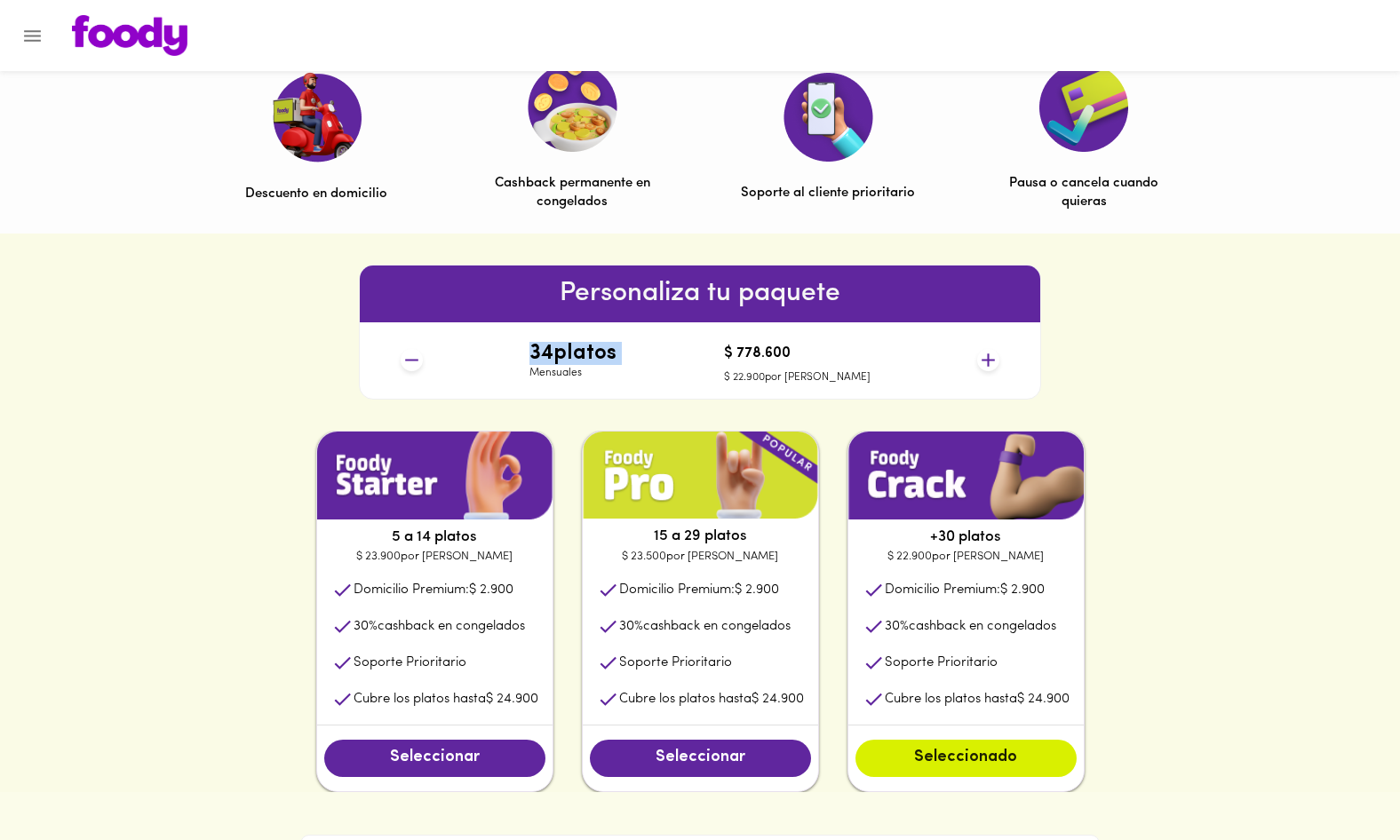 click 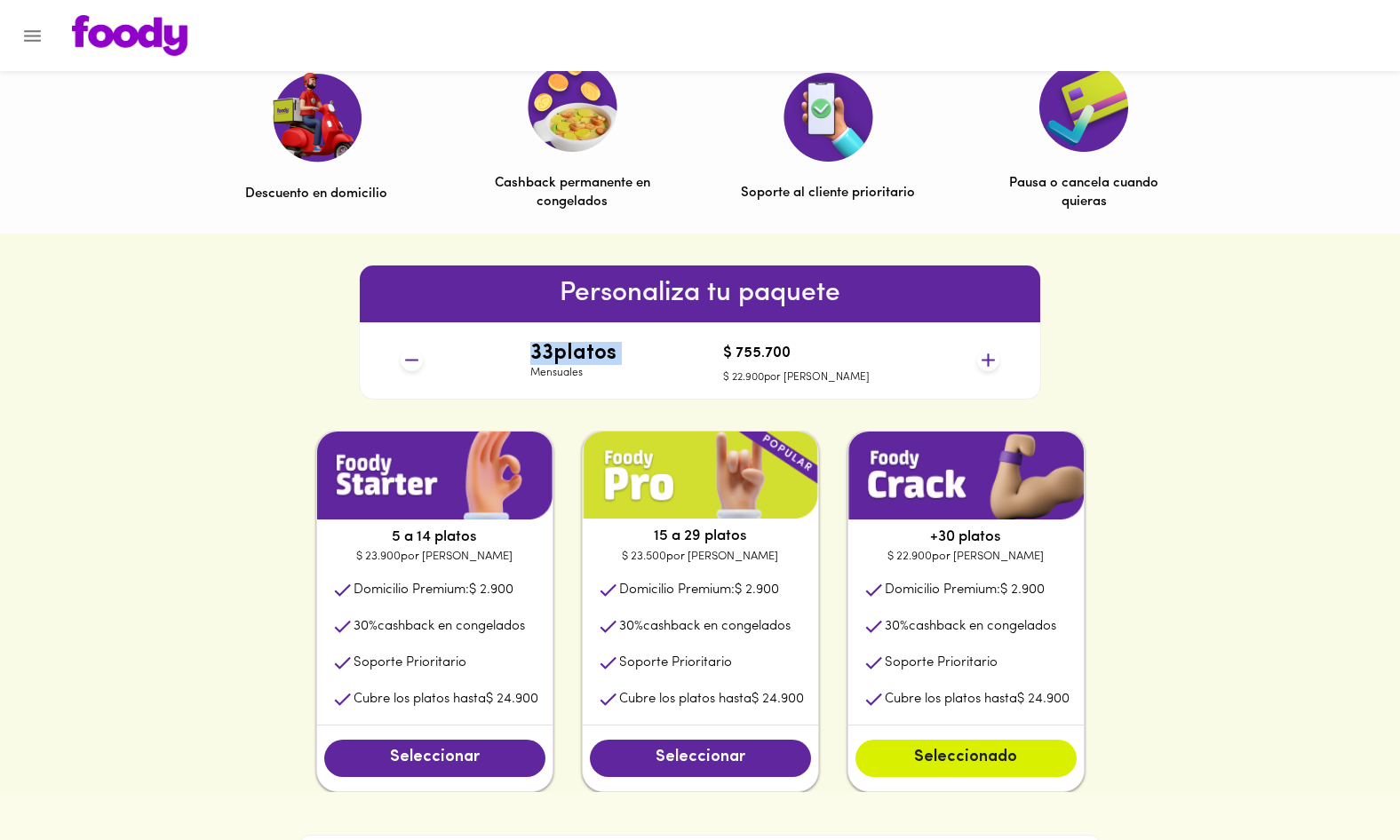 click 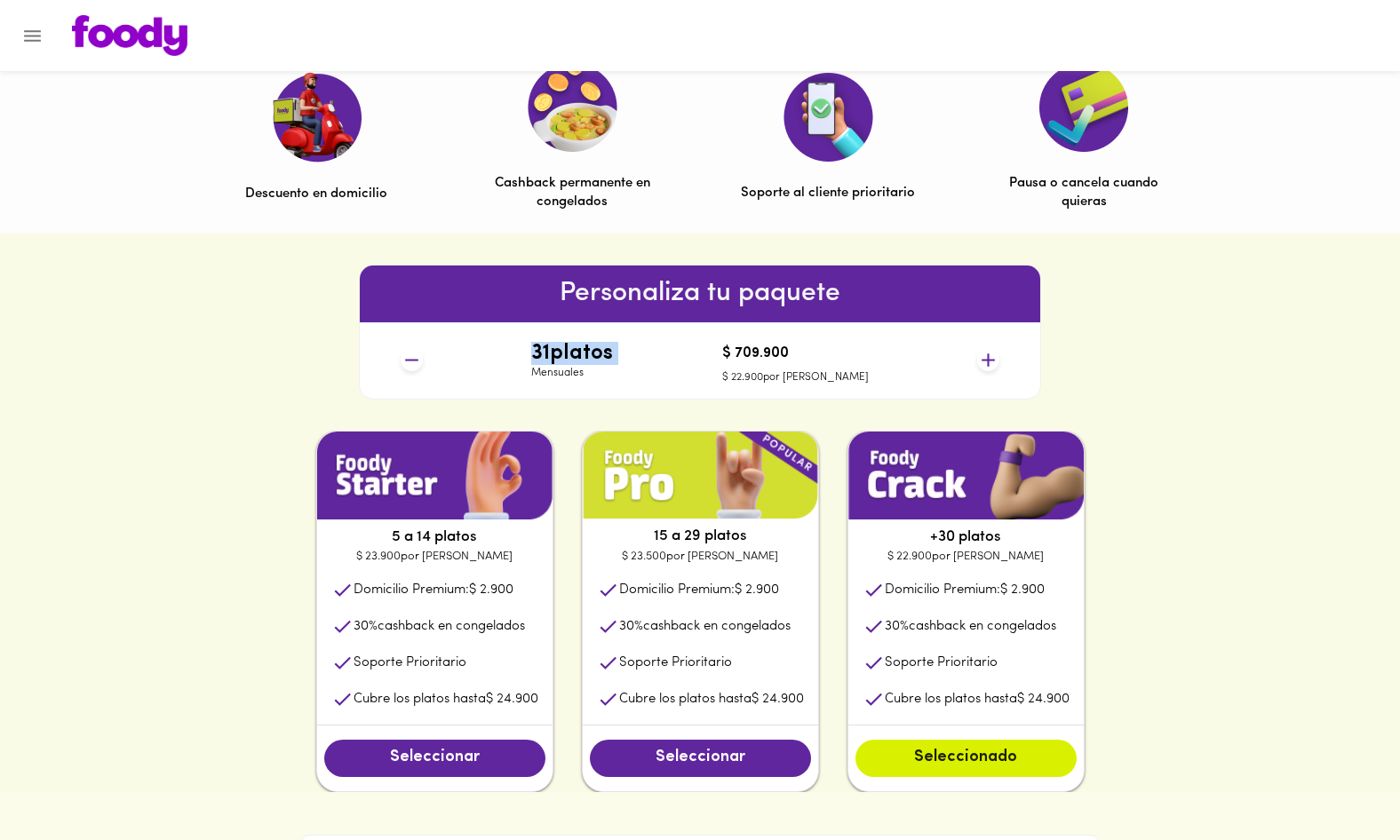 click 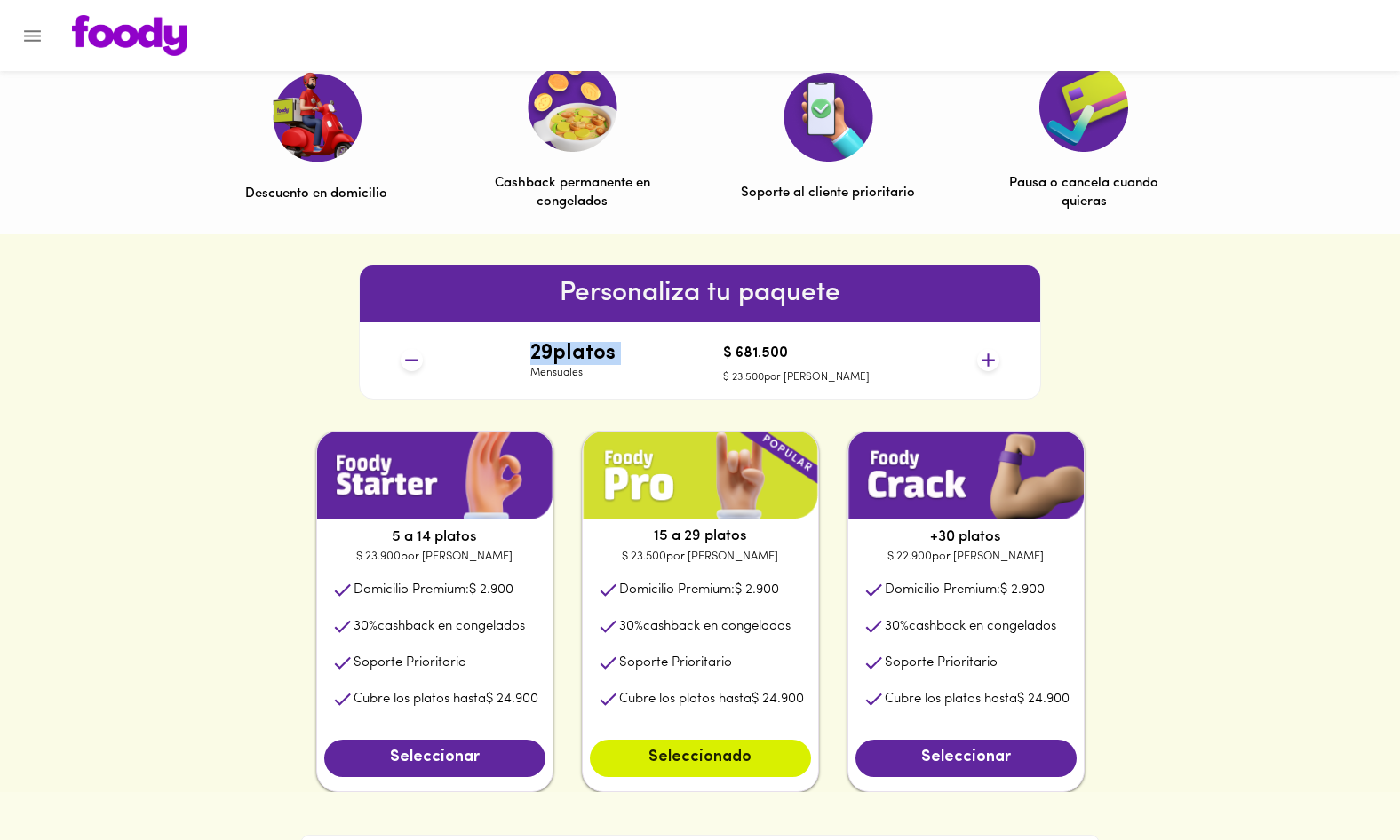 click 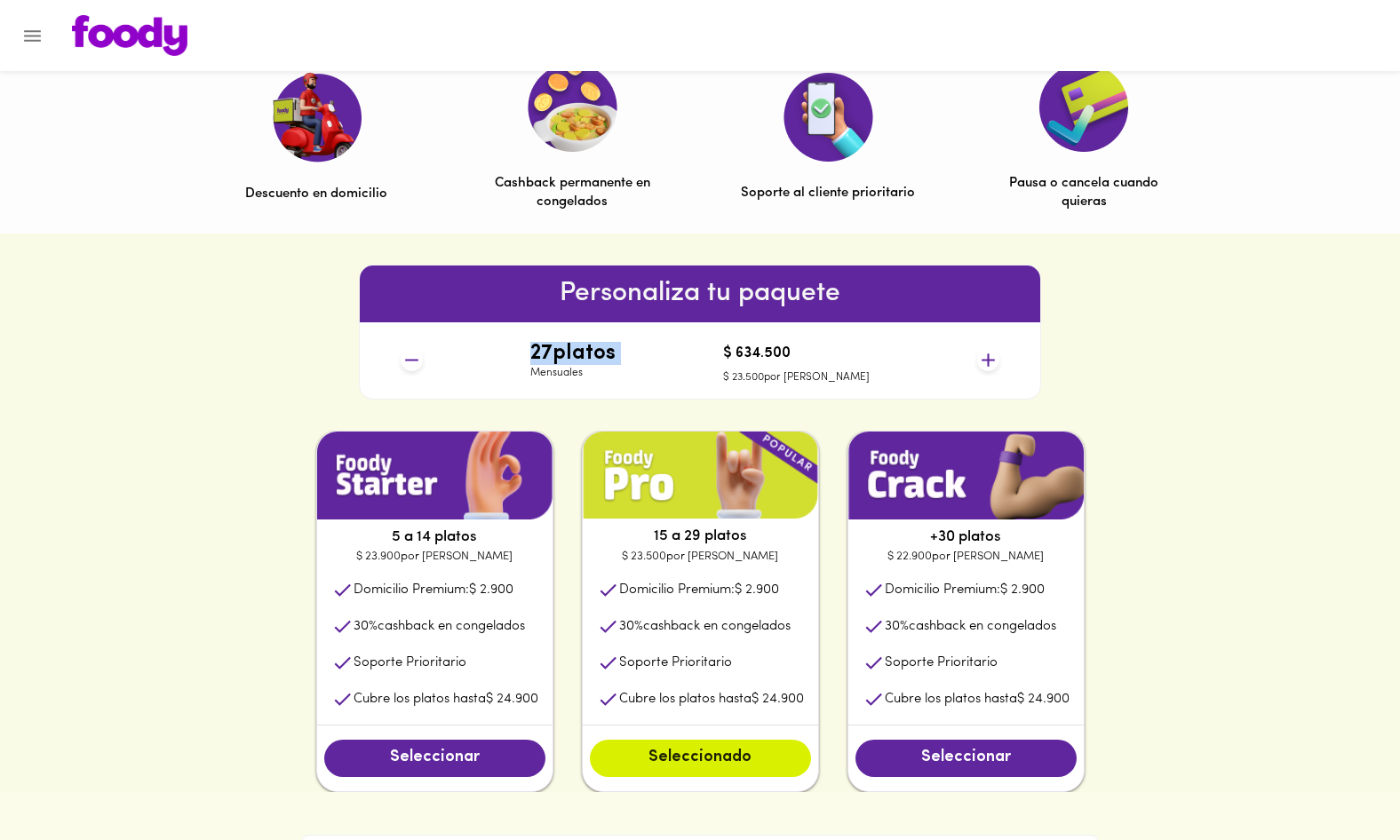 click 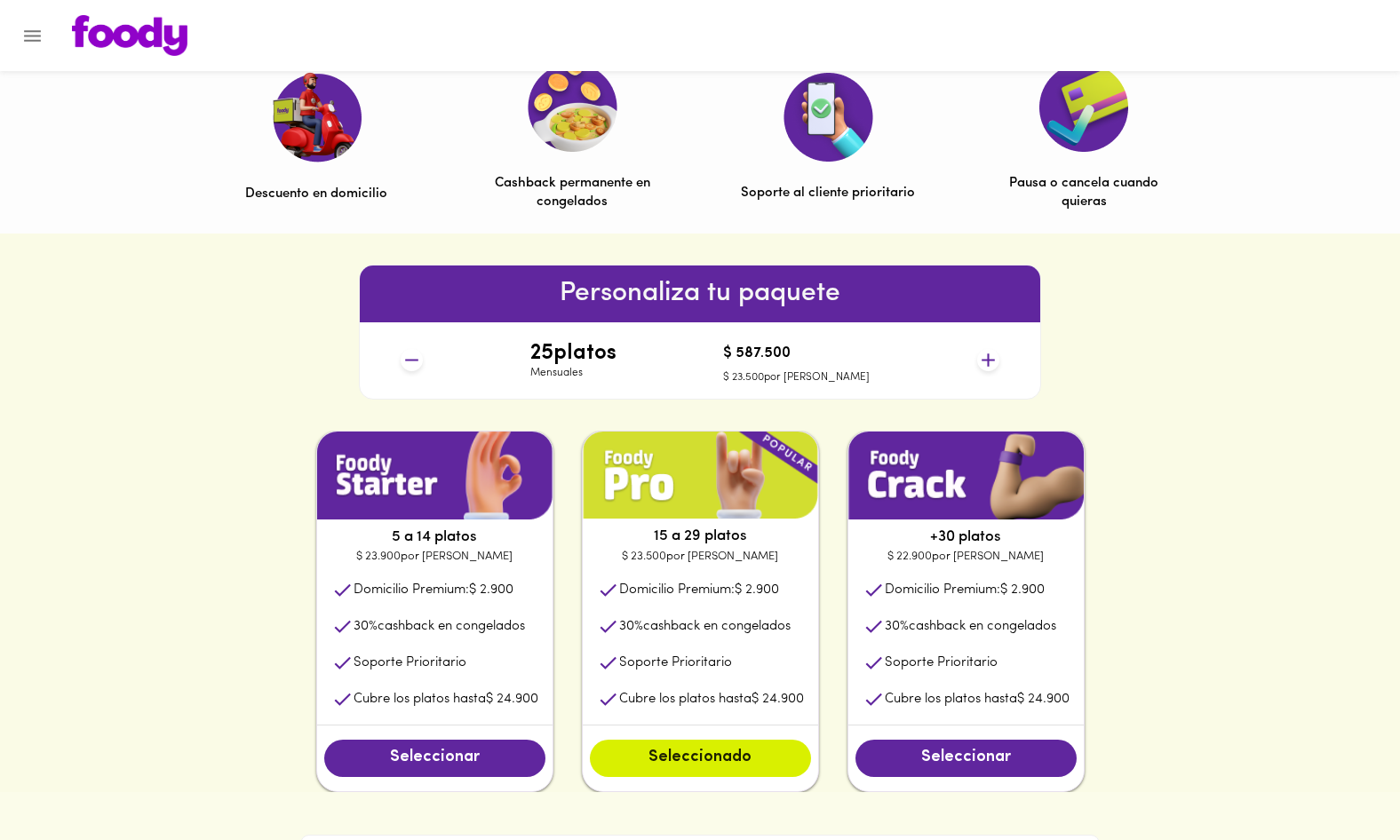 click 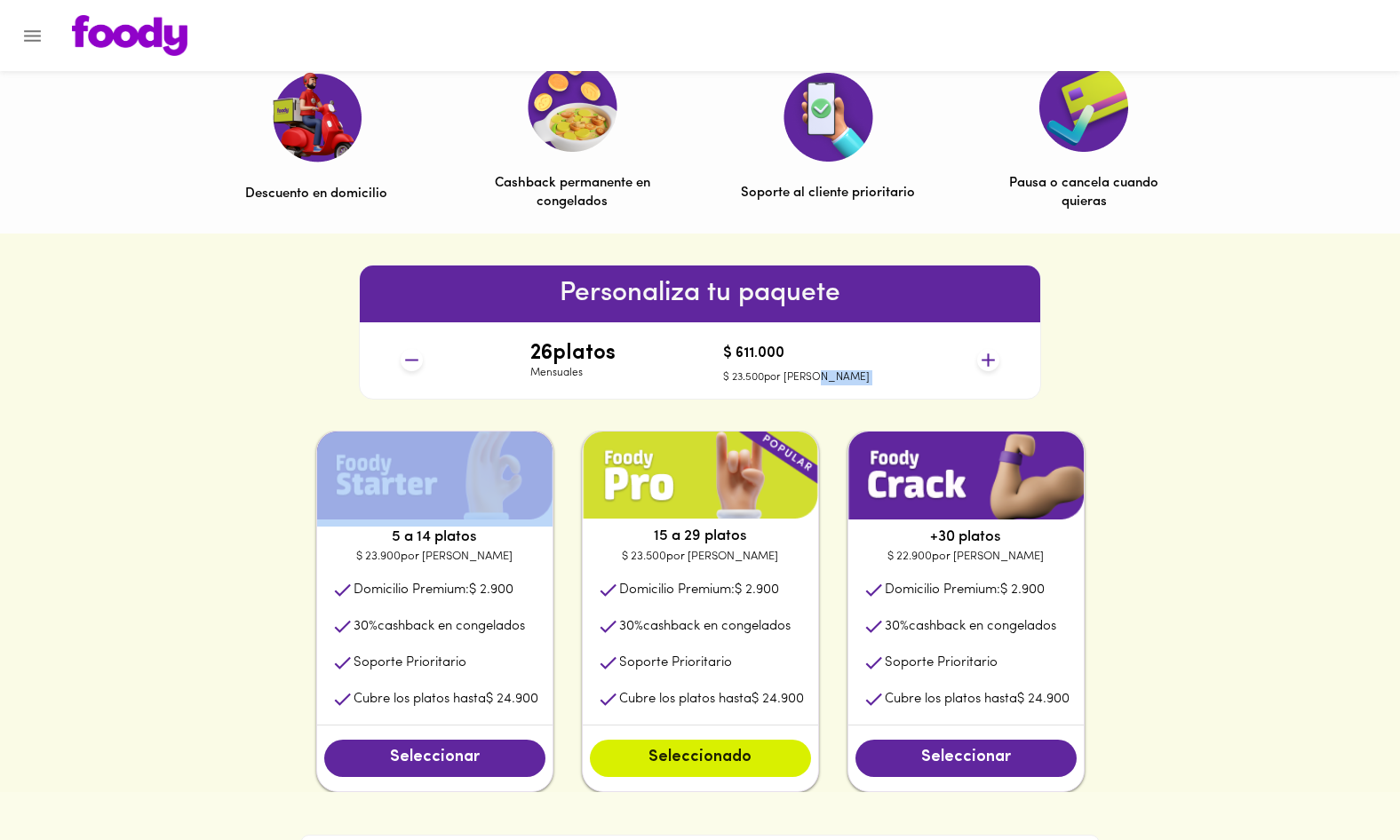 click 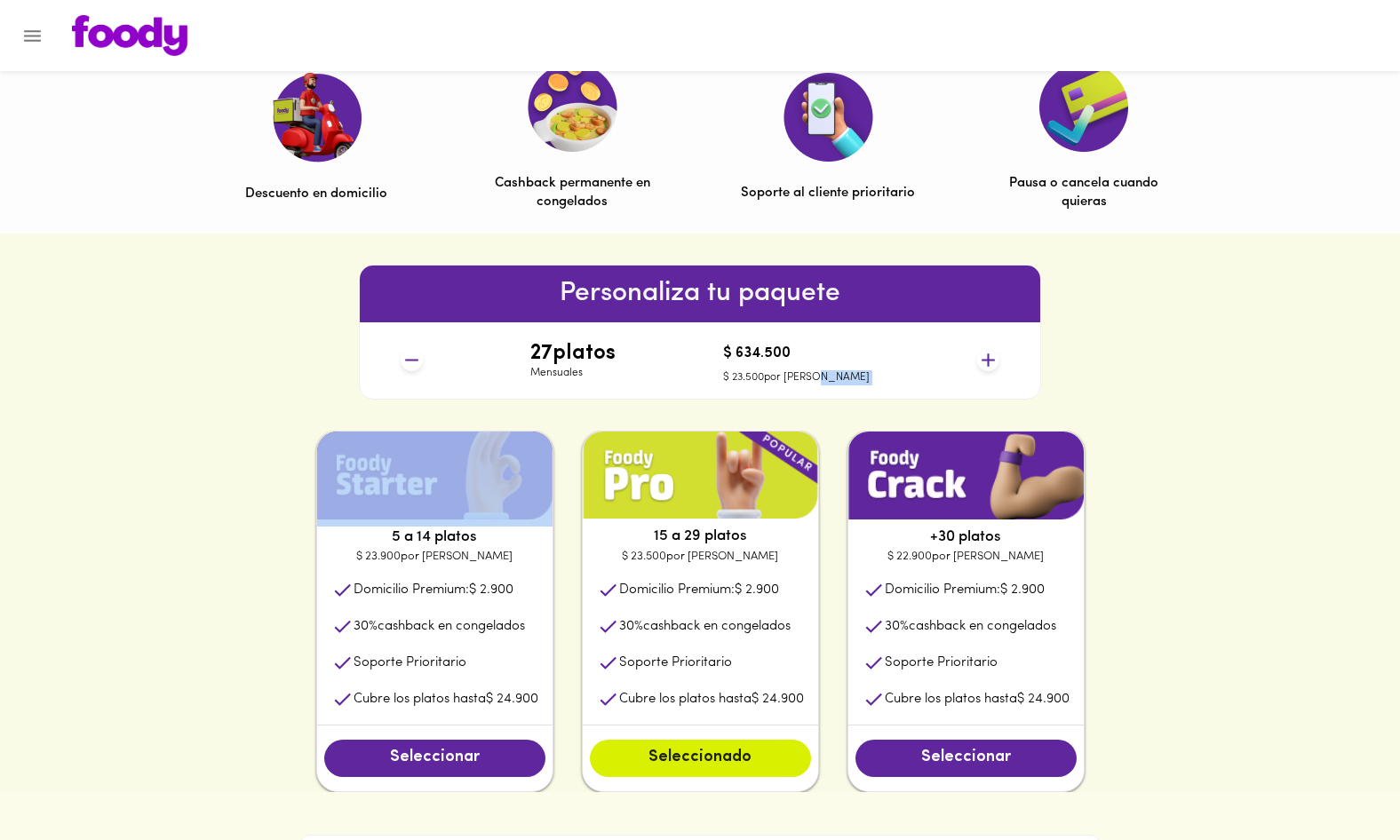 click 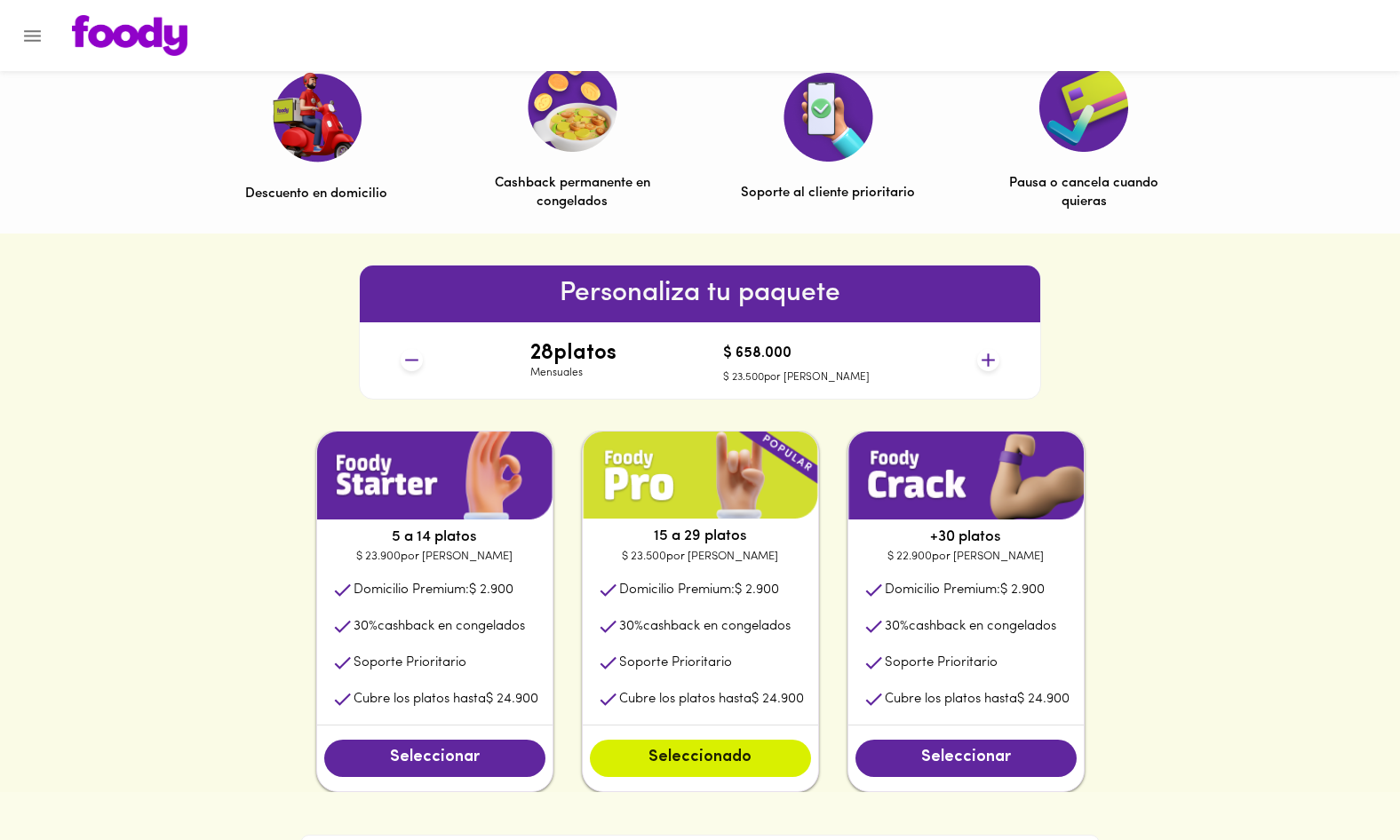 click 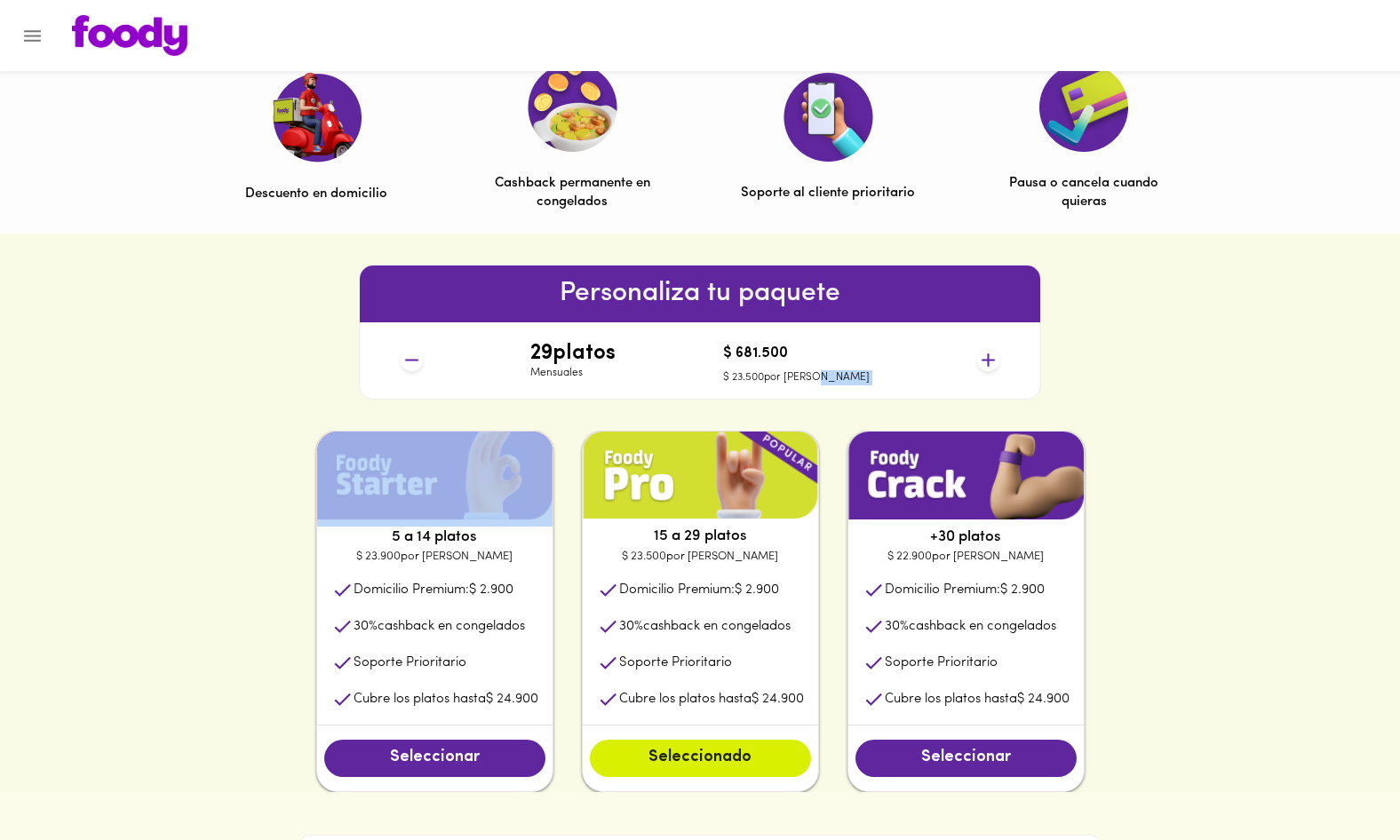 click 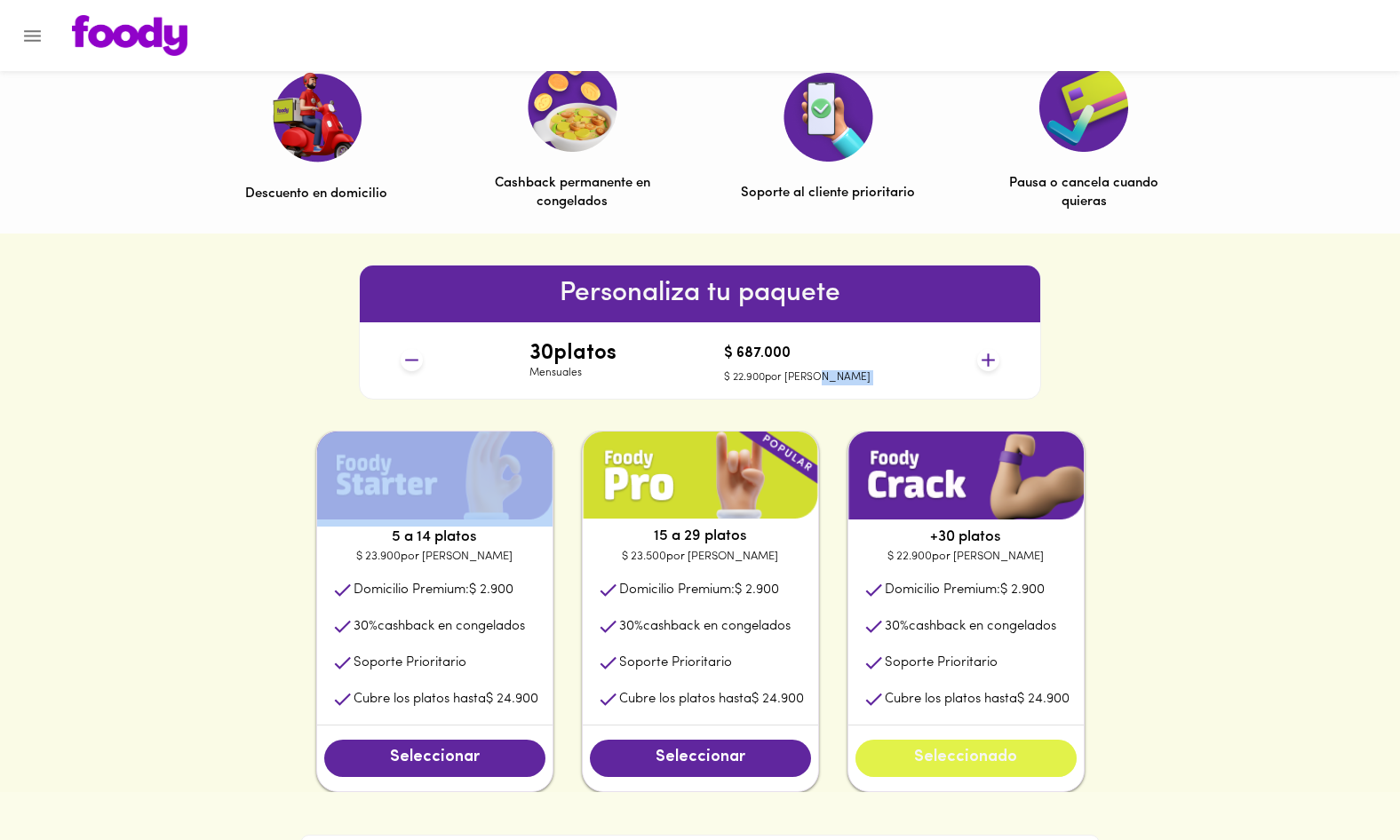 click on "Seleccionado" at bounding box center (966, 758) 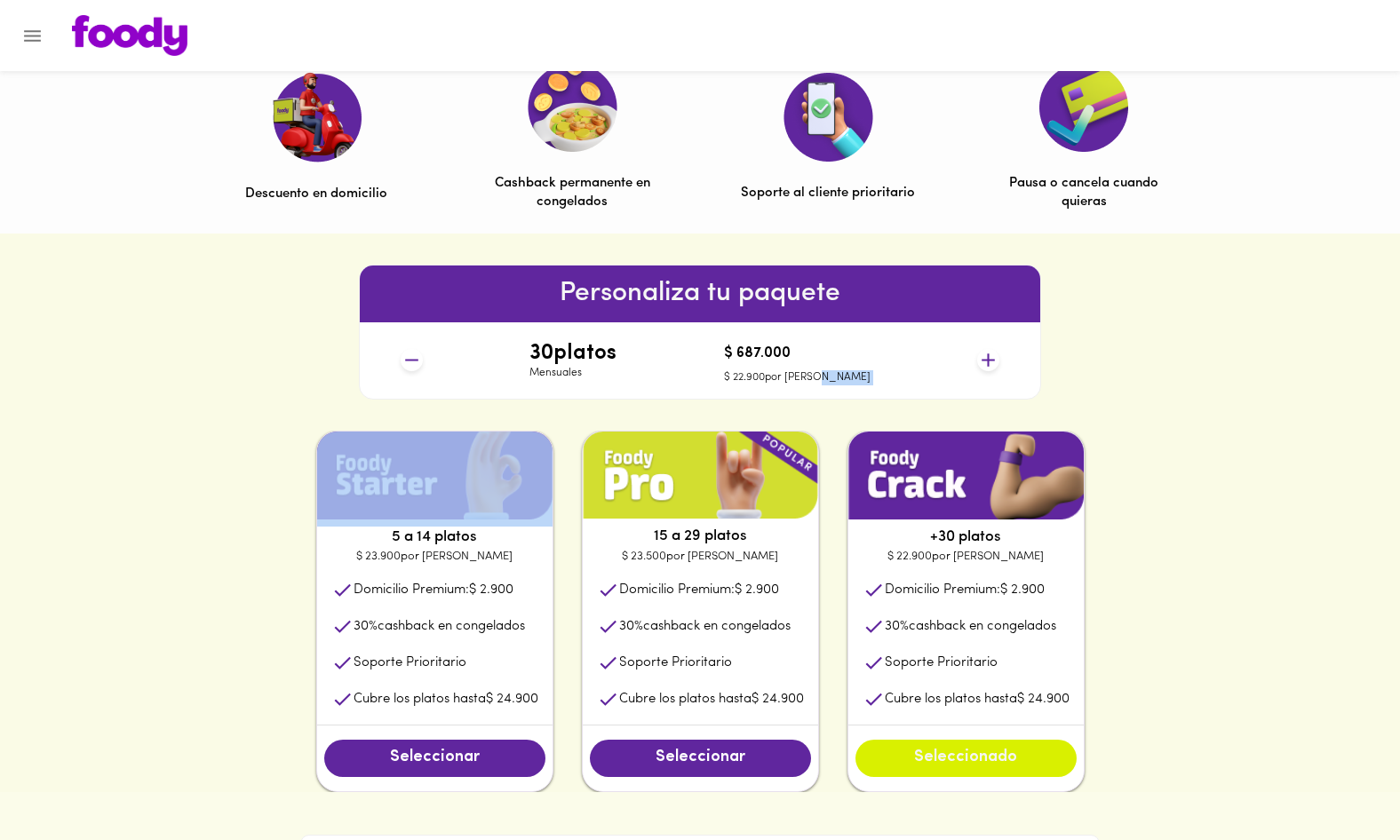 click on "Seleccionado" at bounding box center (966, 758) 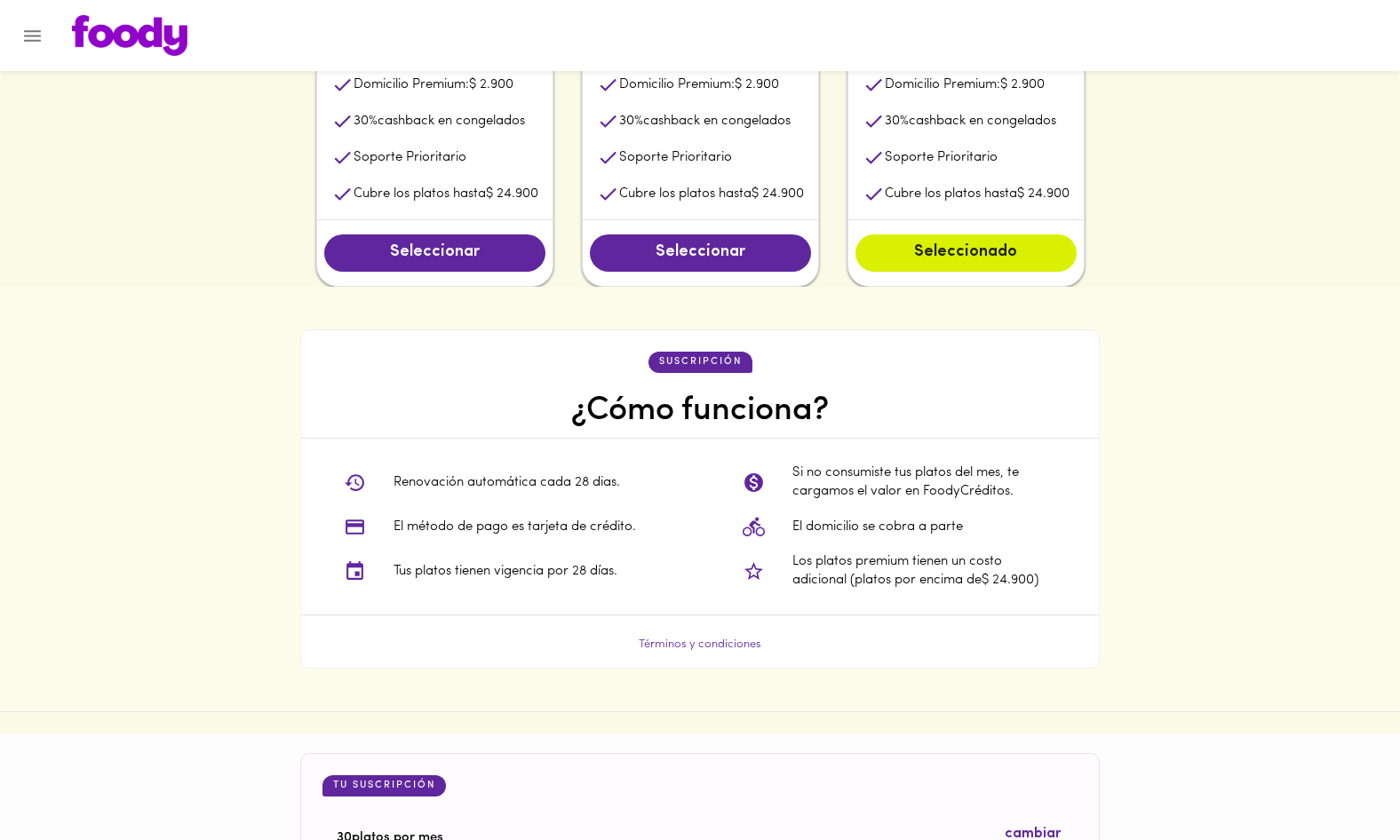 scroll, scrollTop: 1393, scrollLeft: 0, axis: vertical 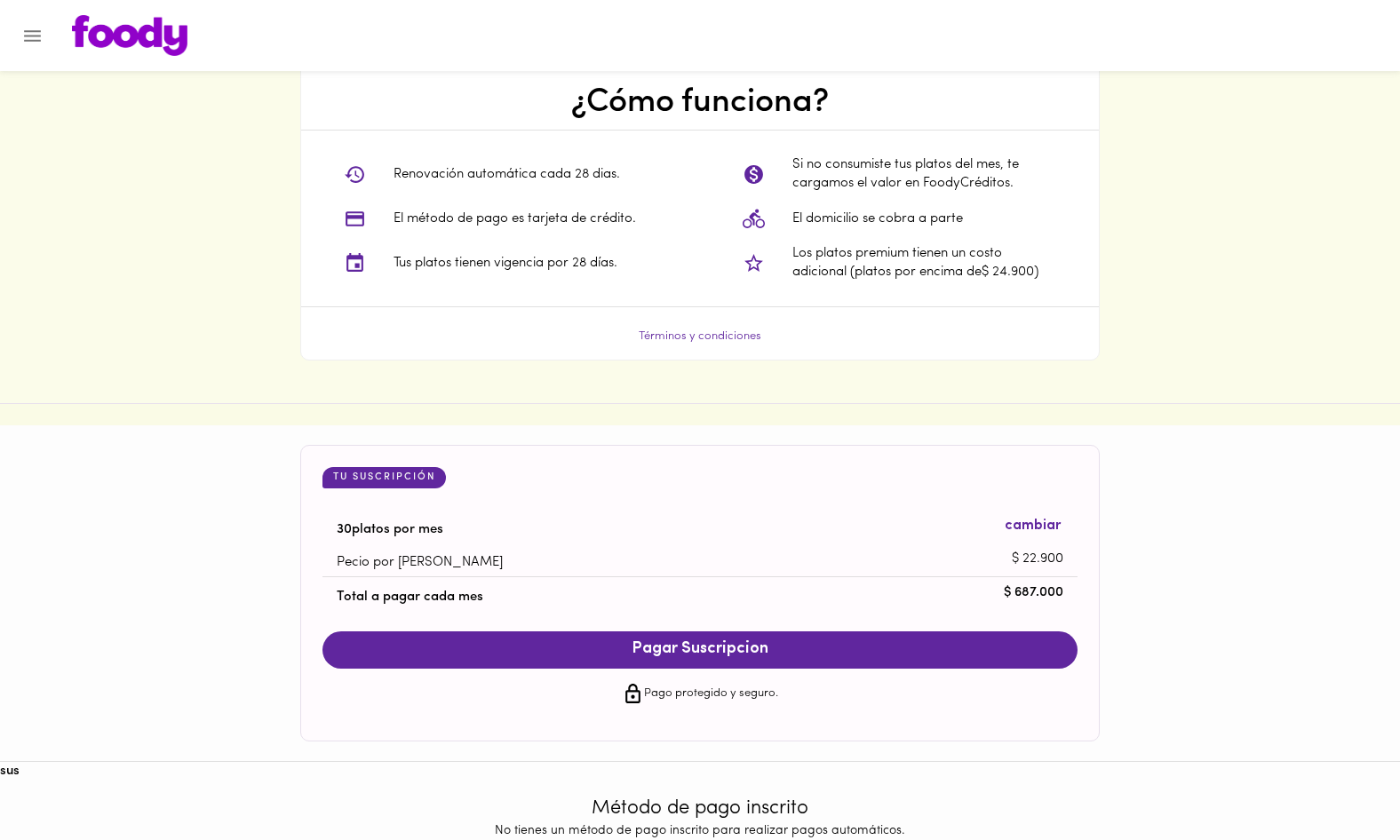 click on "Términos y condiciones" at bounding box center [700, 326] 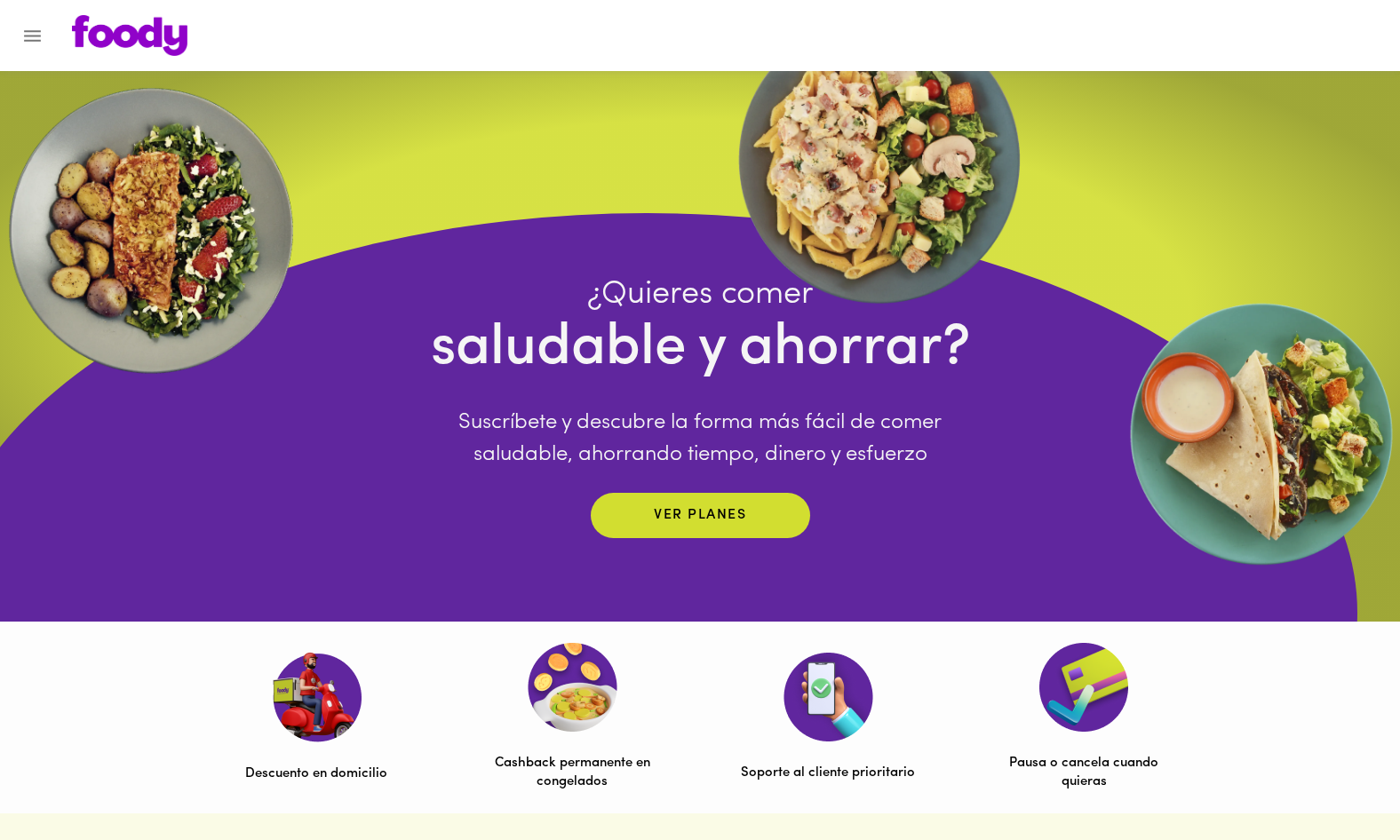 scroll, scrollTop: 0, scrollLeft: 0, axis: both 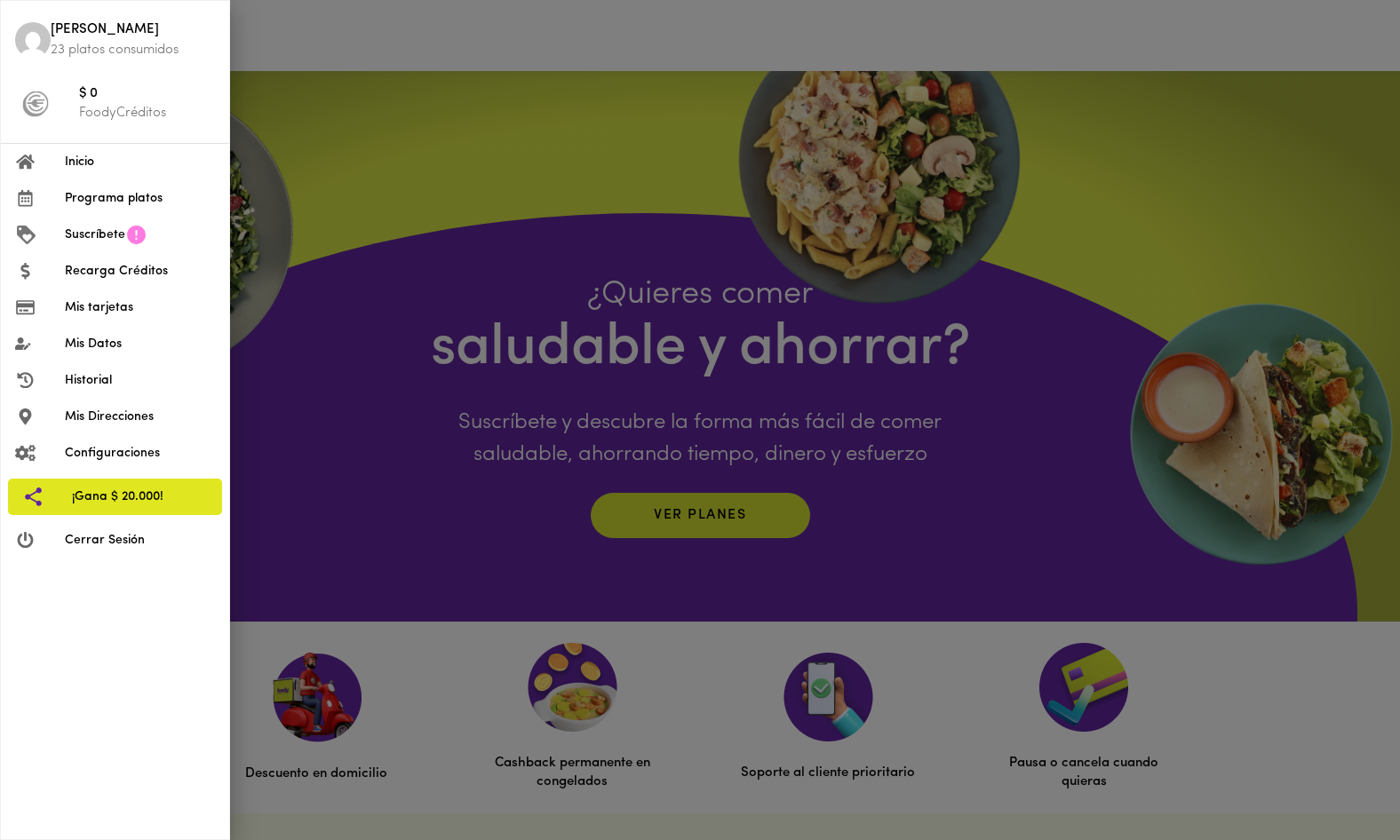 click on "Suscríbete" at bounding box center [95, 234] 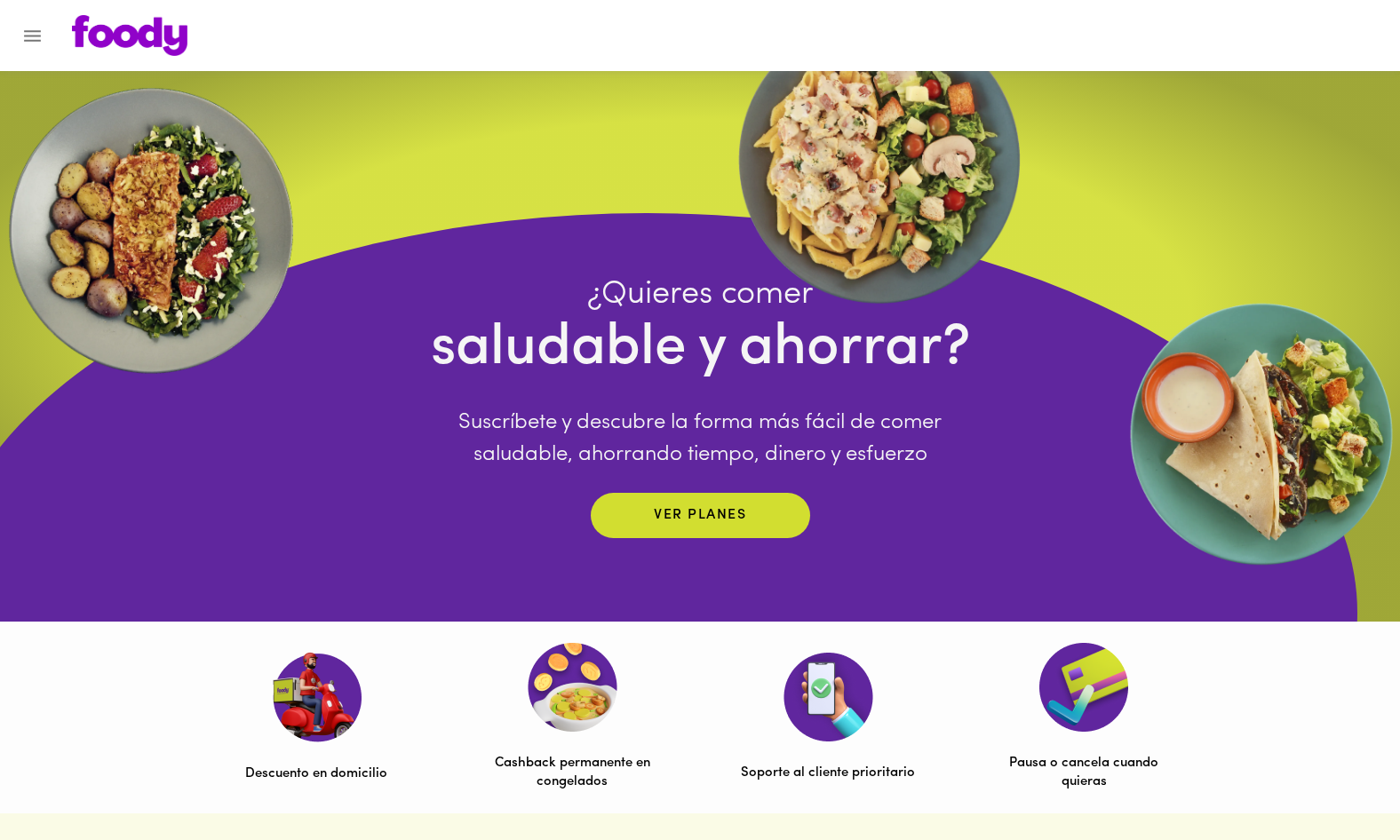scroll, scrollTop: 0, scrollLeft: 0, axis: both 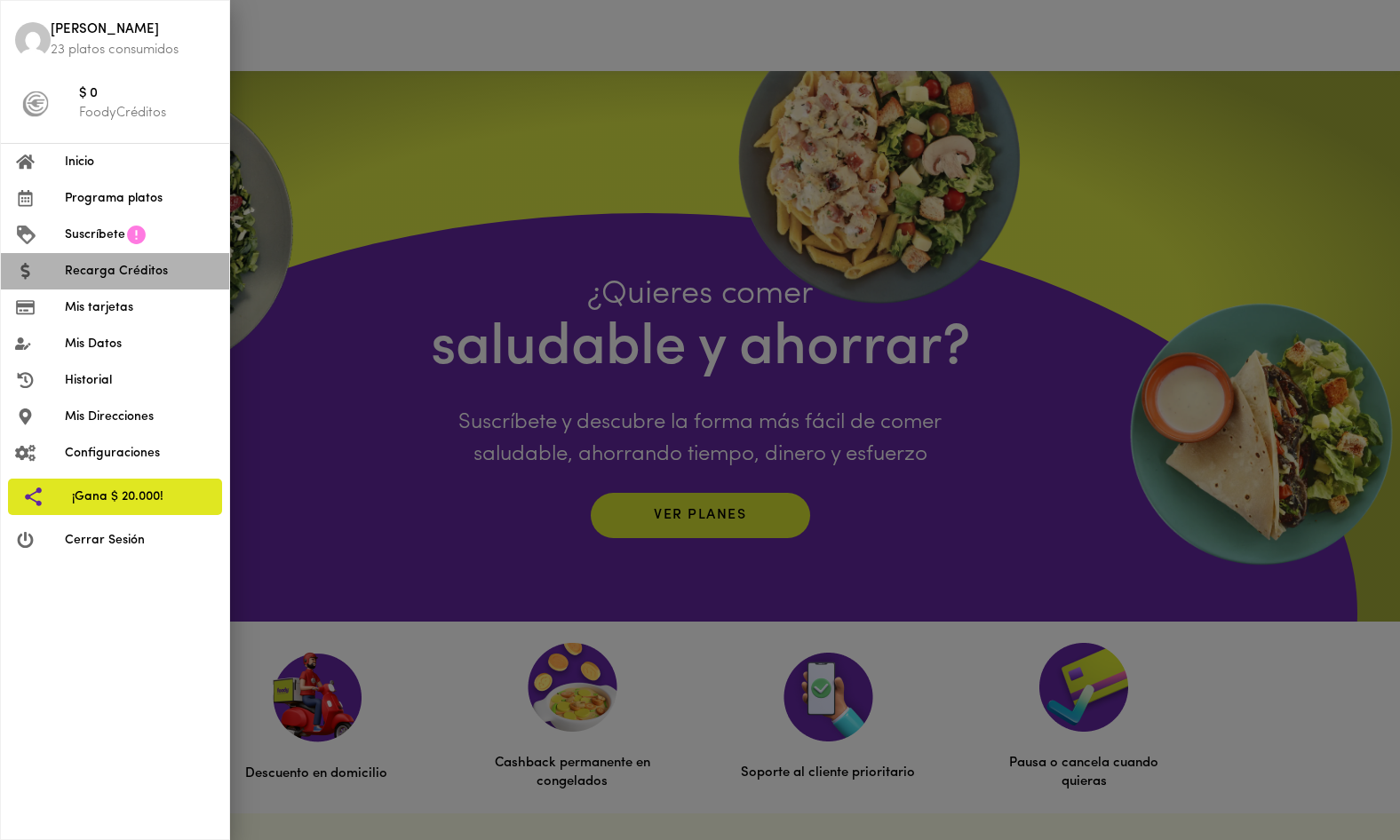 click on "Recarga Créditos" at bounding box center (139, 271) 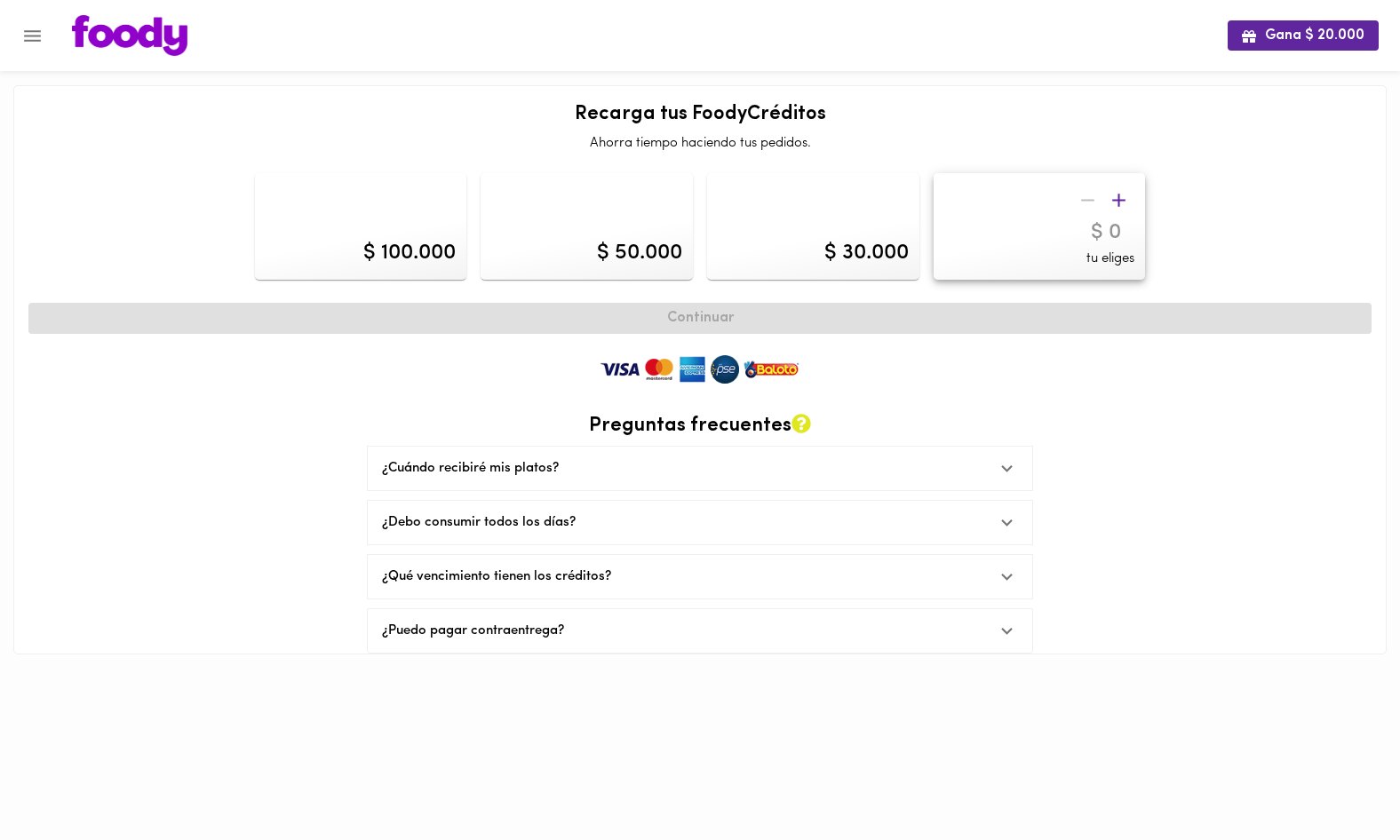 scroll, scrollTop: 0, scrollLeft: 0, axis: both 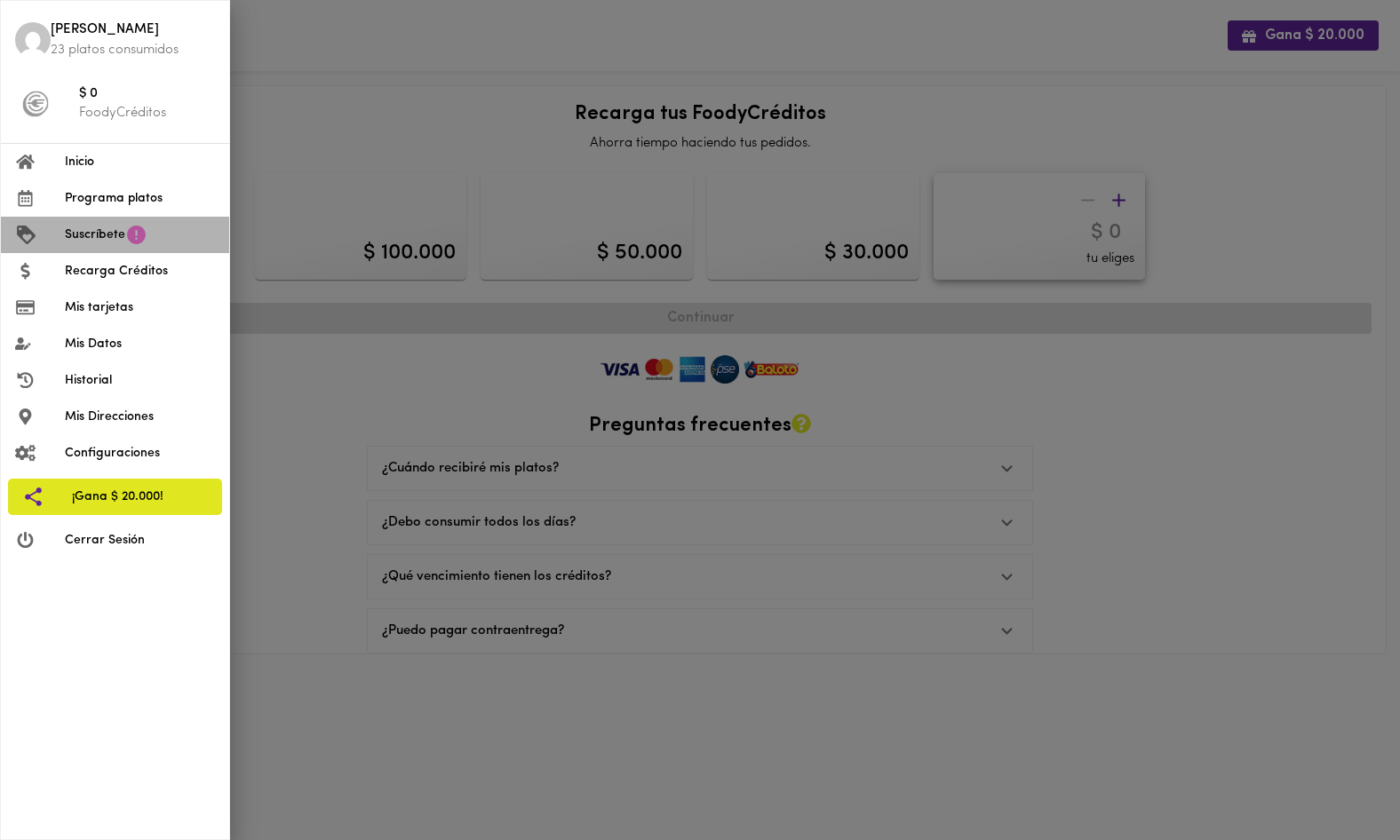 click on "Suscríbete" at bounding box center [95, 234] 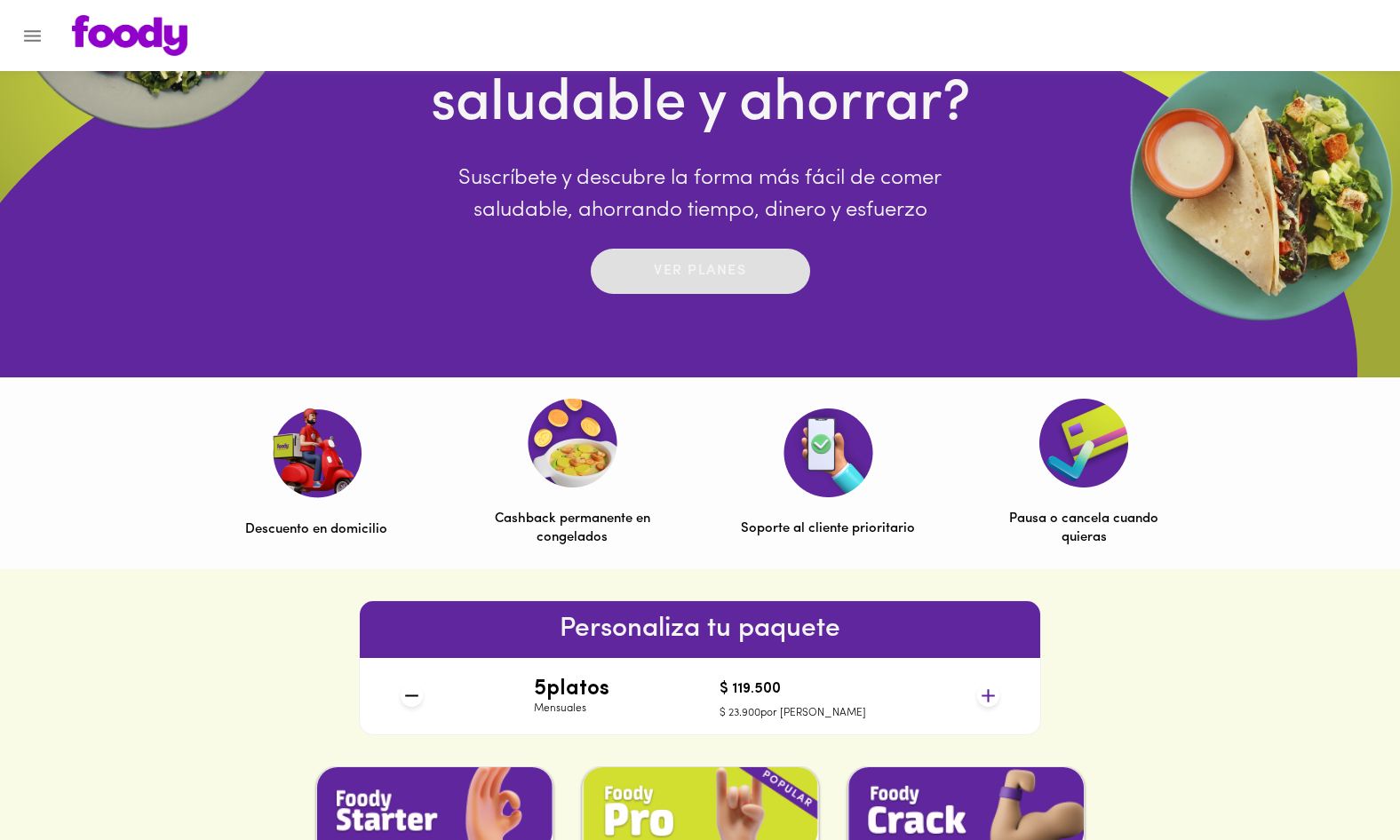 click on "Ver planes" at bounding box center (700, 271) 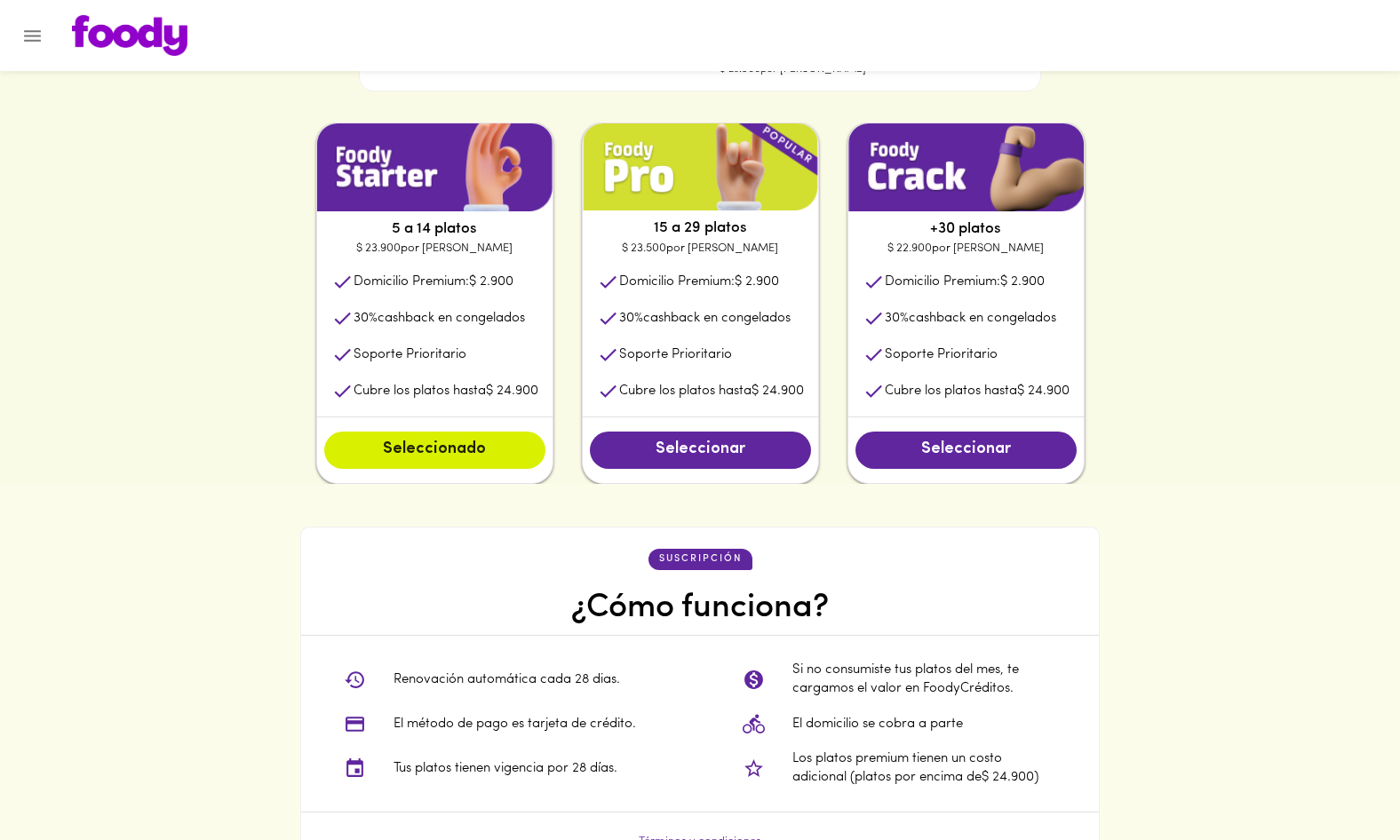 scroll, scrollTop: 898, scrollLeft: 0, axis: vertical 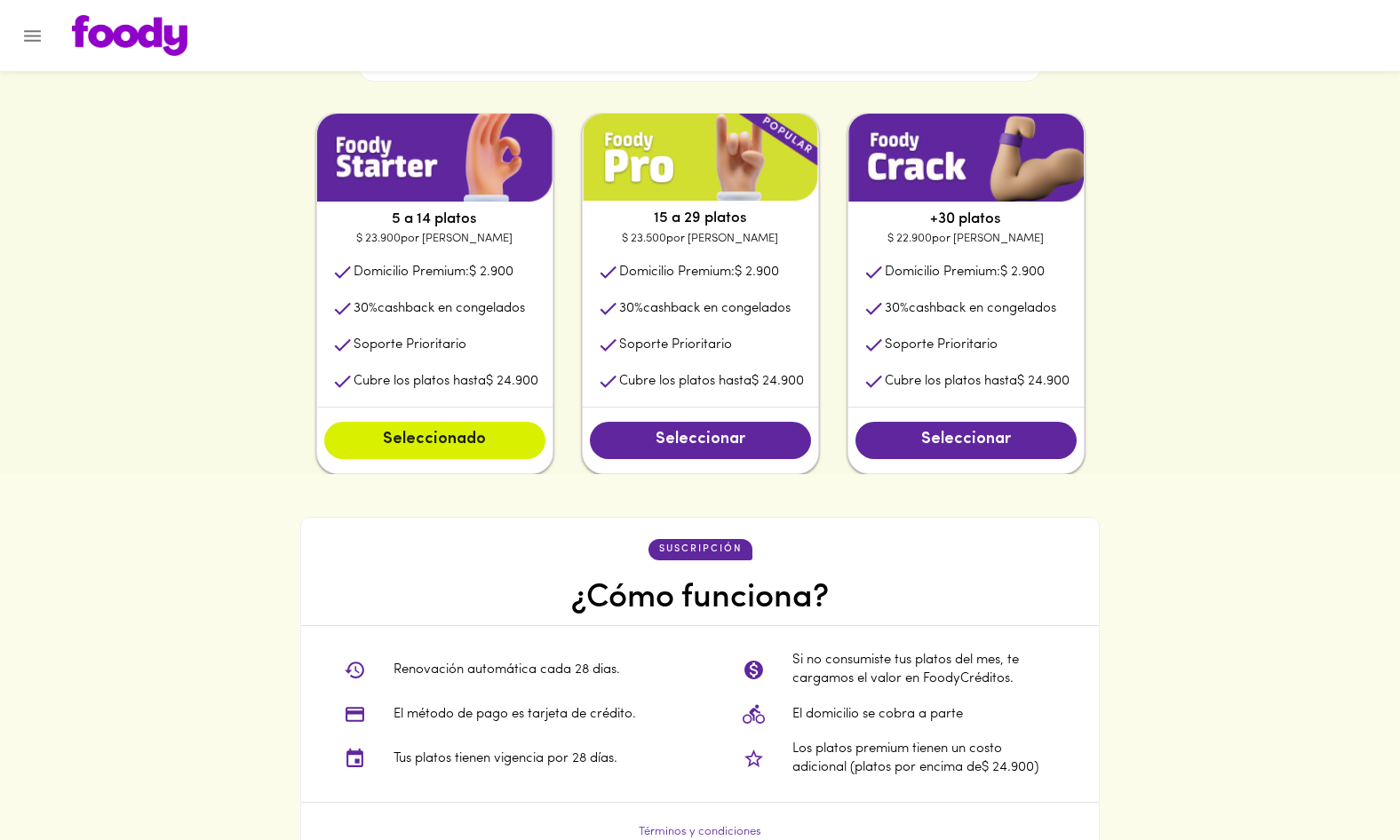 click on "30 %  cashback en congelados" at bounding box center [439, 308] 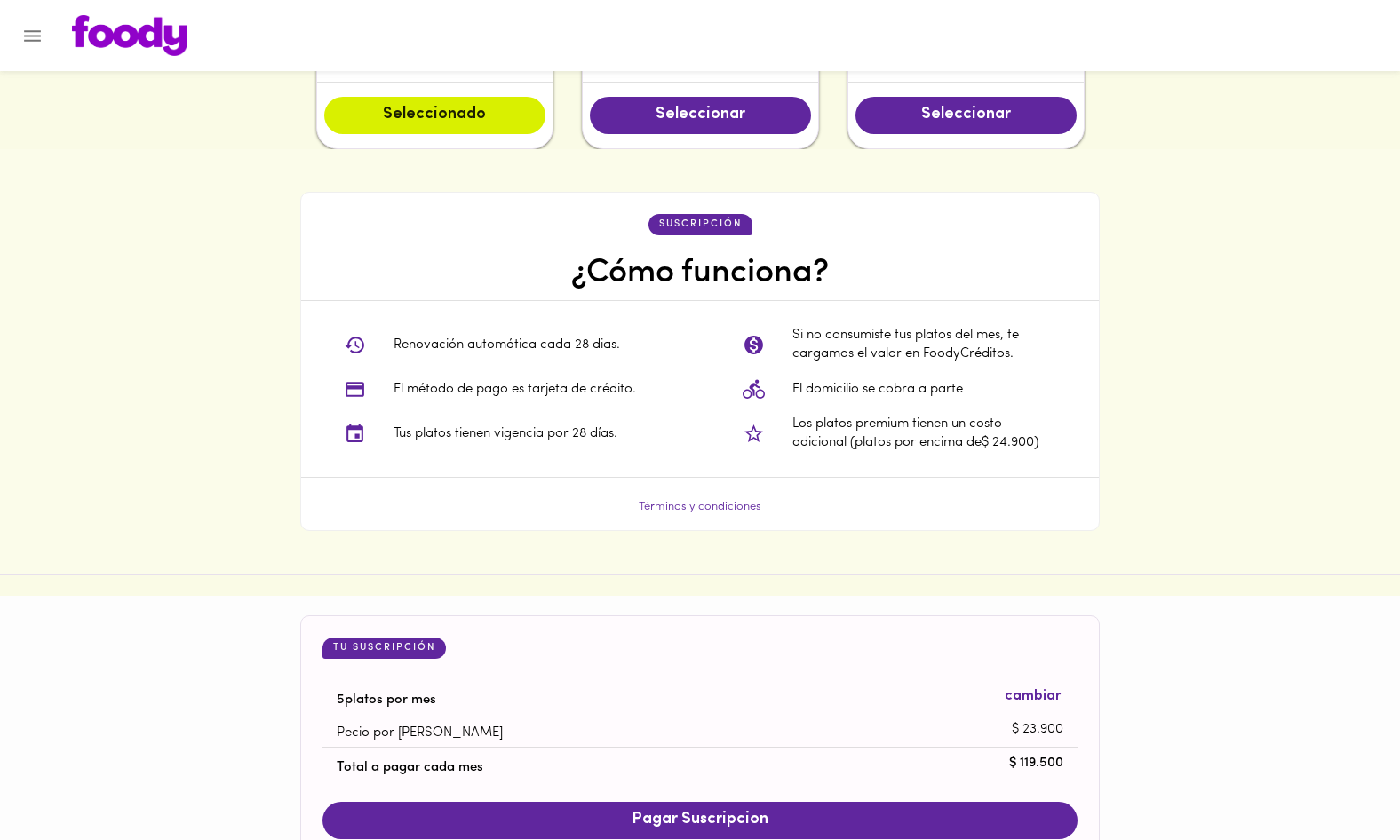 scroll, scrollTop: 1279, scrollLeft: 0, axis: vertical 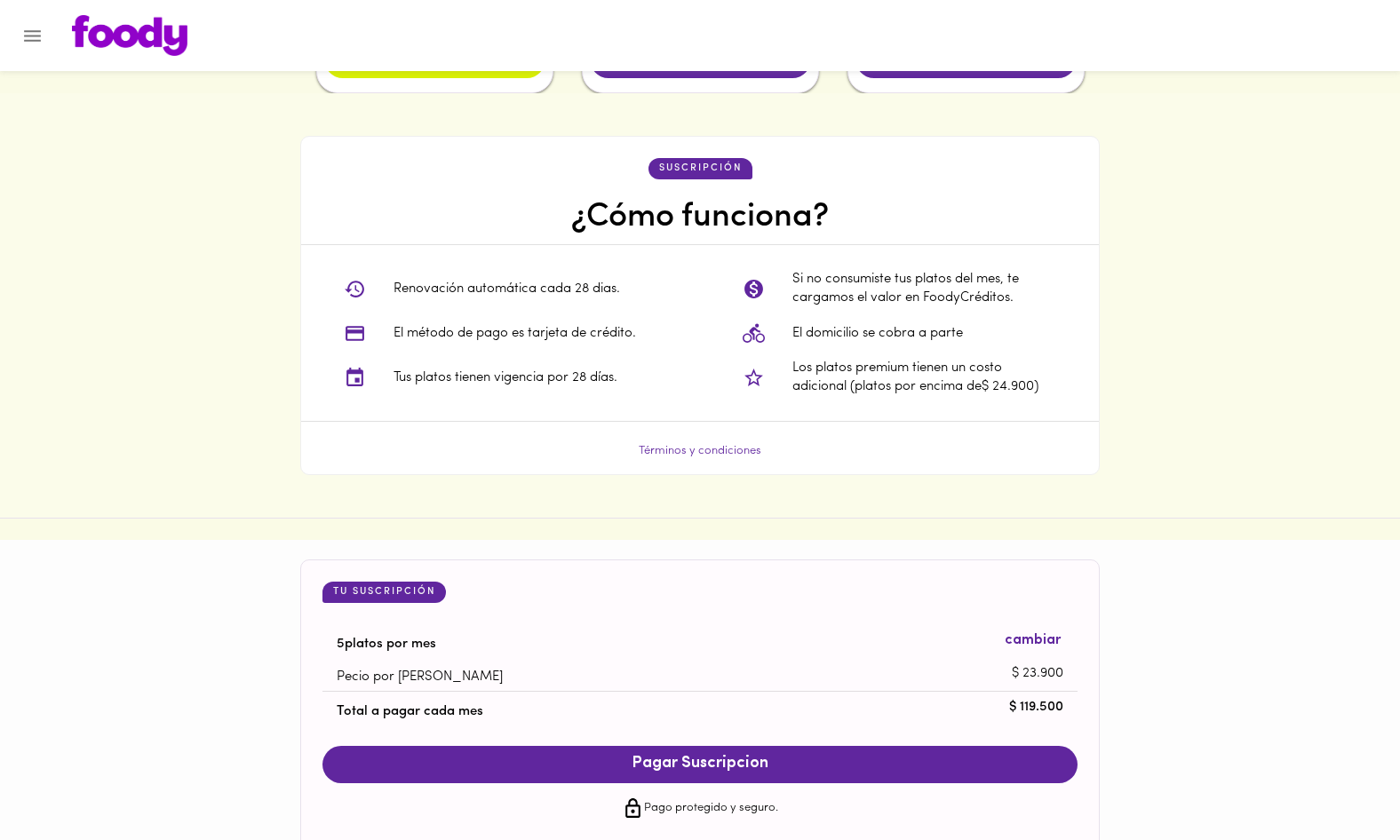 click on "Términos y condiciones" at bounding box center [700, 450] 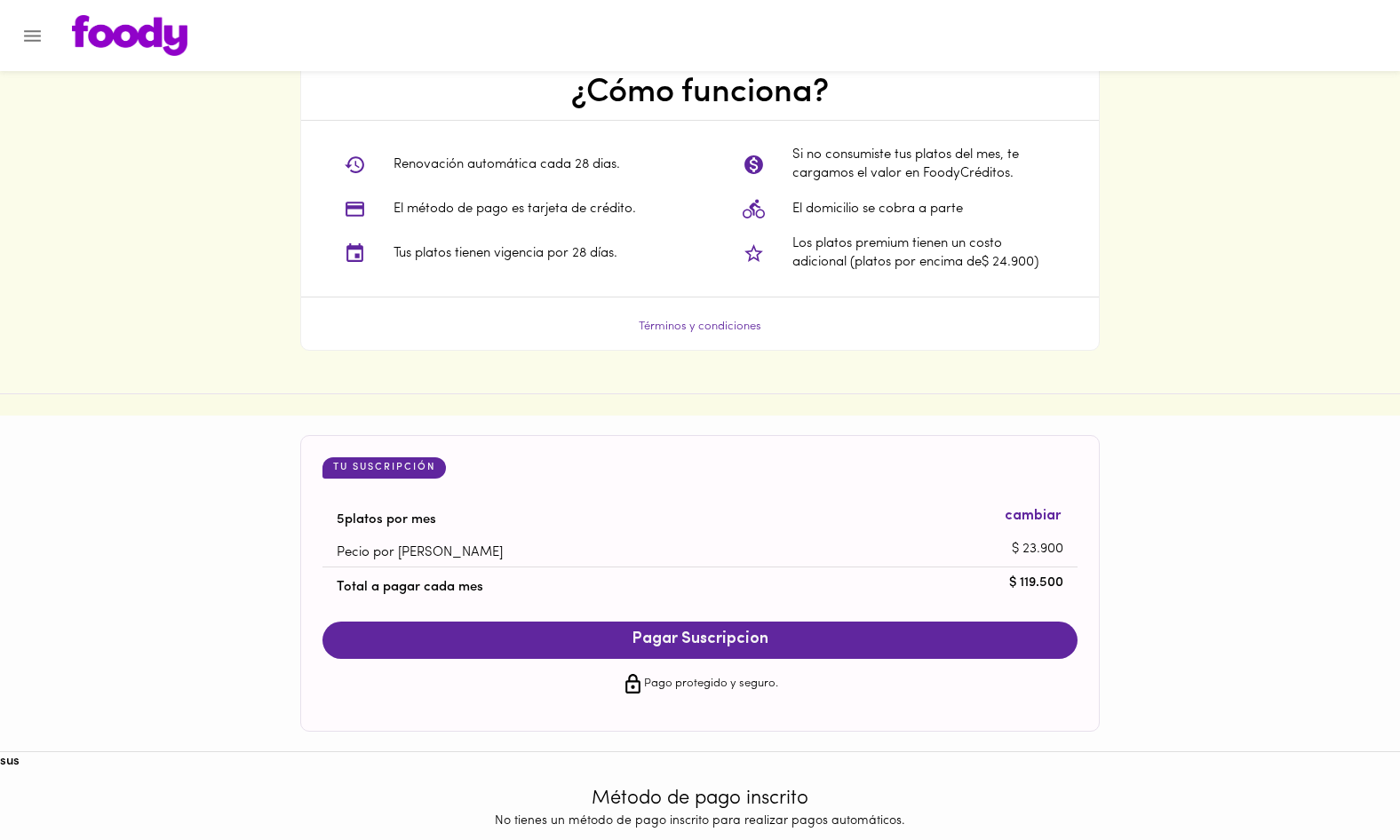 scroll, scrollTop: 1402, scrollLeft: 0, axis: vertical 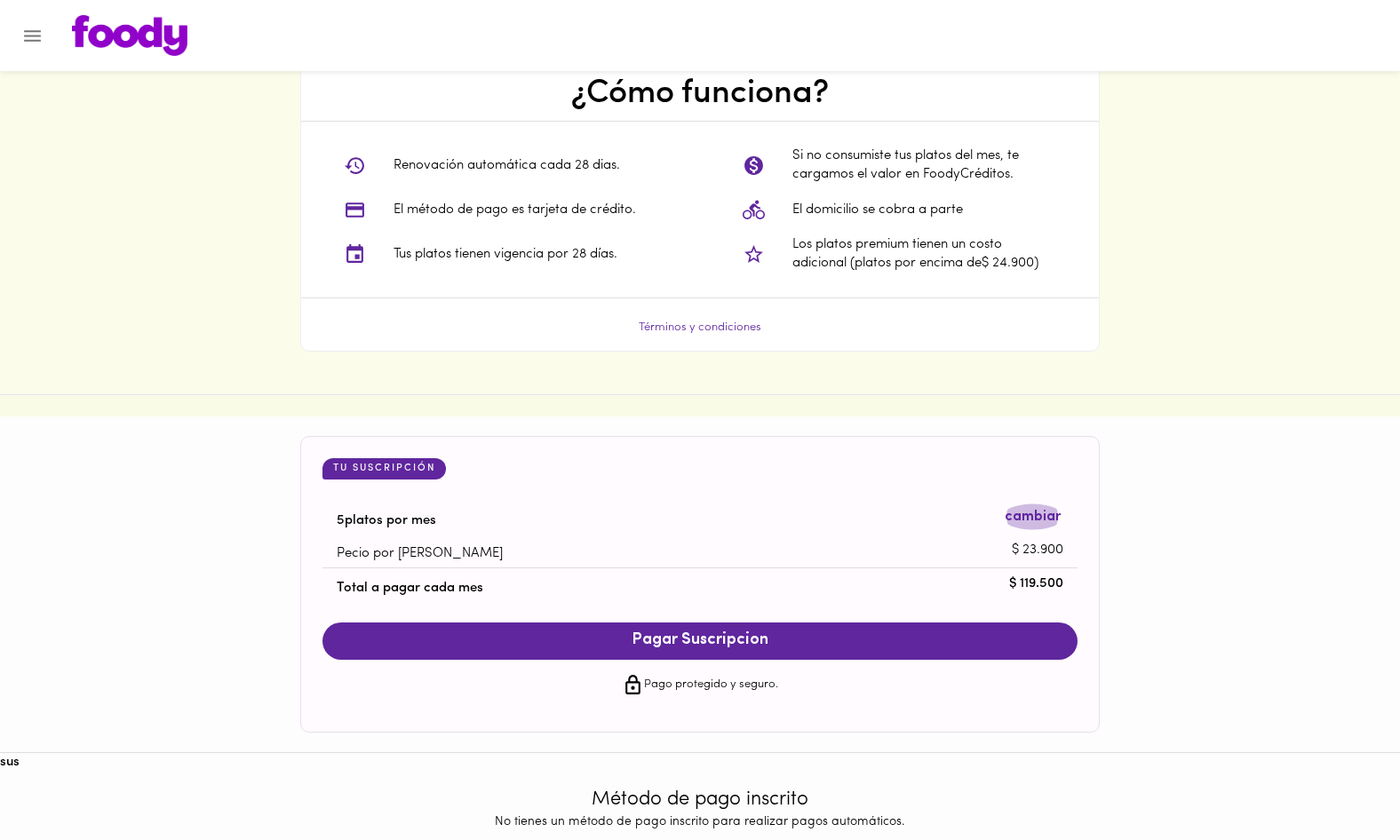 click on "cambiar" at bounding box center (1032, 517) 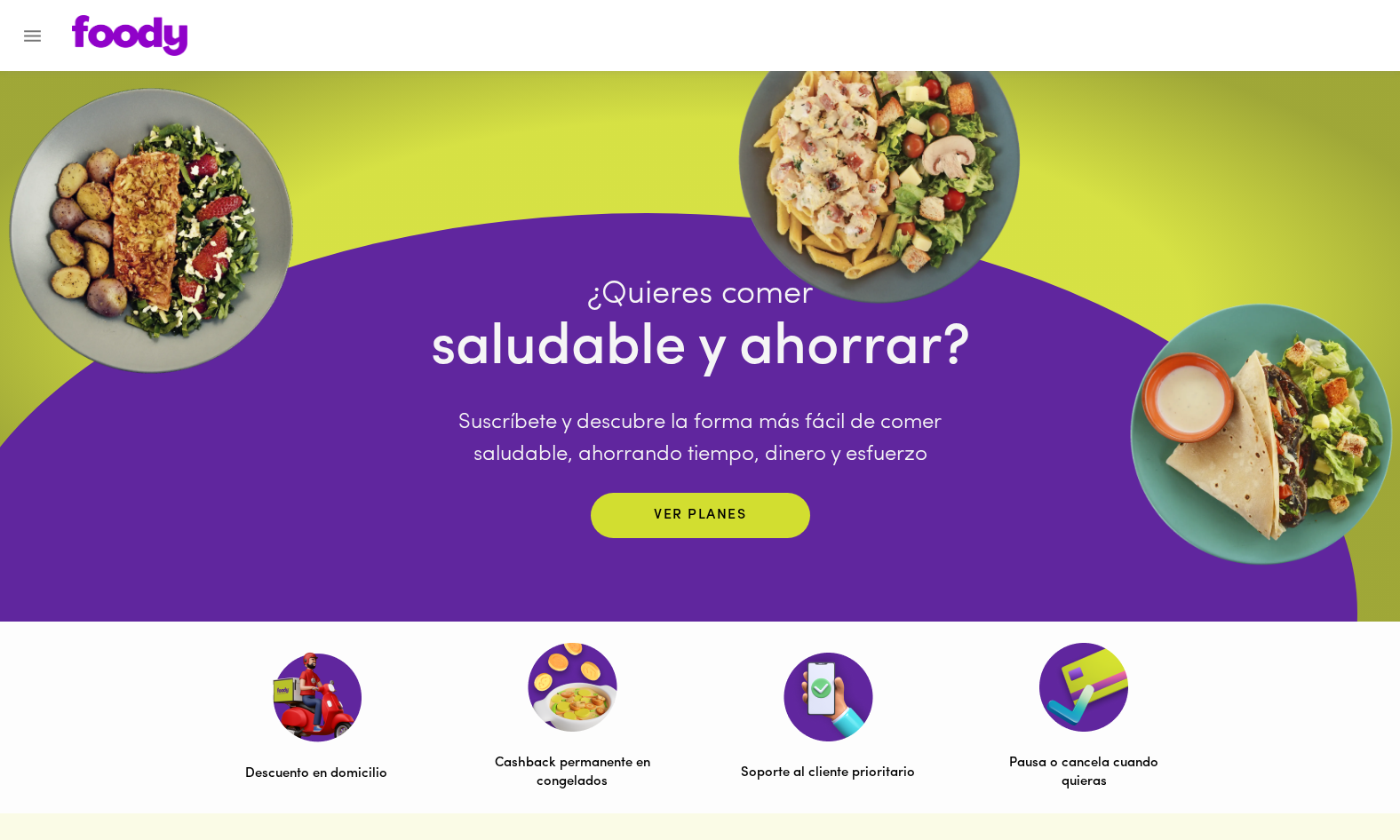 scroll, scrollTop: 0, scrollLeft: 0, axis: both 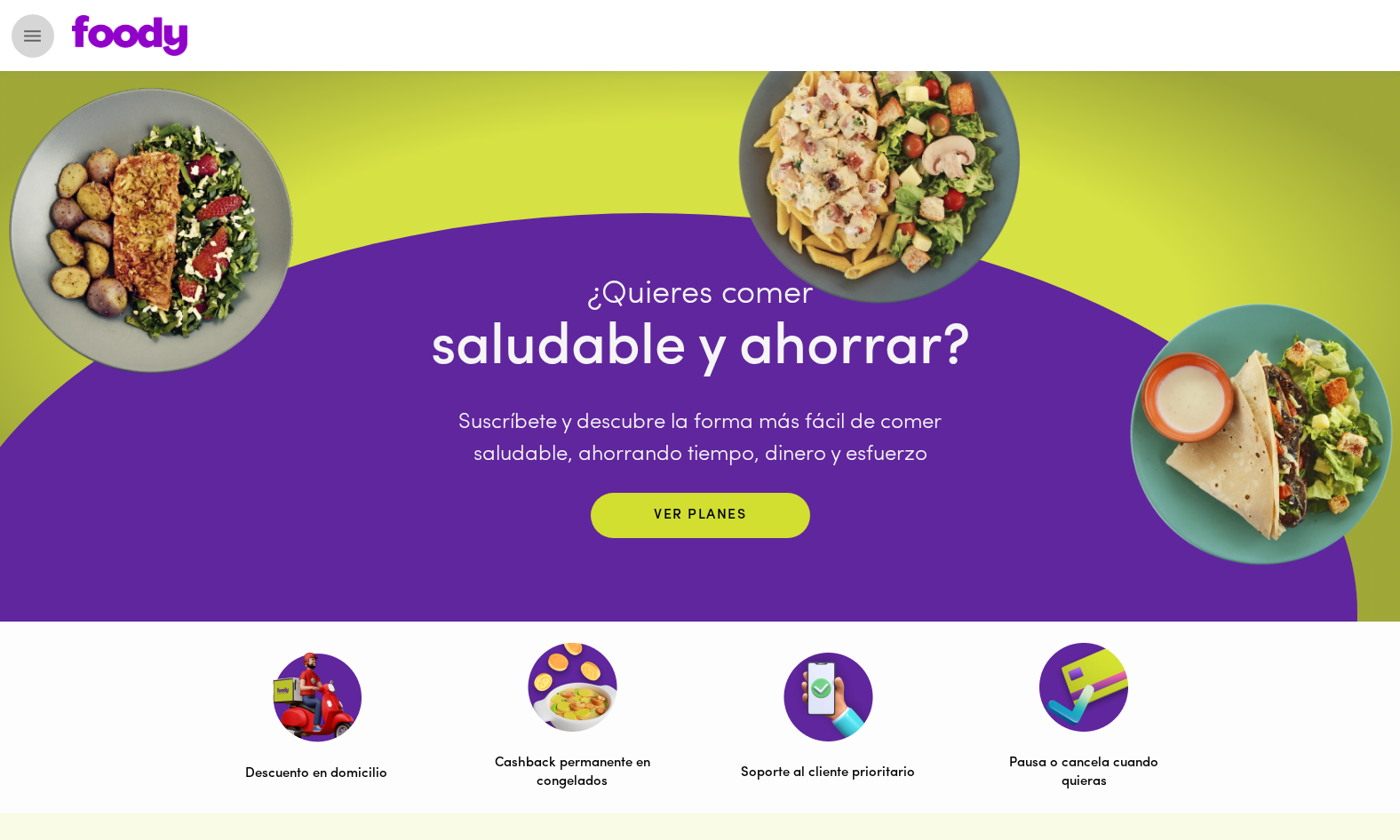 click 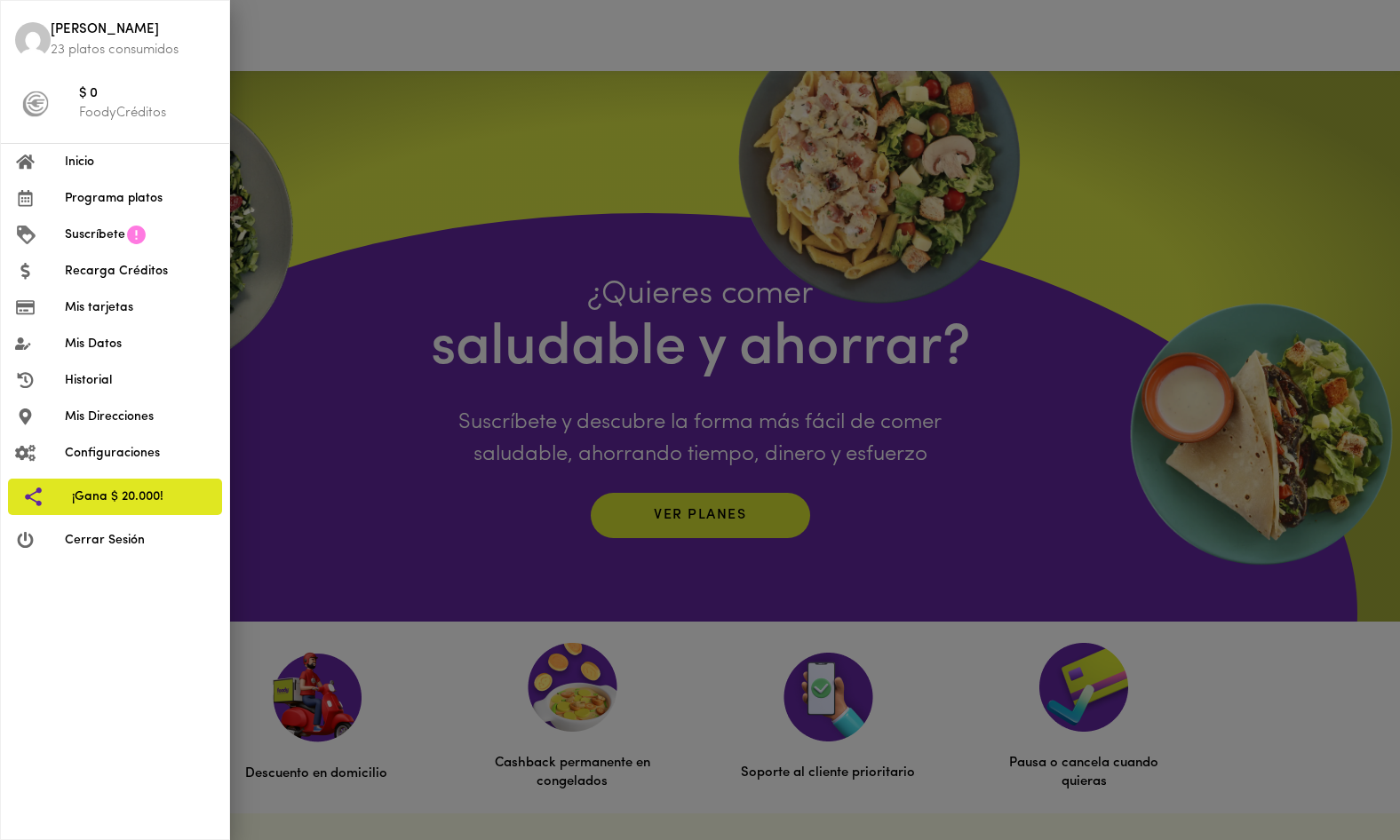 click on "[PERSON_NAME]" at bounding box center [132, 30] 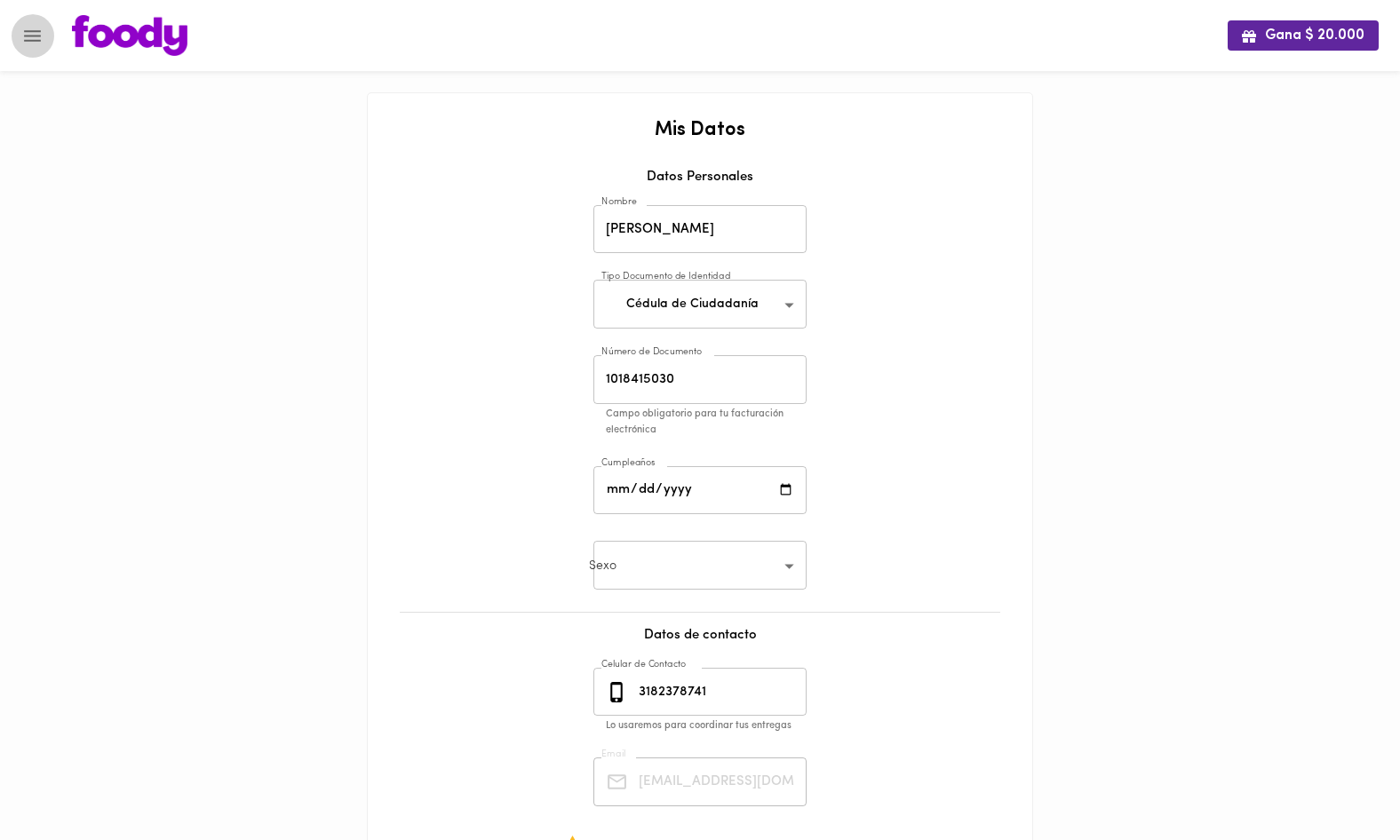 click 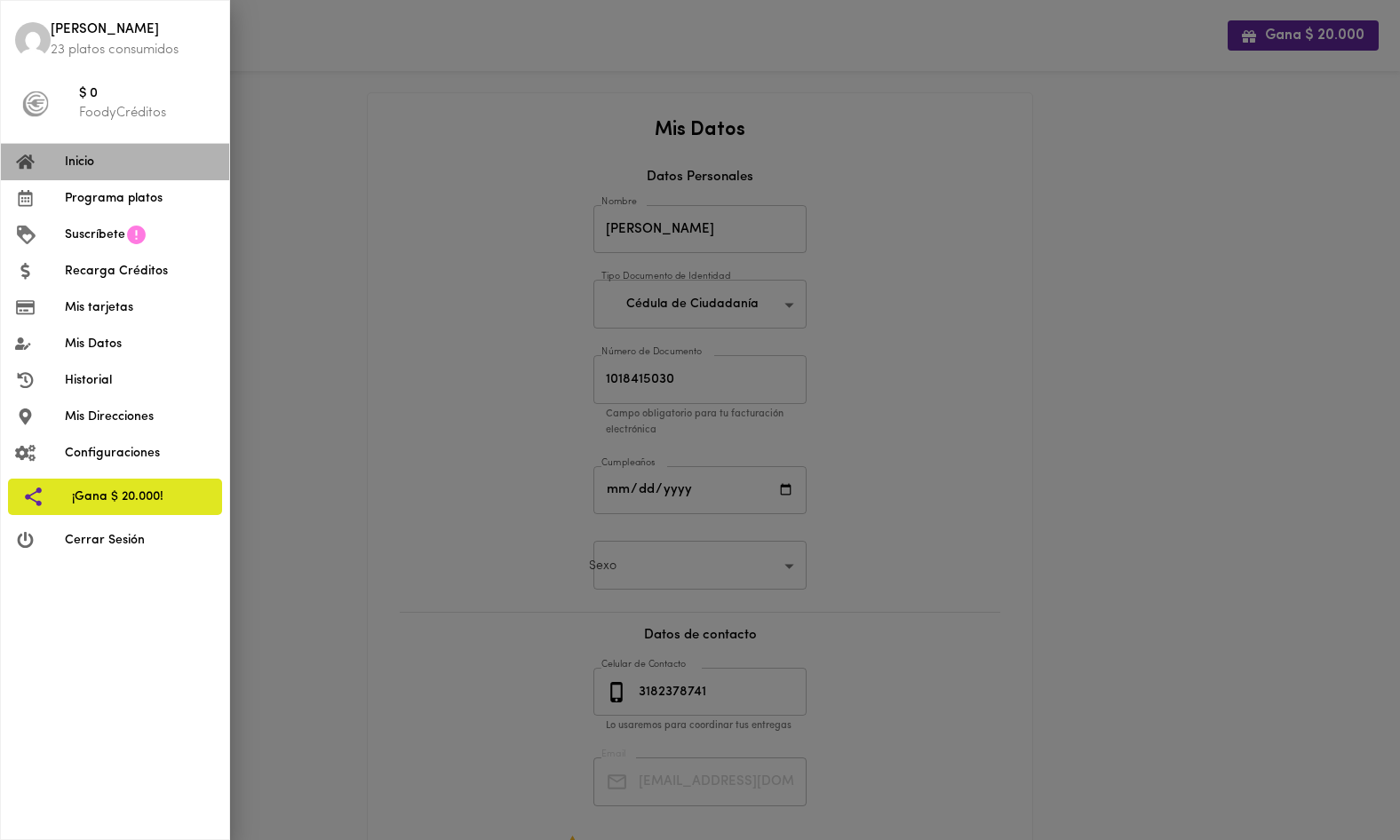 click on "Inicio" at bounding box center (139, 162) 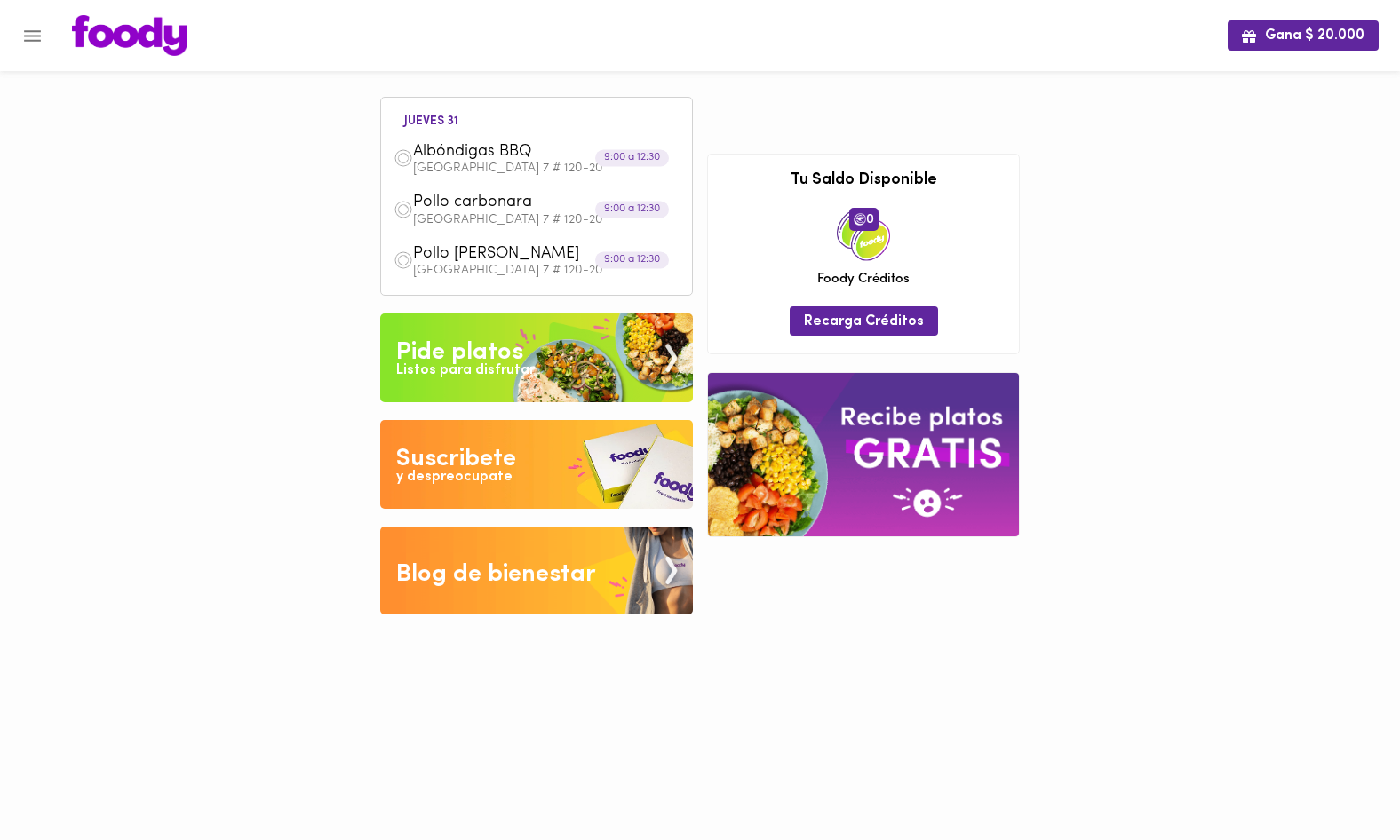 click on "jueves 31 Albóndigas BBQ Avenida carrera 7 # 120-20 9:00 a 12:30 Pollo carbonara Avenida carrera 7 # 120-20 9:00 a 12:30 Pollo Tikka Massala Avenida carrera 7 # 120-20 9:00 a 12:30" at bounding box center (537, 198) 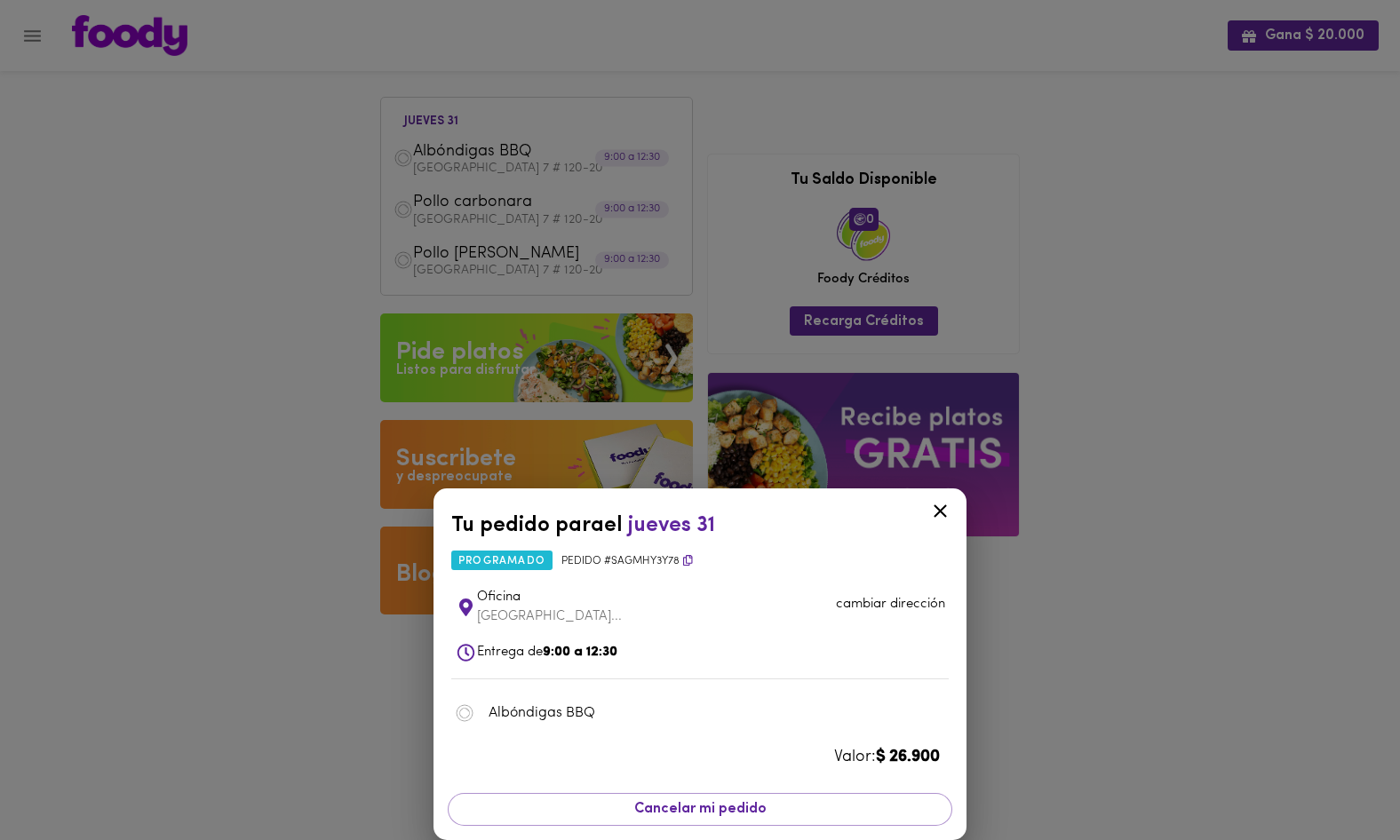 click 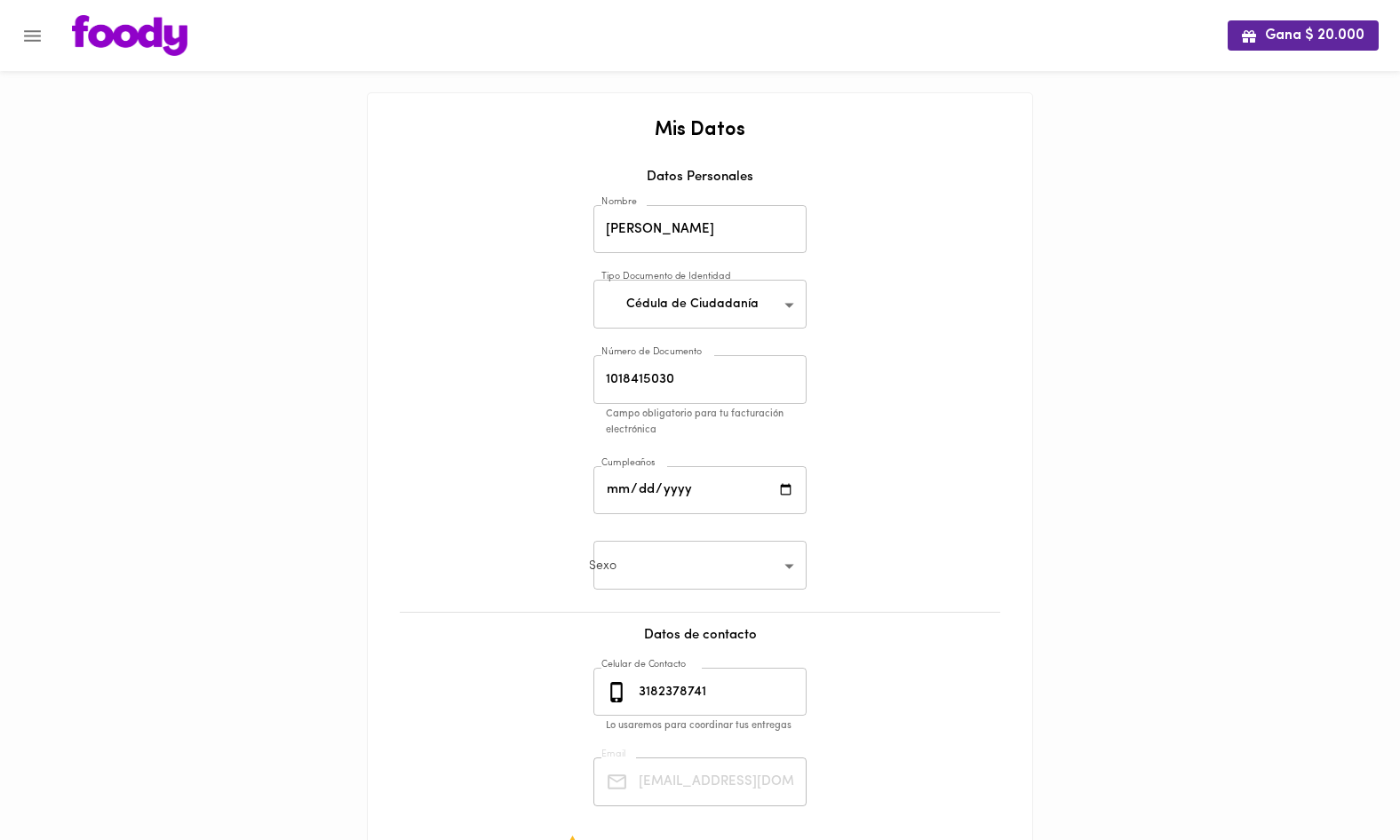 click 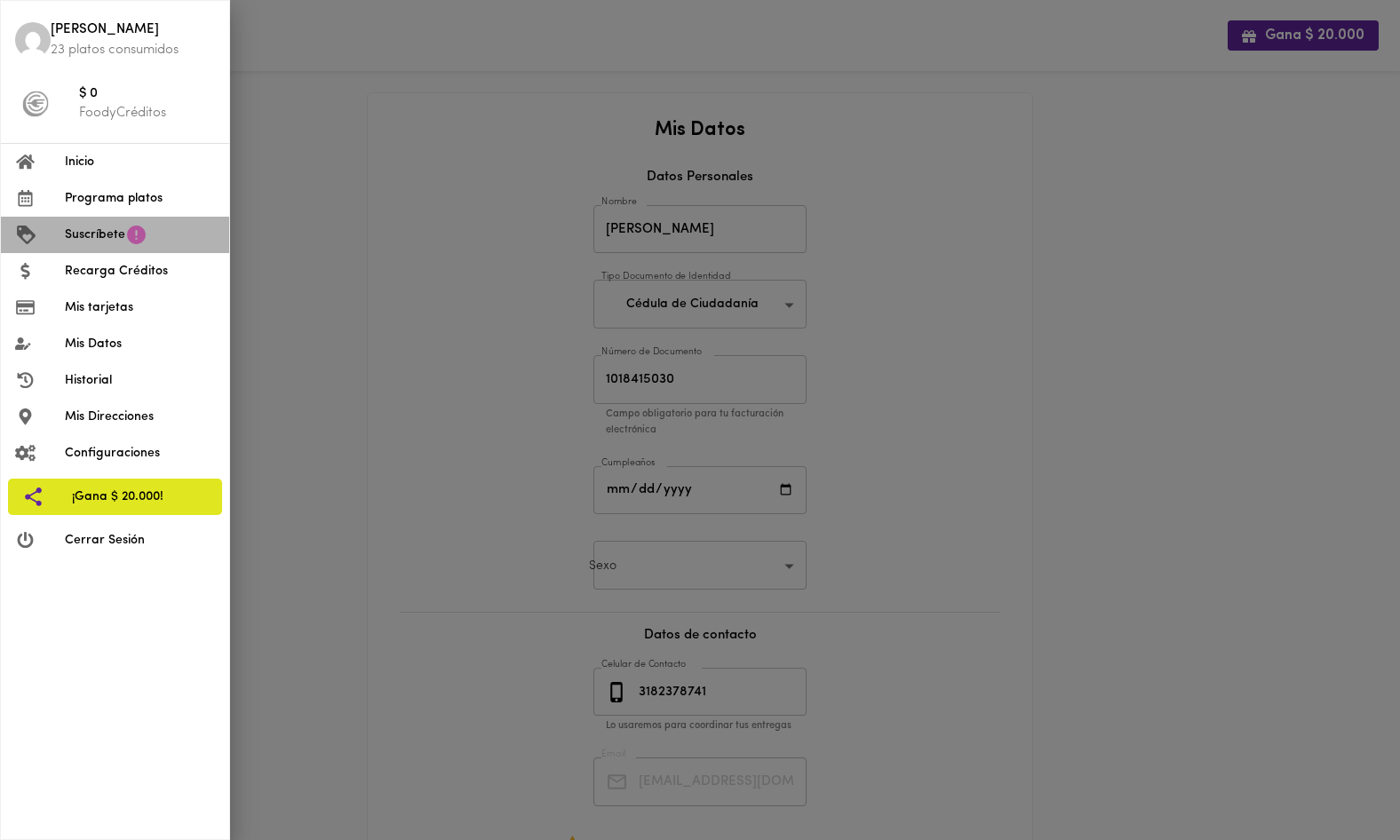 click on "Suscríbete" at bounding box center (115, 234) 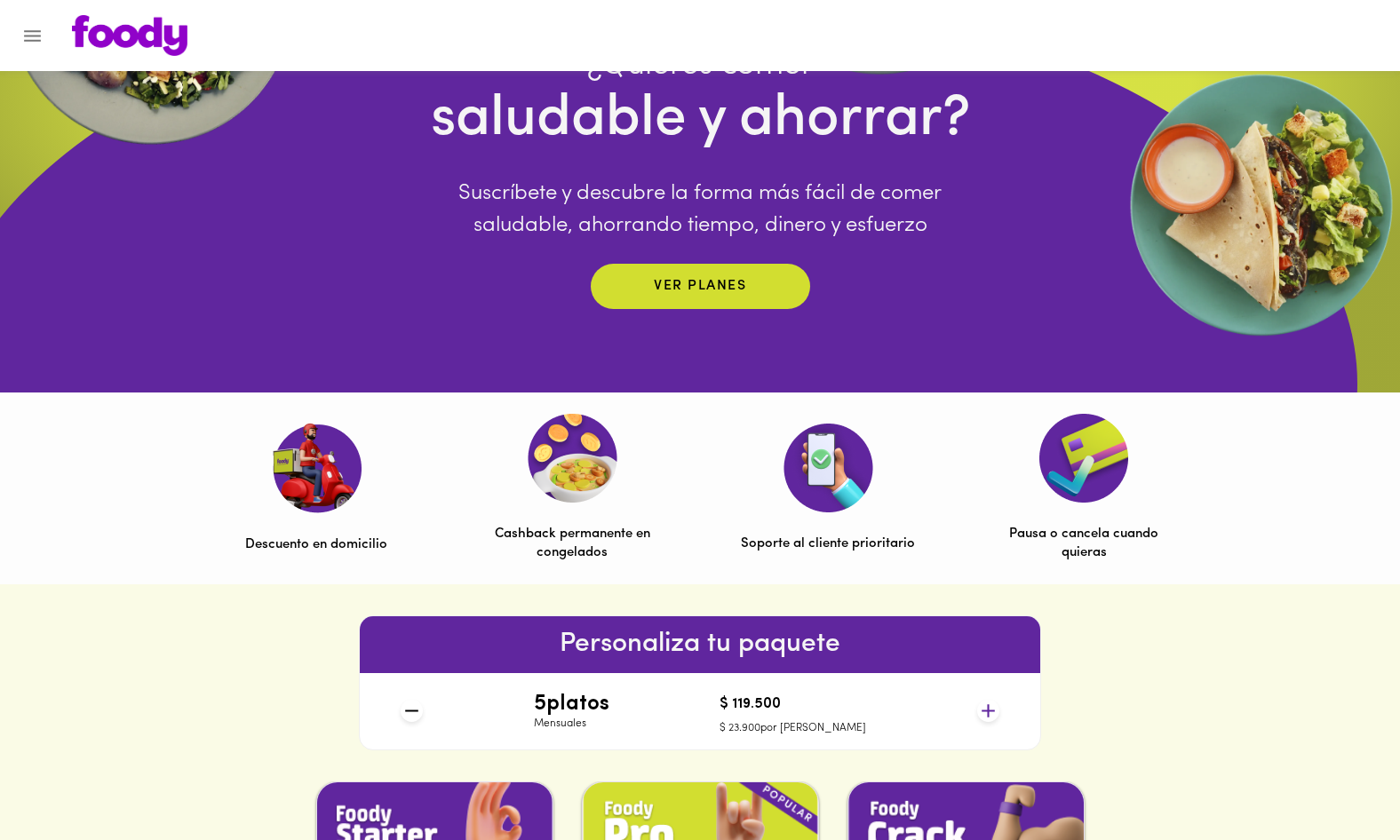 scroll, scrollTop: 197, scrollLeft: 0, axis: vertical 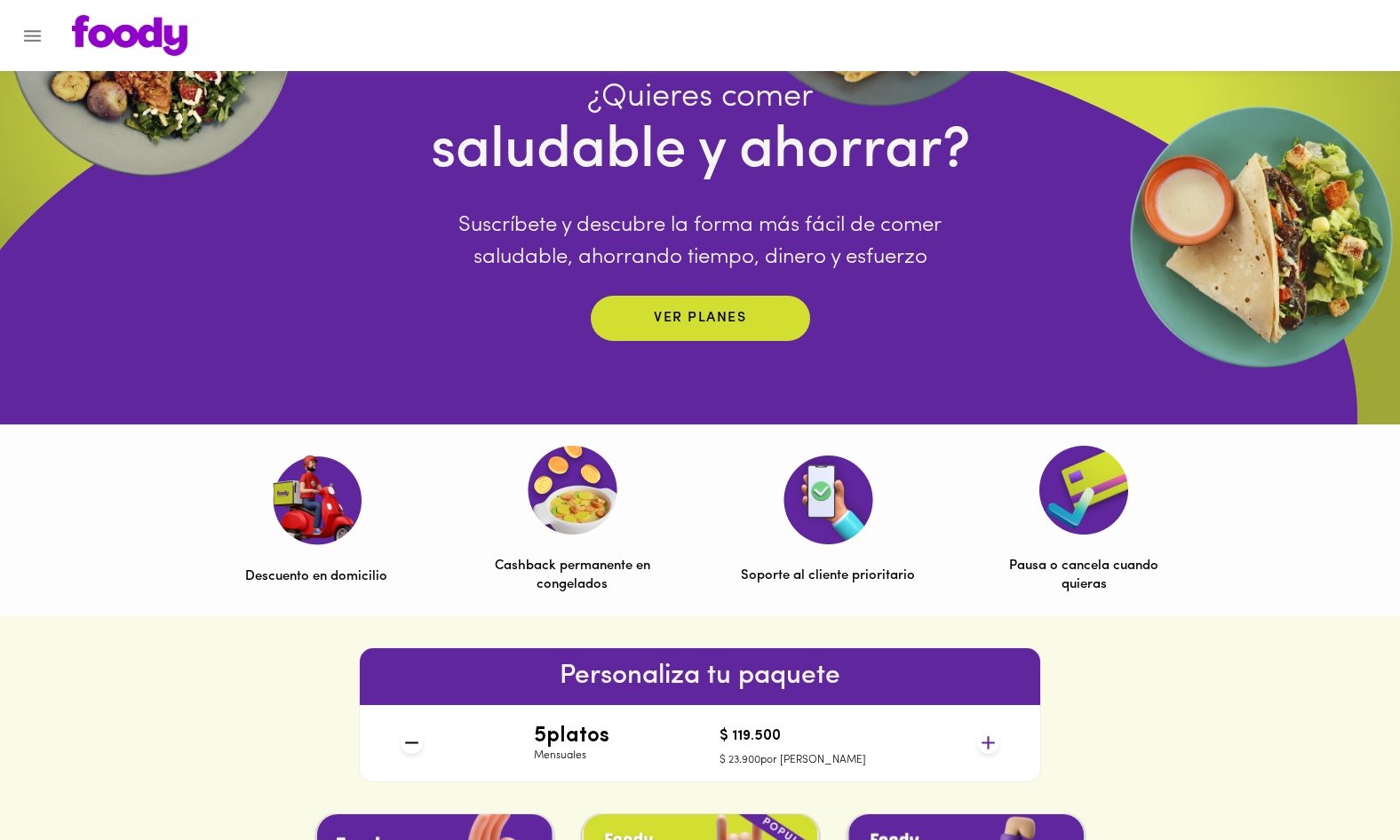 click 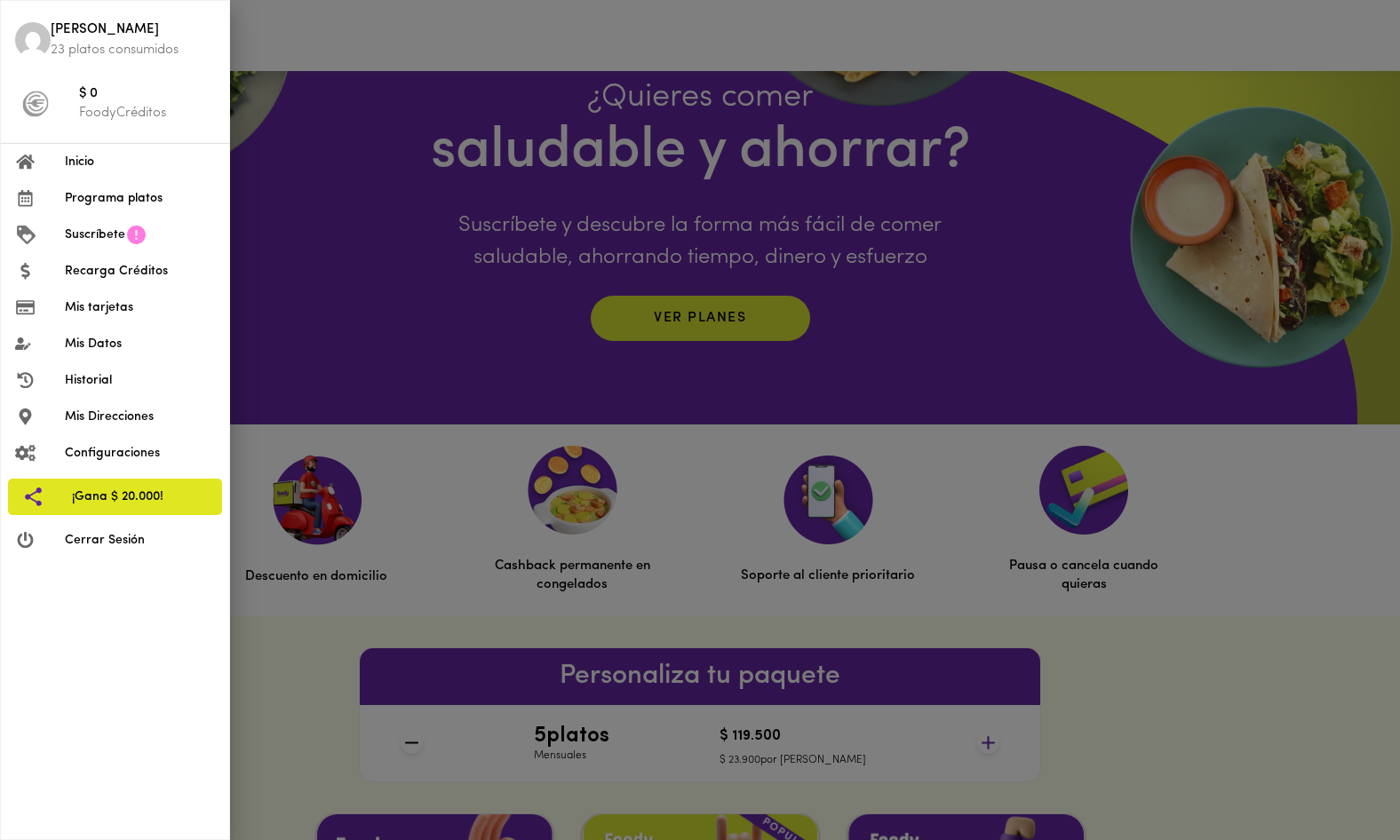 click on "Programa platos" at bounding box center (139, 198) 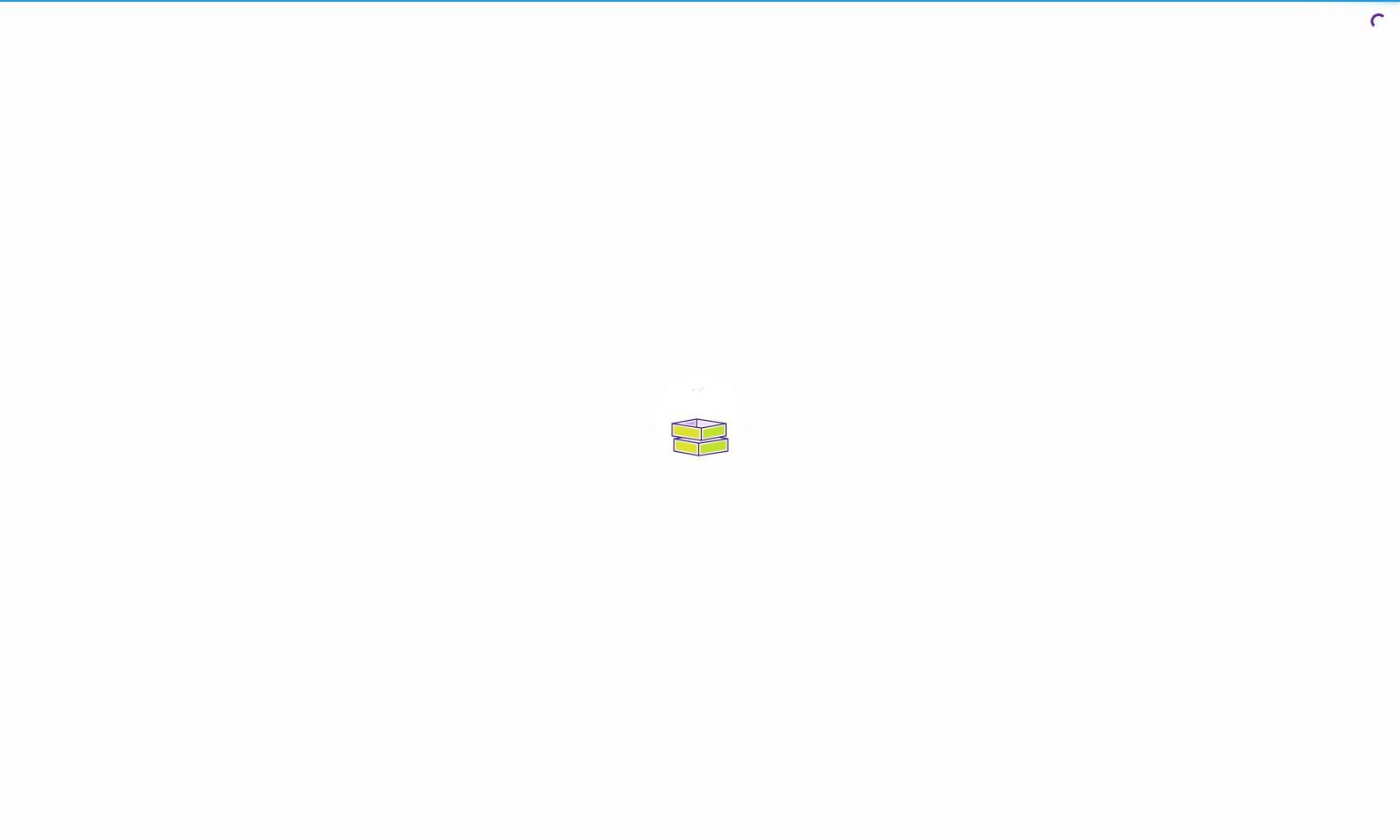 scroll, scrollTop: 0, scrollLeft: 0, axis: both 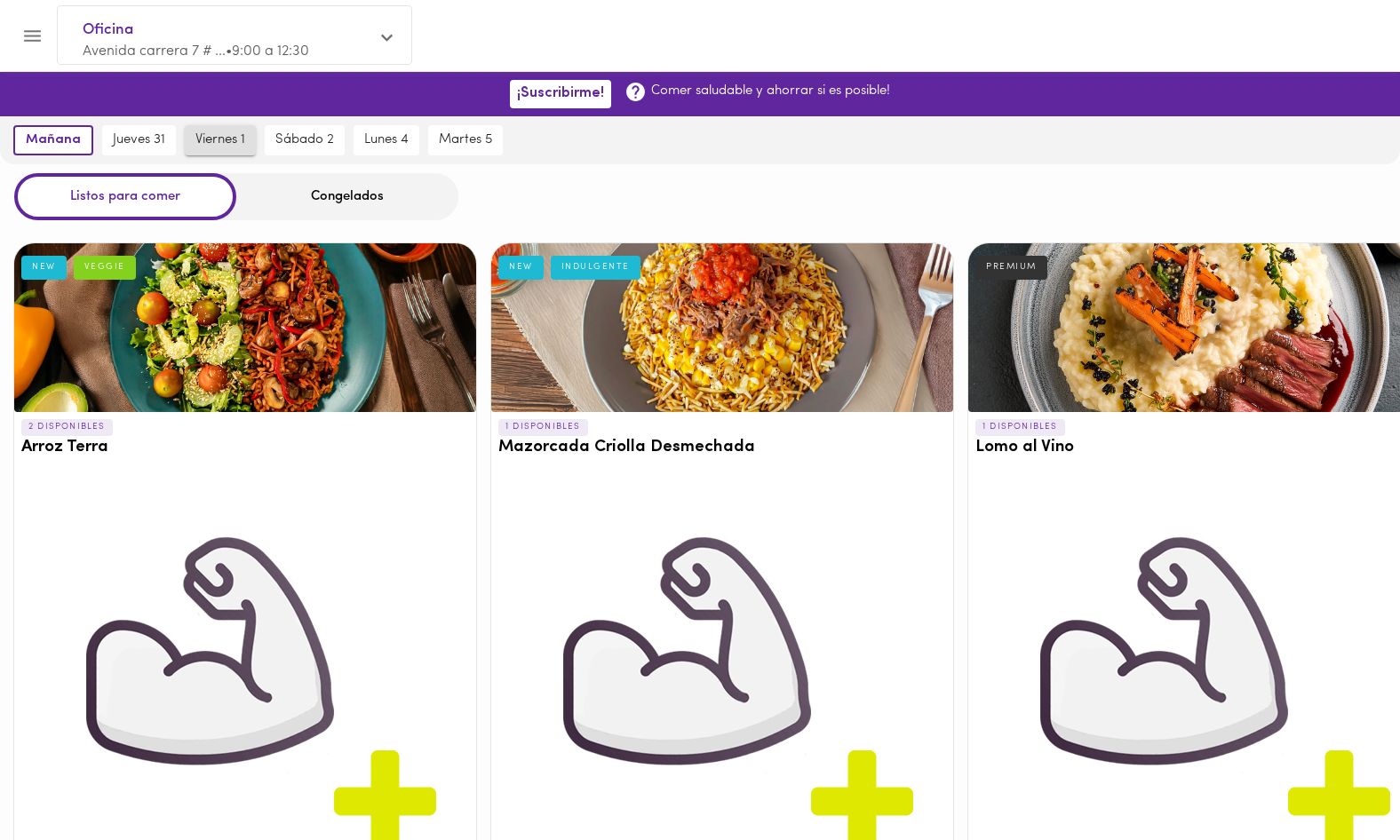 click on "viernes 1" at bounding box center [220, 140] 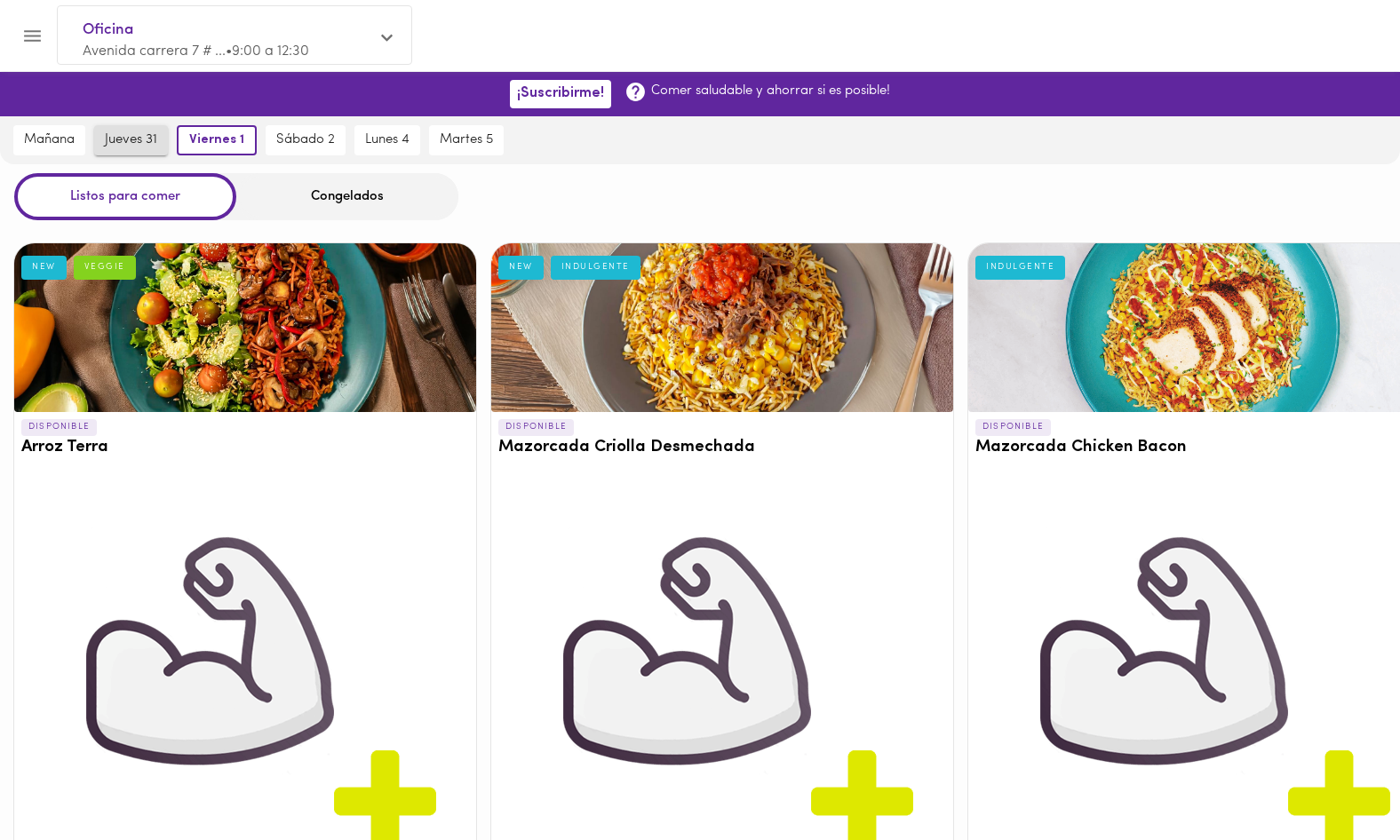 click on "jueves 31" at bounding box center (131, 140) 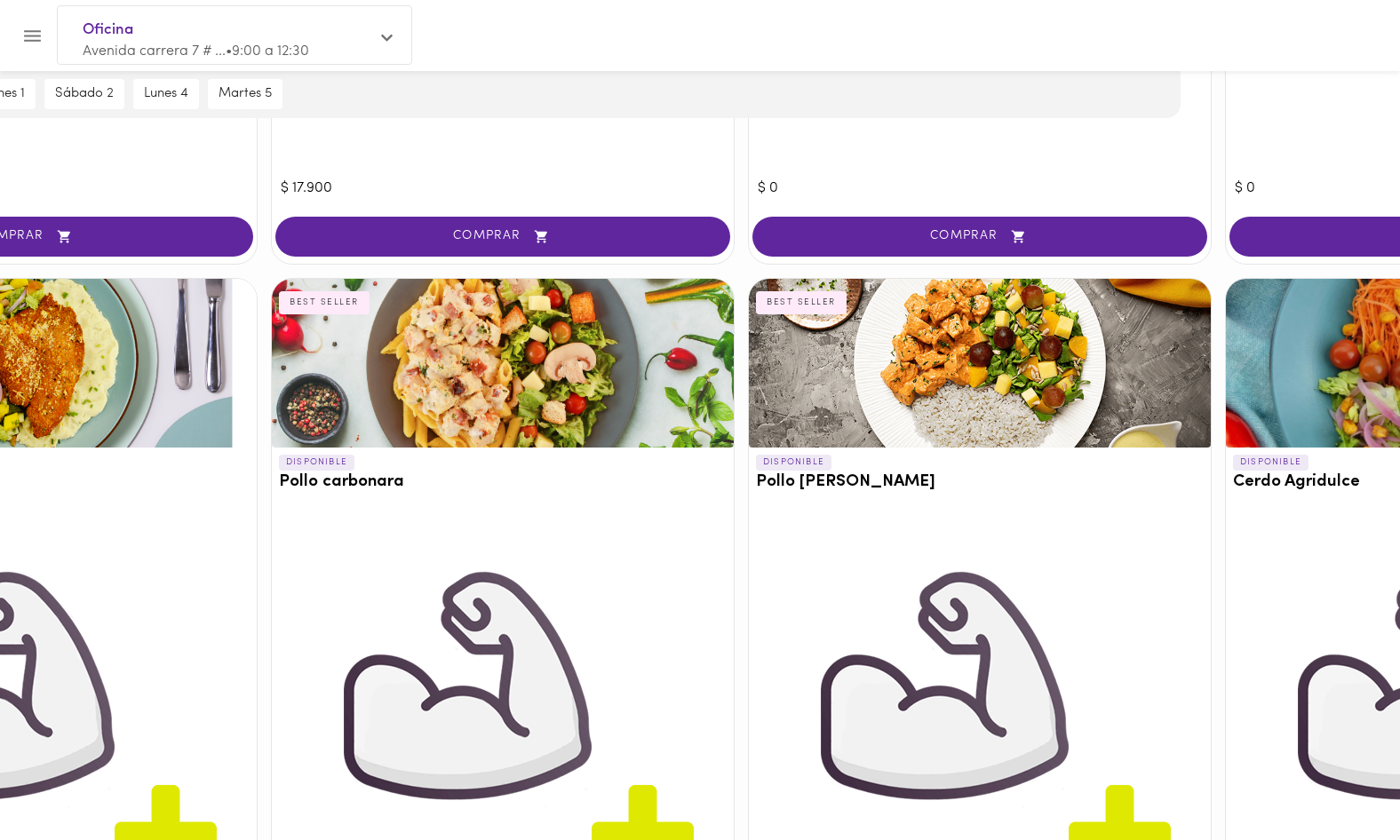 scroll, scrollTop: 4104, scrollLeft: 219, axis: both 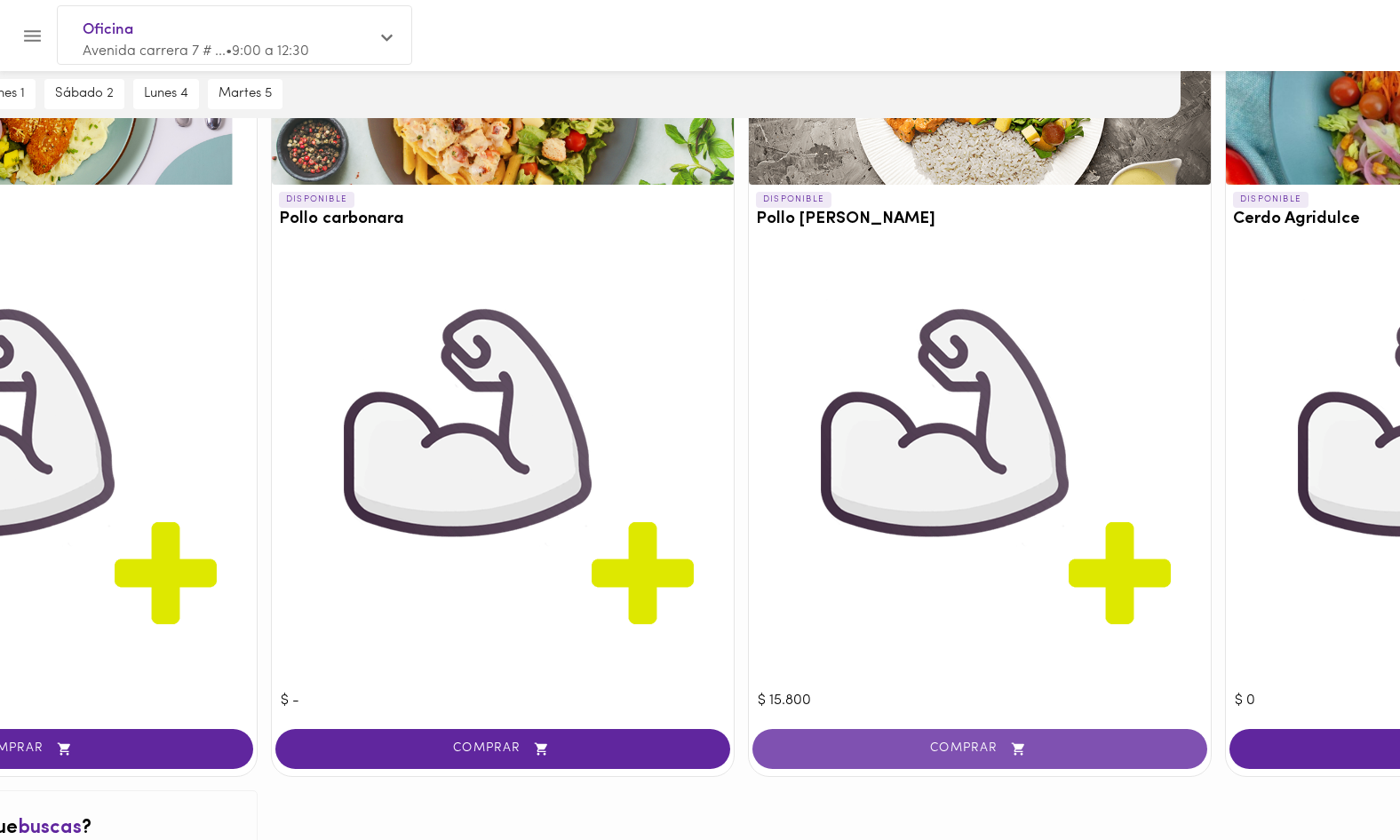 click on "COMPRAR" at bounding box center (980, 749) 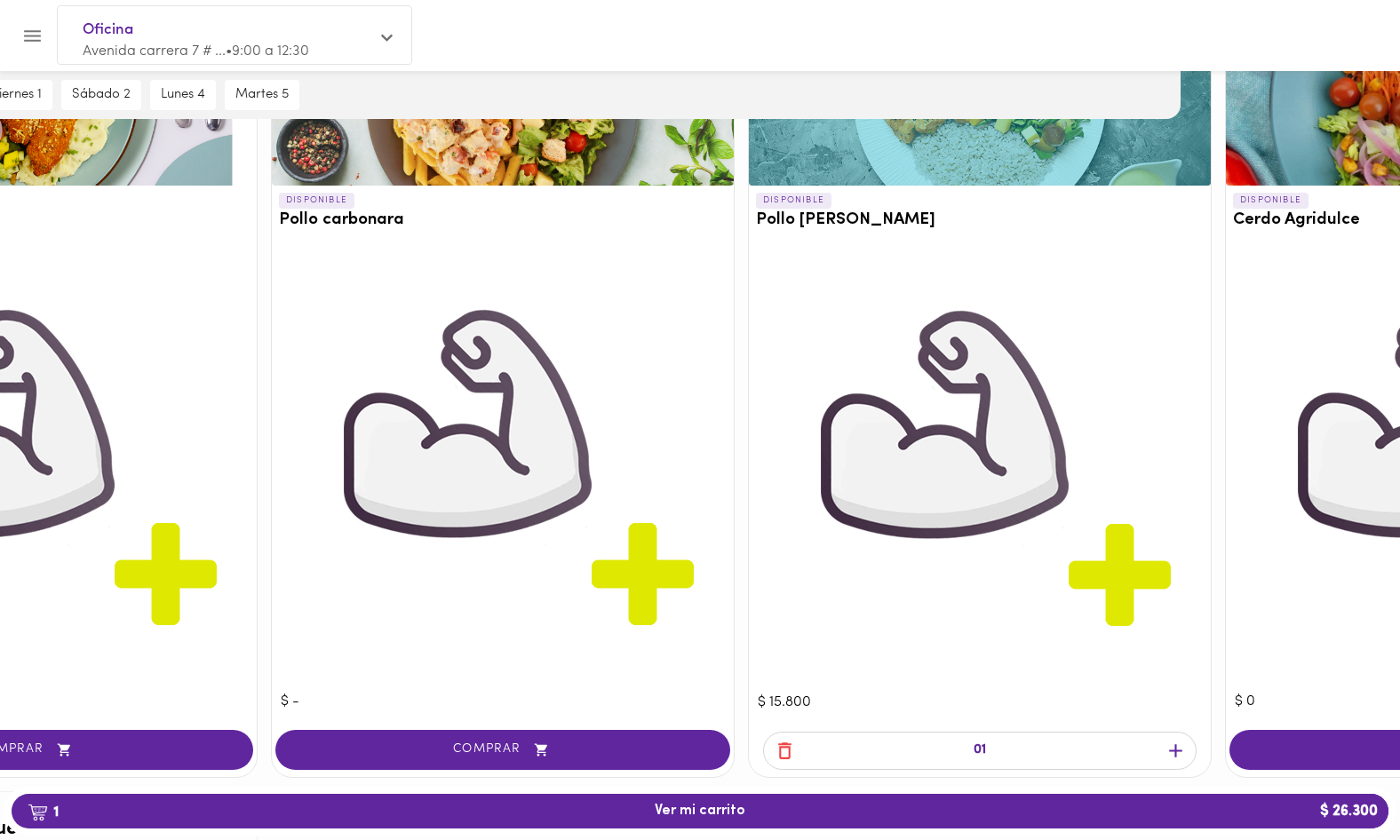 click on "1 Ver mi carrito $ 26.300" at bounding box center (700, 811) 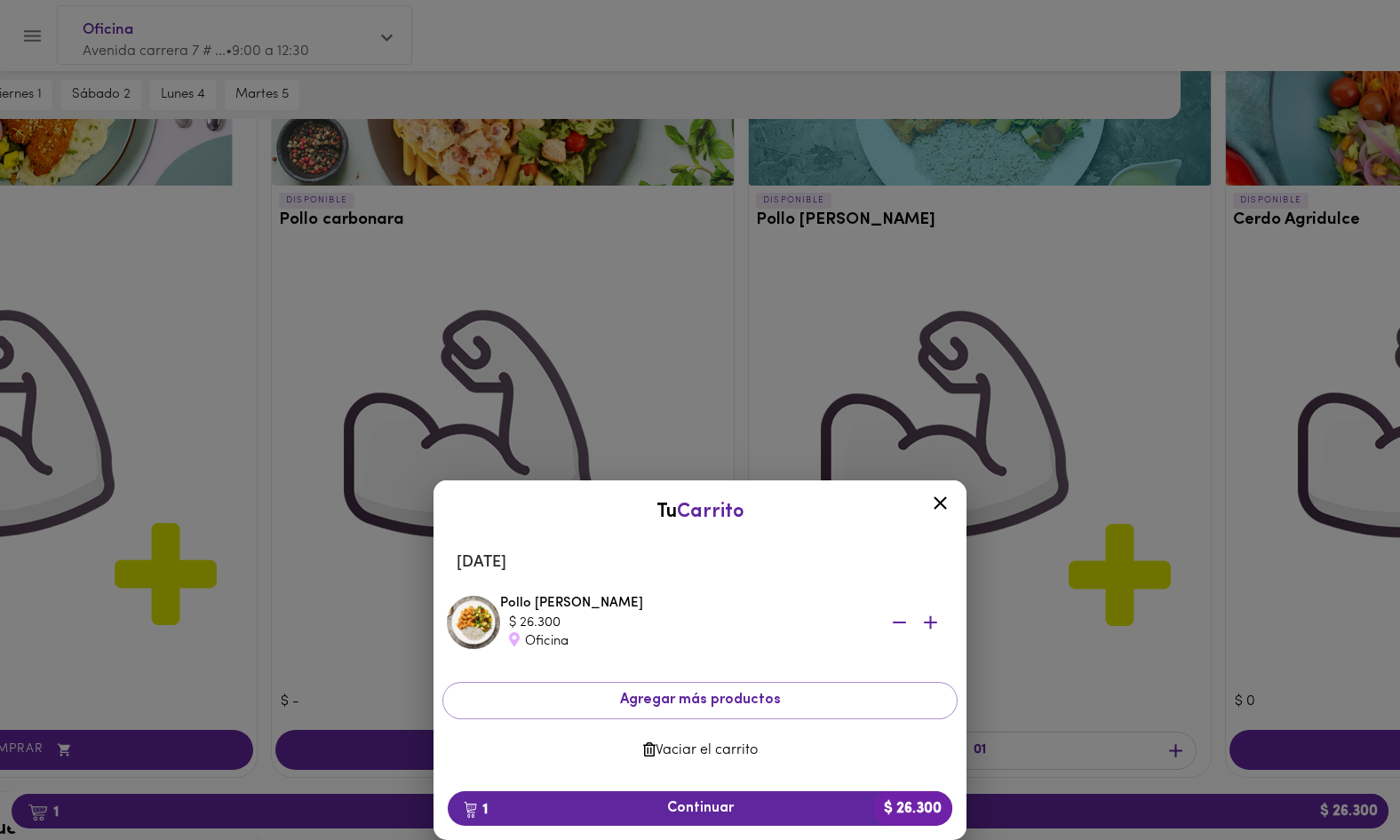 click 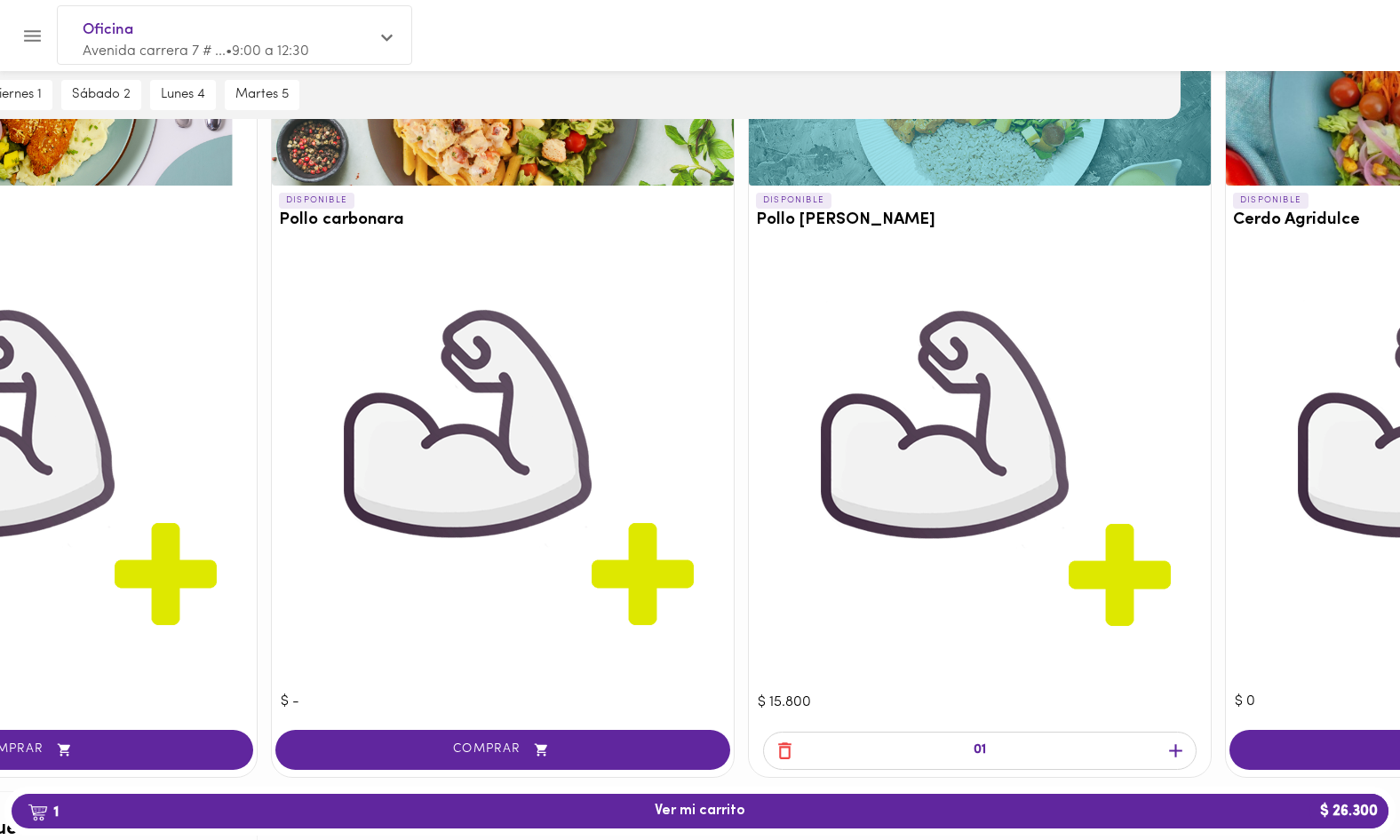 click 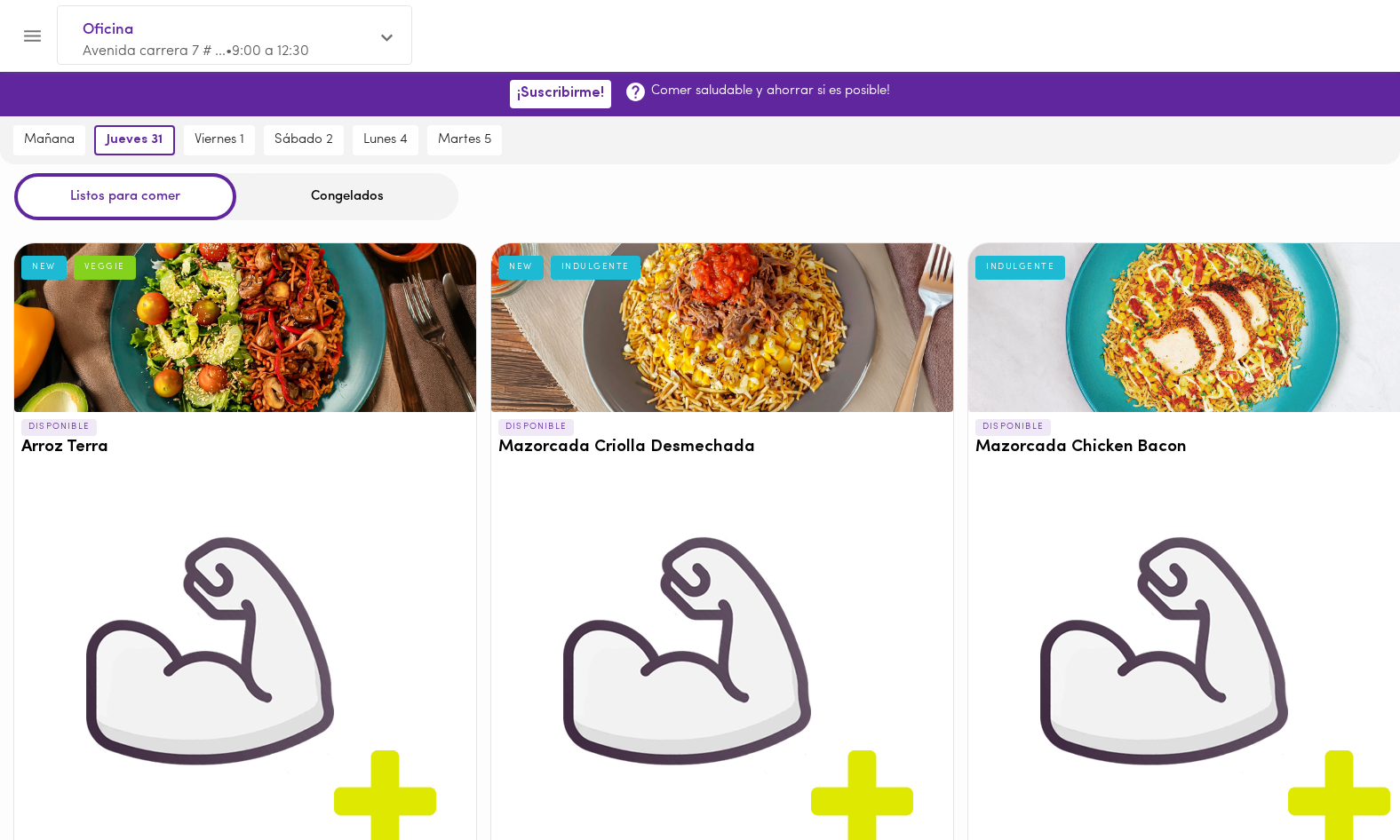 scroll, scrollTop: 0, scrollLeft: 0, axis: both 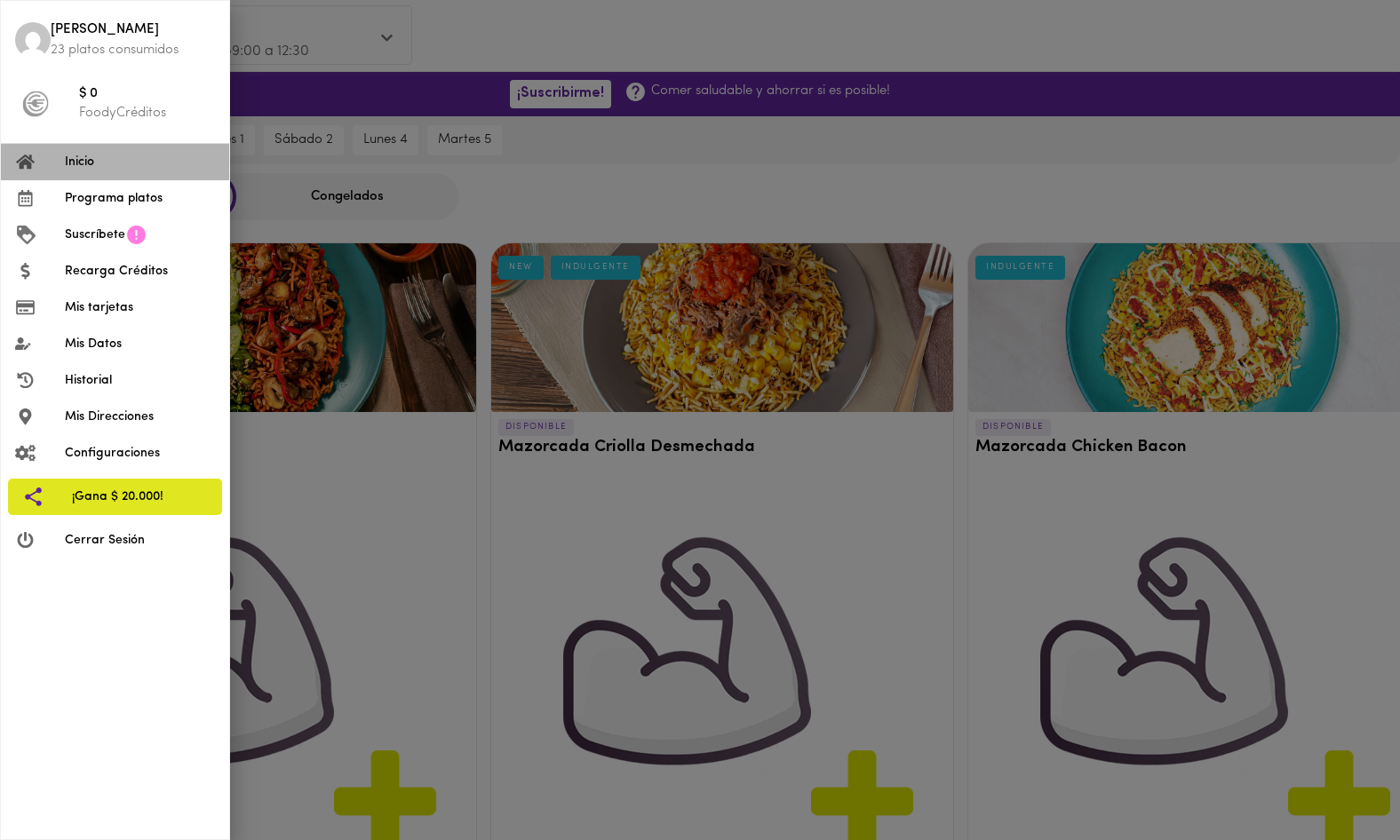 click on "Inicio" at bounding box center (139, 162) 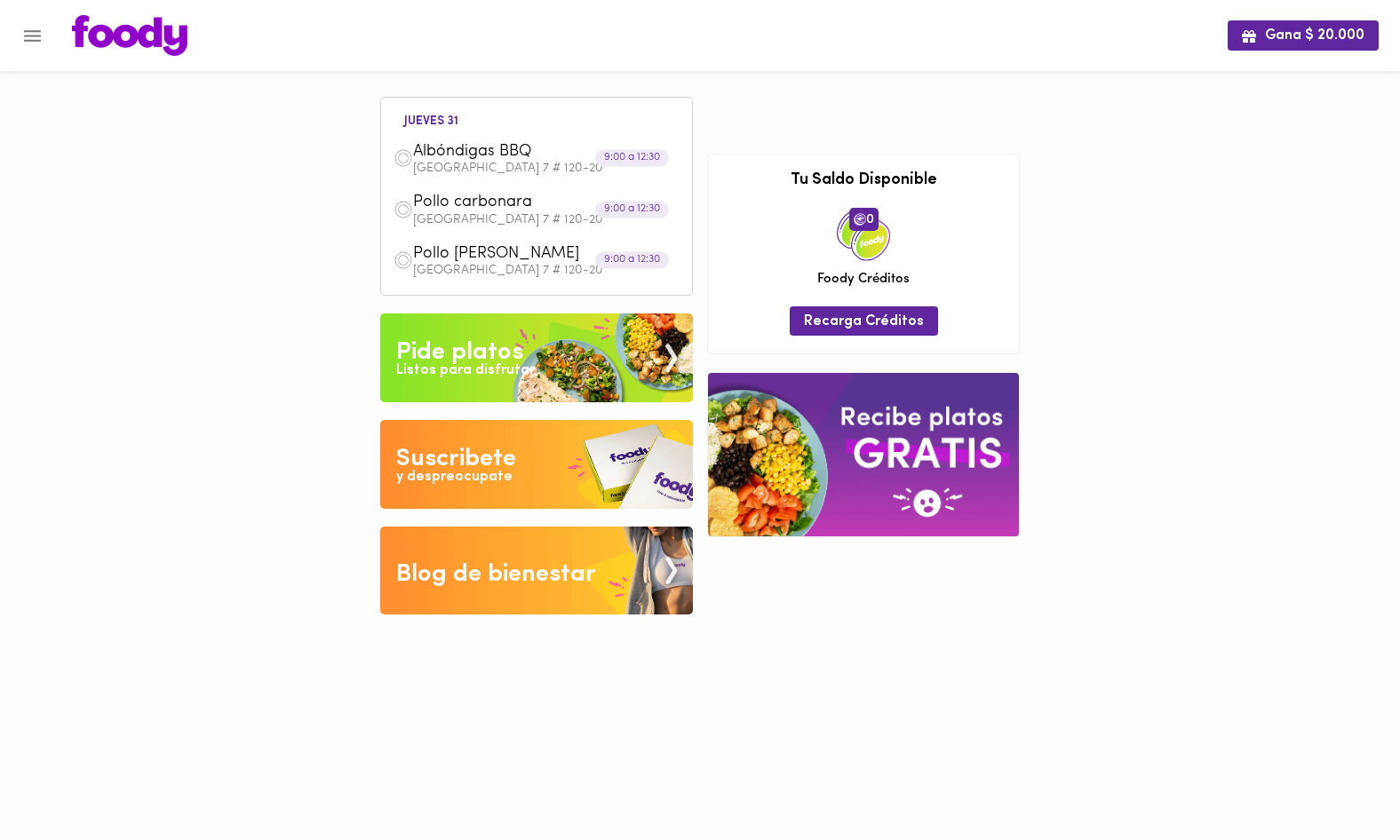 scroll, scrollTop: 0, scrollLeft: 0, axis: both 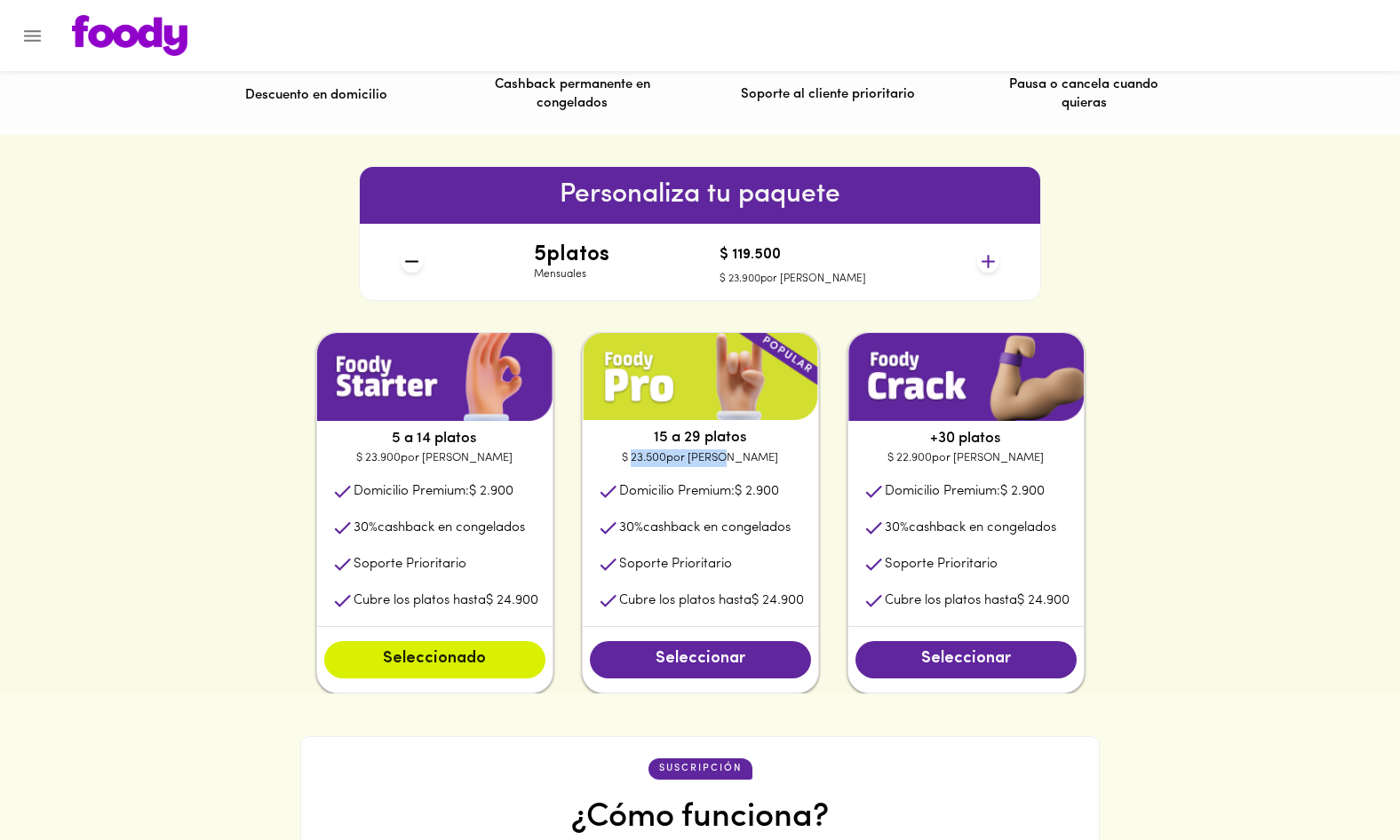 drag, startPoint x: 662, startPoint y: 456, endPoint x: 753, endPoint y: 456, distance: 91 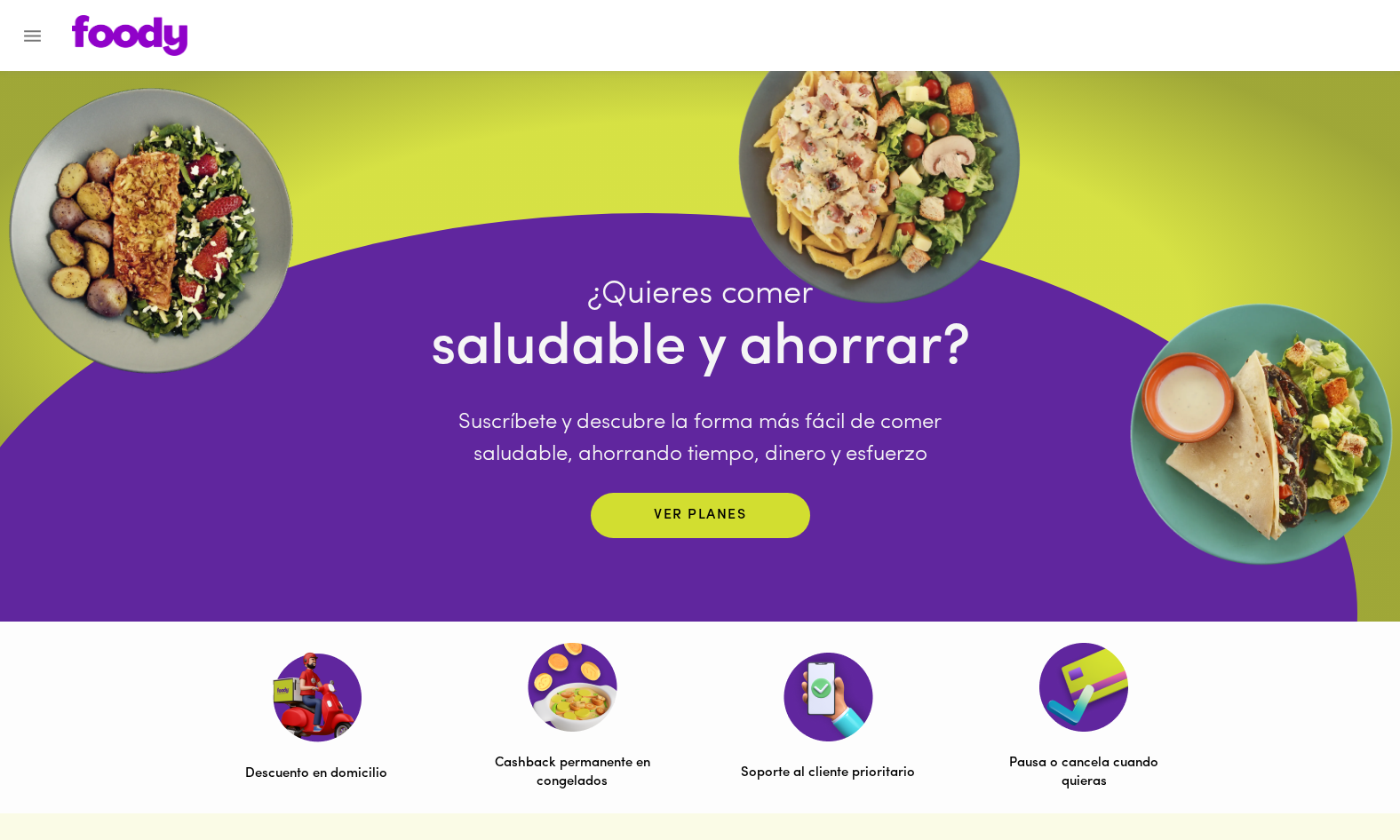 scroll, scrollTop: 0, scrollLeft: 0, axis: both 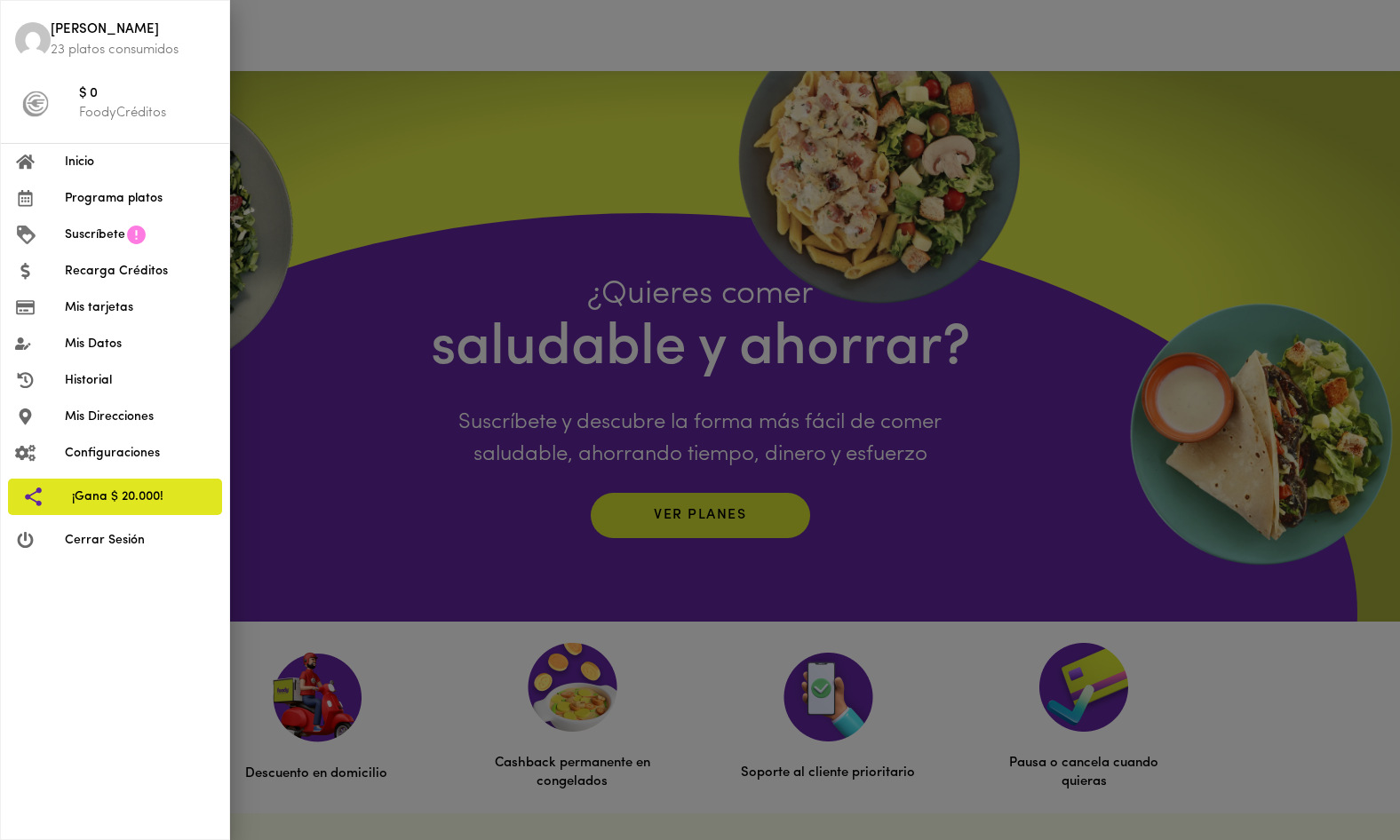 click on "Programa platos" at bounding box center [139, 198] 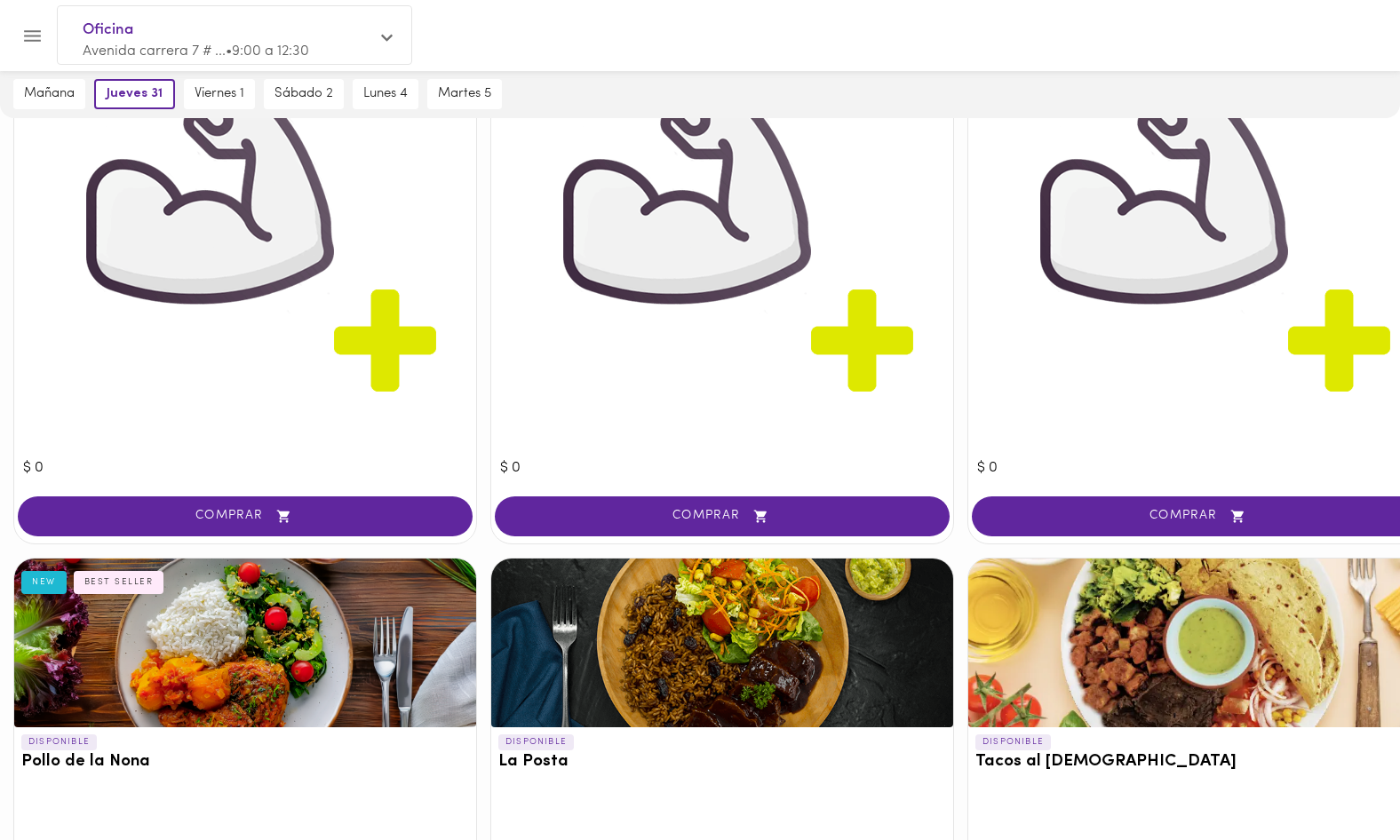 scroll, scrollTop: 1017, scrollLeft: 0, axis: vertical 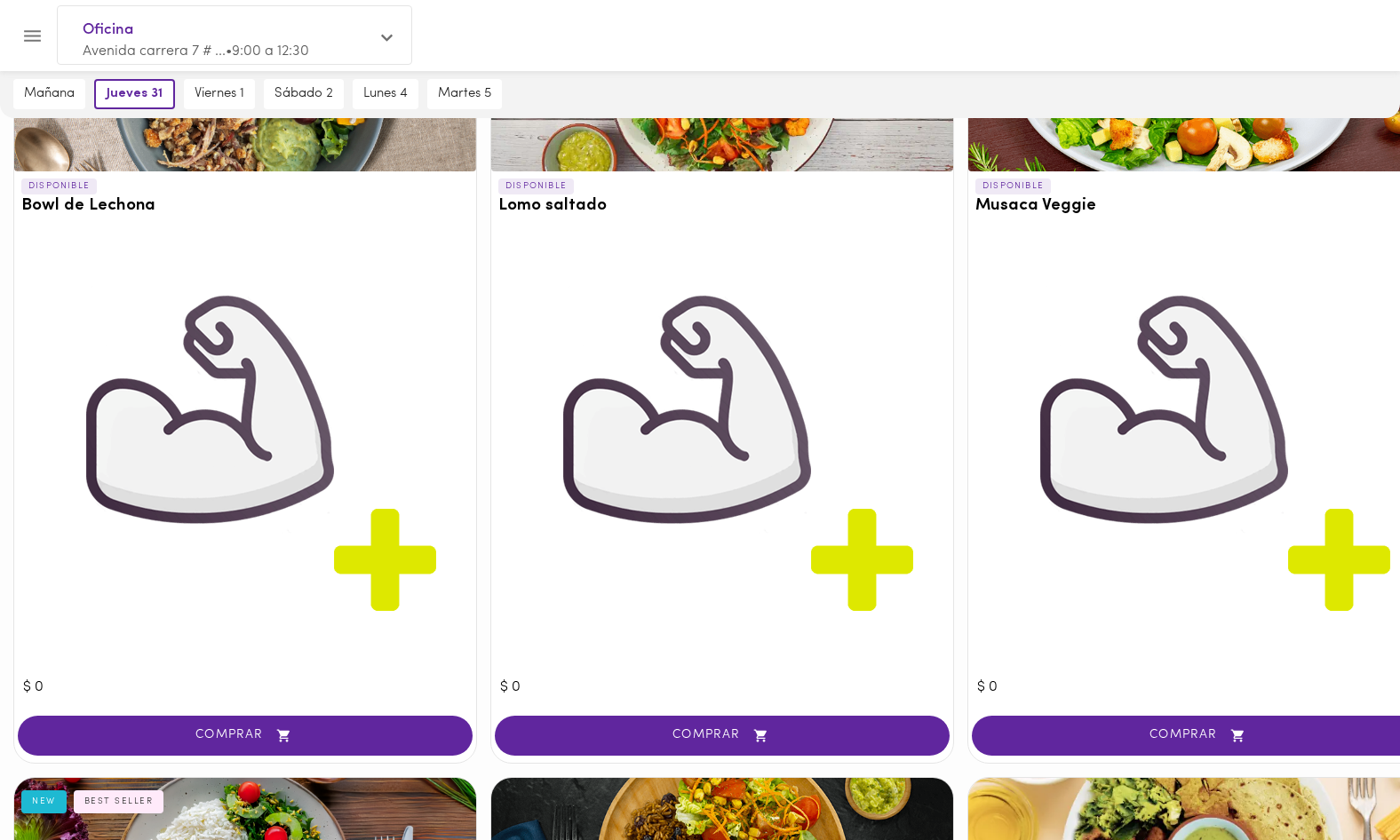 click on "viernes 1" at bounding box center (219, 94) 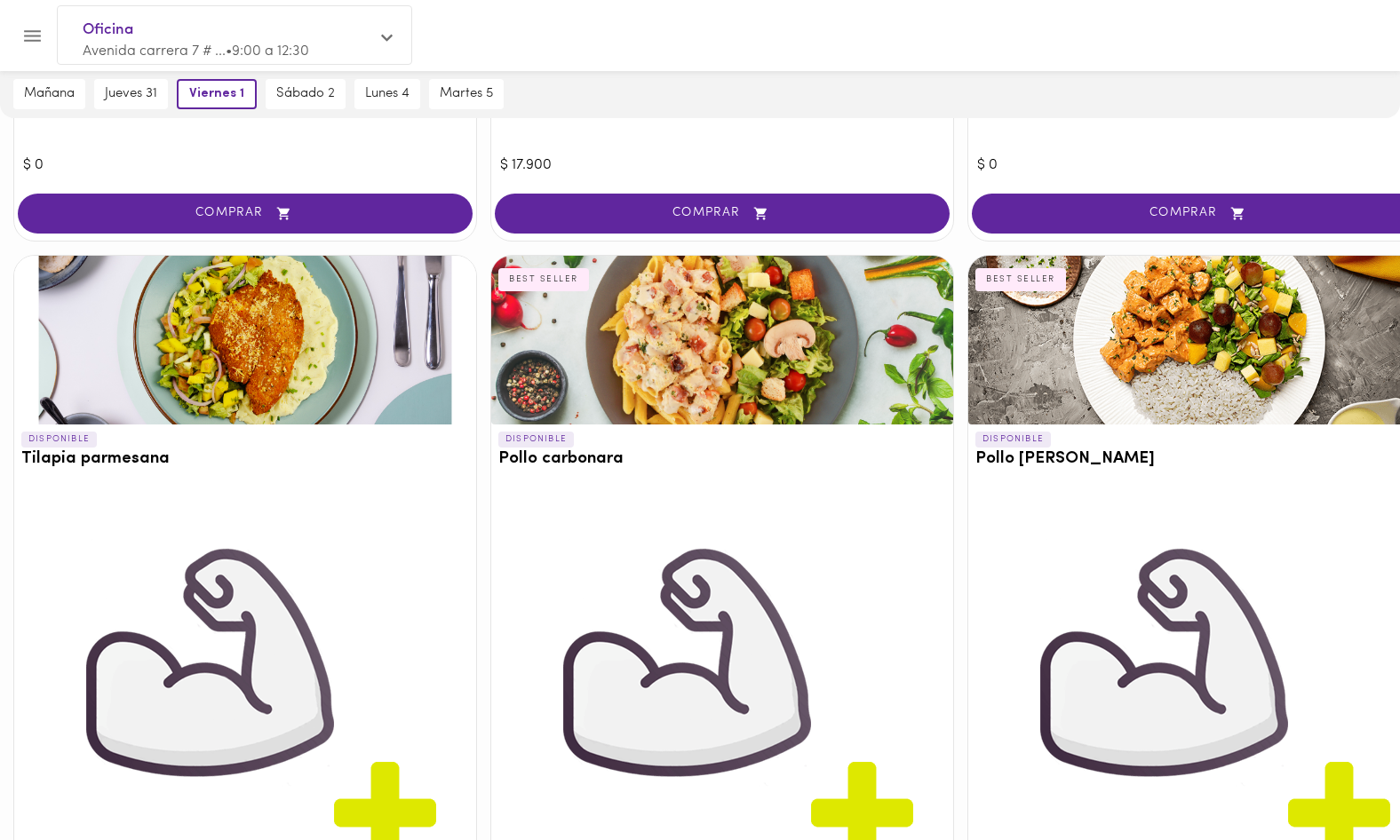 scroll, scrollTop: 4199, scrollLeft: 0, axis: vertical 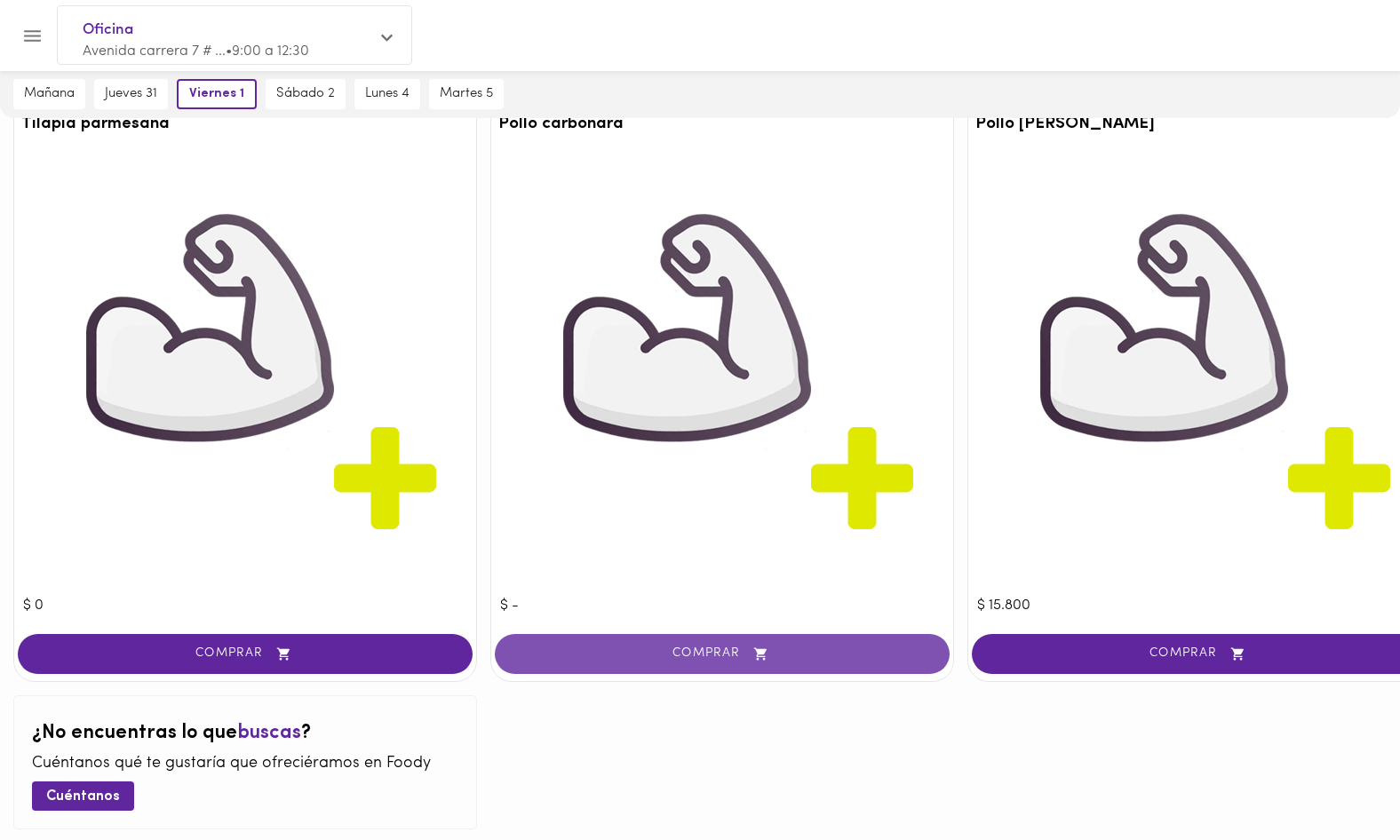 click on "COMPRAR" at bounding box center (722, 654) 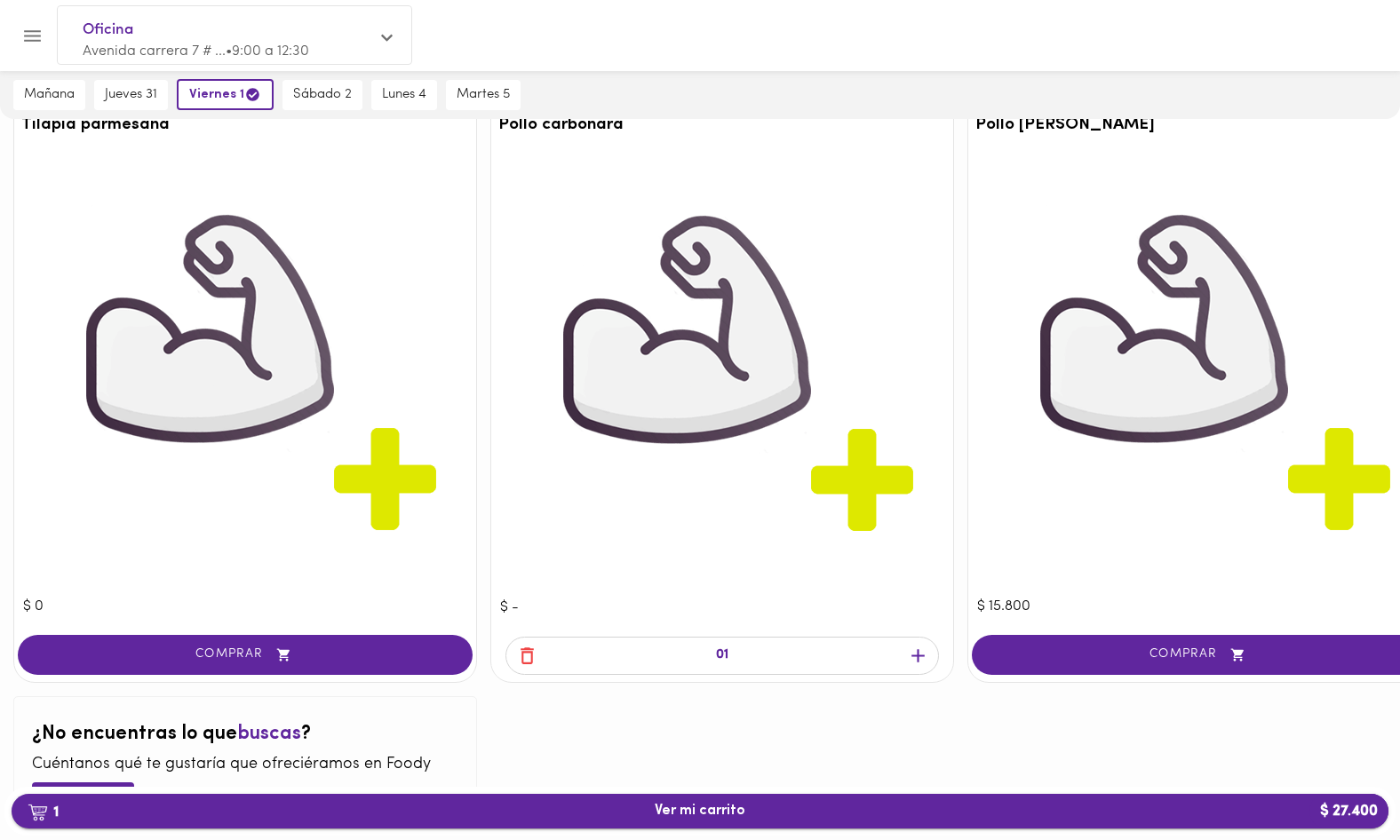 click on "1 Ver mi carrito $ 27.400" at bounding box center [700, 811] 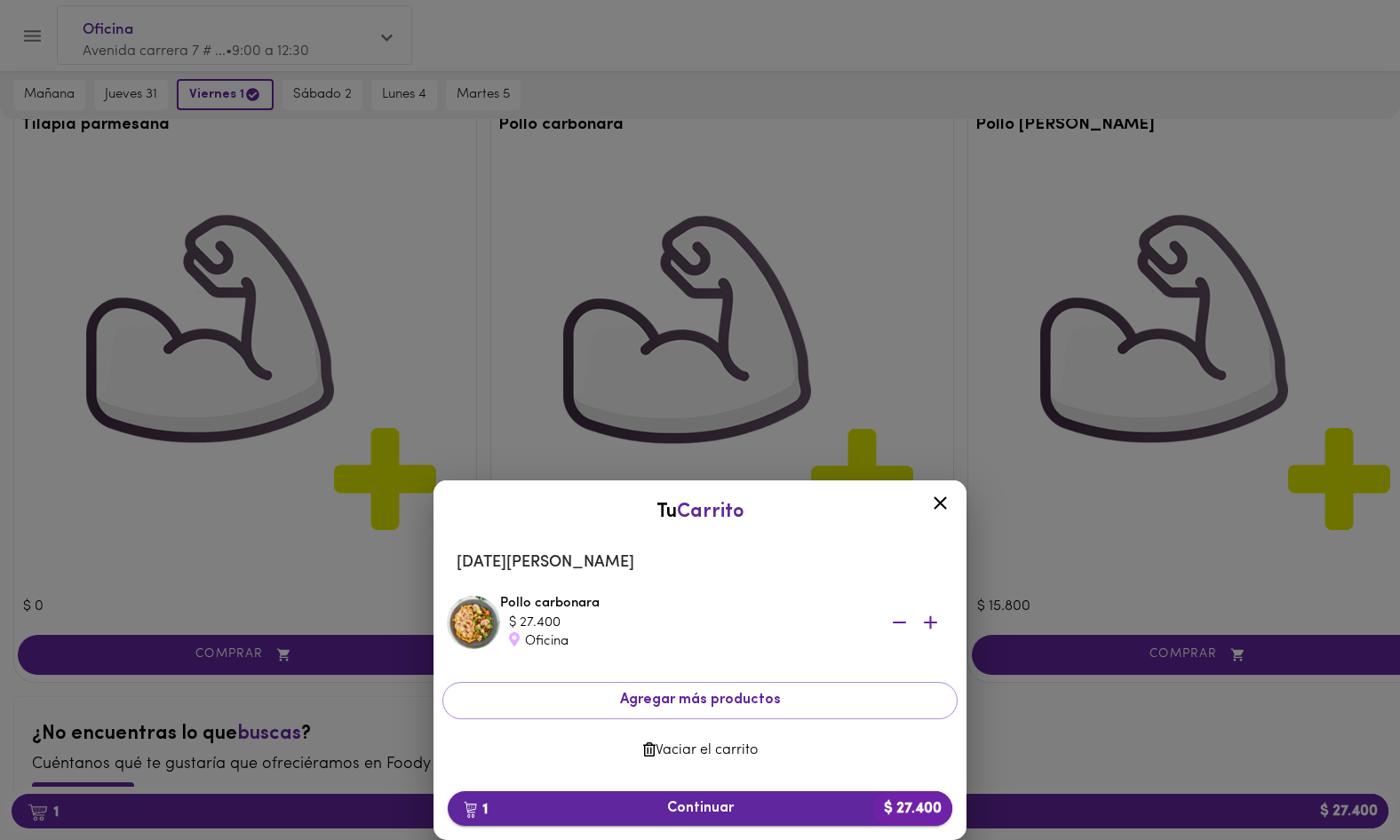 click on "1 Continuar $ 27.400" at bounding box center (700, 808) 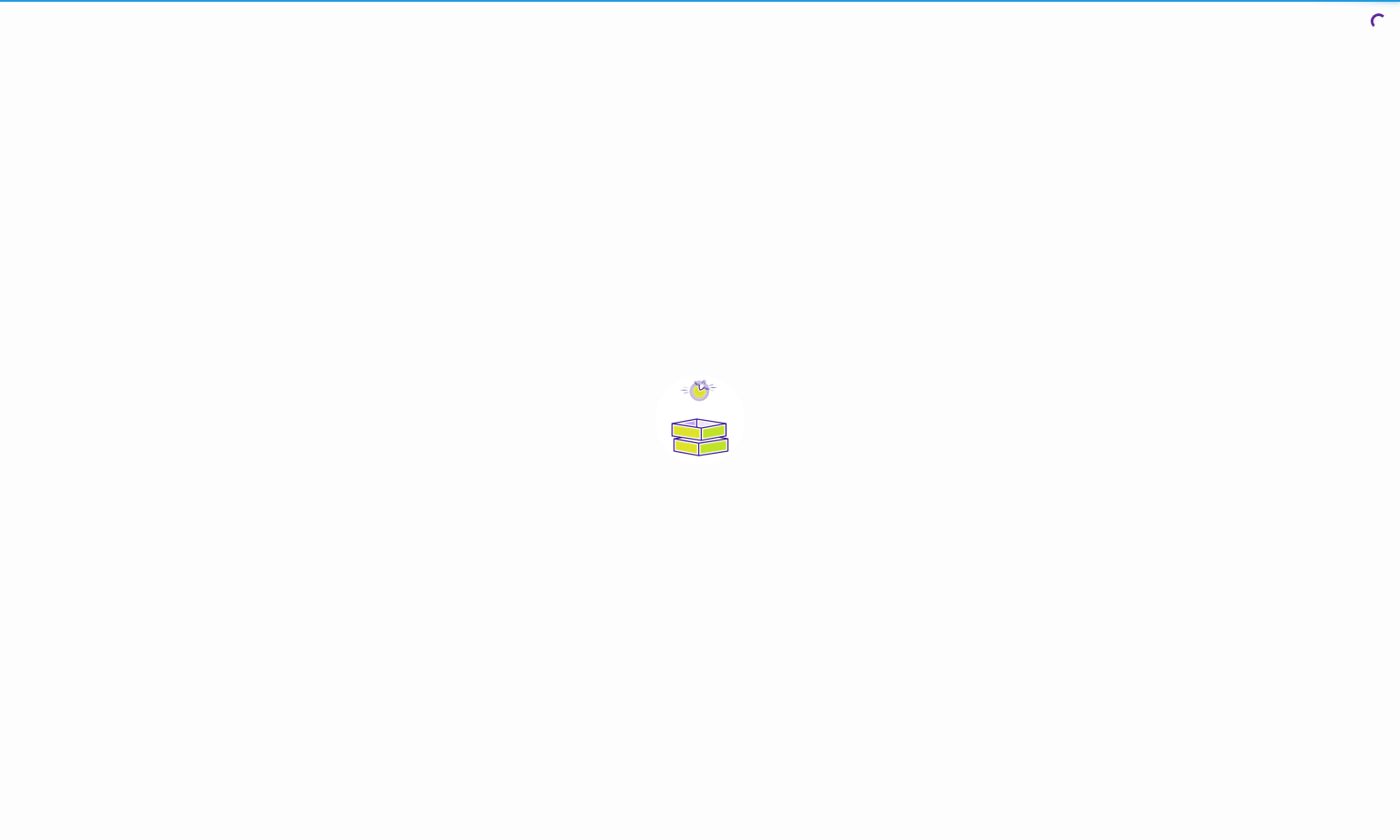 scroll, scrollTop: 0, scrollLeft: 0, axis: both 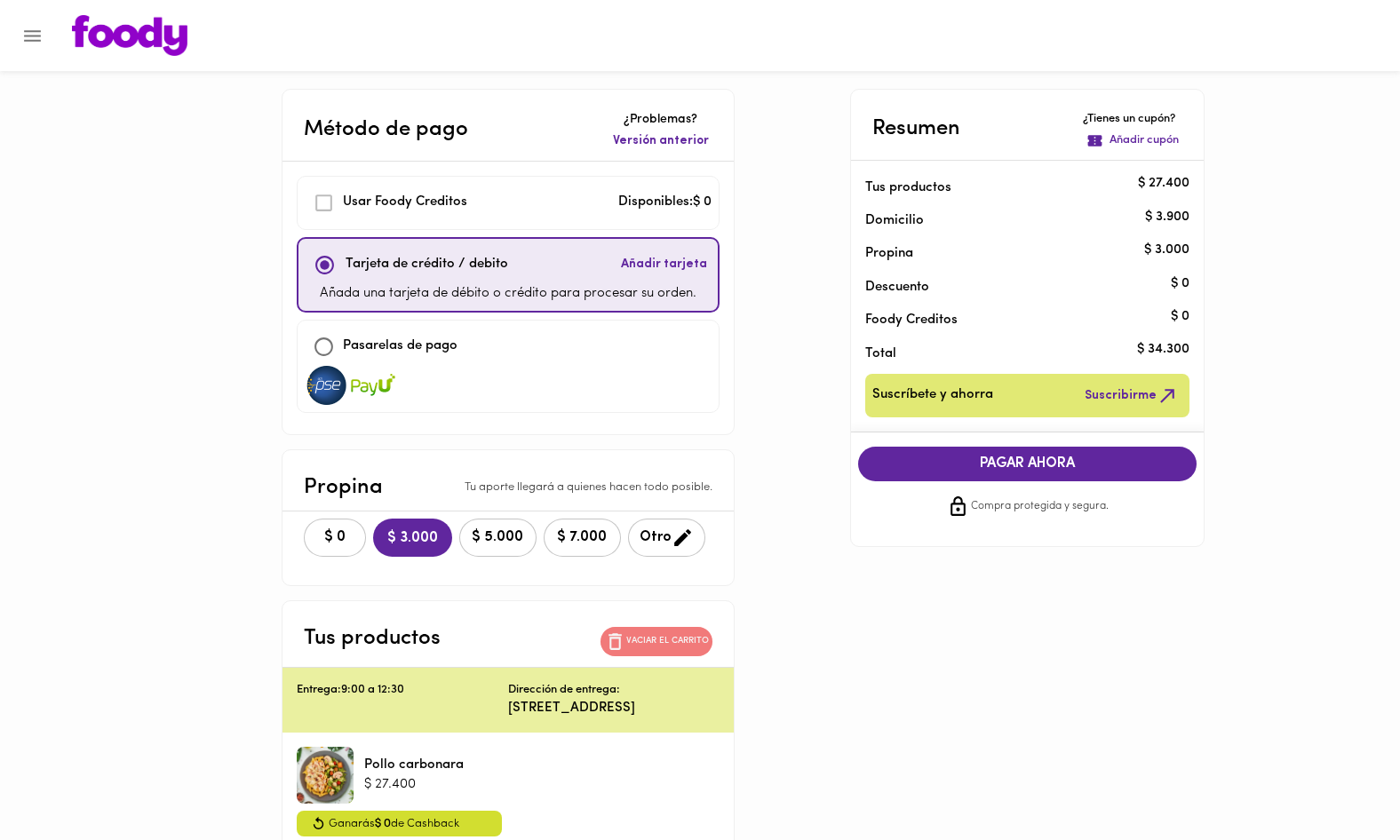 click on "Vaciar el carrito" at bounding box center (667, 641) 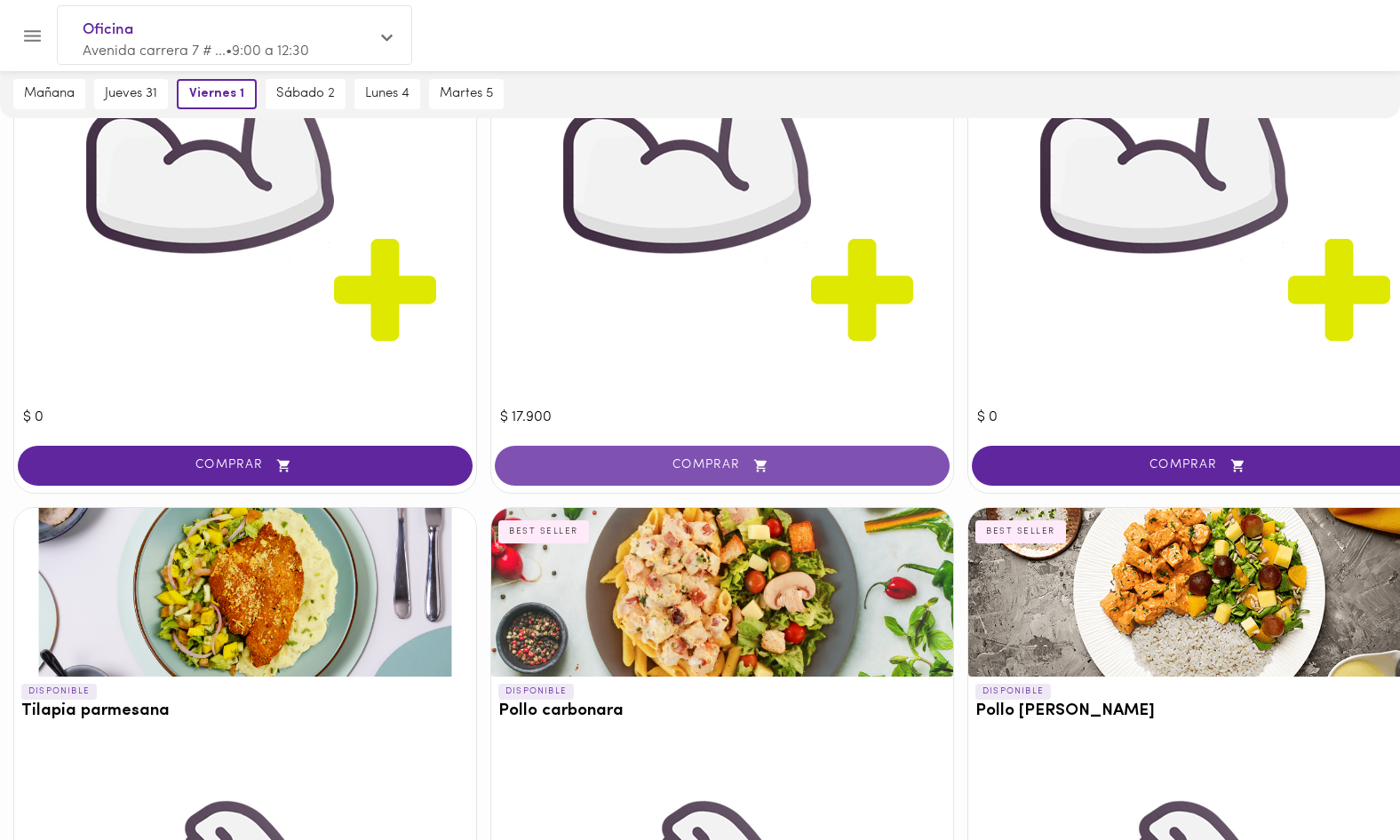 scroll, scrollTop: 3407, scrollLeft: 0, axis: vertical 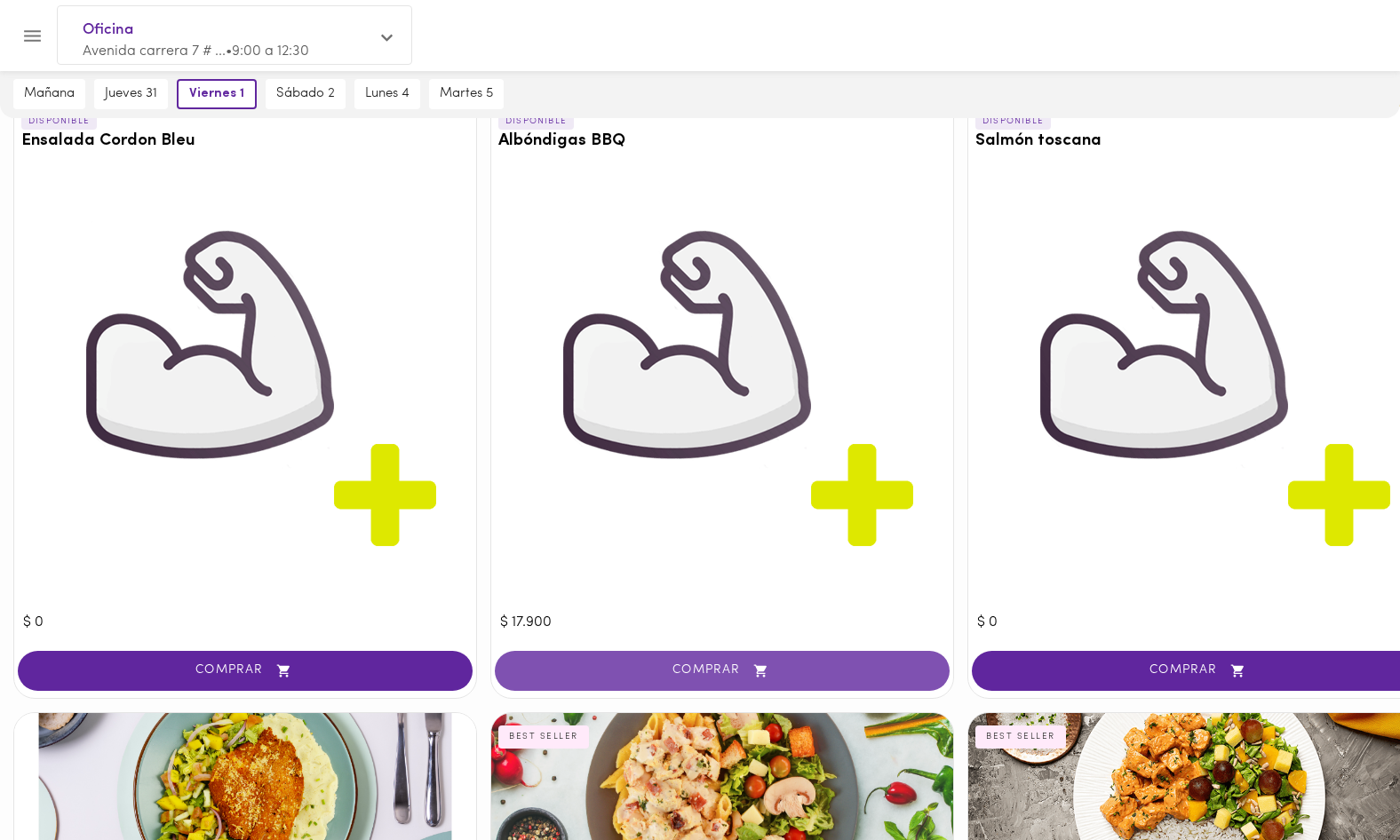 click on "COMPRAR" at bounding box center [722, 670] 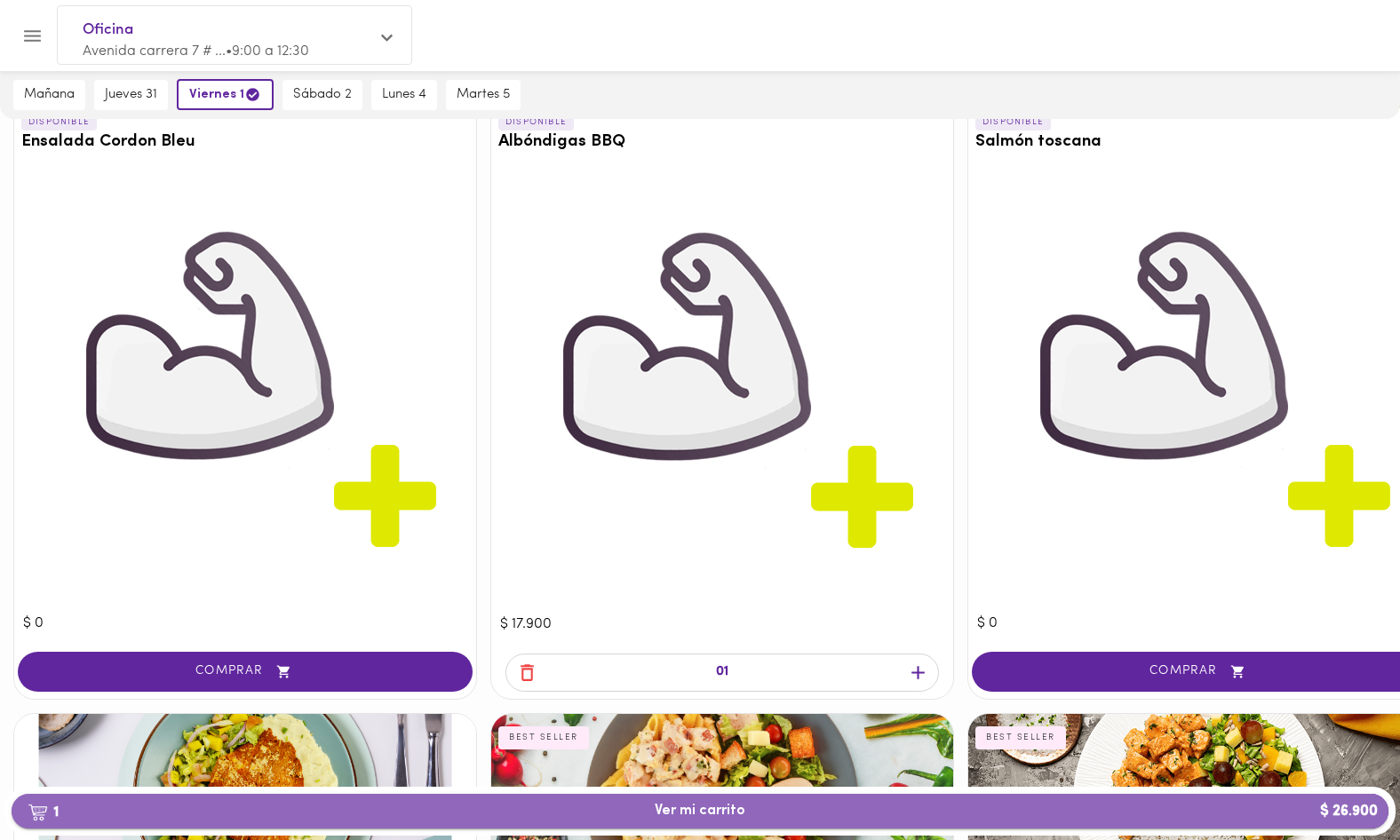 click on "1 Ver mi carrito $ 26.900" at bounding box center (700, 811) 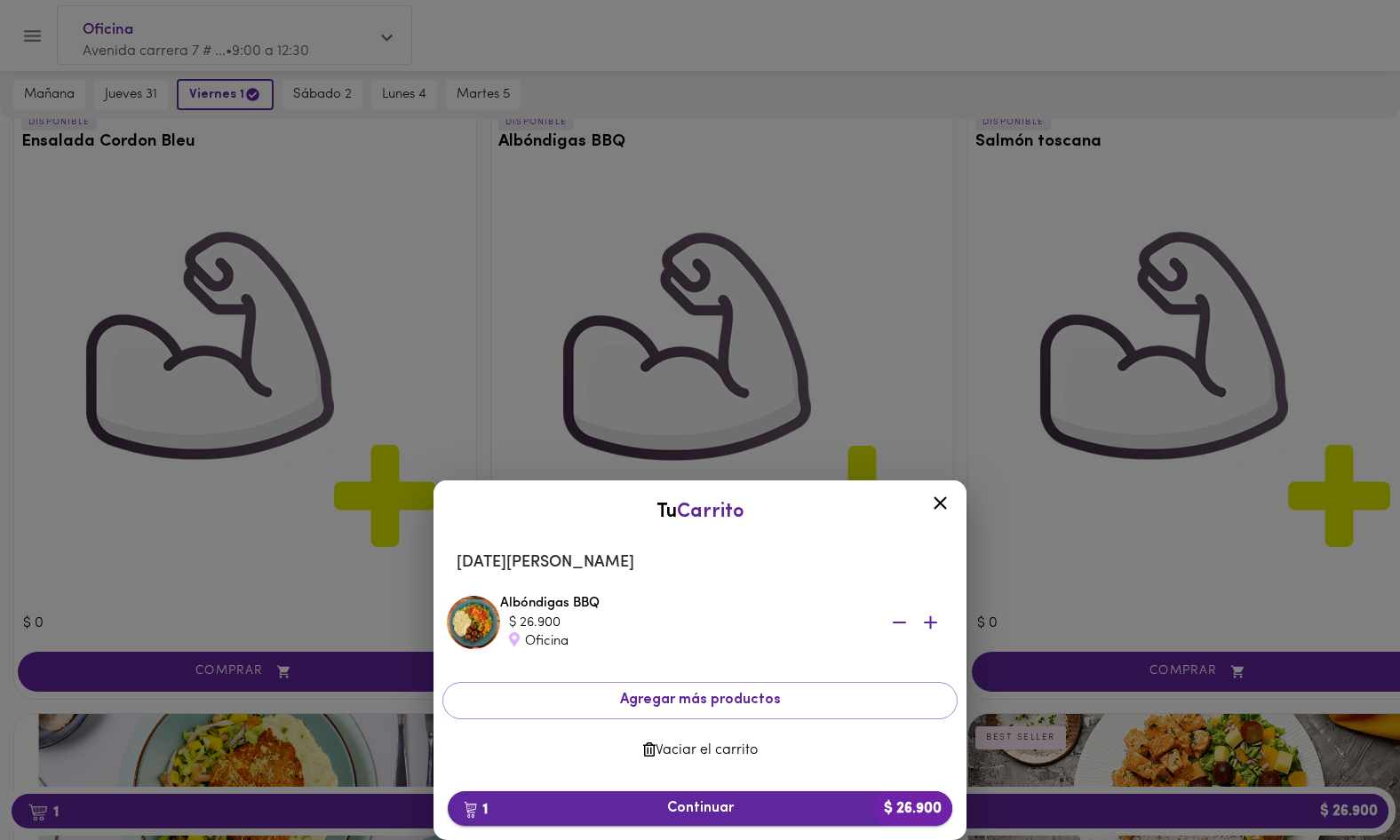 click on "1 Continuar $ 26.900" at bounding box center (700, 808) 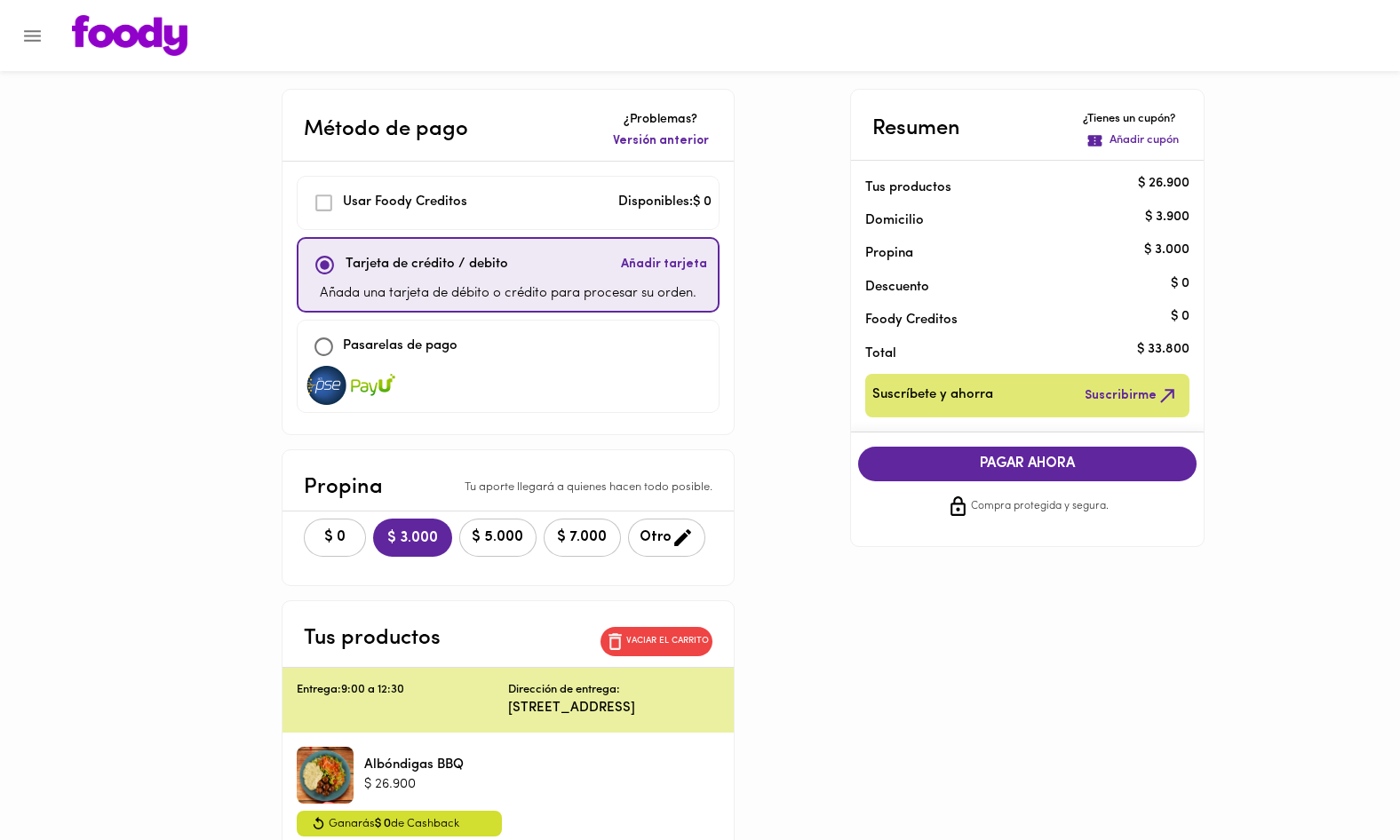 scroll, scrollTop: 0, scrollLeft: 0, axis: both 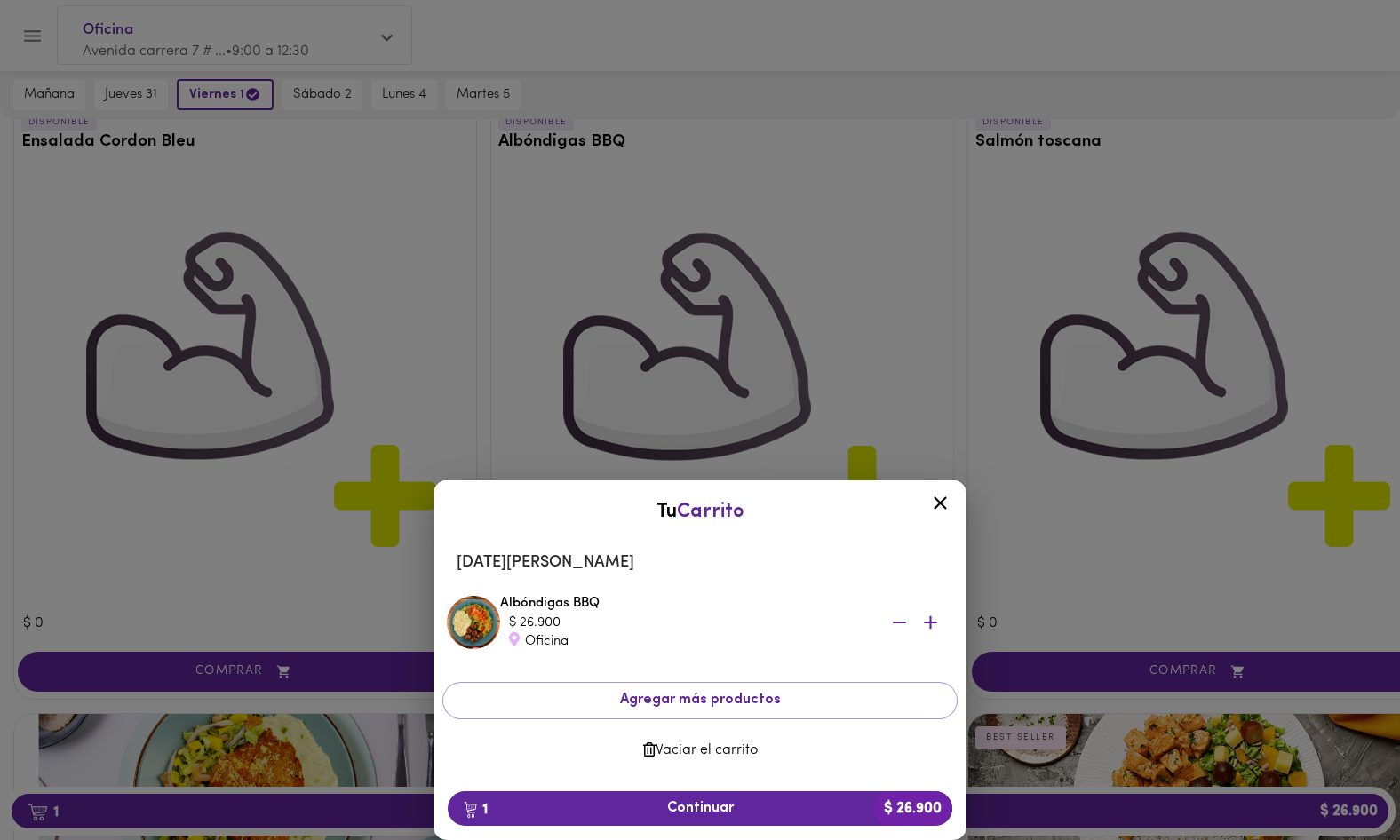 click 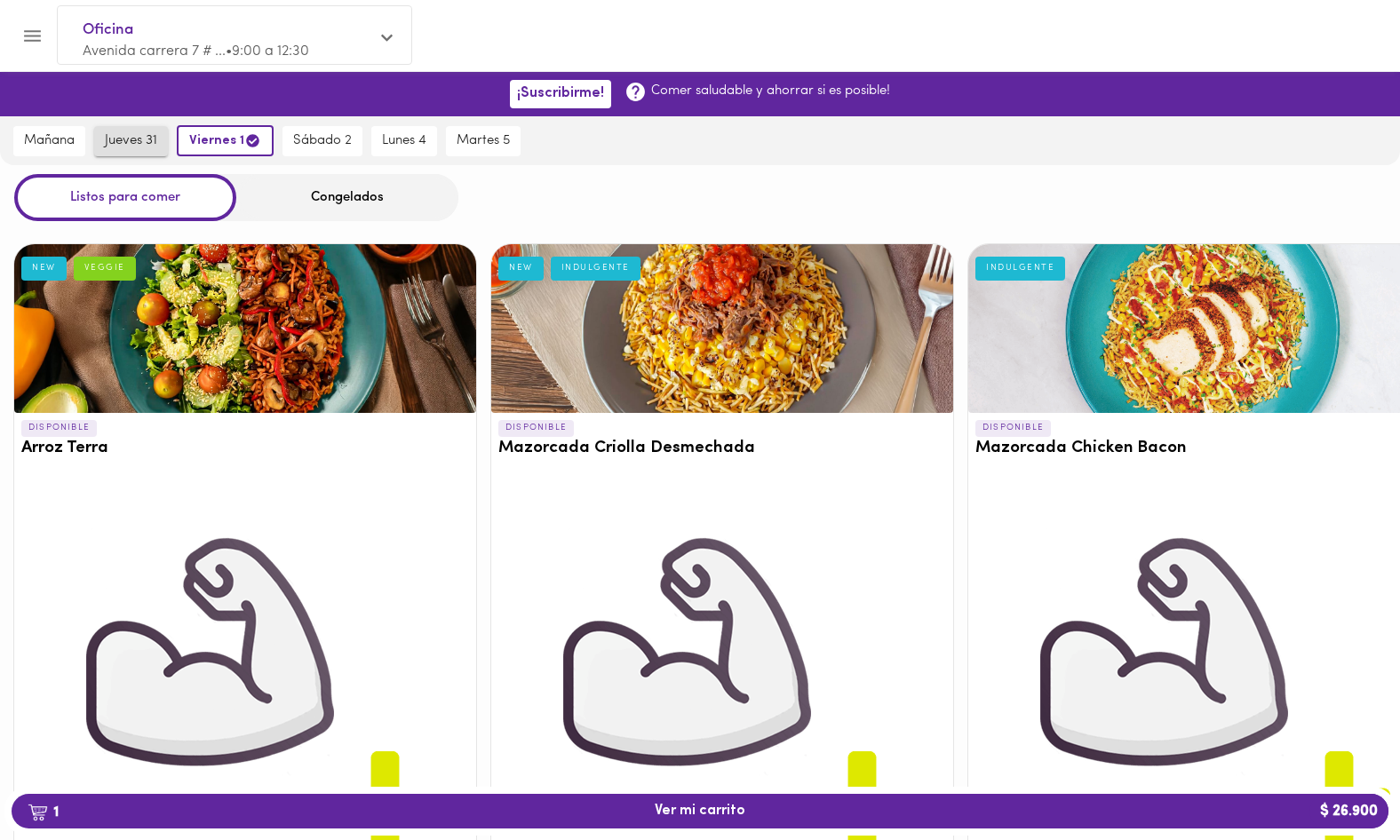 scroll, scrollTop: 0, scrollLeft: 0, axis: both 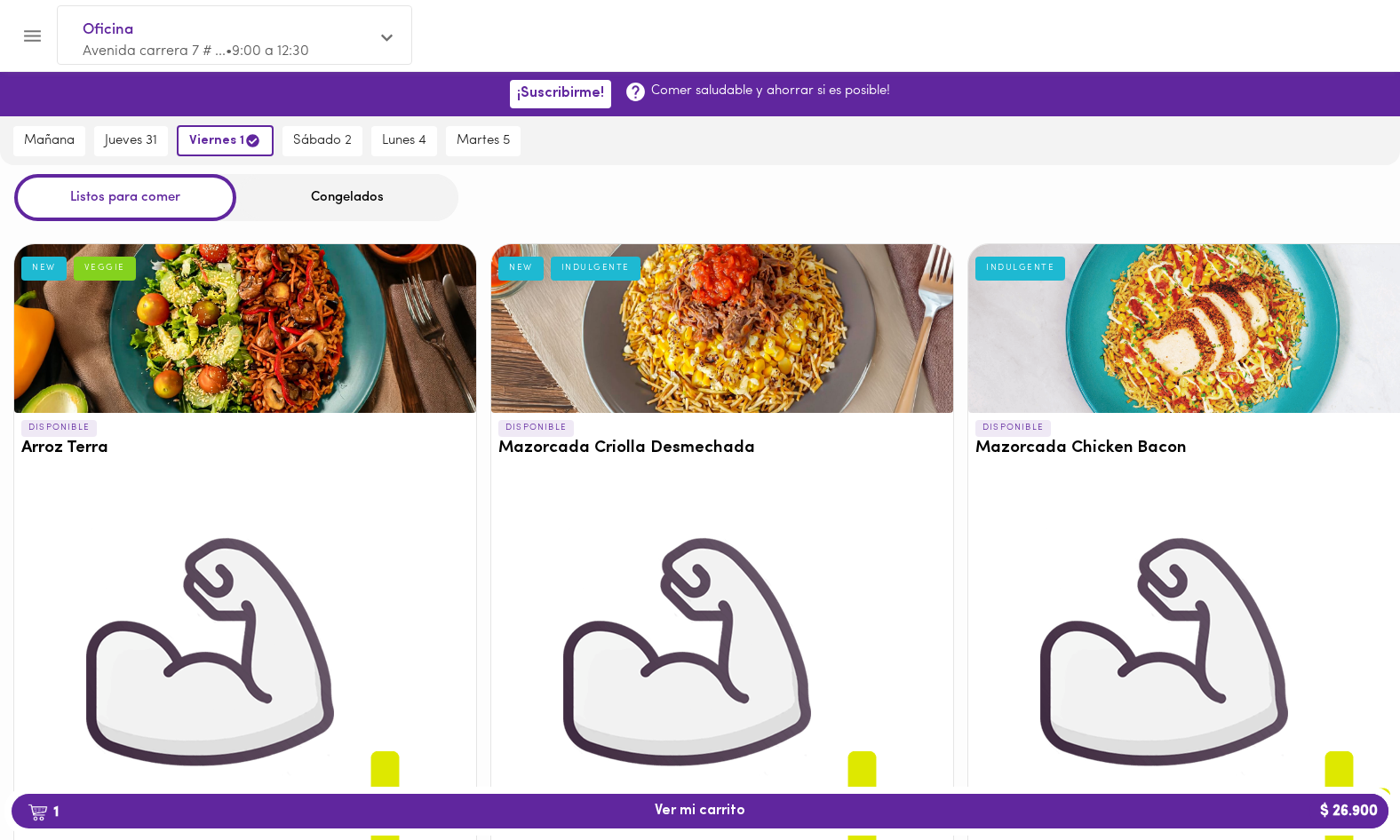 click 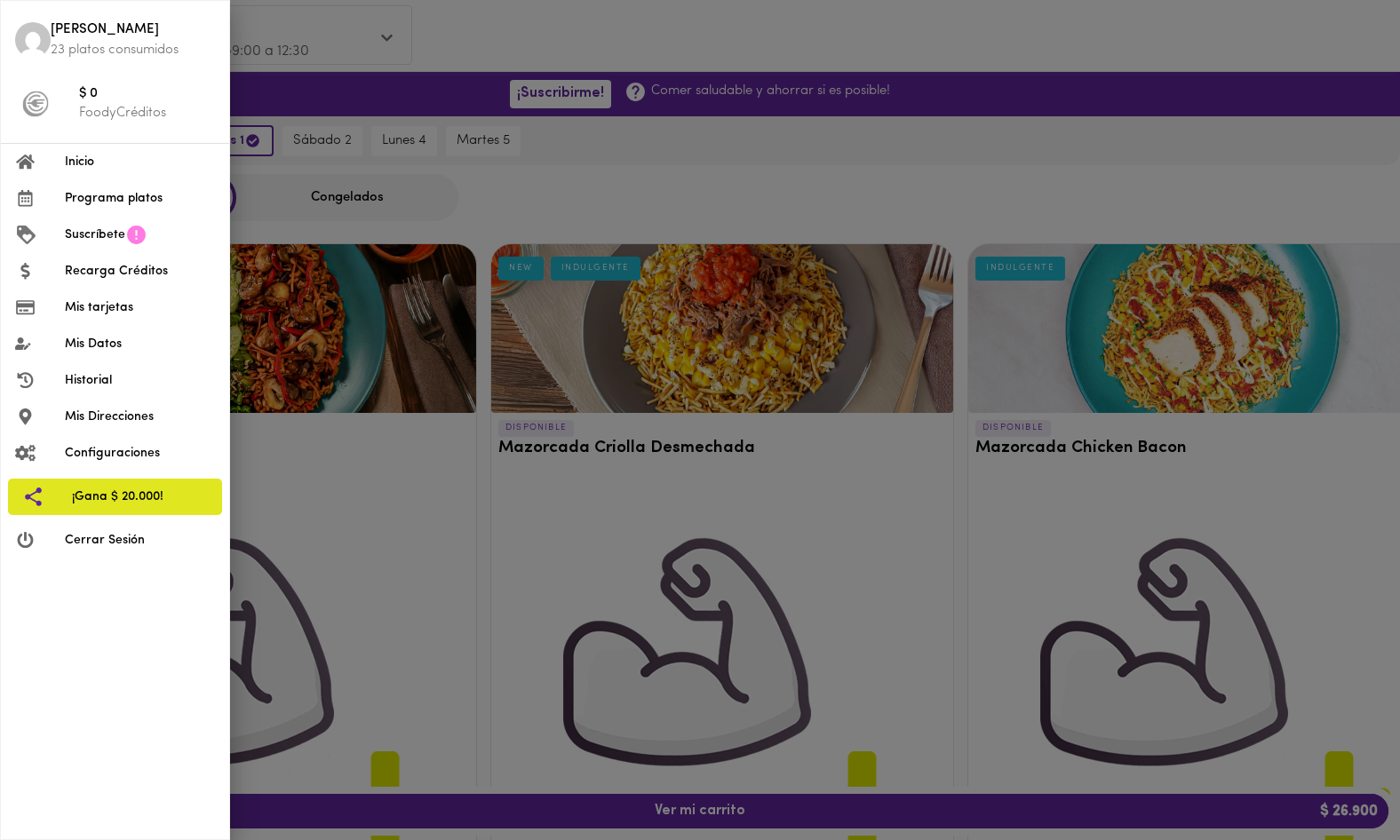 click at bounding box center [700, 420] 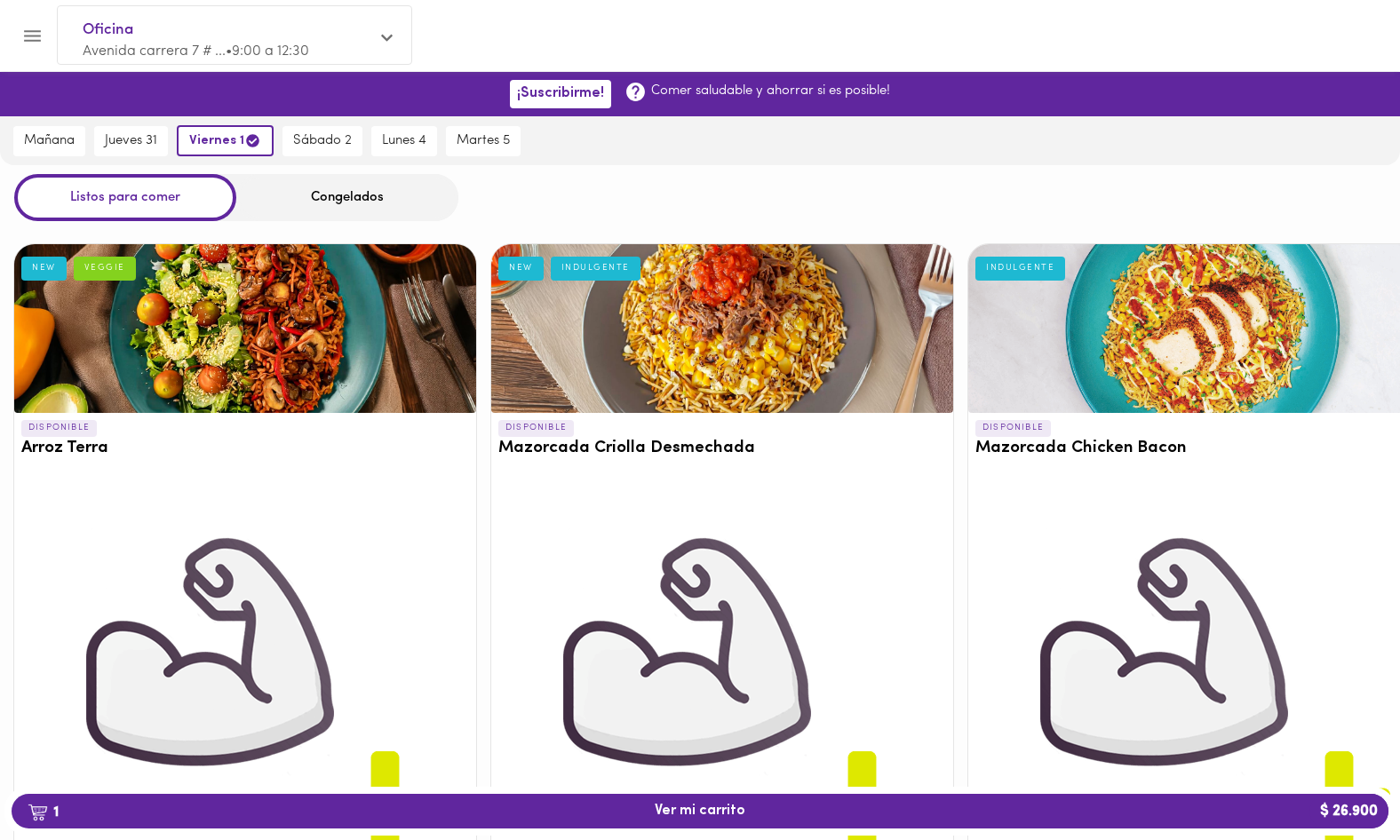 click 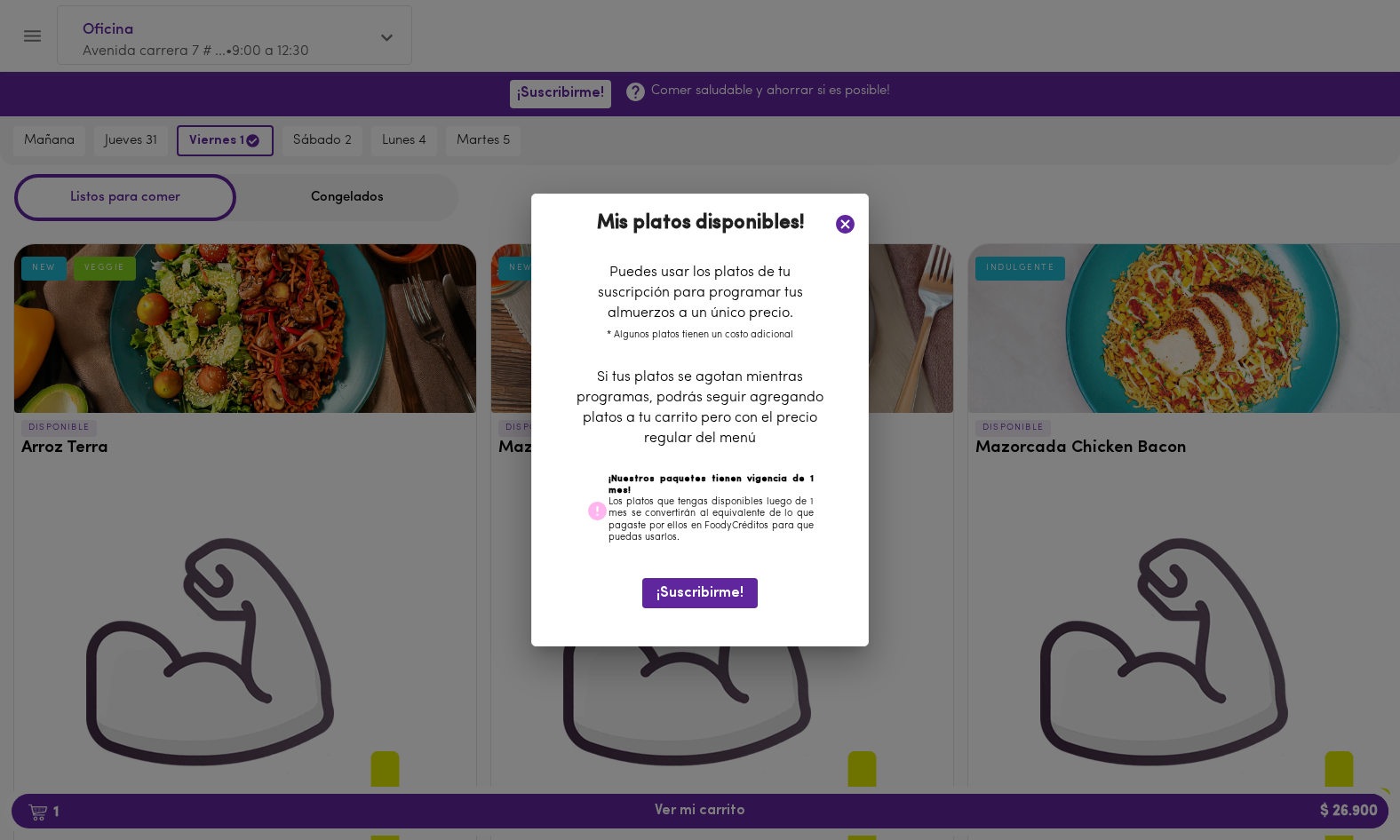 scroll, scrollTop: 0, scrollLeft: 0, axis: both 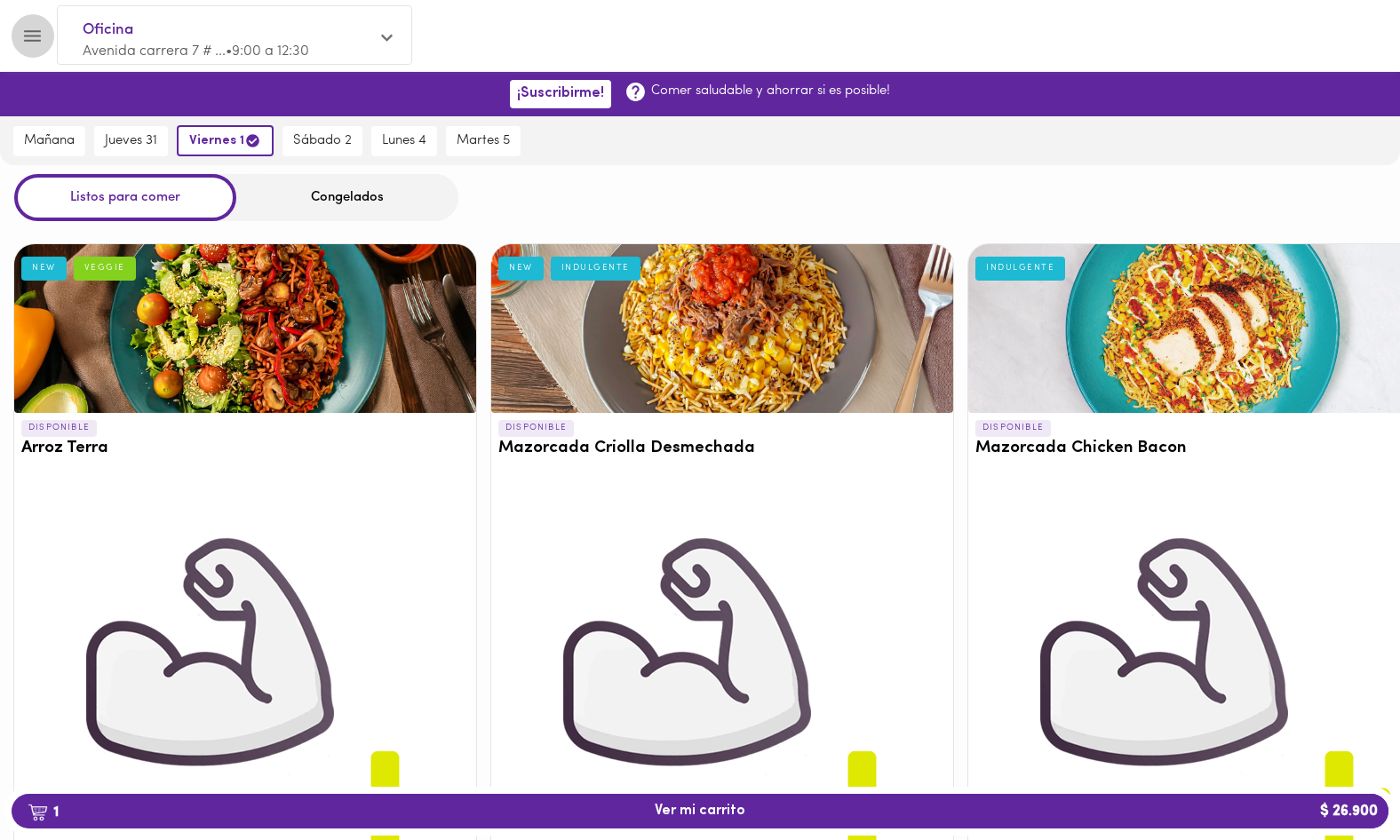 click 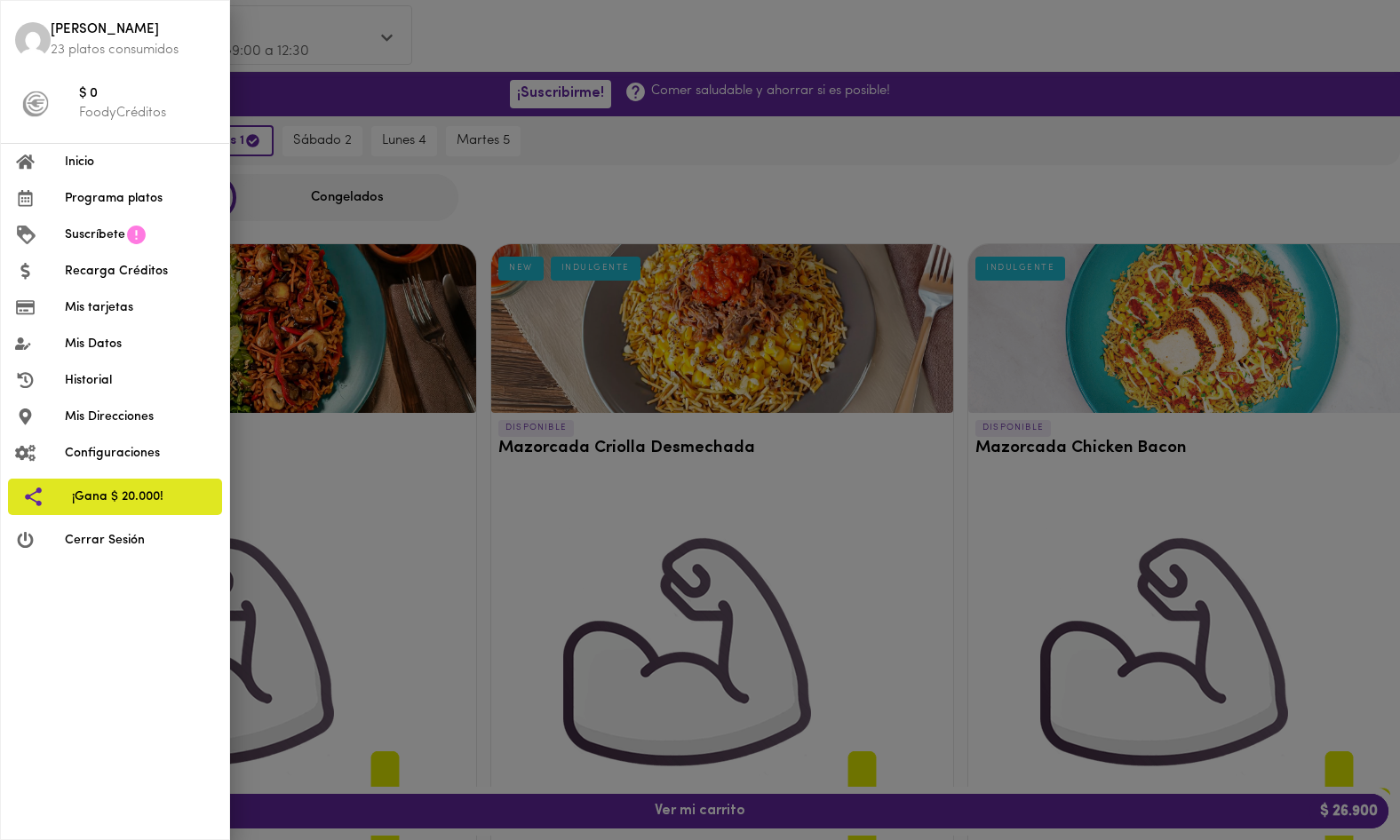 click on "23 platos consumidos" at bounding box center [132, 50] 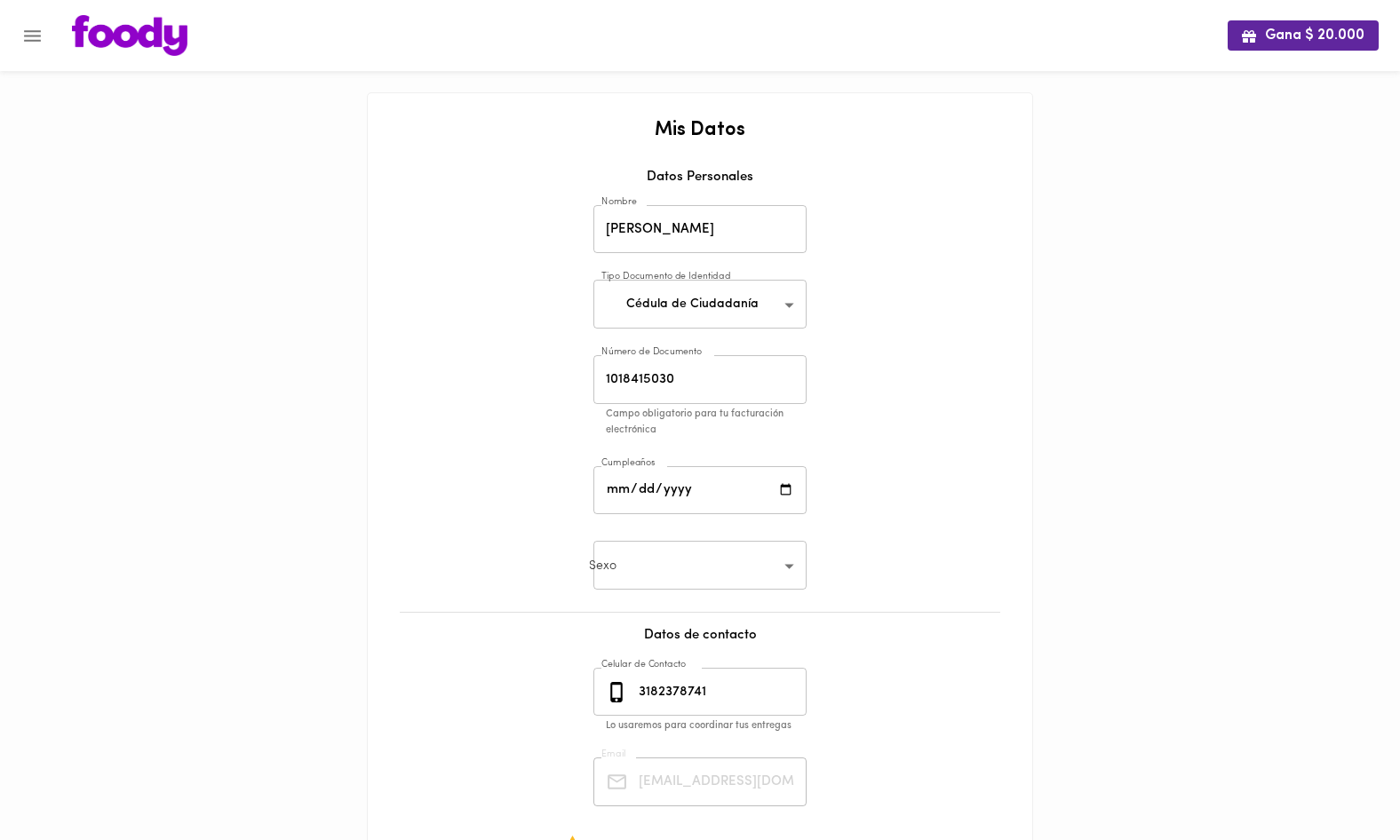 click 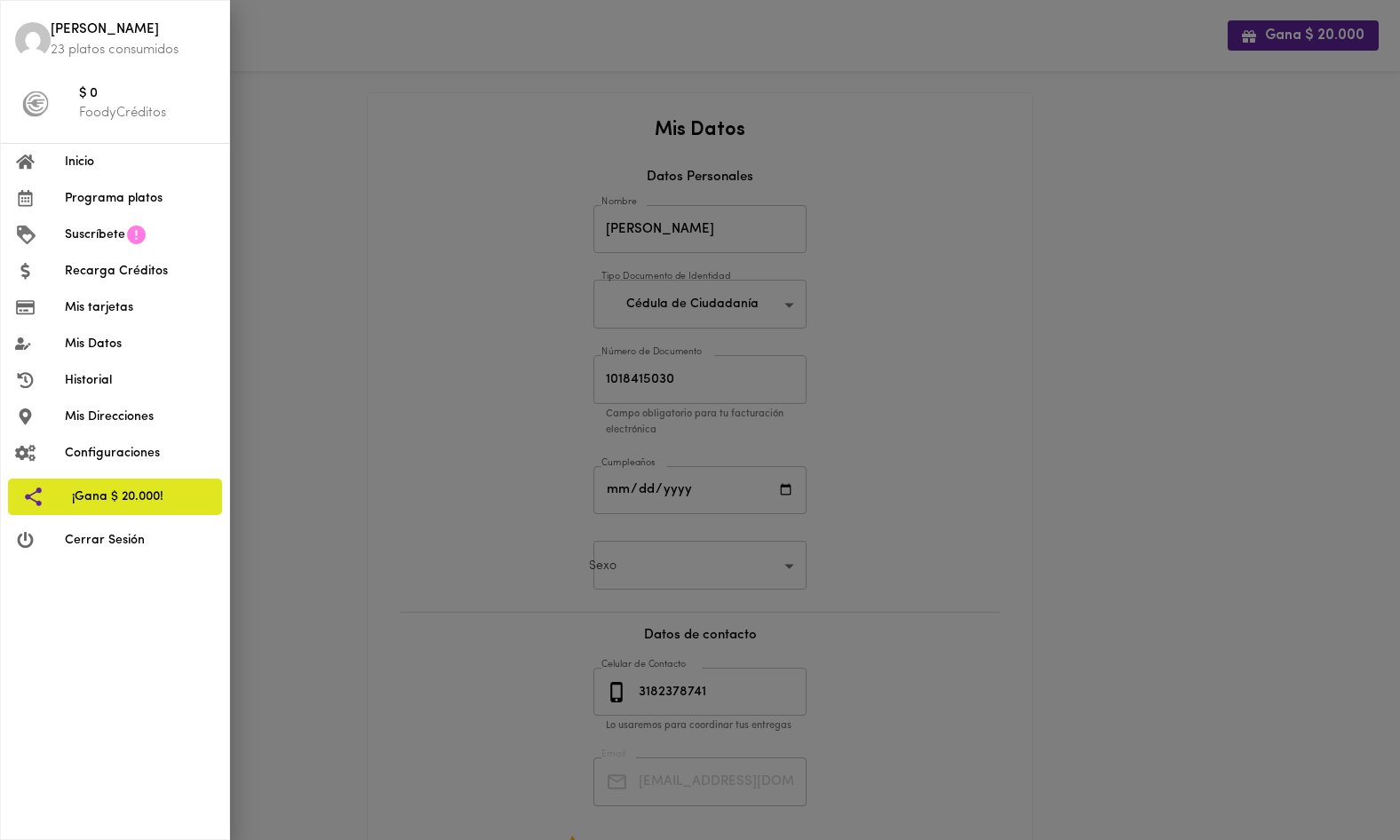 click on "Historial" at bounding box center [139, 380] 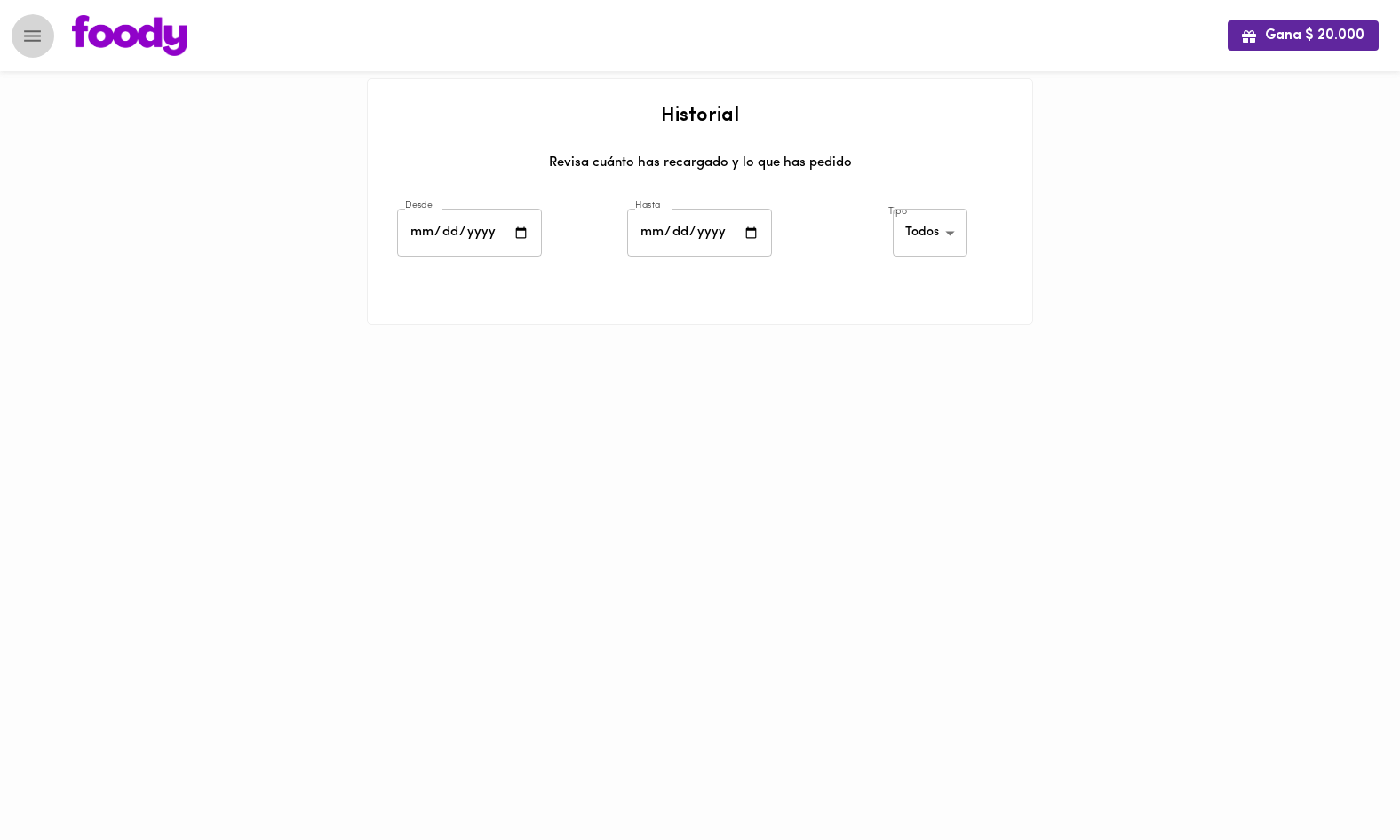 click 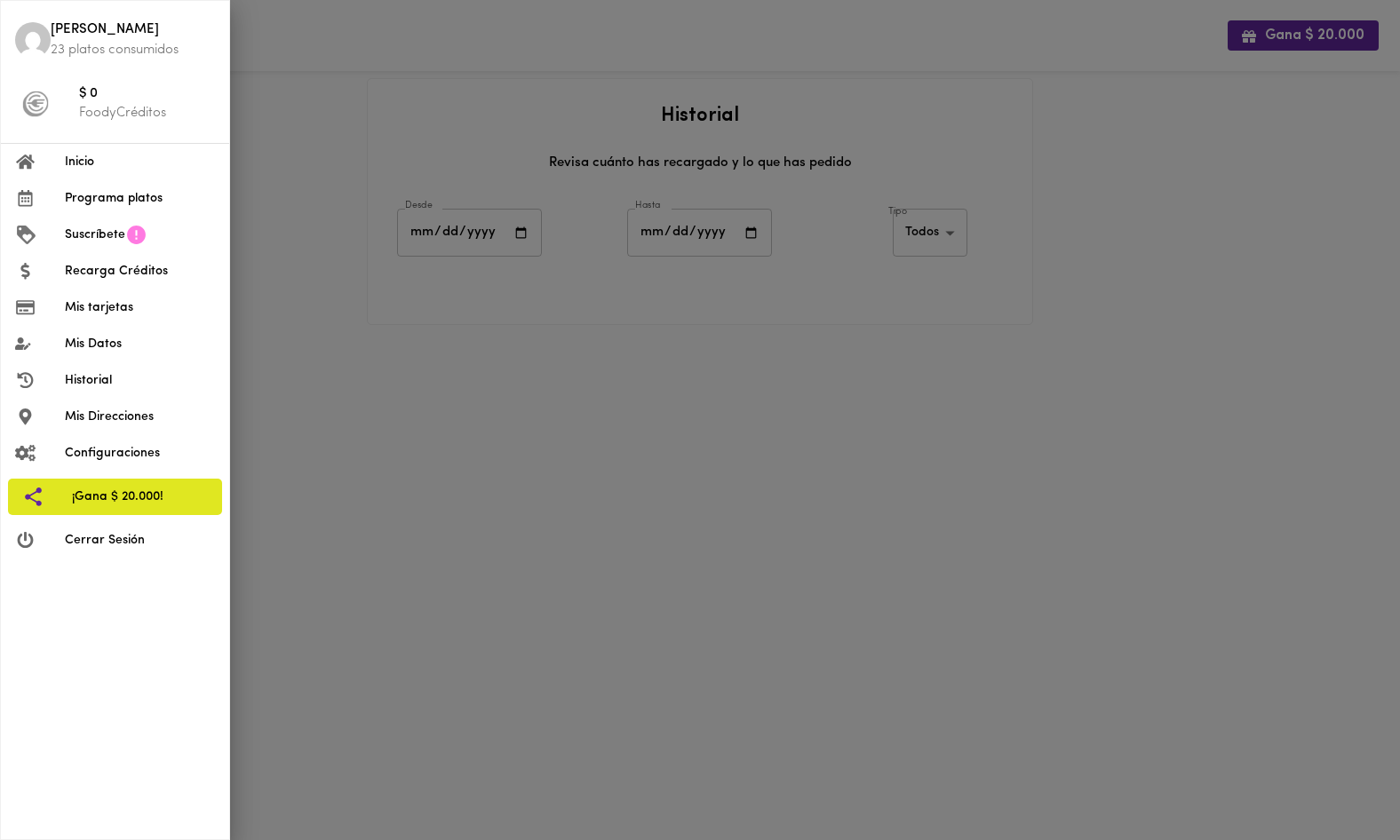click on "Cerrar Sesión" at bounding box center [139, 540] 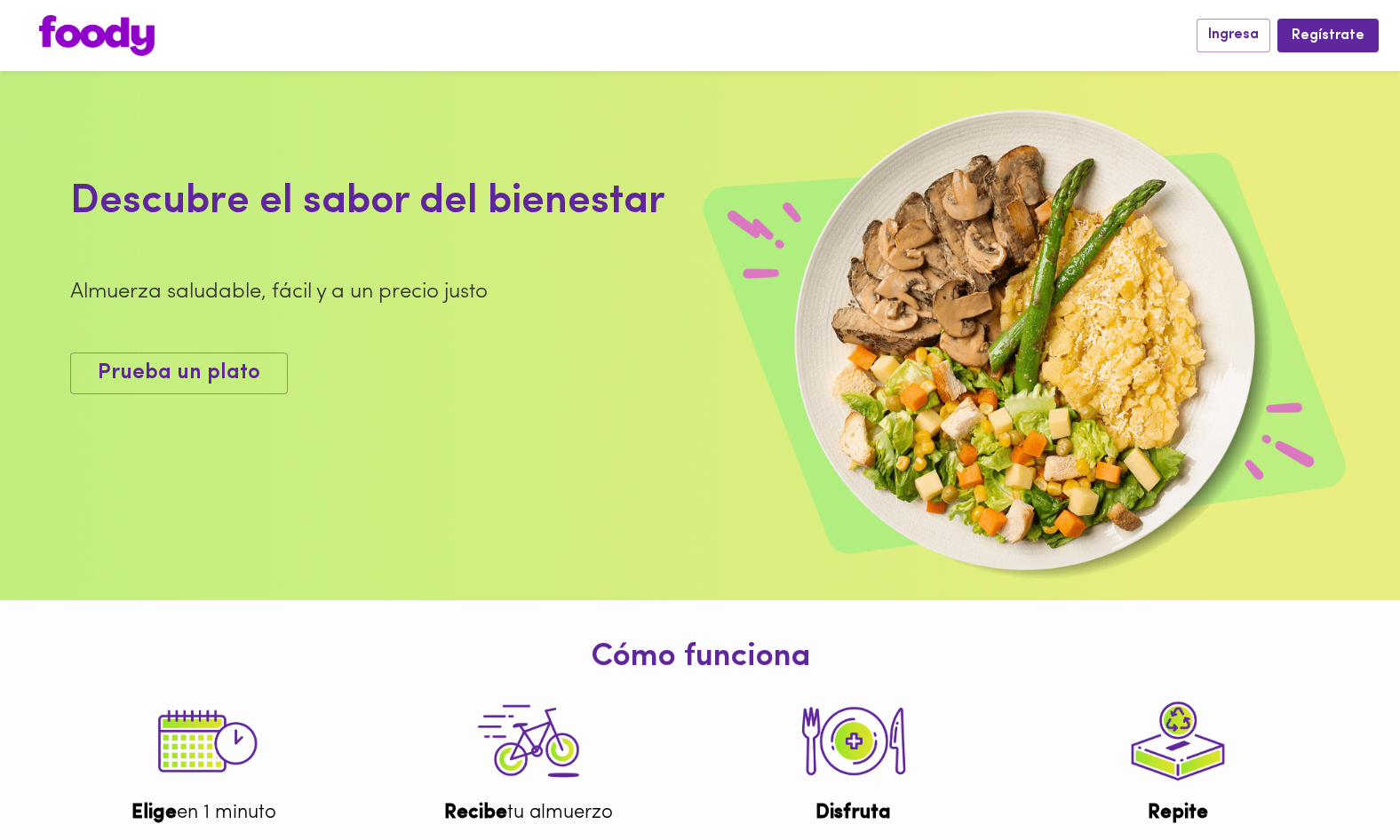 scroll, scrollTop: 0, scrollLeft: 0, axis: both 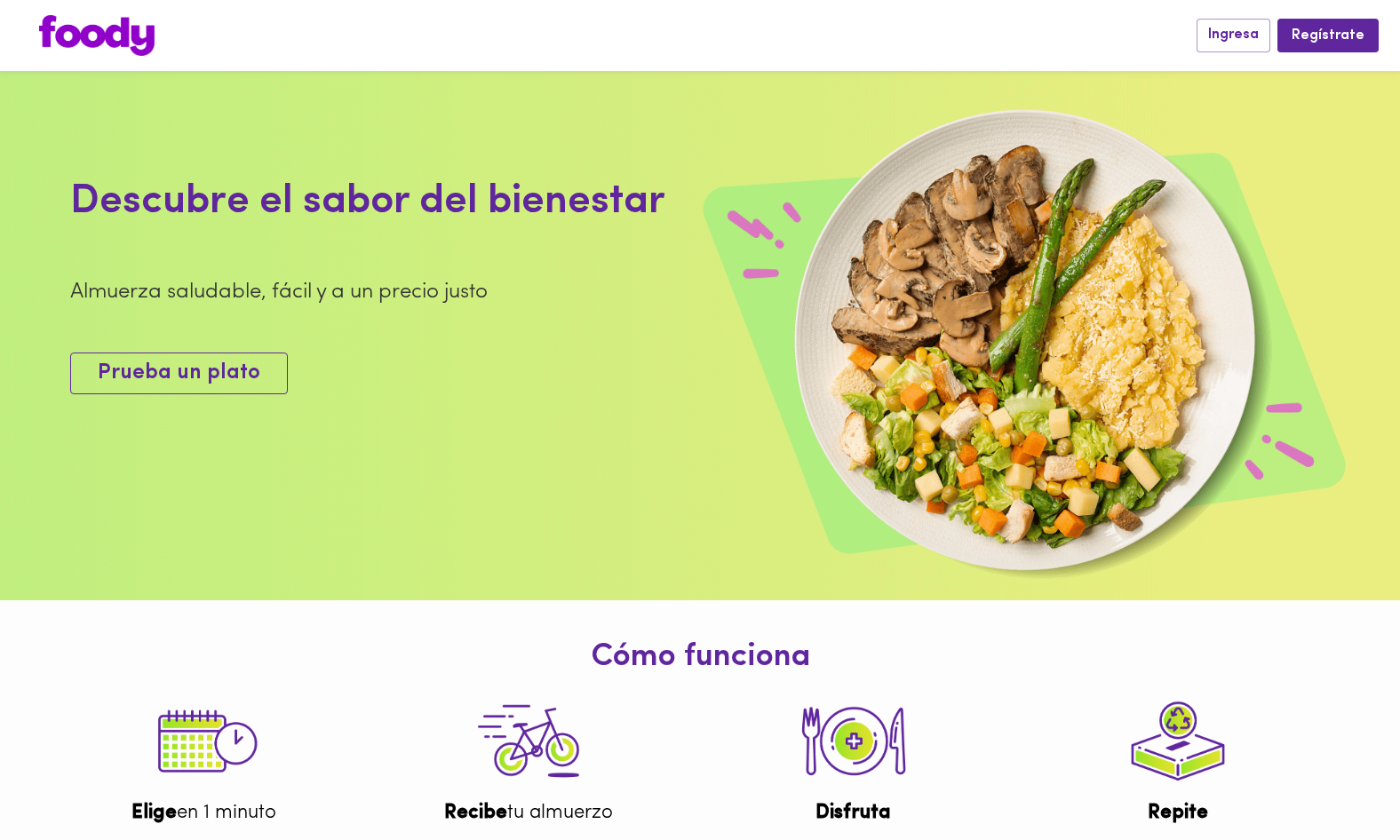 click on "Prueba un plato" at bounding box center [179, 373] 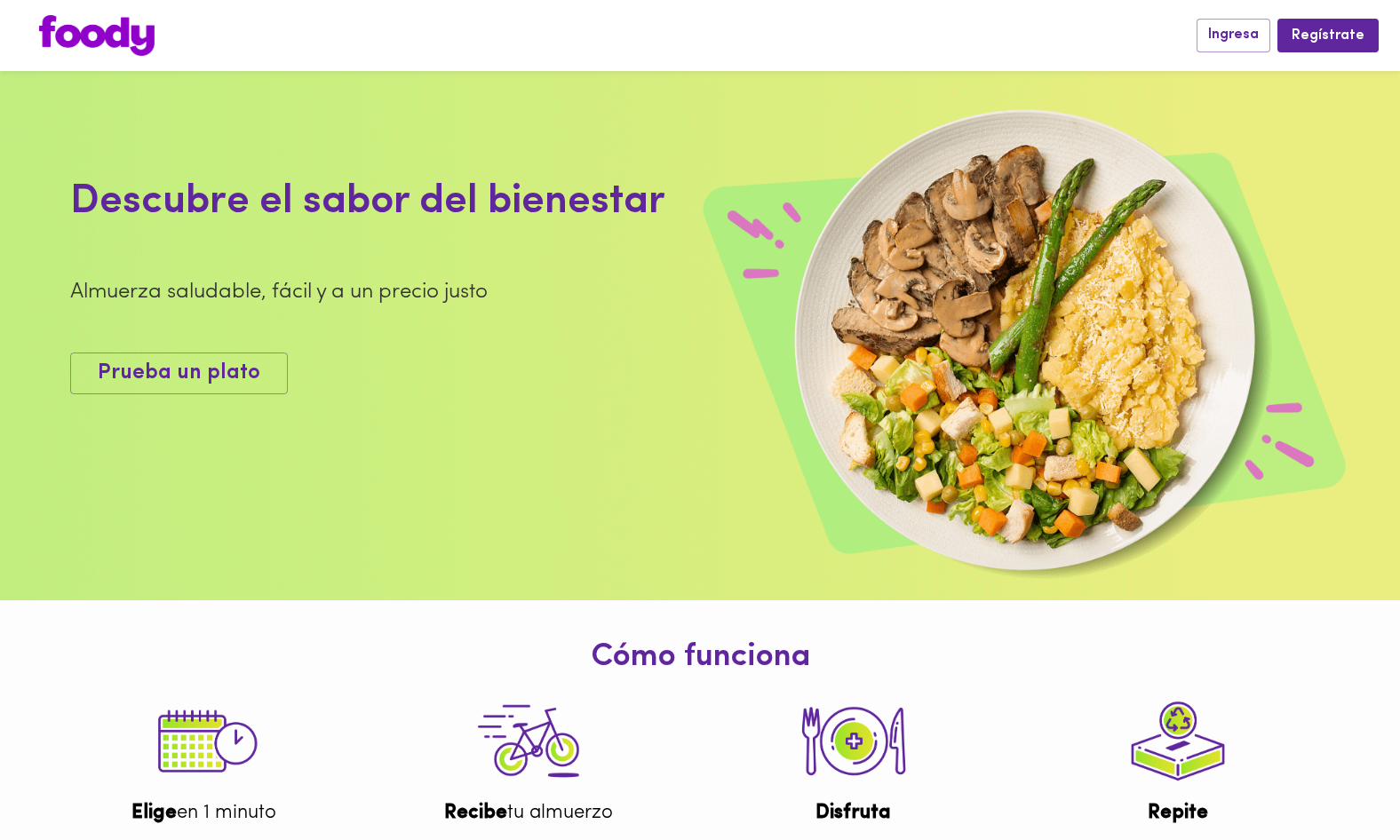 scroll, scrollTop: -2, scrollLeft: 0, axis: vertical 